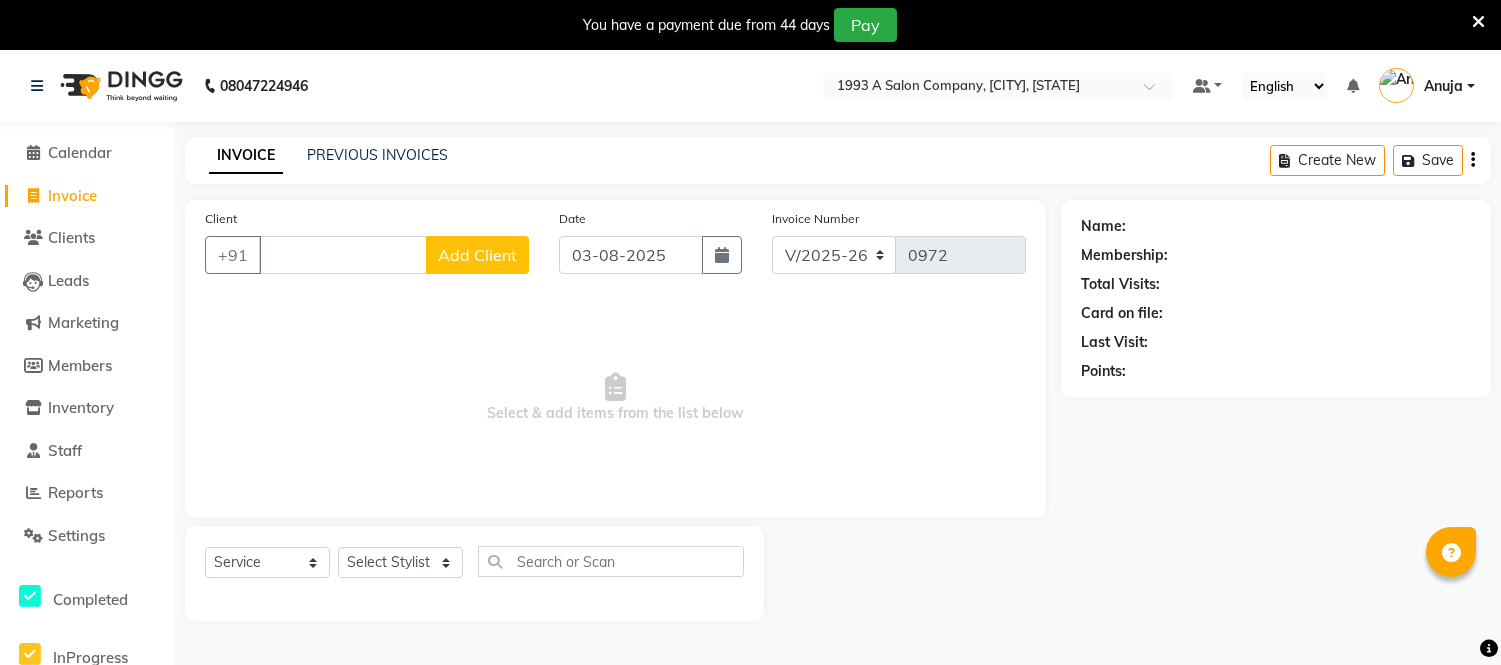 select on "4955" 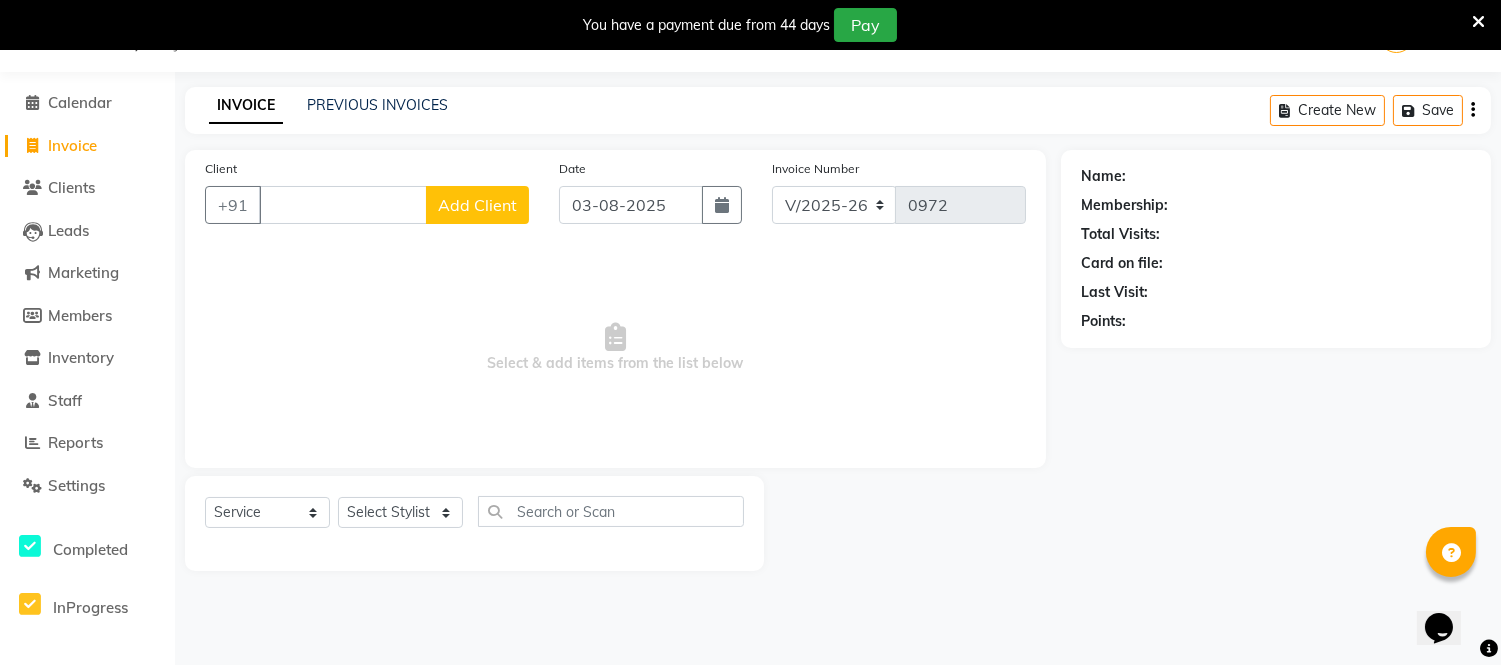 scroll, scrollTop: 0, scrollLeft: 0, axis: both 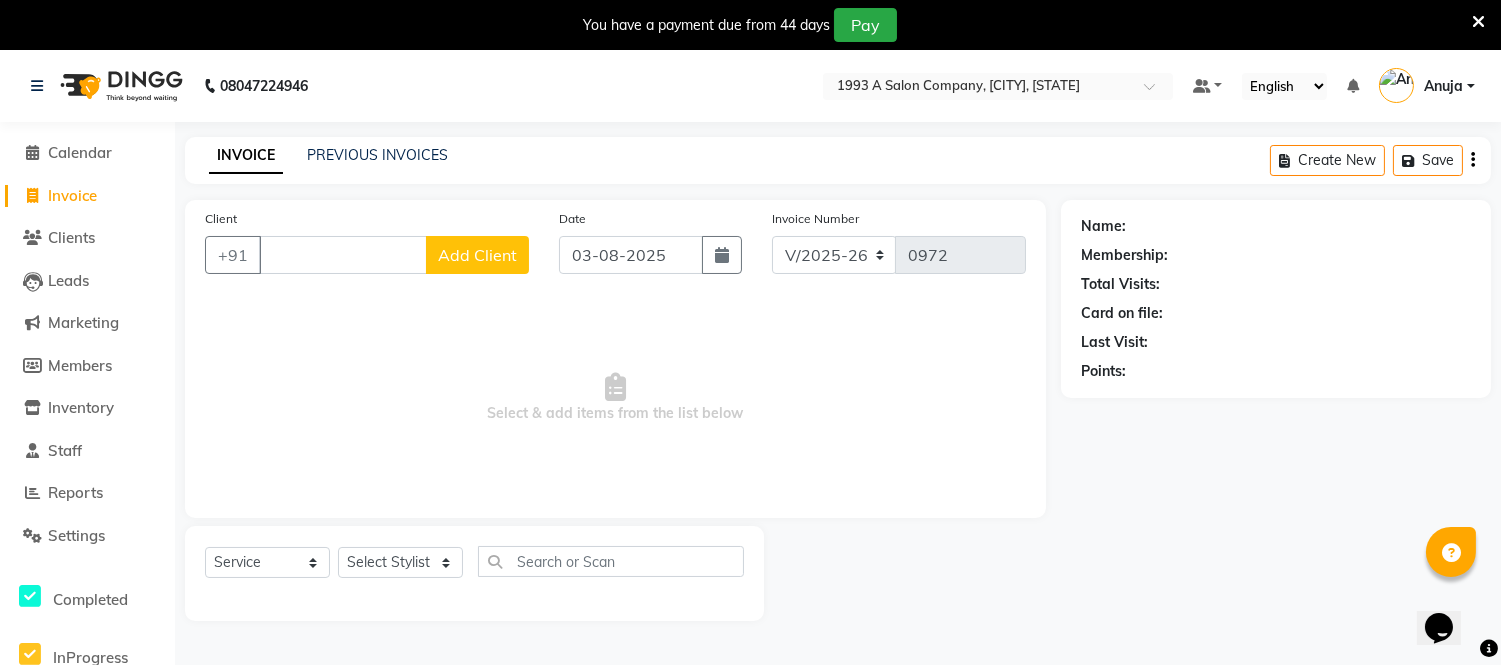 type 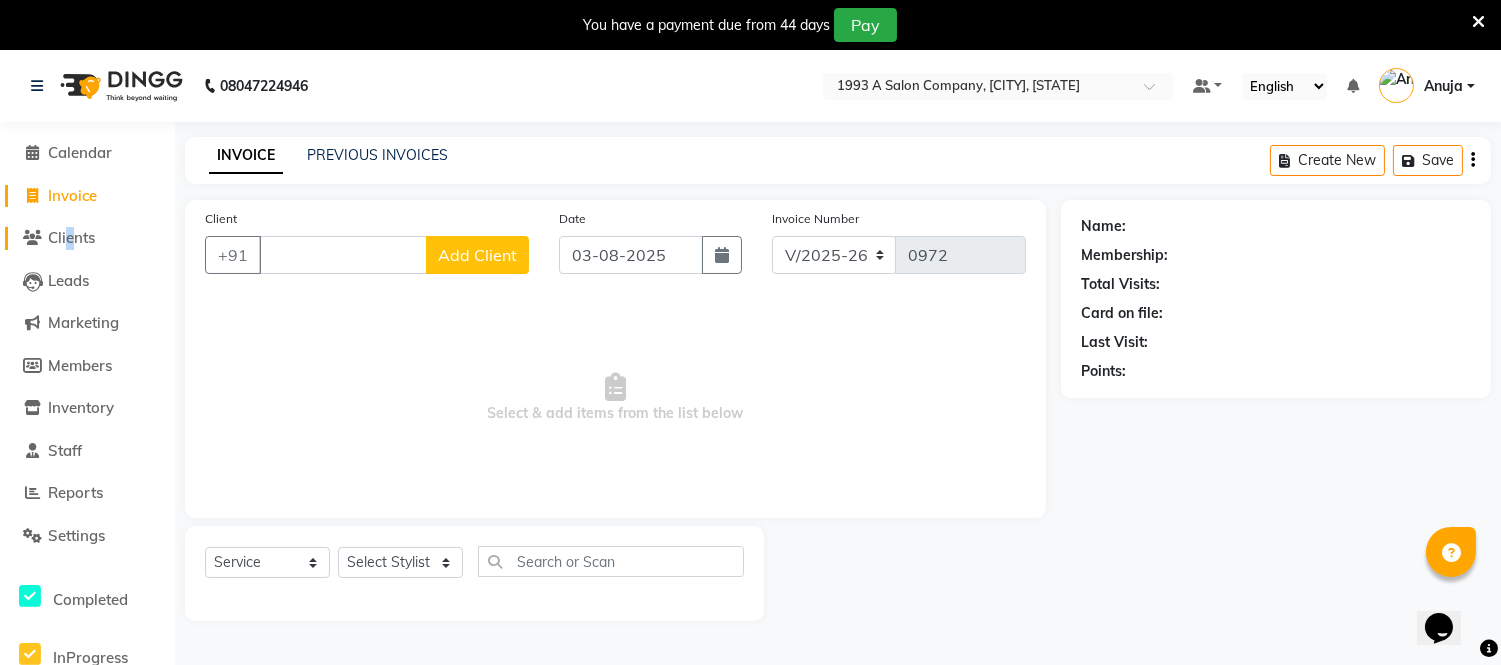 click on "Clients" 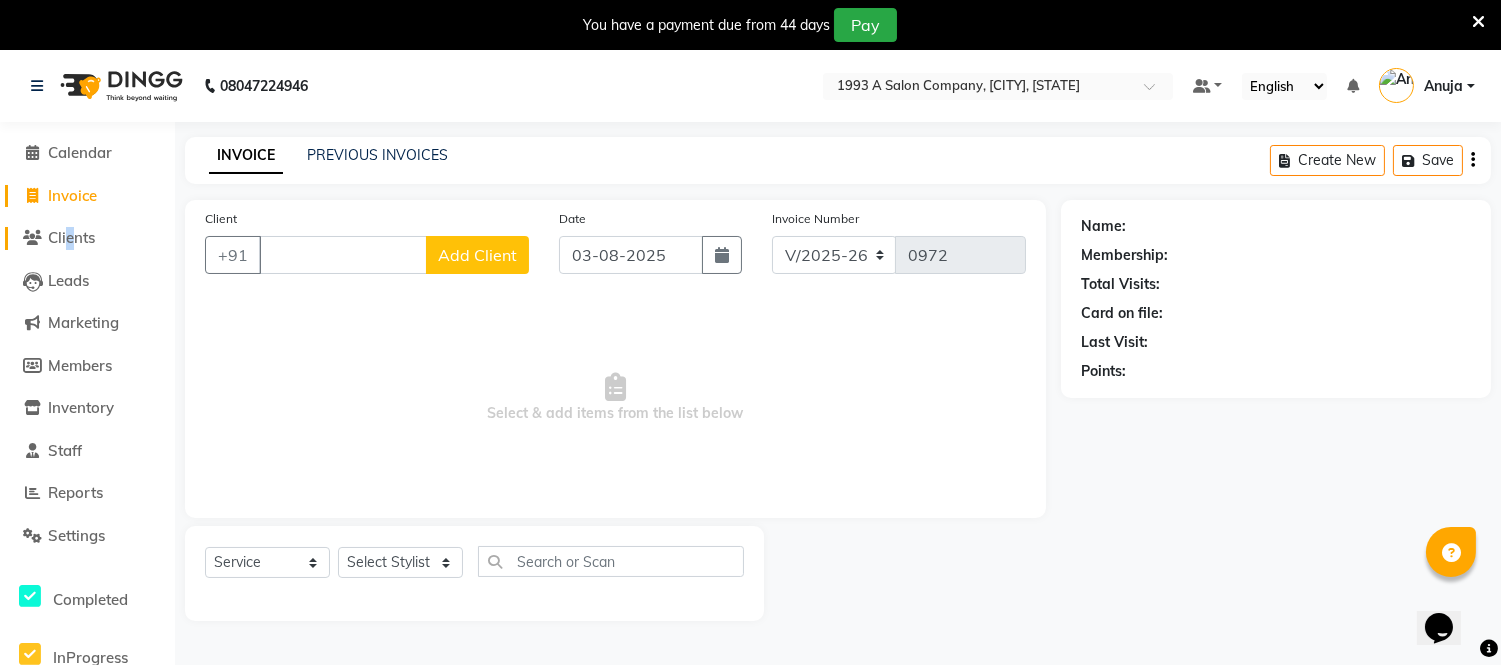 click on "Clients" 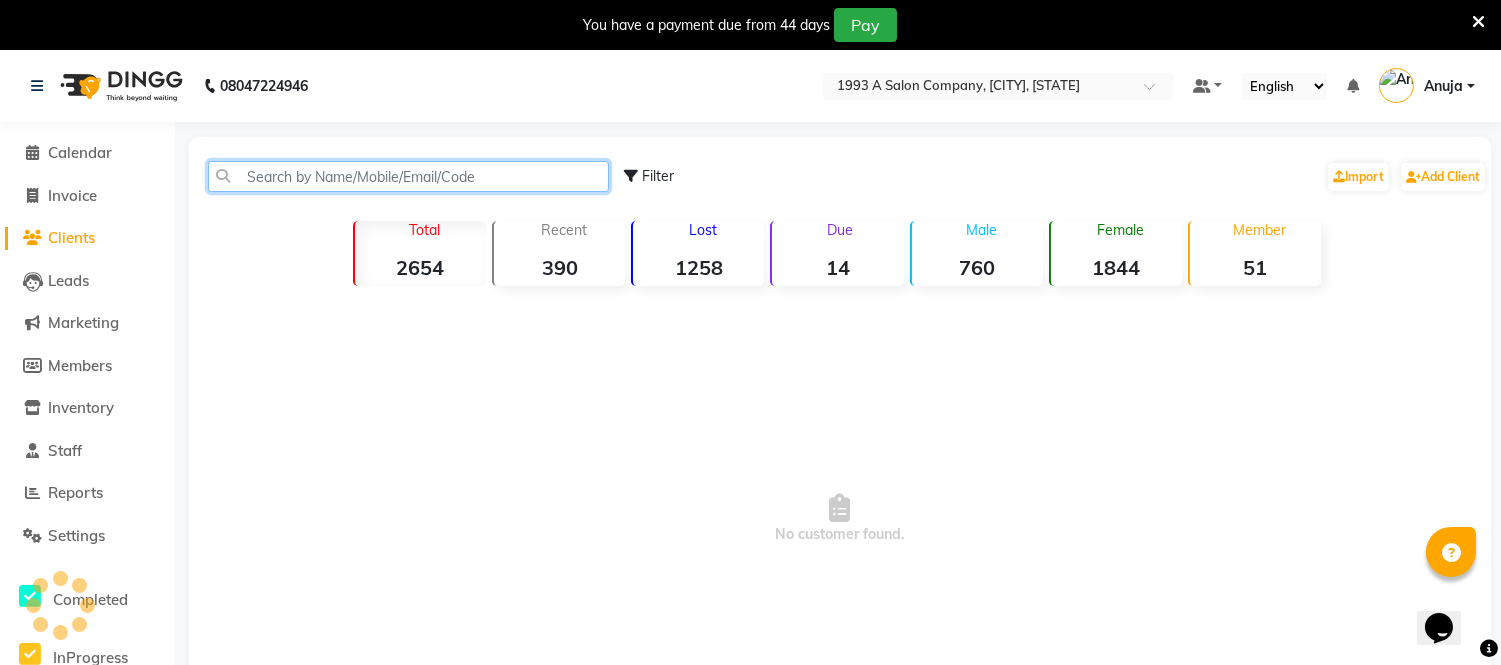 drag, startPoint x: 284, startPoint y: 181, endPoint x: 295, endPoint y: 190, distance: 14.21267 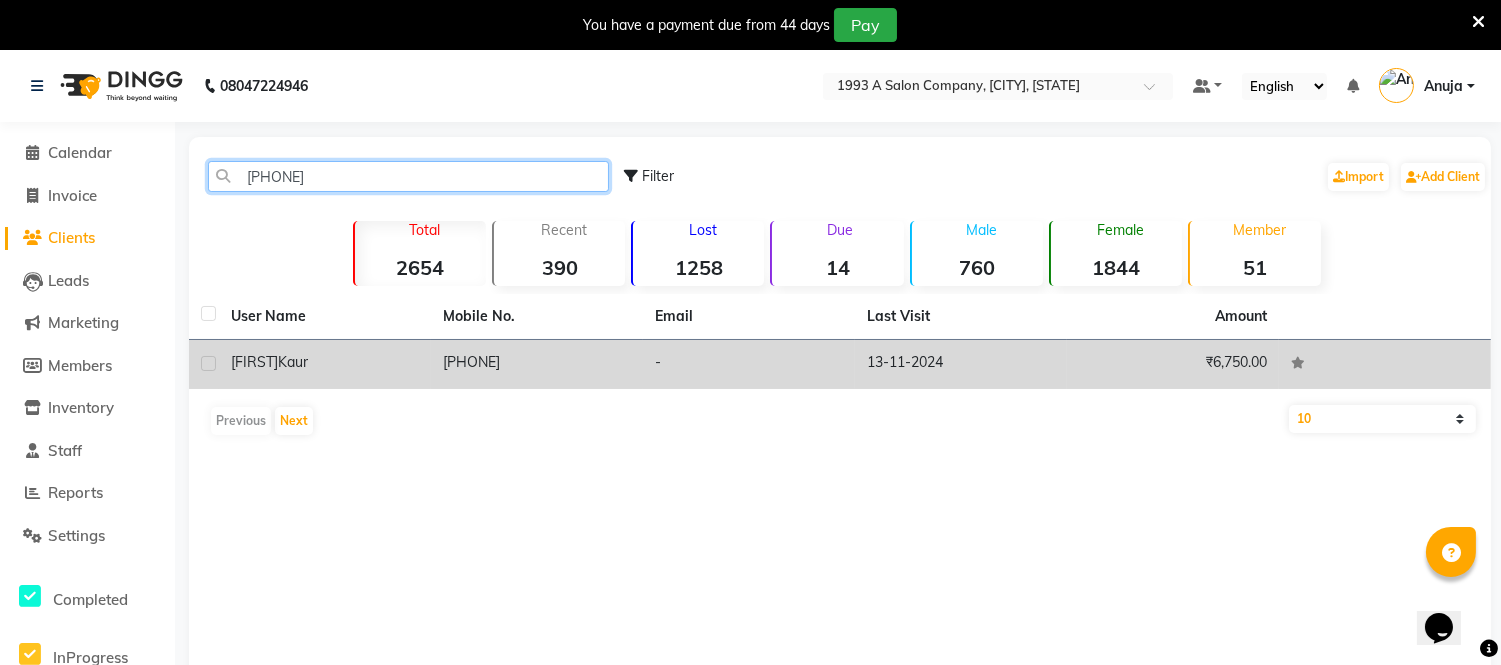 type on "[PHONE]" 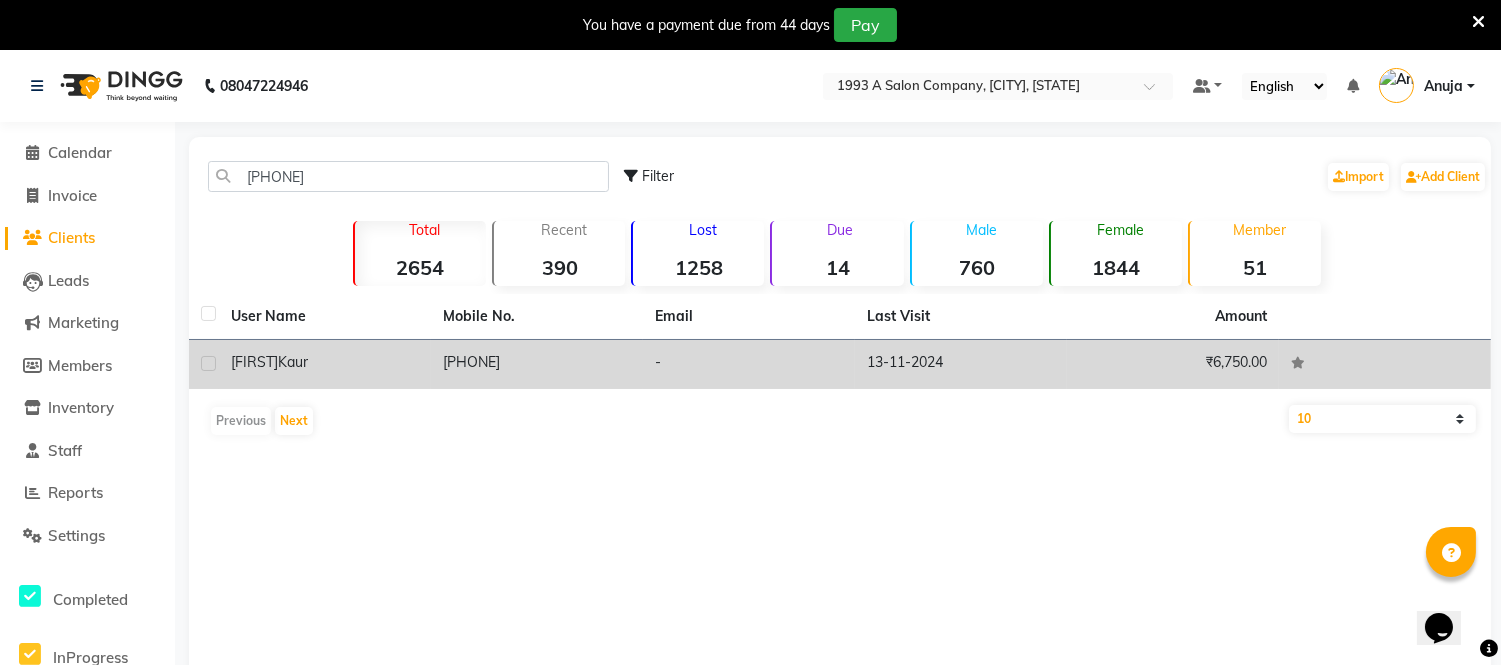 click on "[PHONE]" 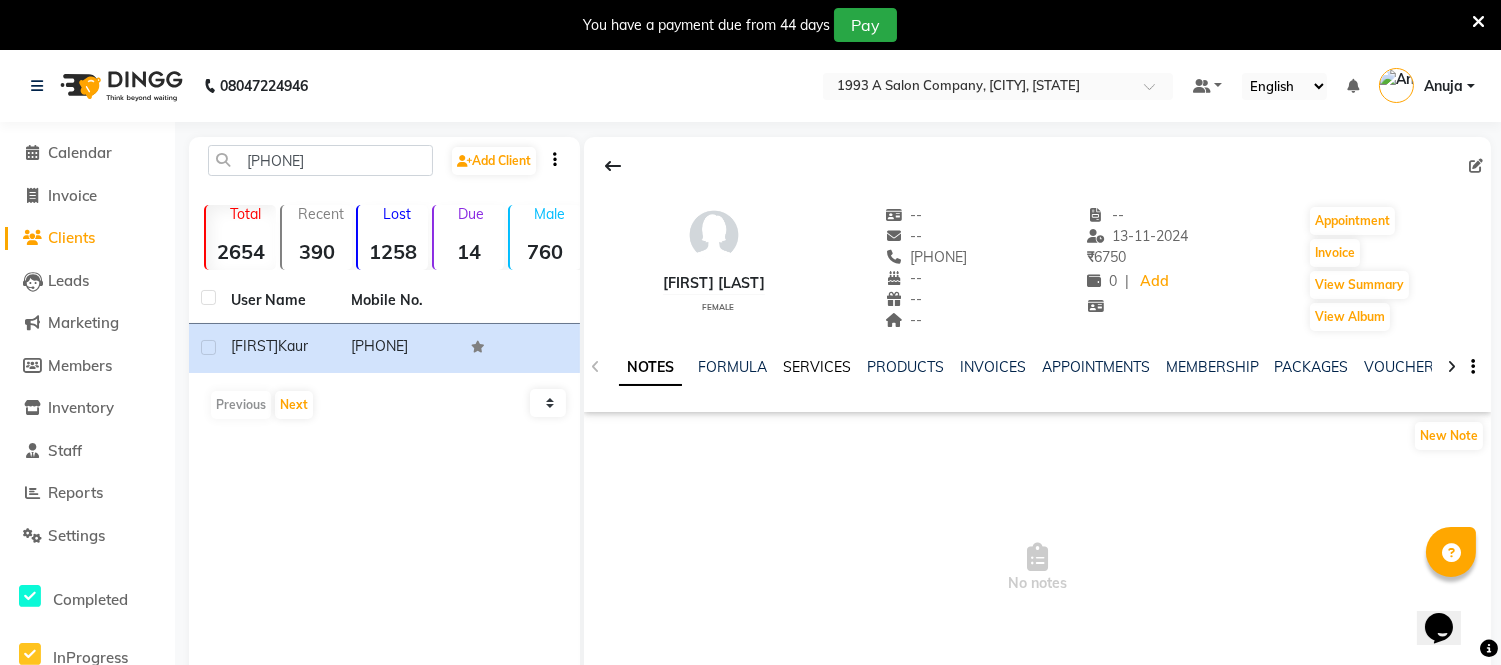click on "SERVICES" 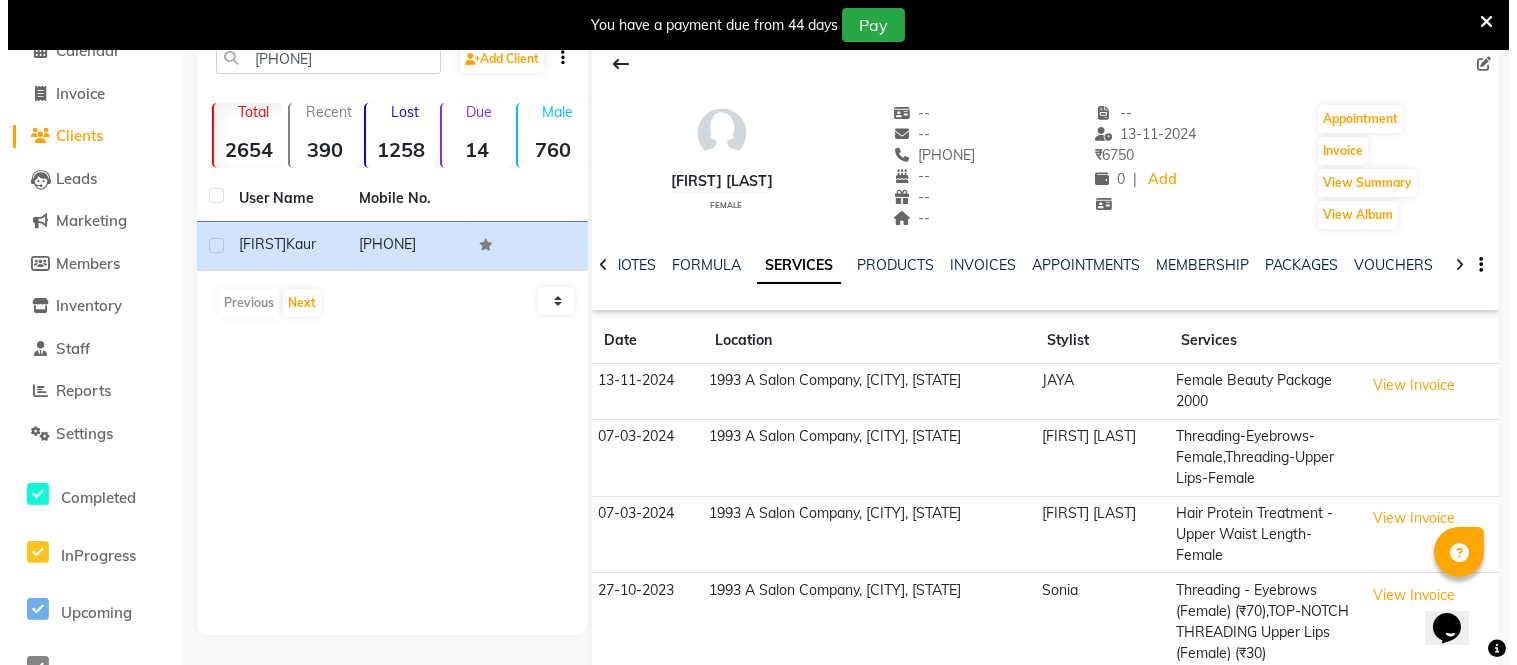 scroll, scrollTop: 63, scrollLeft: 0, axis: vertical 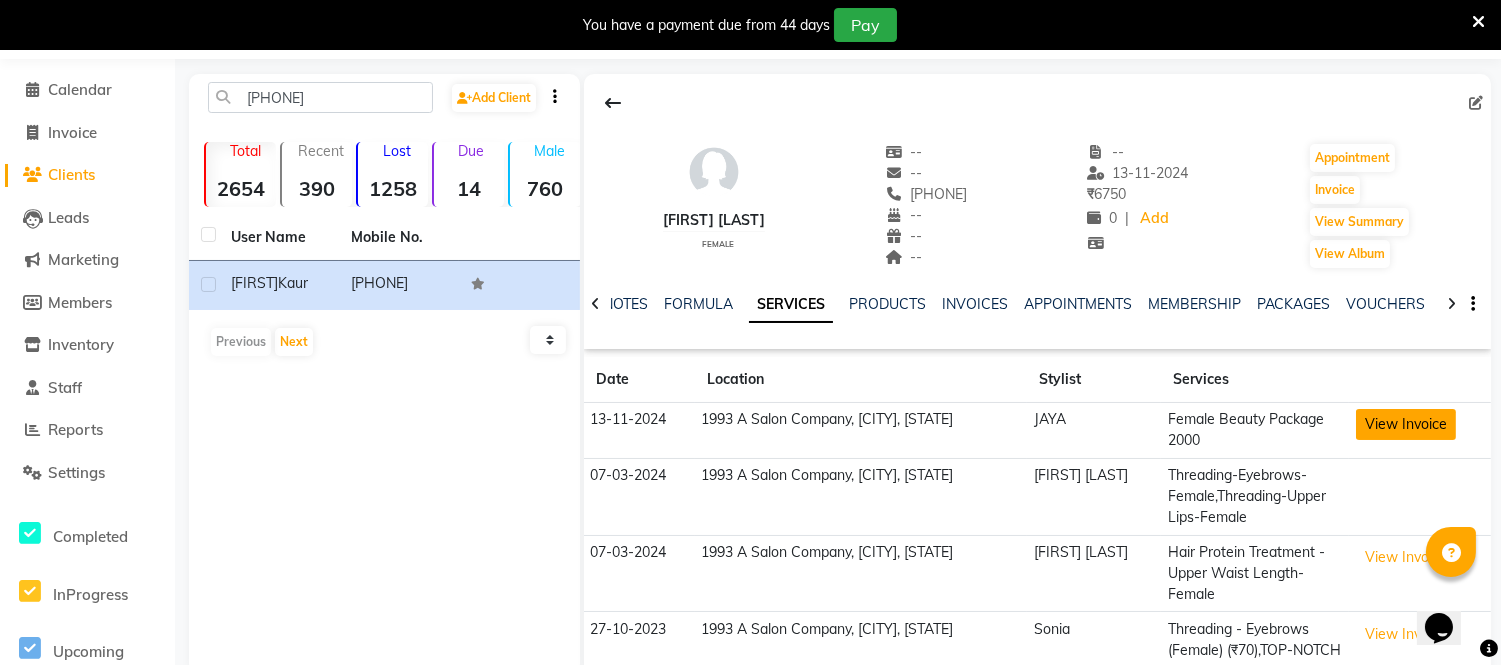 click on "View Invoice" 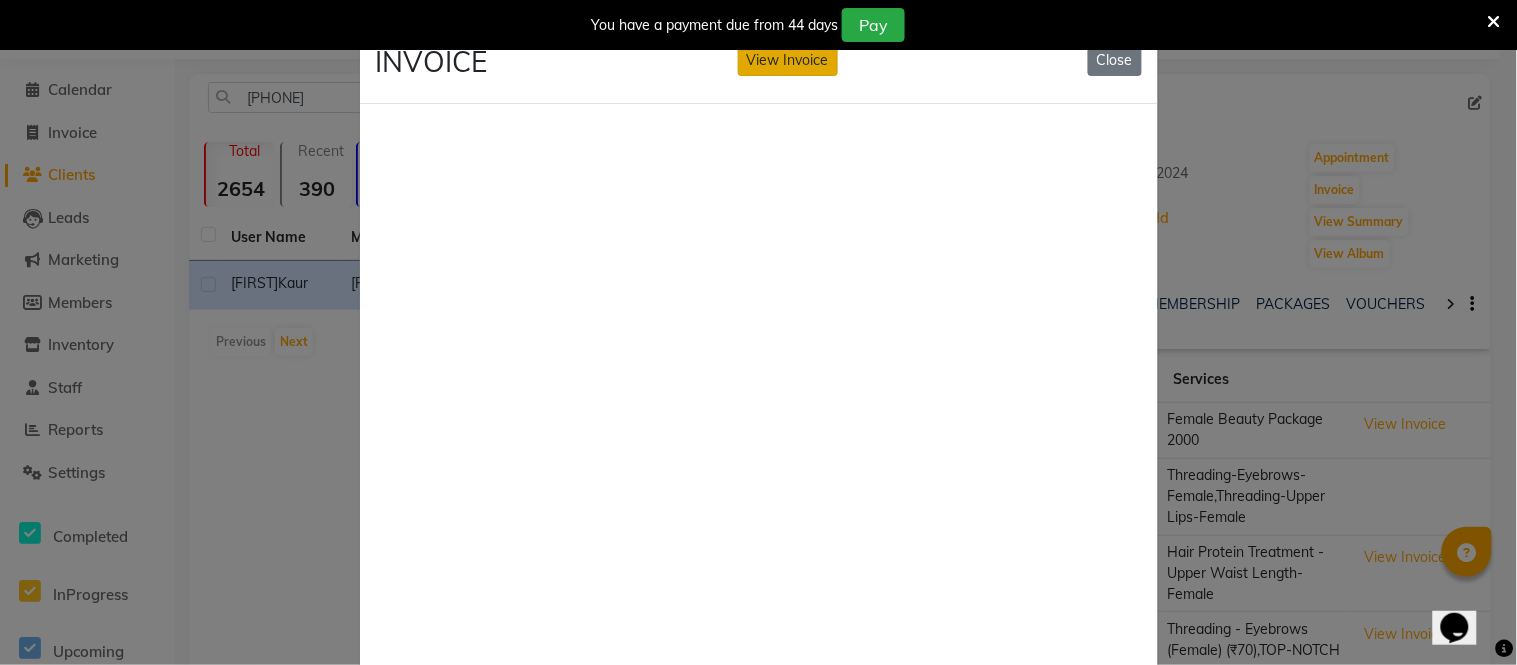 click on "View Invoice" 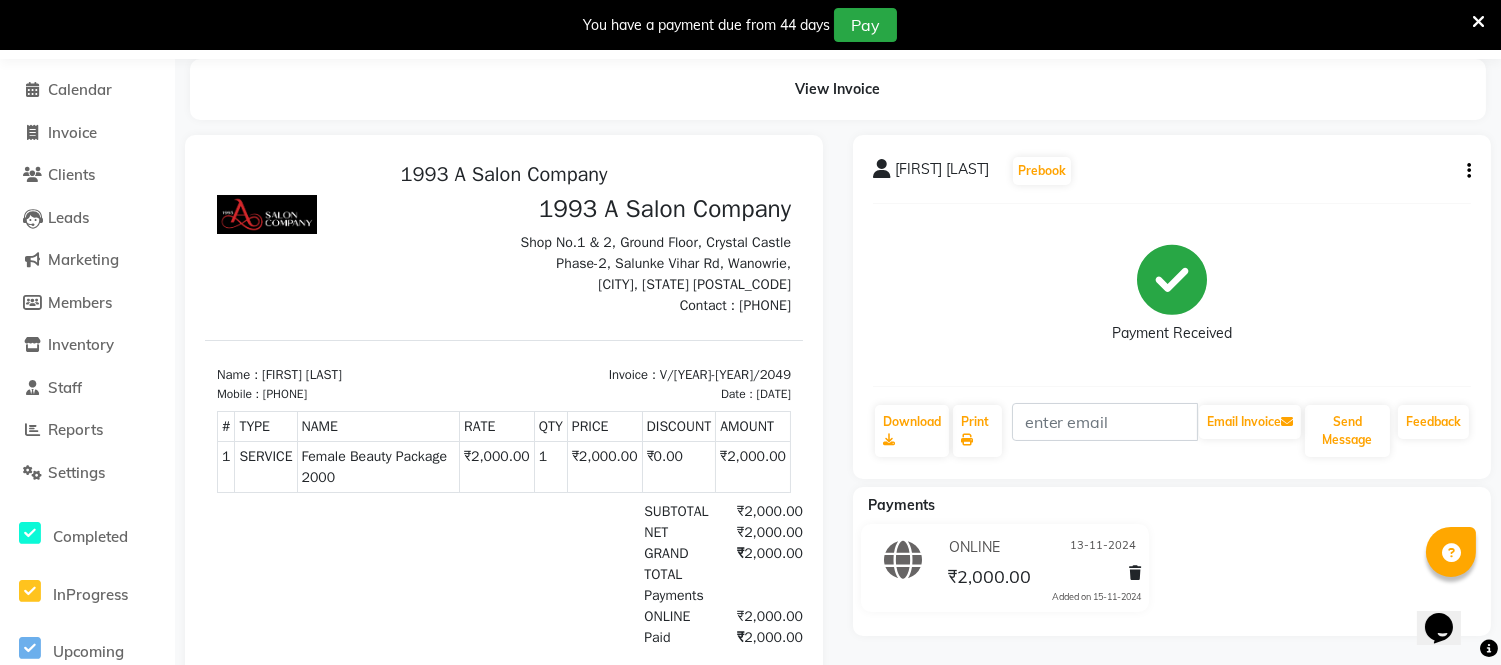 scroll, scrollTop: 0, scrollLeft: 0, axis: both 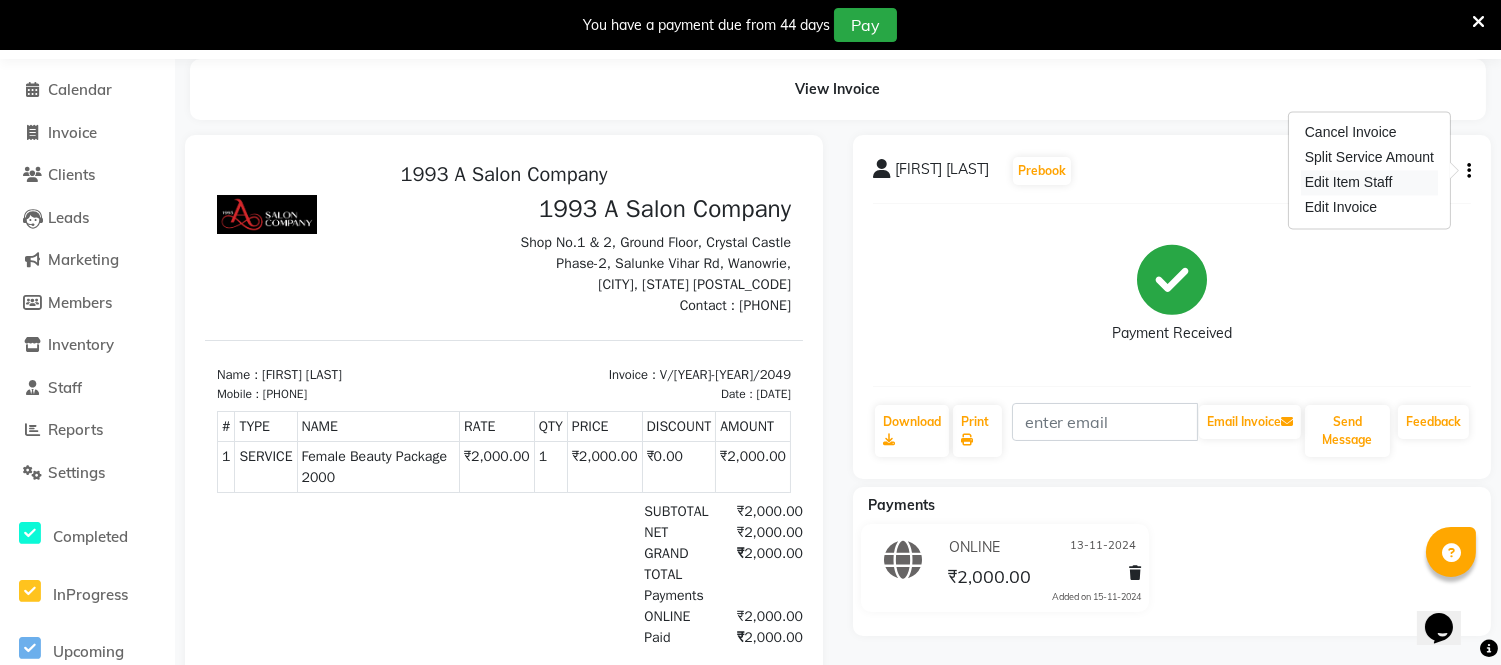 click on "Edit Item Staff" at bounding box center [1369, 182] 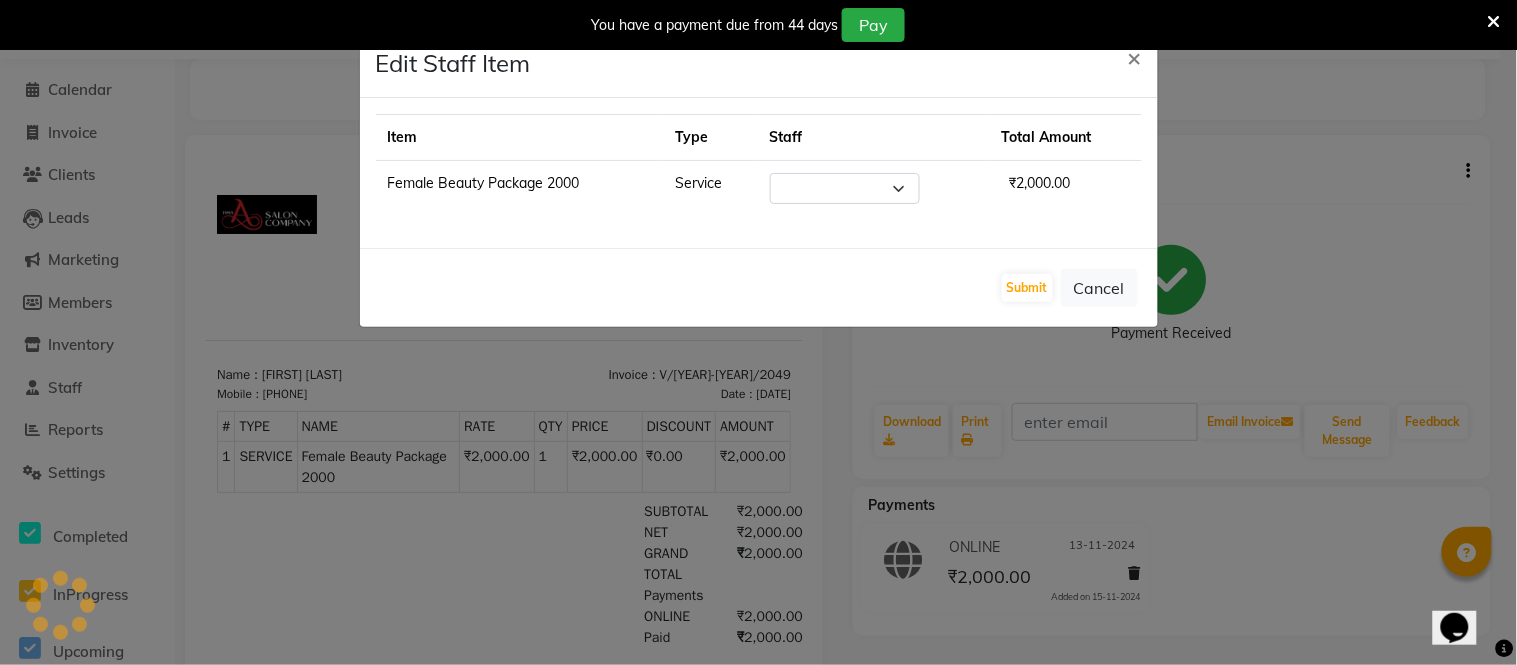 click on "Edit Staff Item  × Item Type Staff Total Amount Female Beauty Package 2000 Service Select ₹2,000.00  Submit   Cancel" 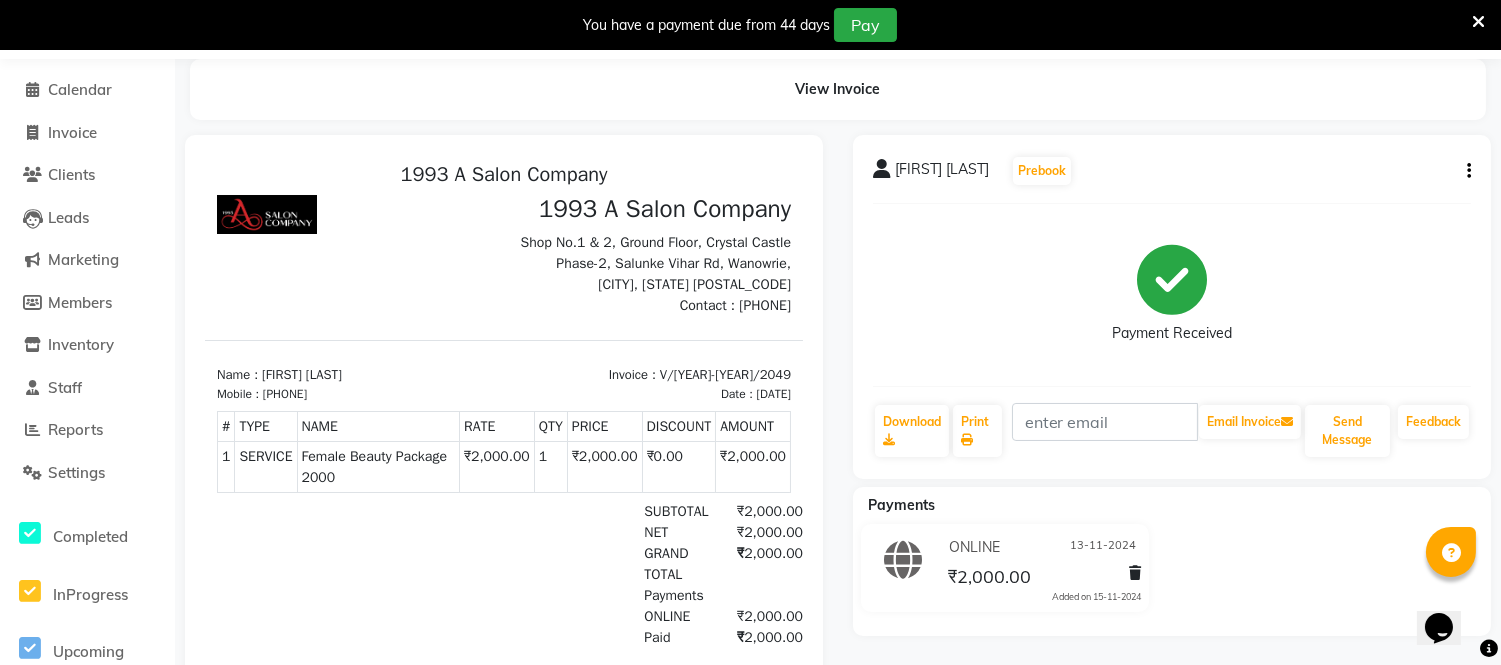click 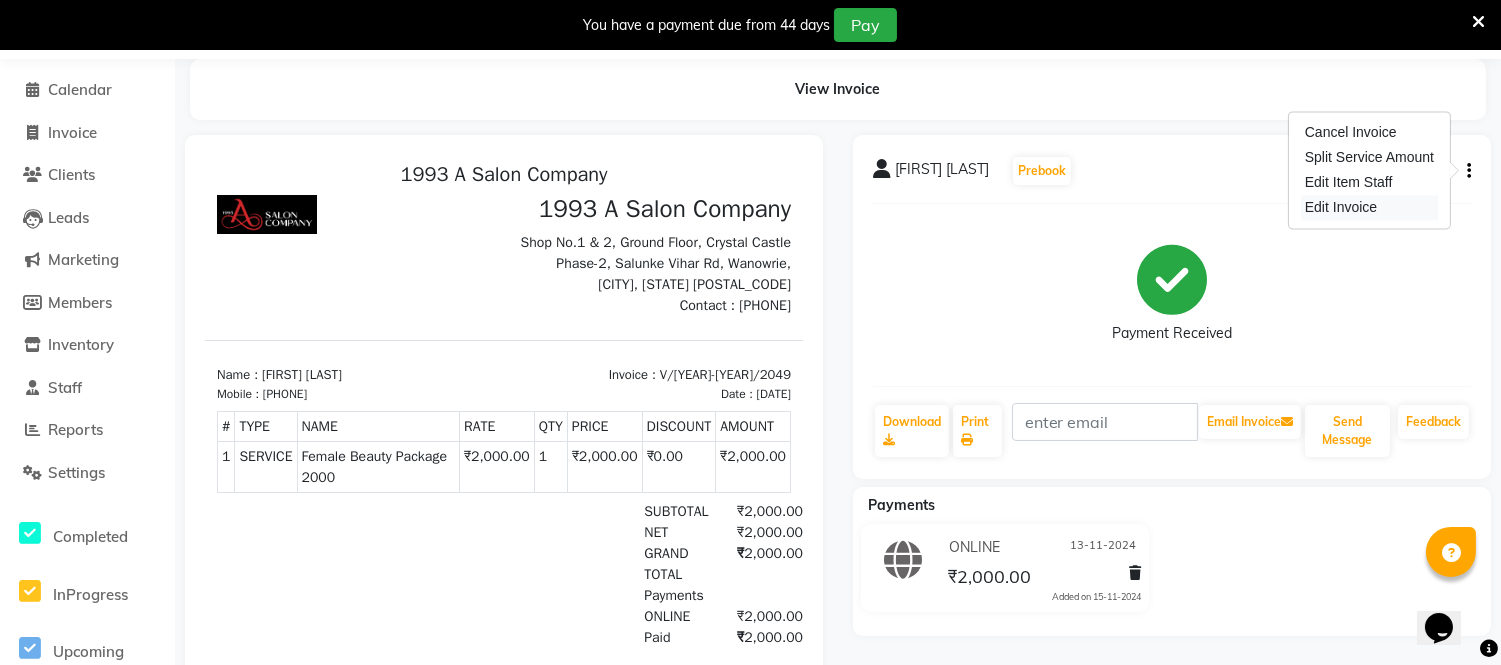 click on "Edit Invoice" at bounding box center (1369, 207) 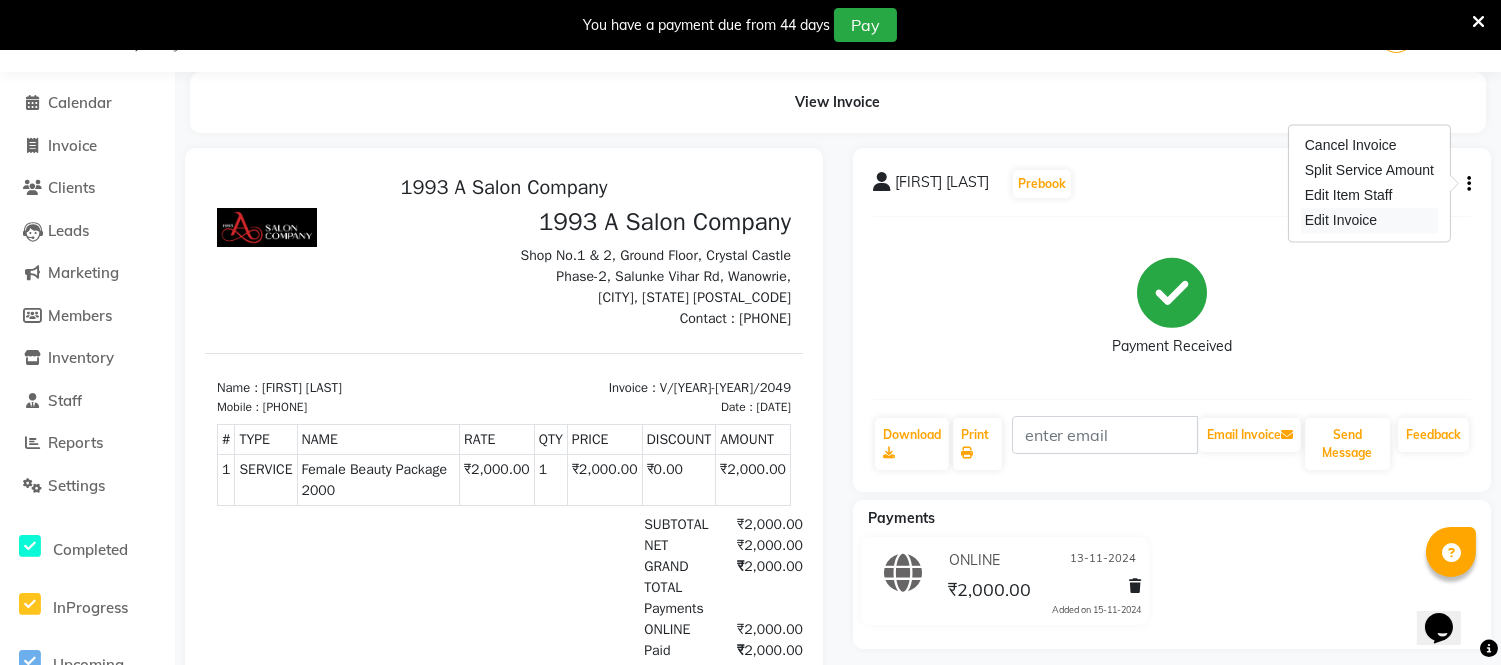 select on "service" 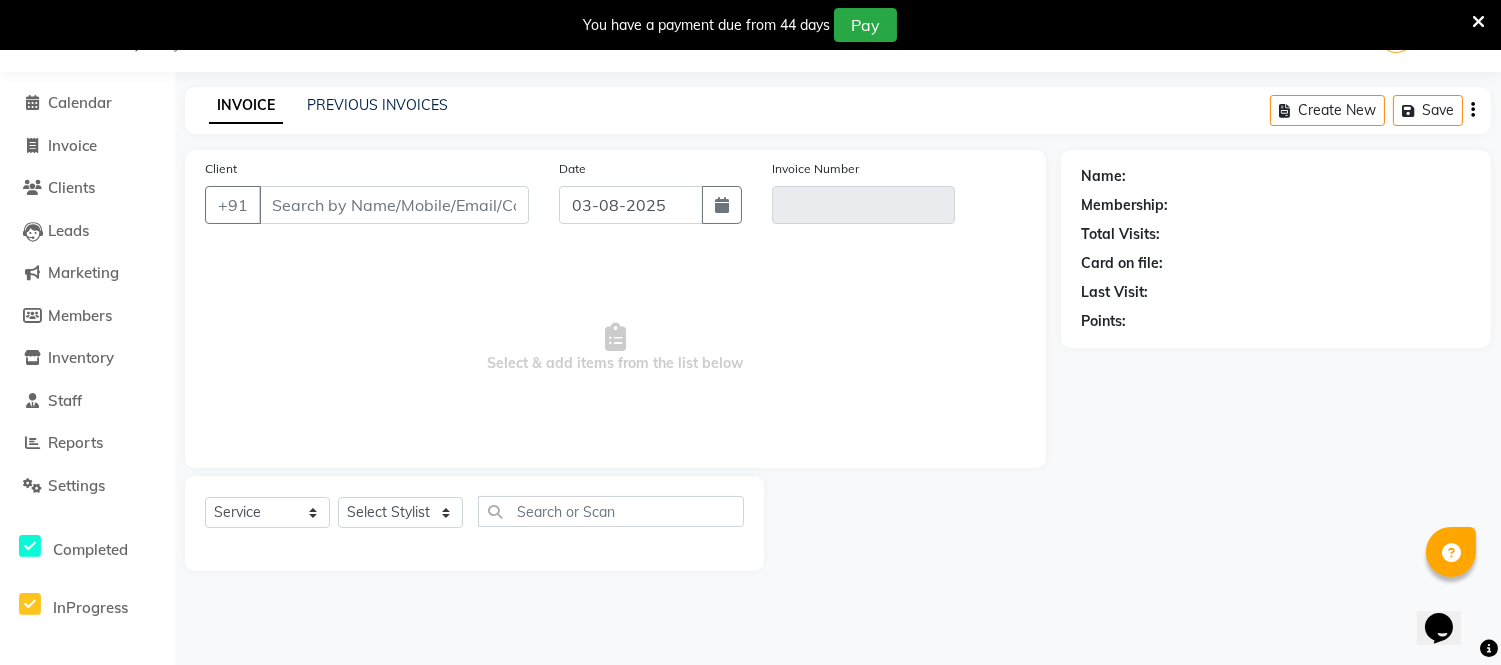 type on "[PHONE]" 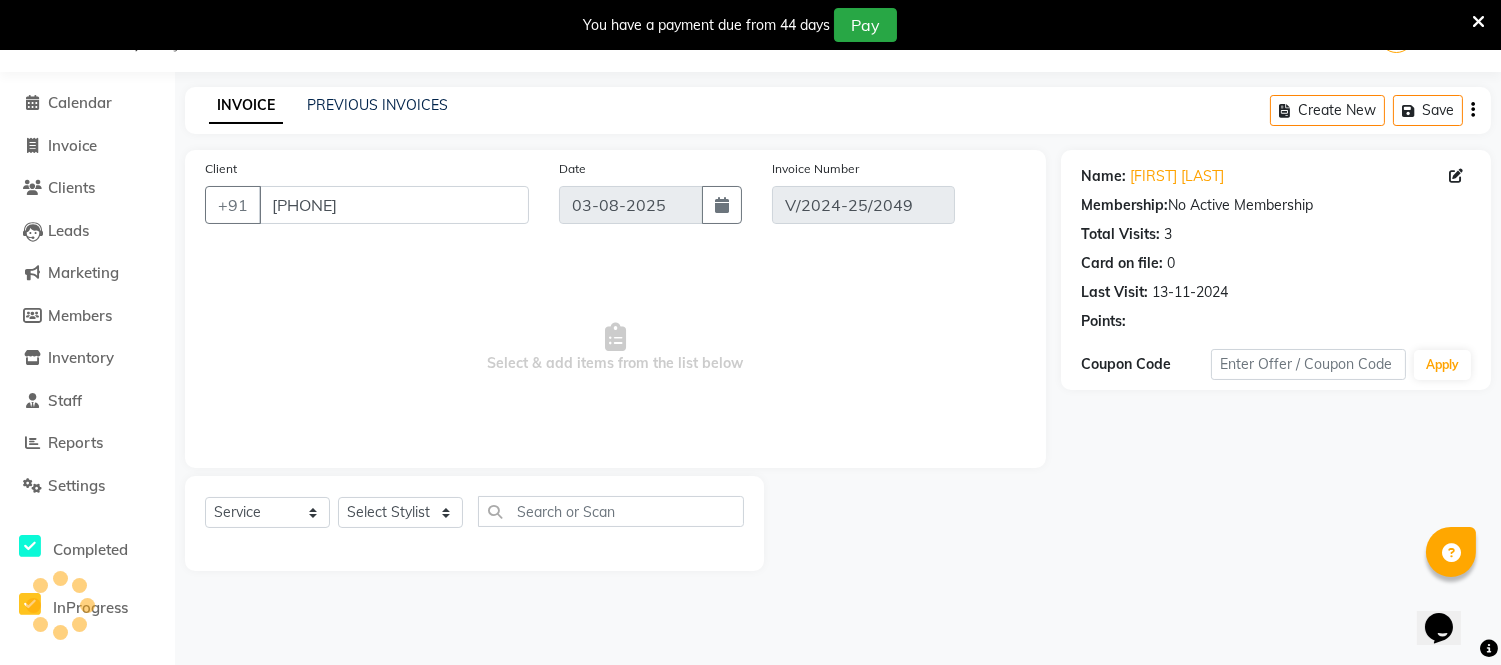 type on "13-11-2024" 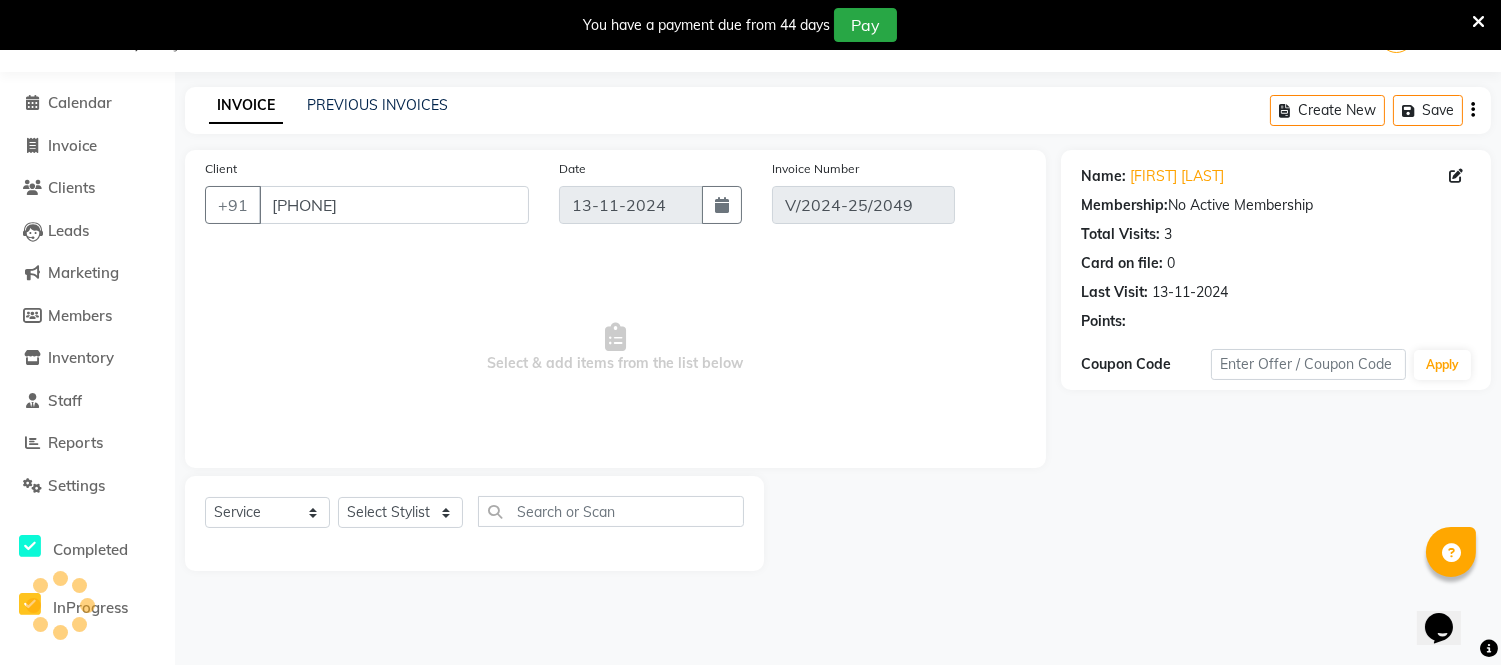 select on "select" 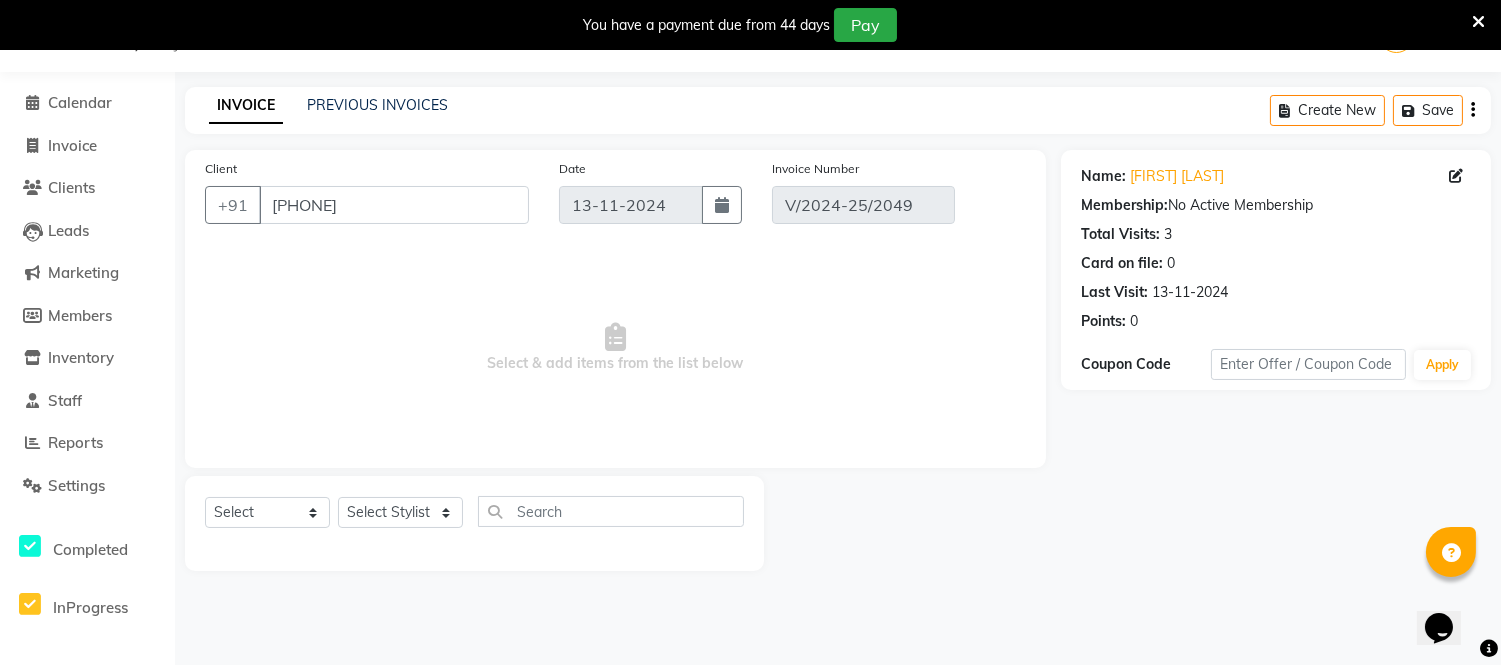scroll, scrollTop: 0, scrollLeft: 0, axis: both 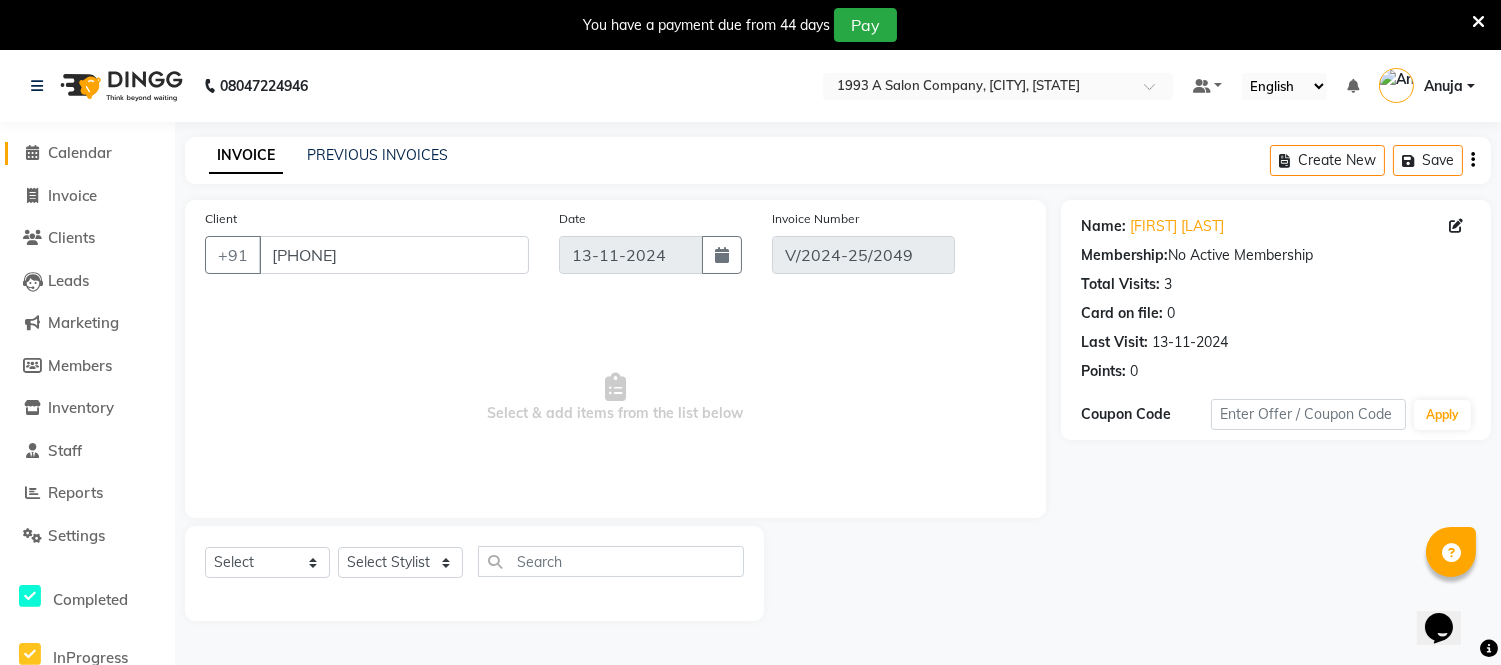 click on "Calendar" 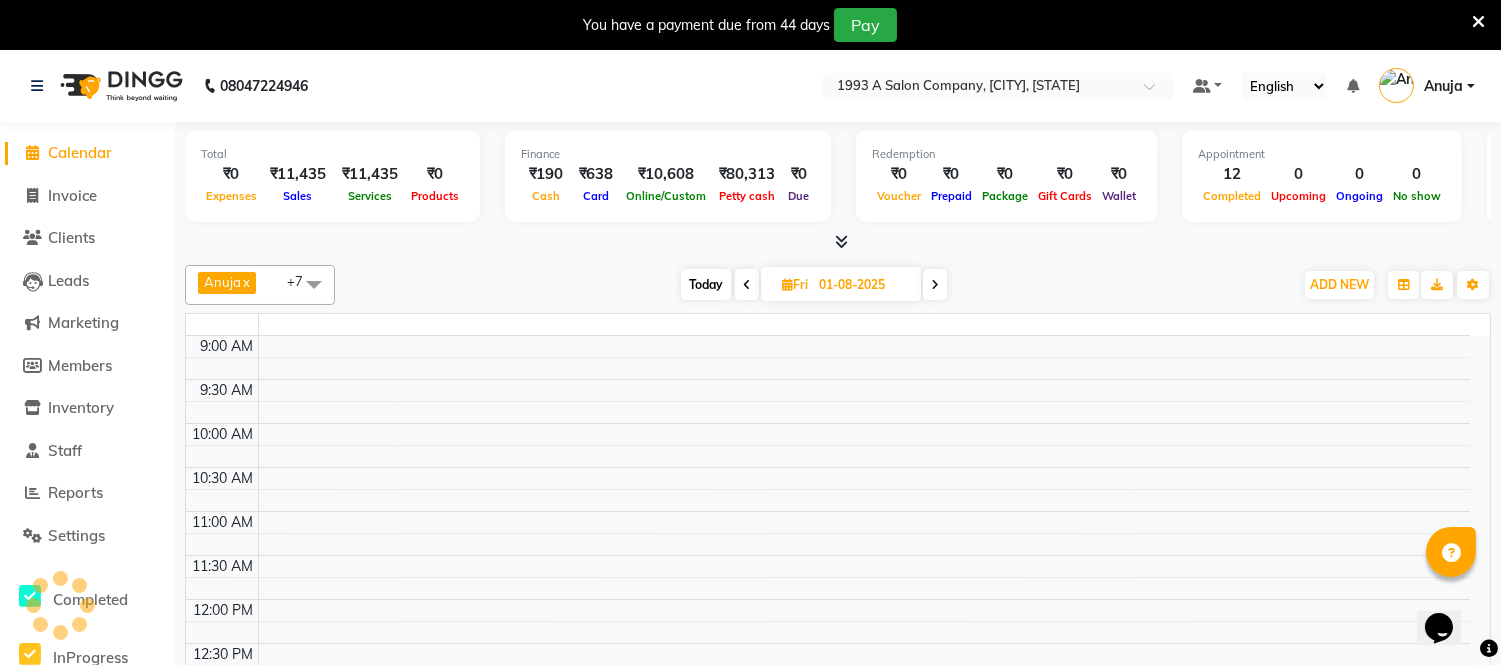 scroll, scrollTop: 0, scrollLeft: 0, axis: both 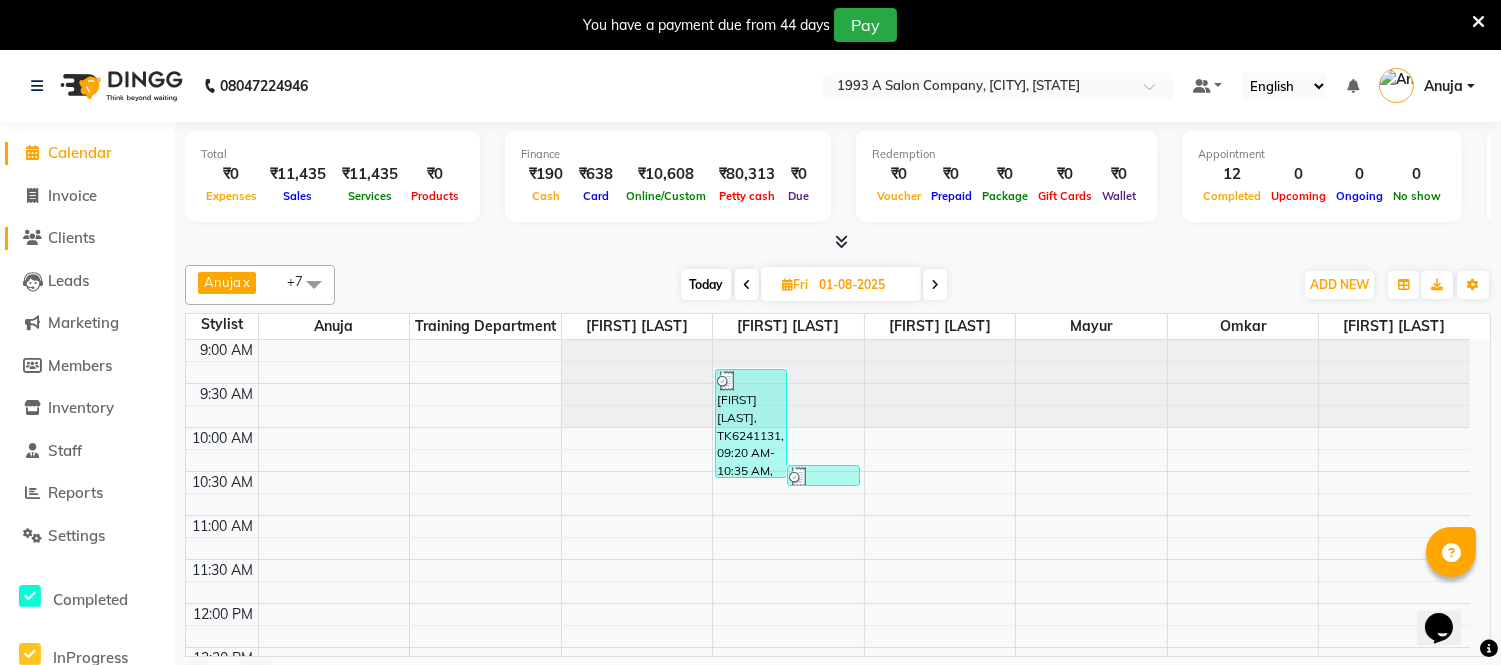 click on "Clients" 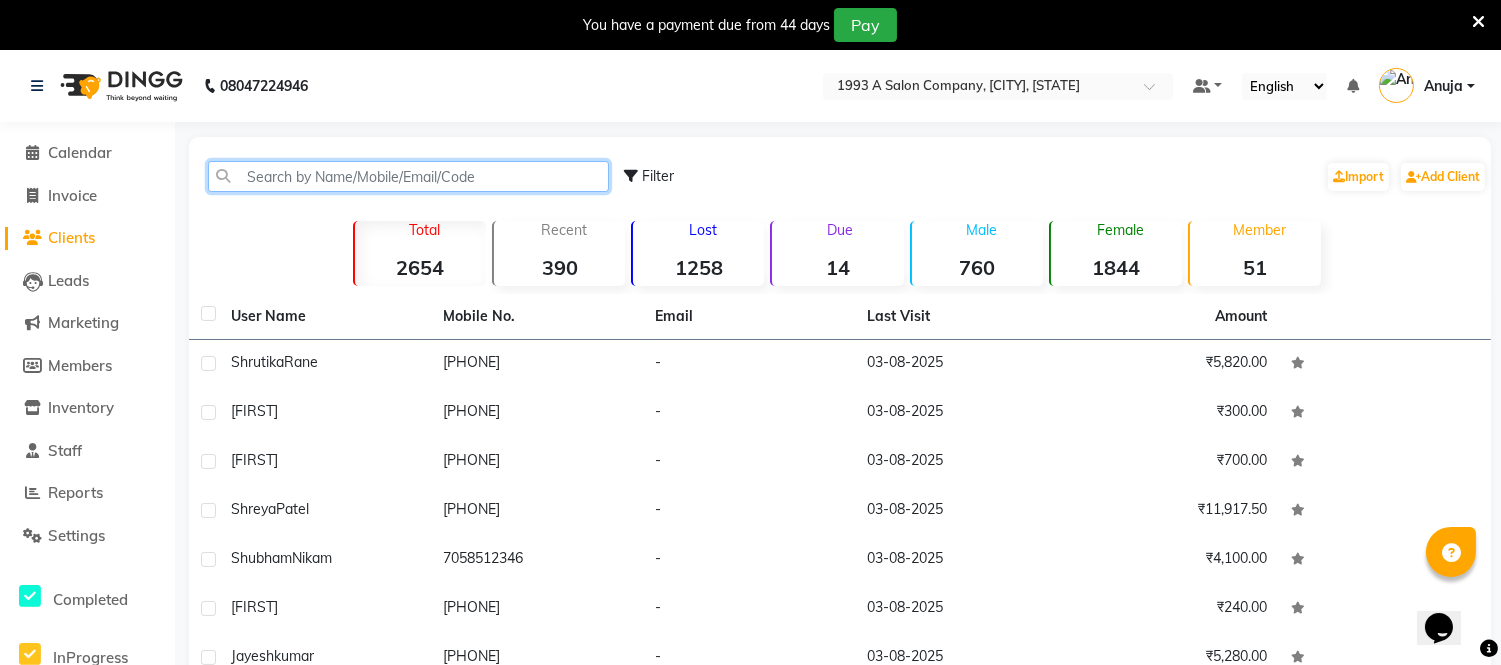 click 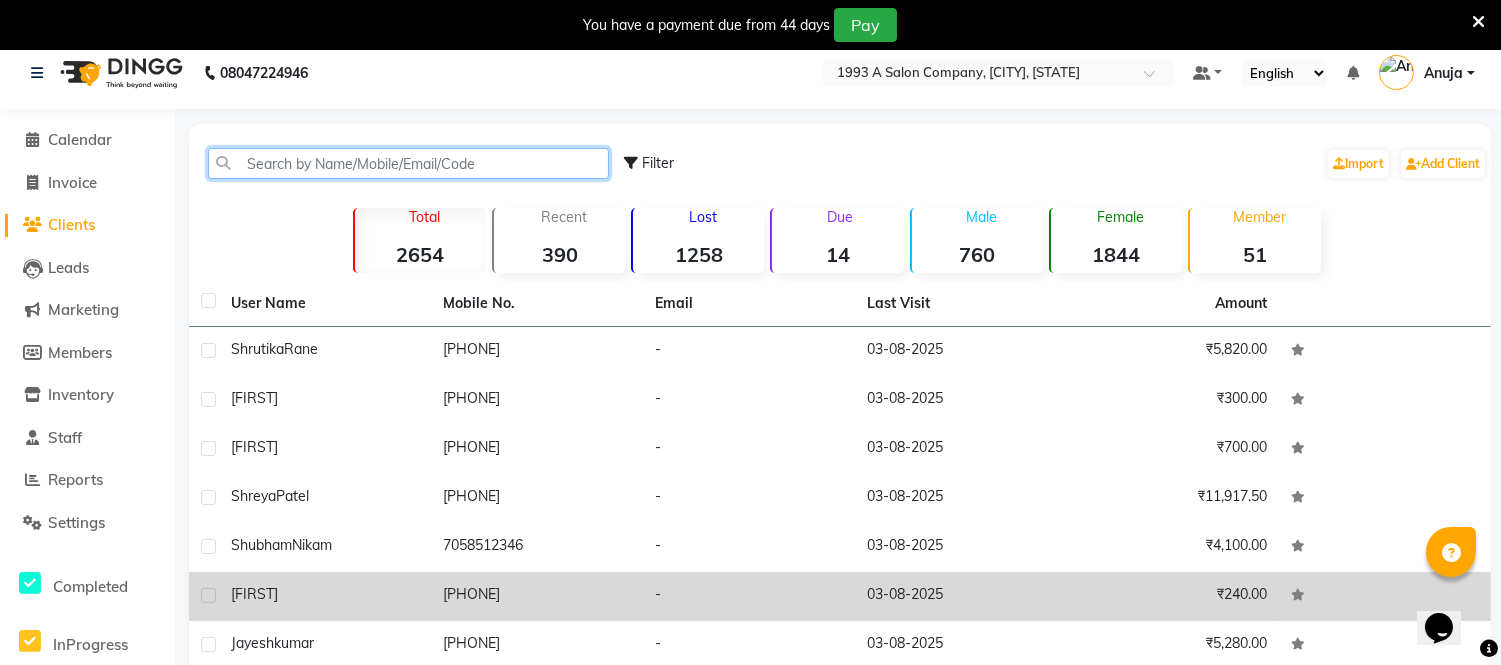 scroll, scrollTop: 0, scrollLeft: 0, axis: both 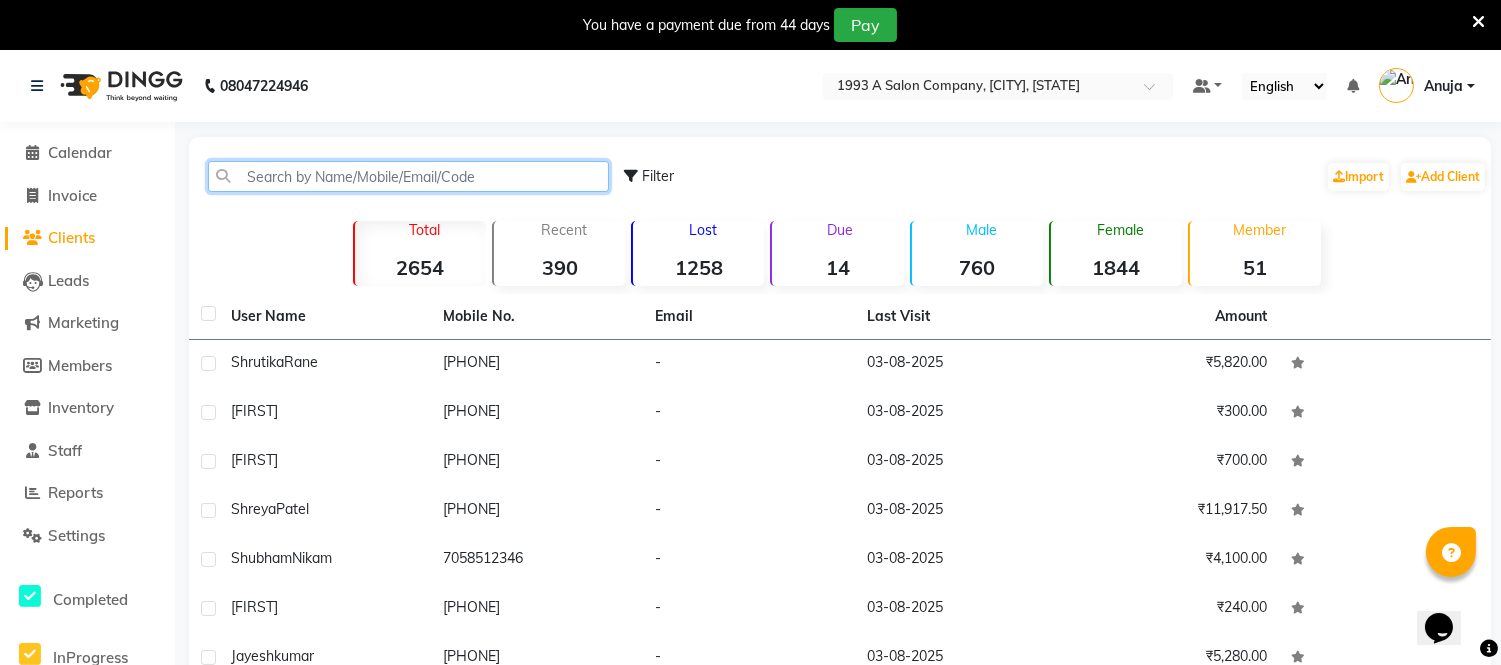 click 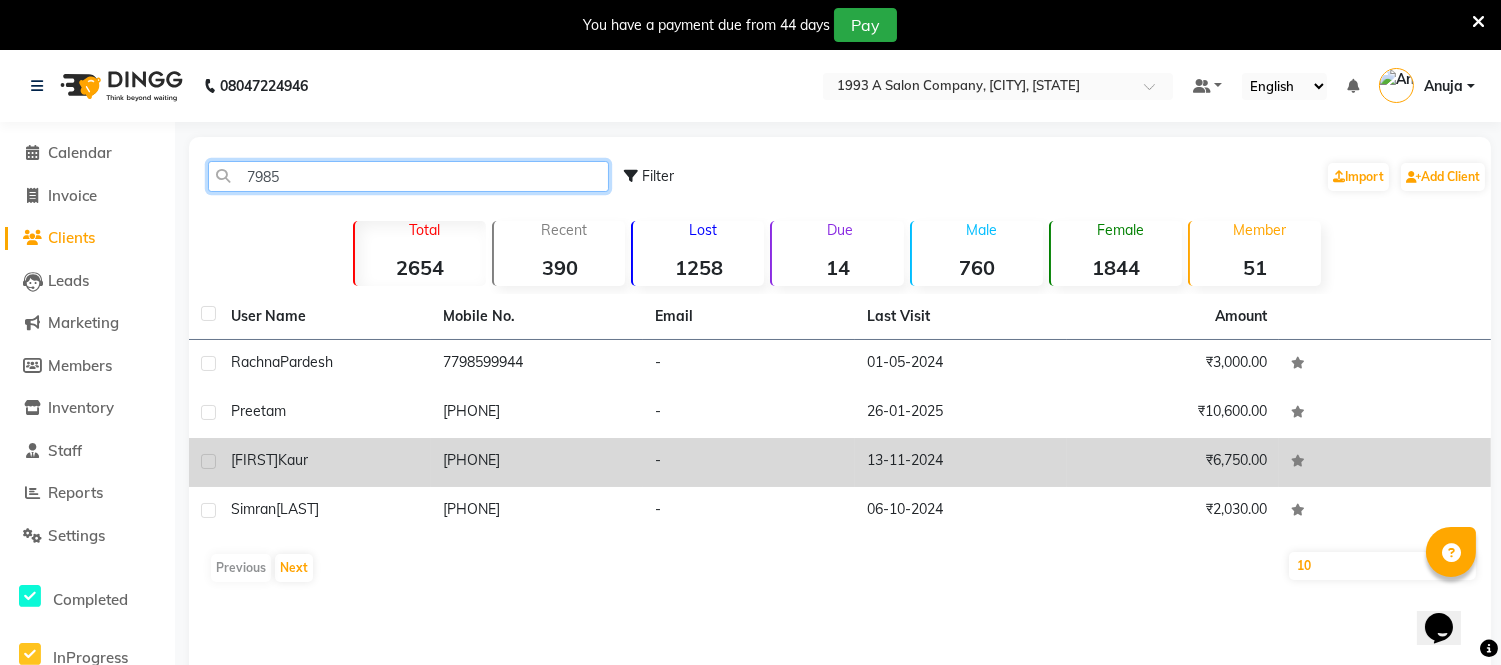 type on "7985" 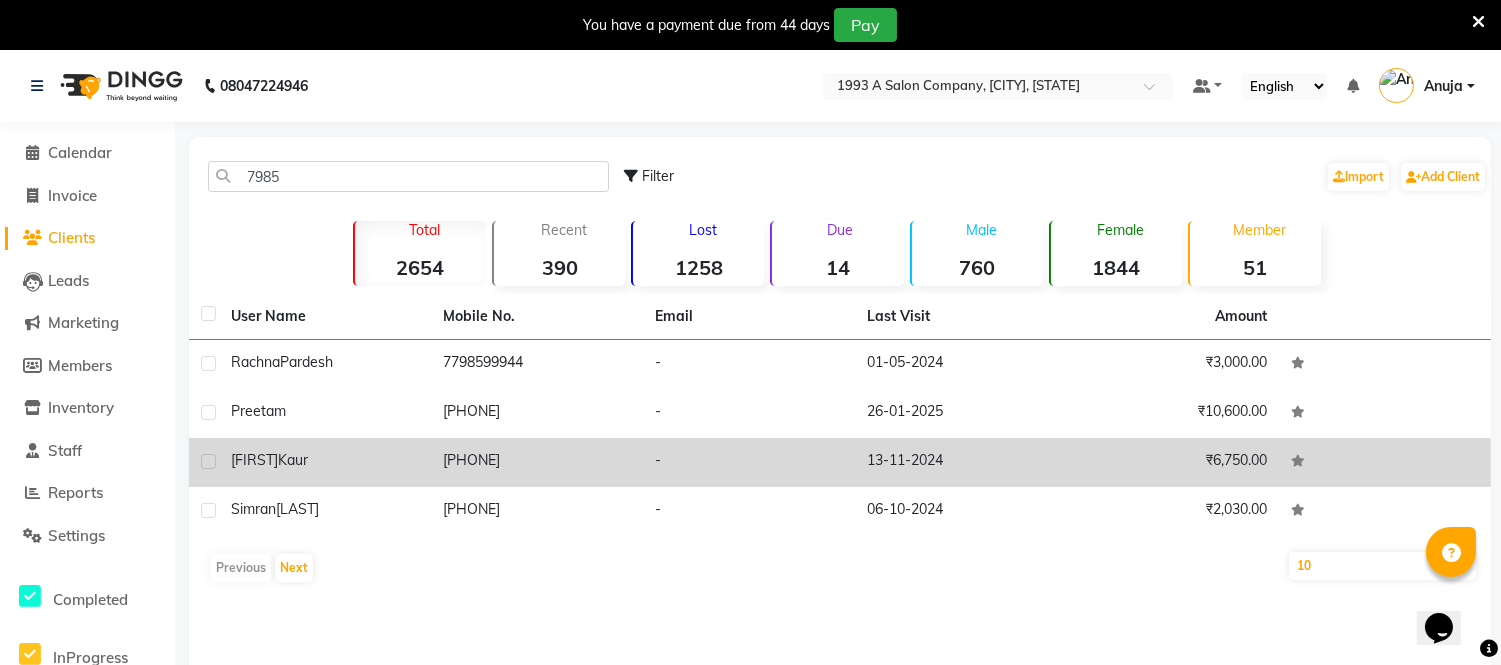 click on "[PHONE]" 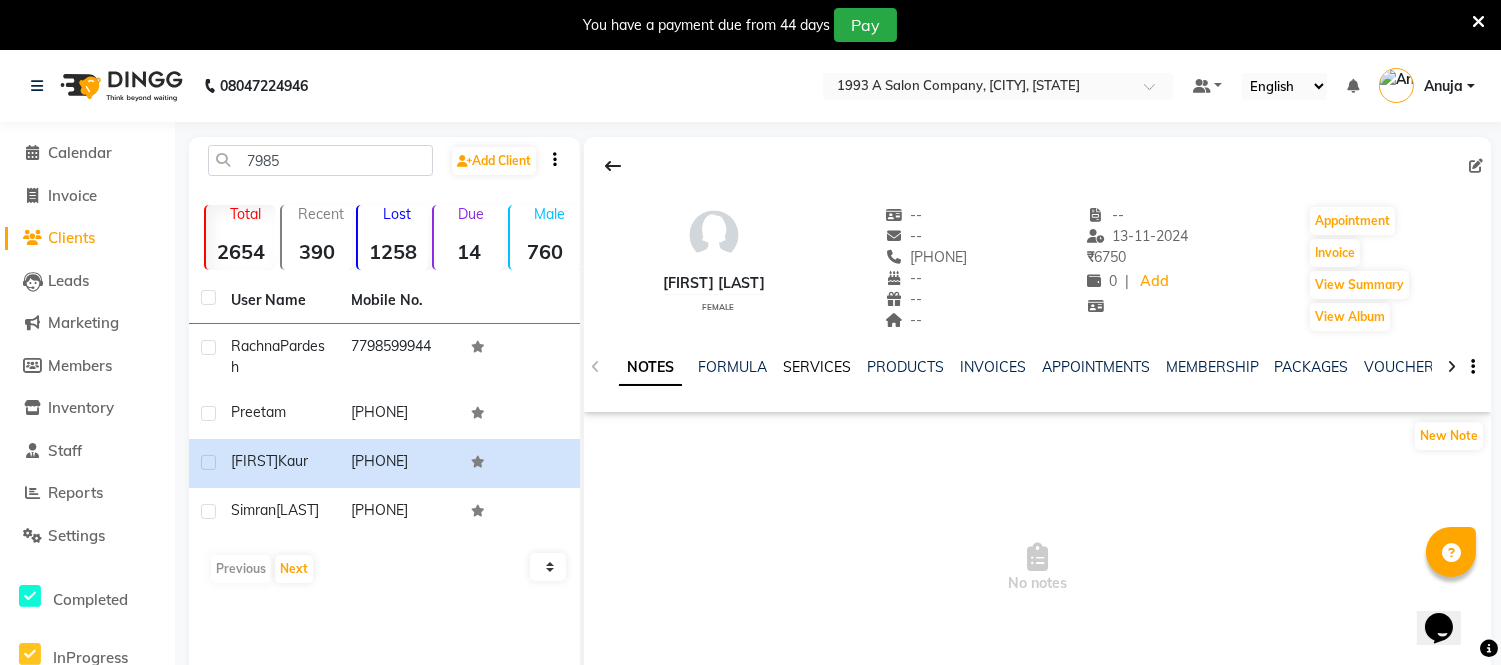 click on "SERVICES" 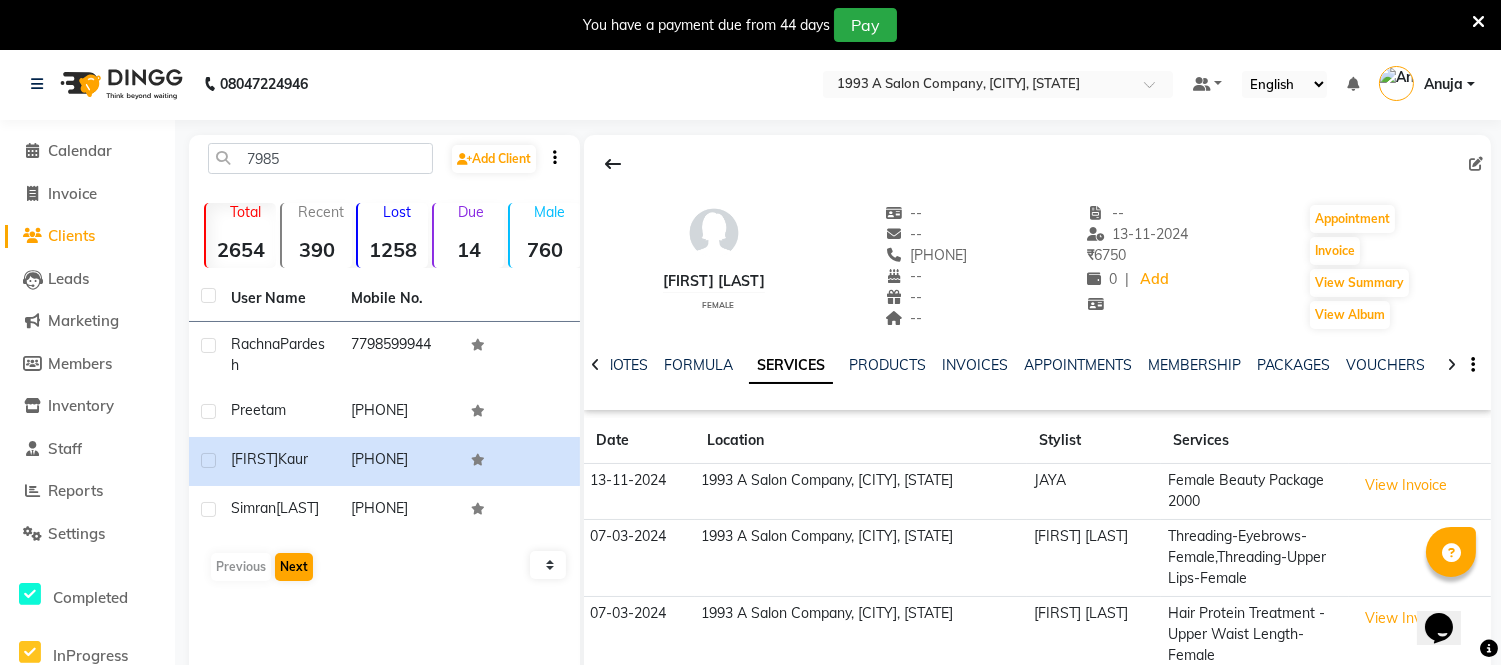 scroll, scrollTop: 0, scrollLeft: 0, axis: both 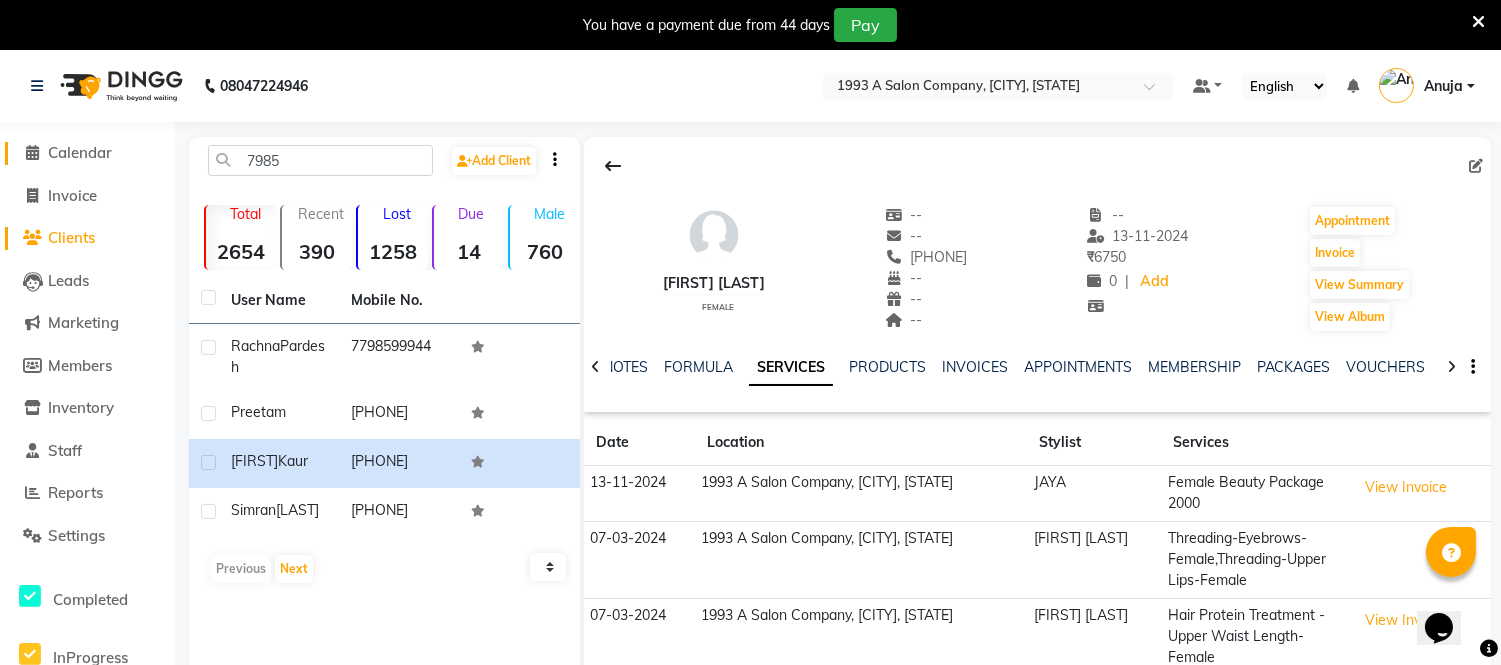 click on "Calendar" 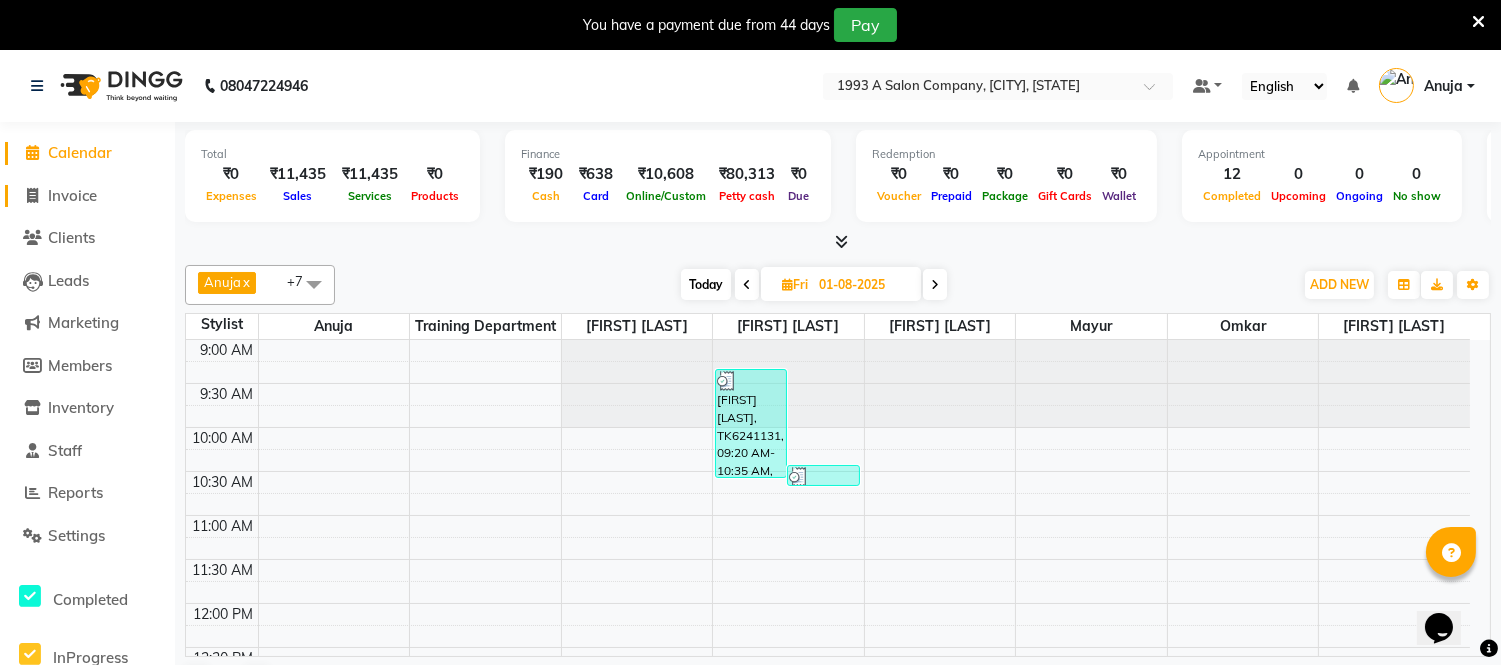 click on "Invoice" 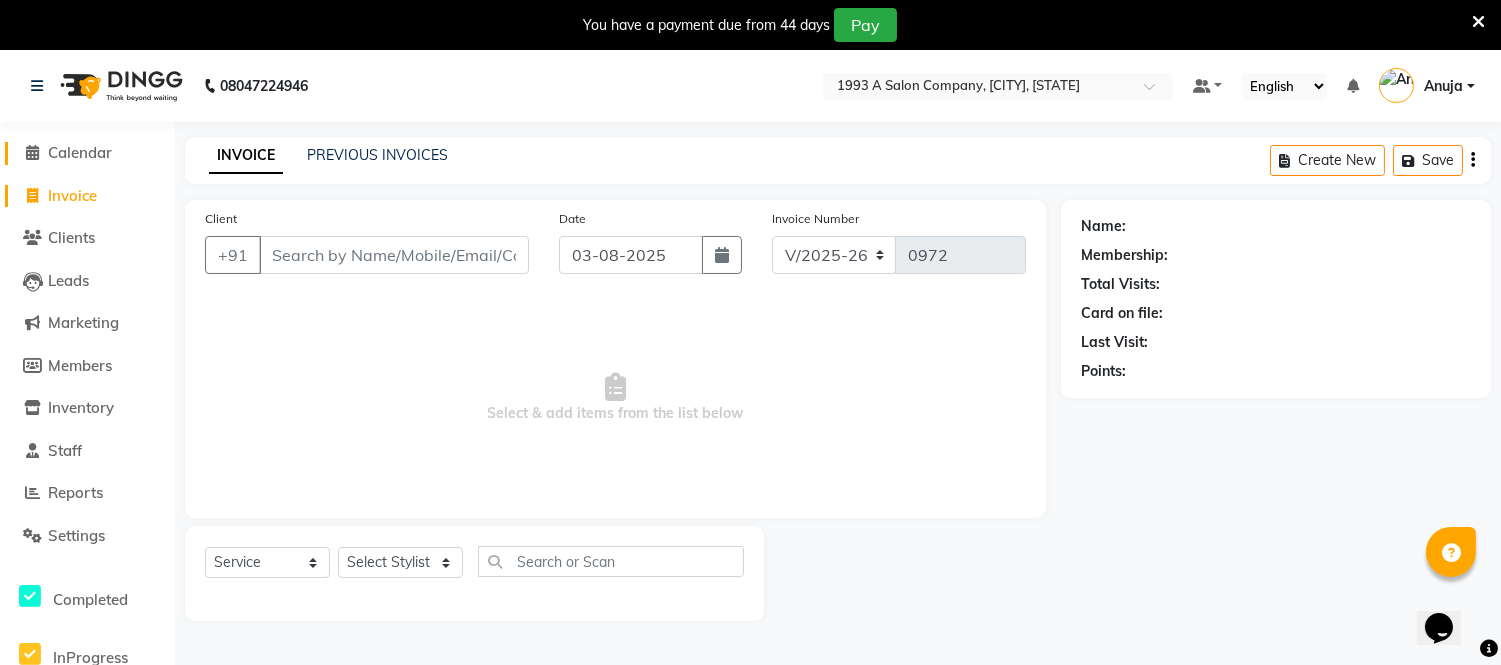 click on "Calendar" 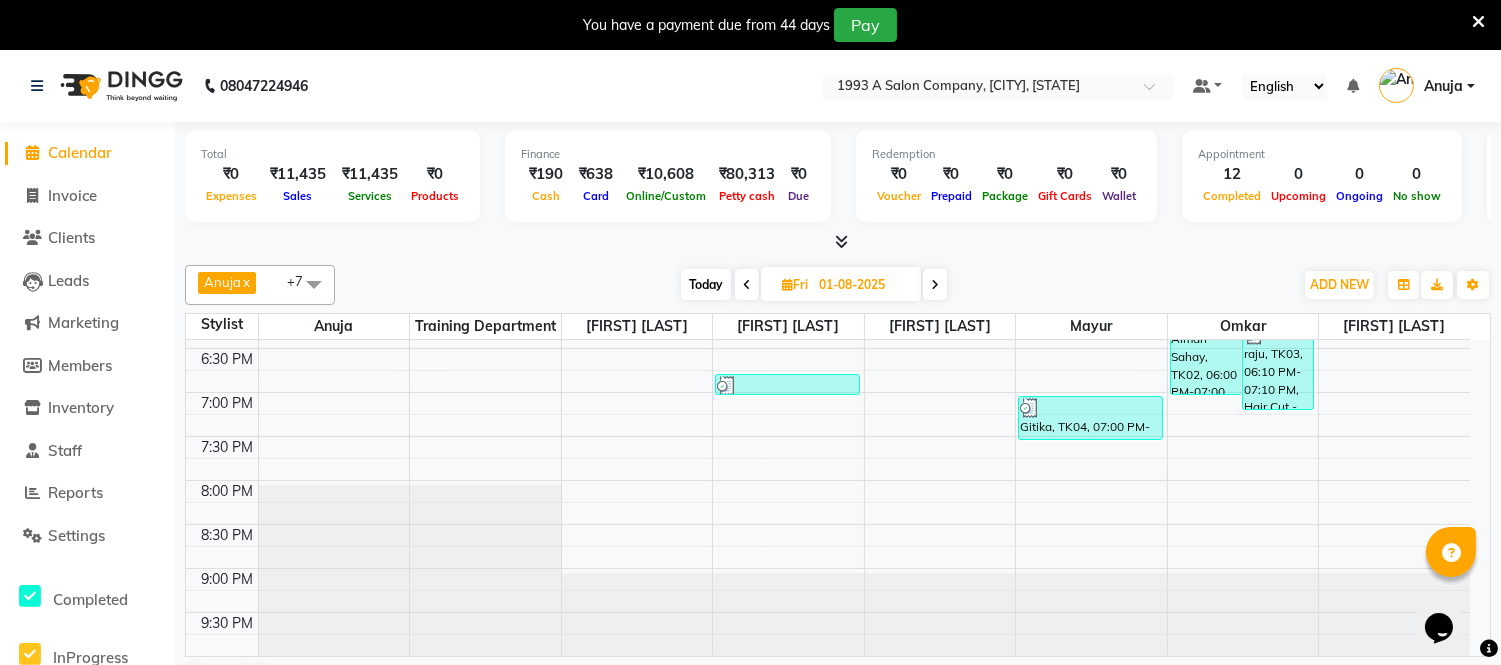 scroll, scrollTop: 832, scrollLeft: 0, axis: vertical 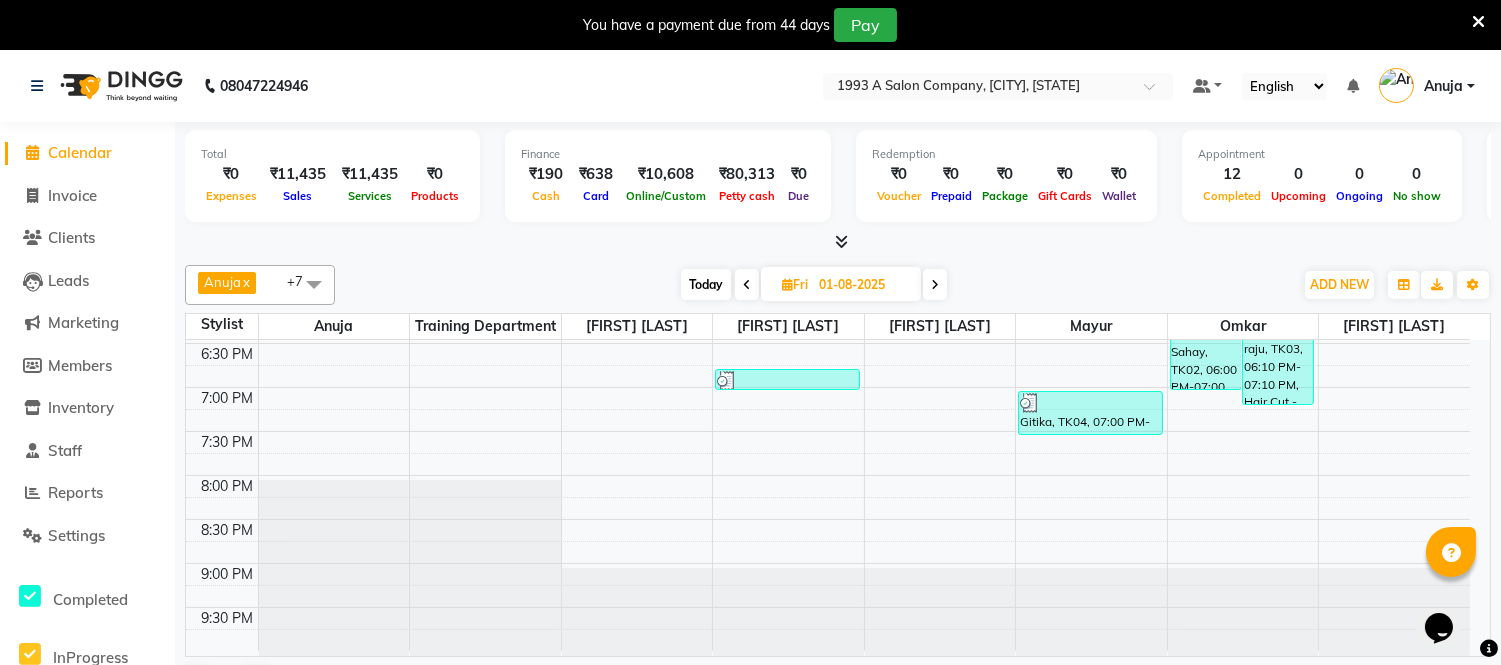 click at bounding box center [935, 285] 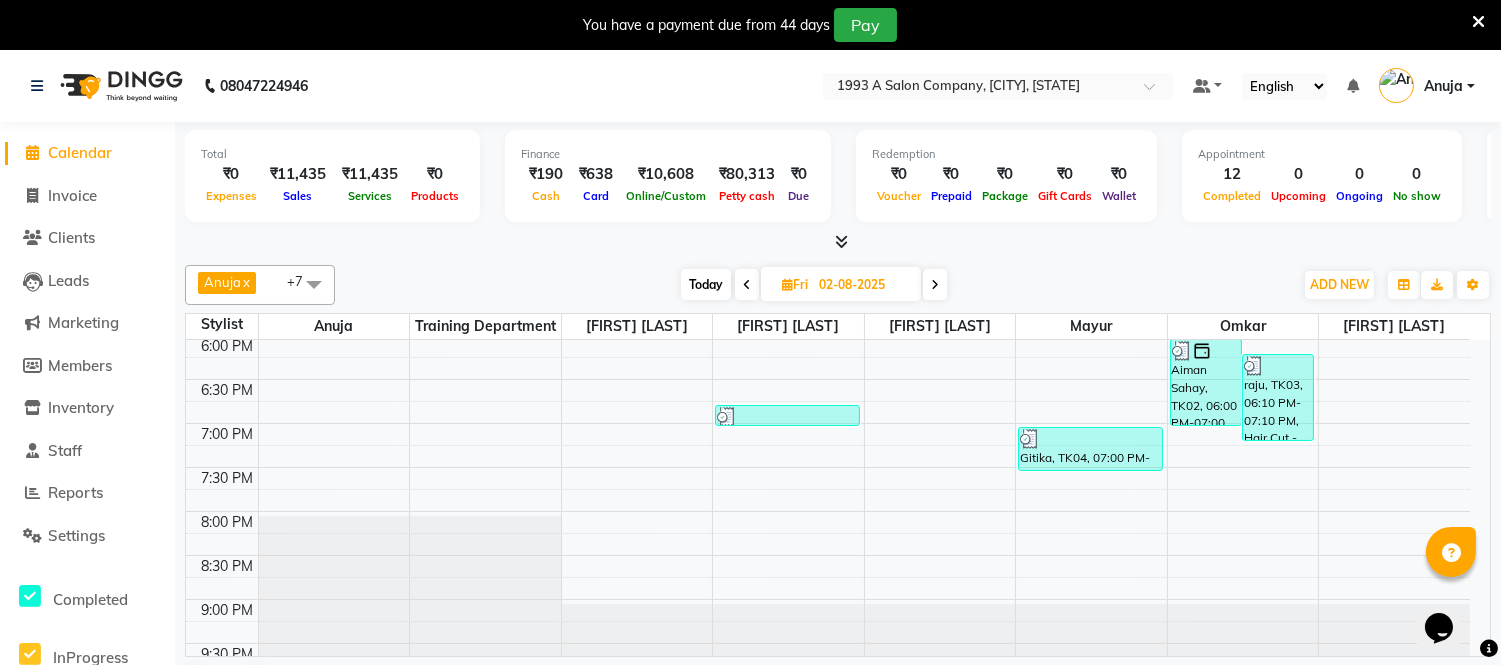 click at bounding box center (935, 285) 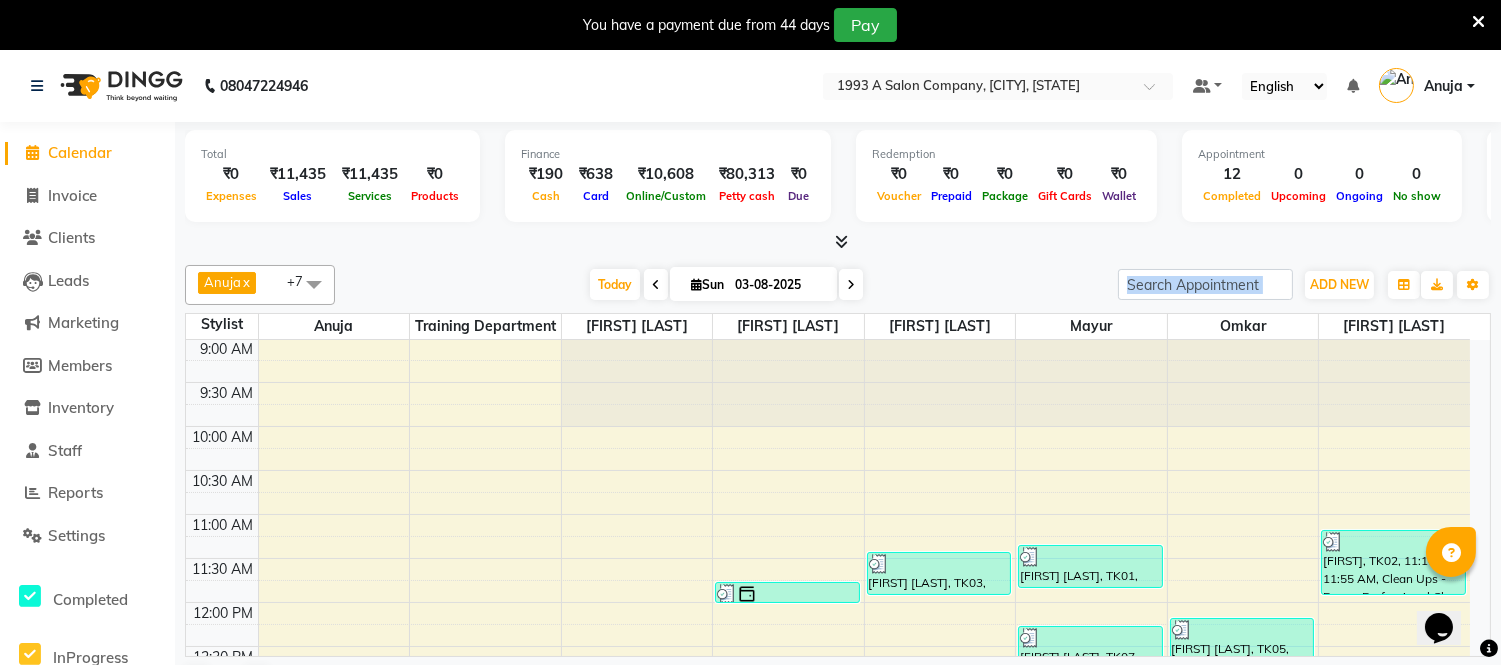 scroll, scrollTop: 0, scrollLeft: 0, axis: both 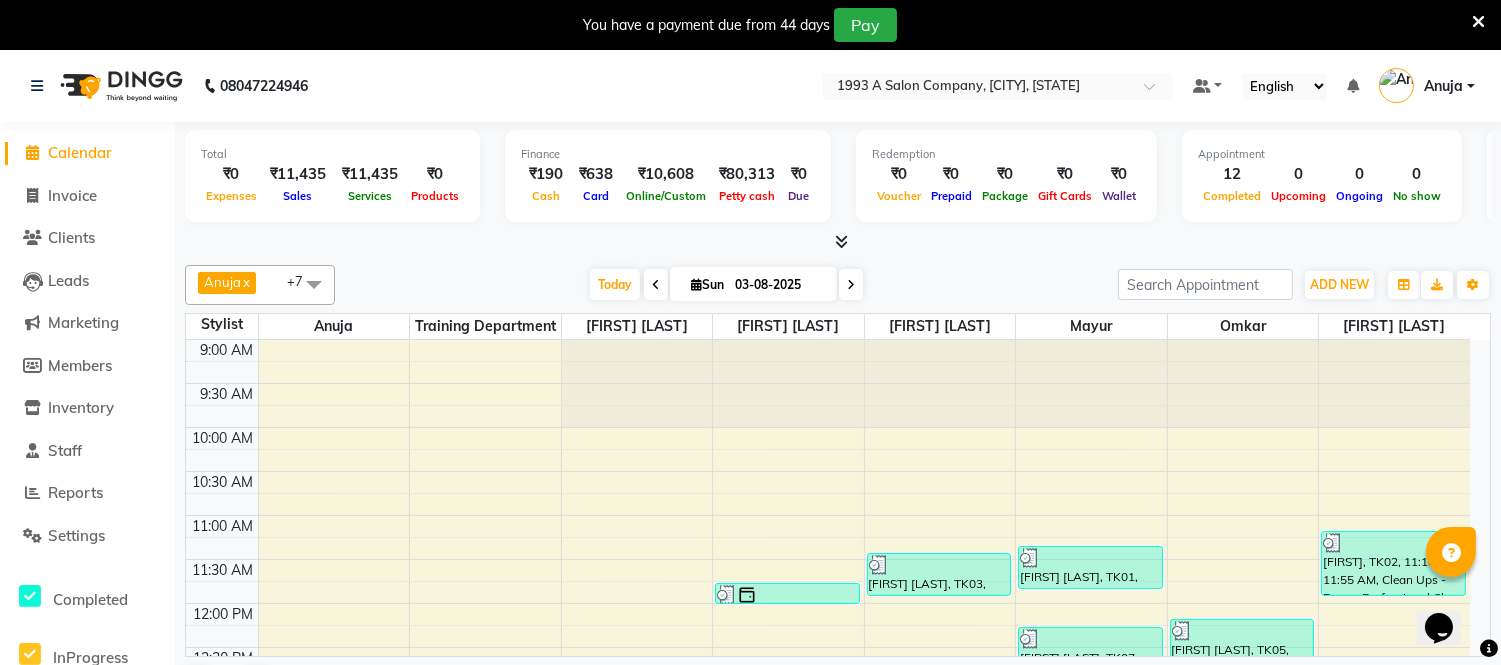 click on "Reports" 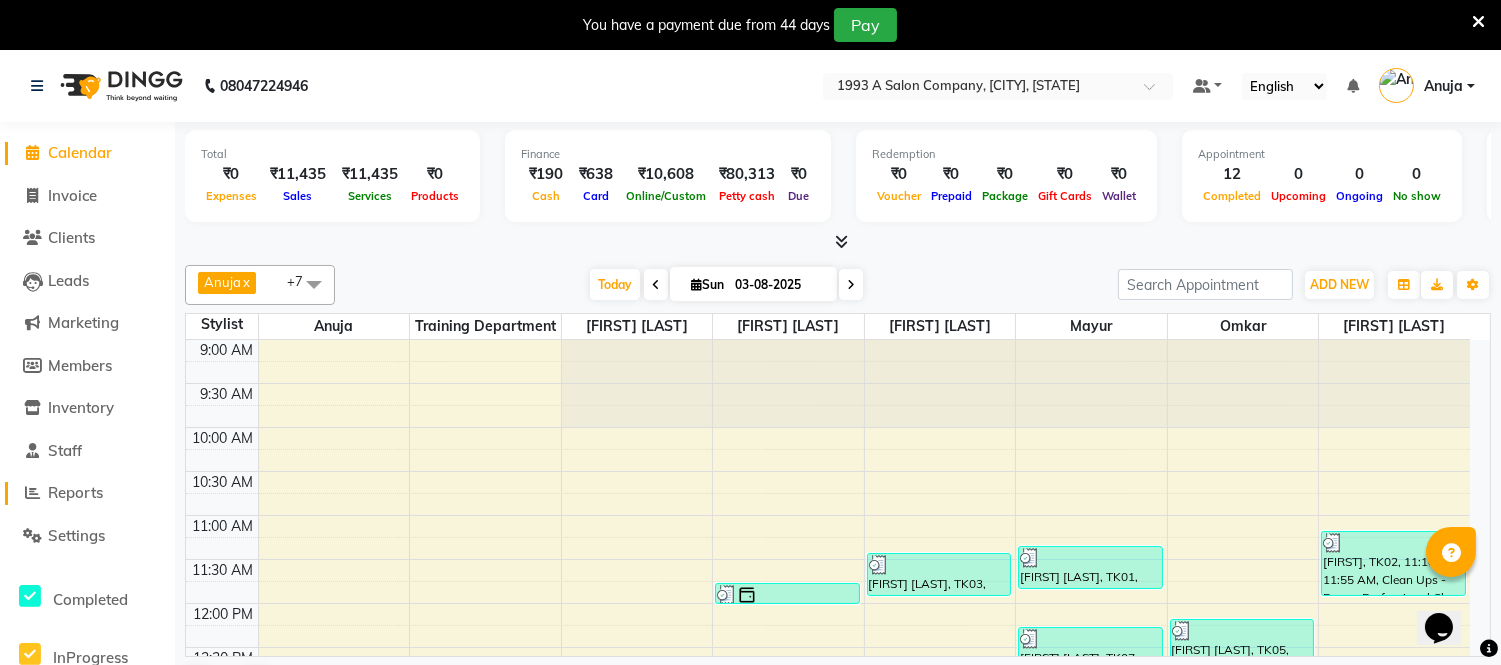 click on "Reports" 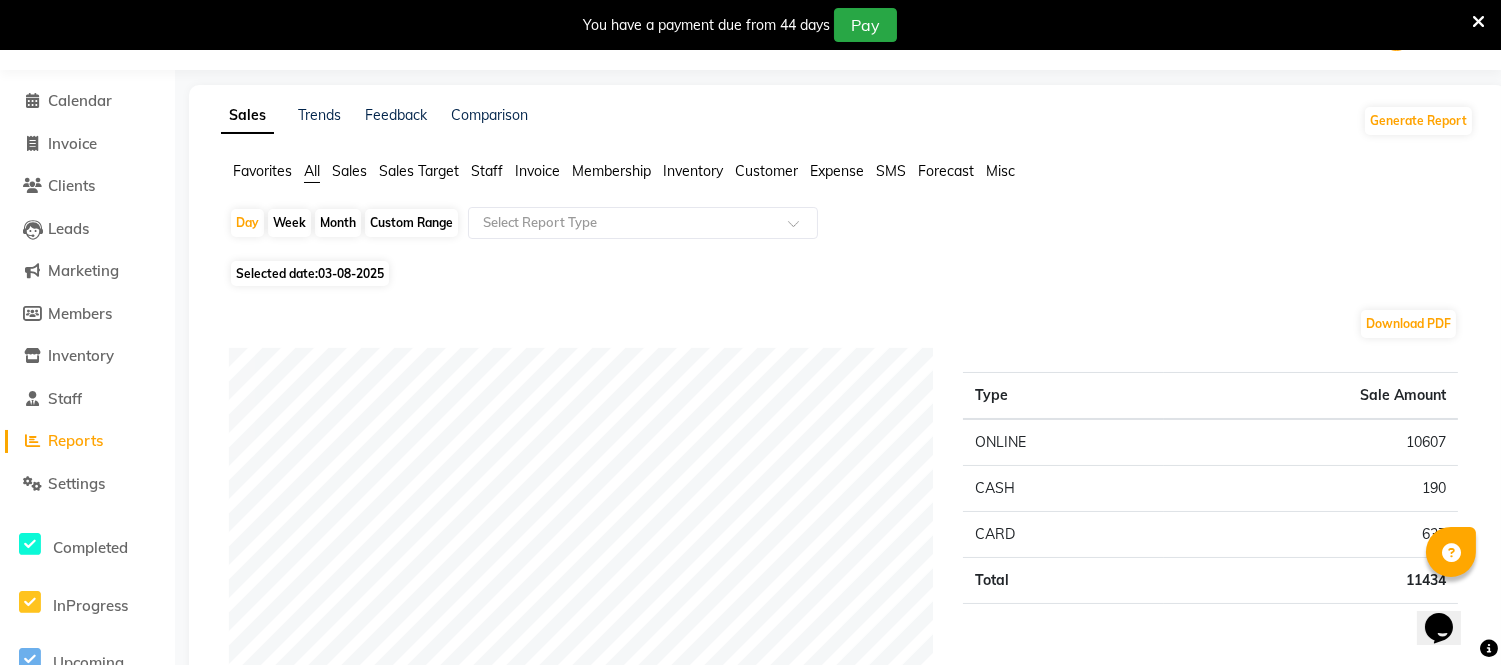 scroll, scrollTop: 0, scrollLeft: 0, axis: both 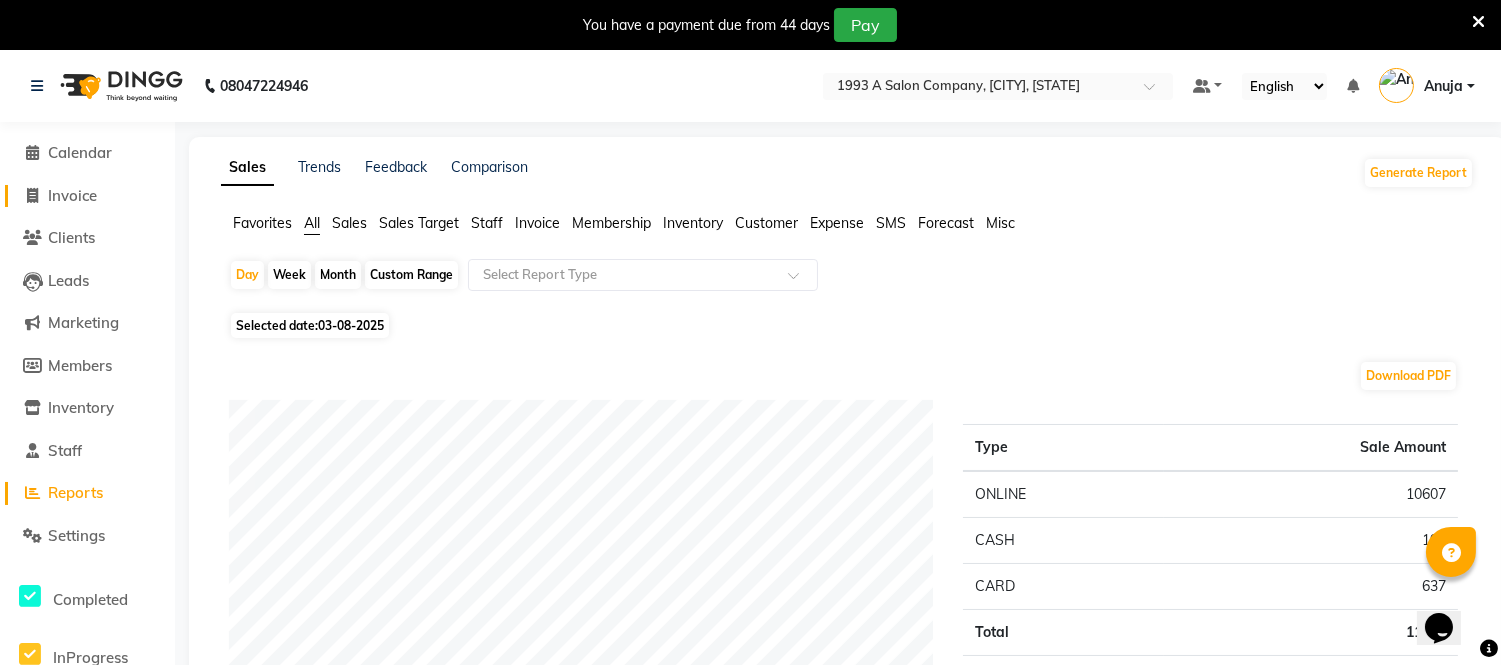click on "Invoice" 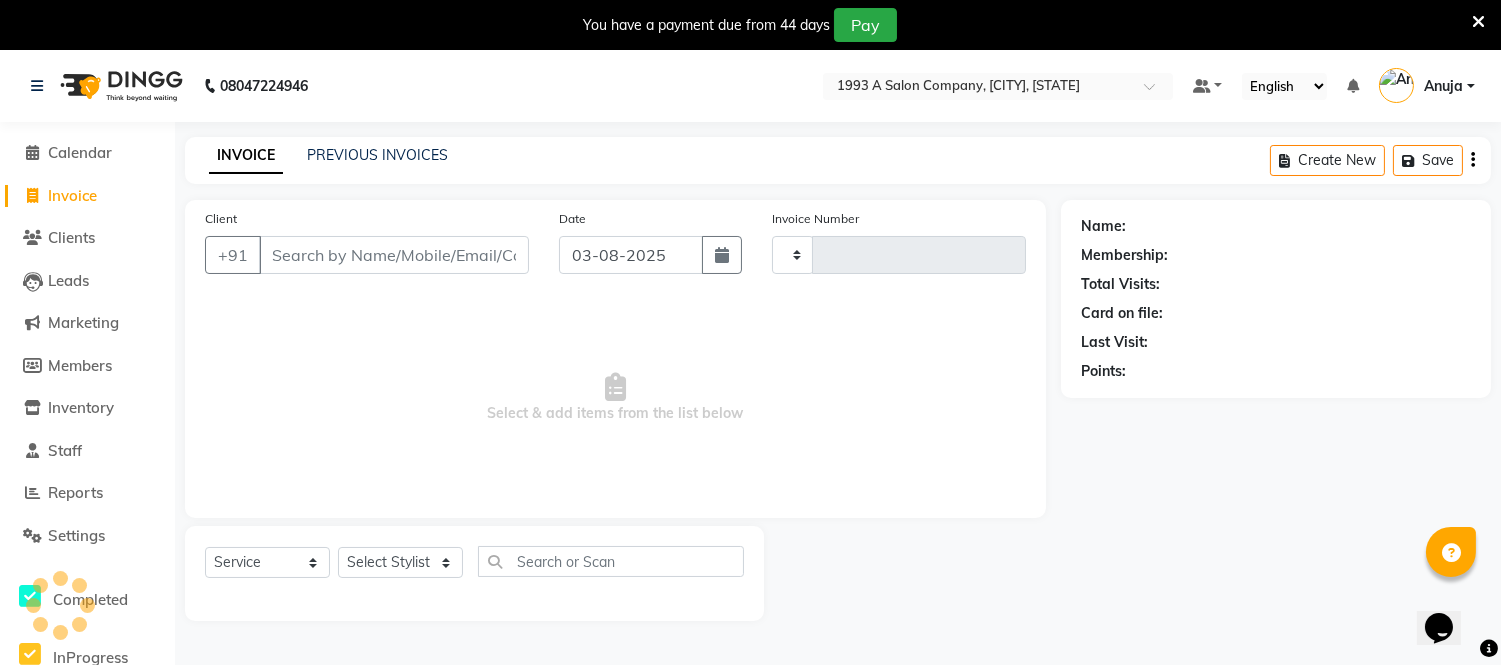 scroll, scrollTop: 50, scrollLeft: 0, axis: vertical 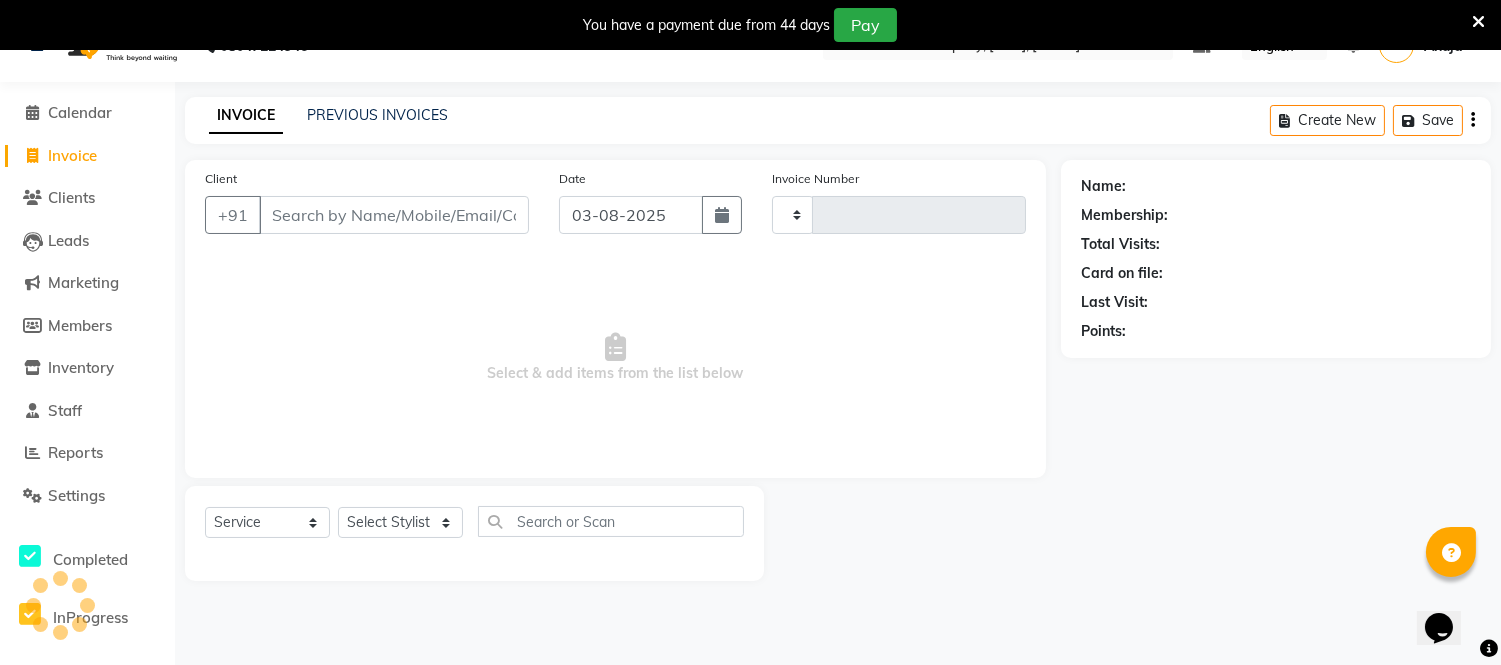 type on "0972" 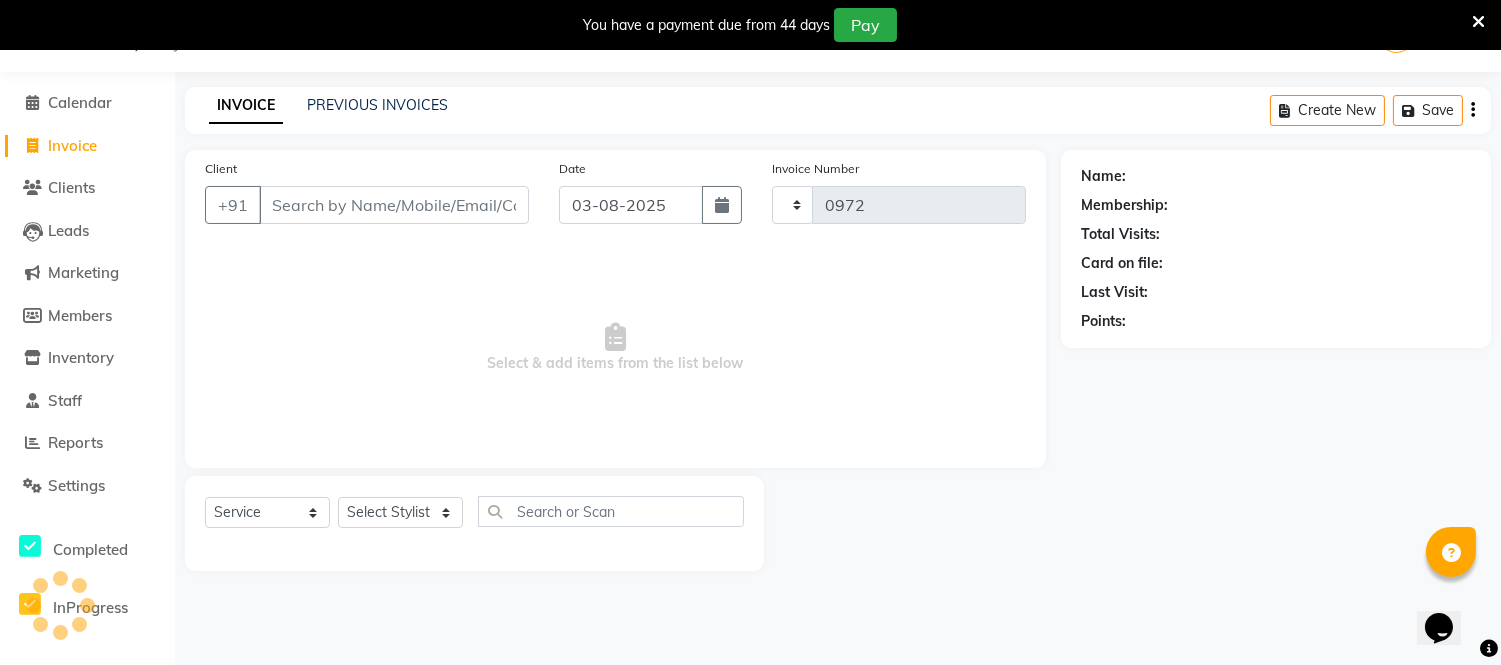 select on "4955" 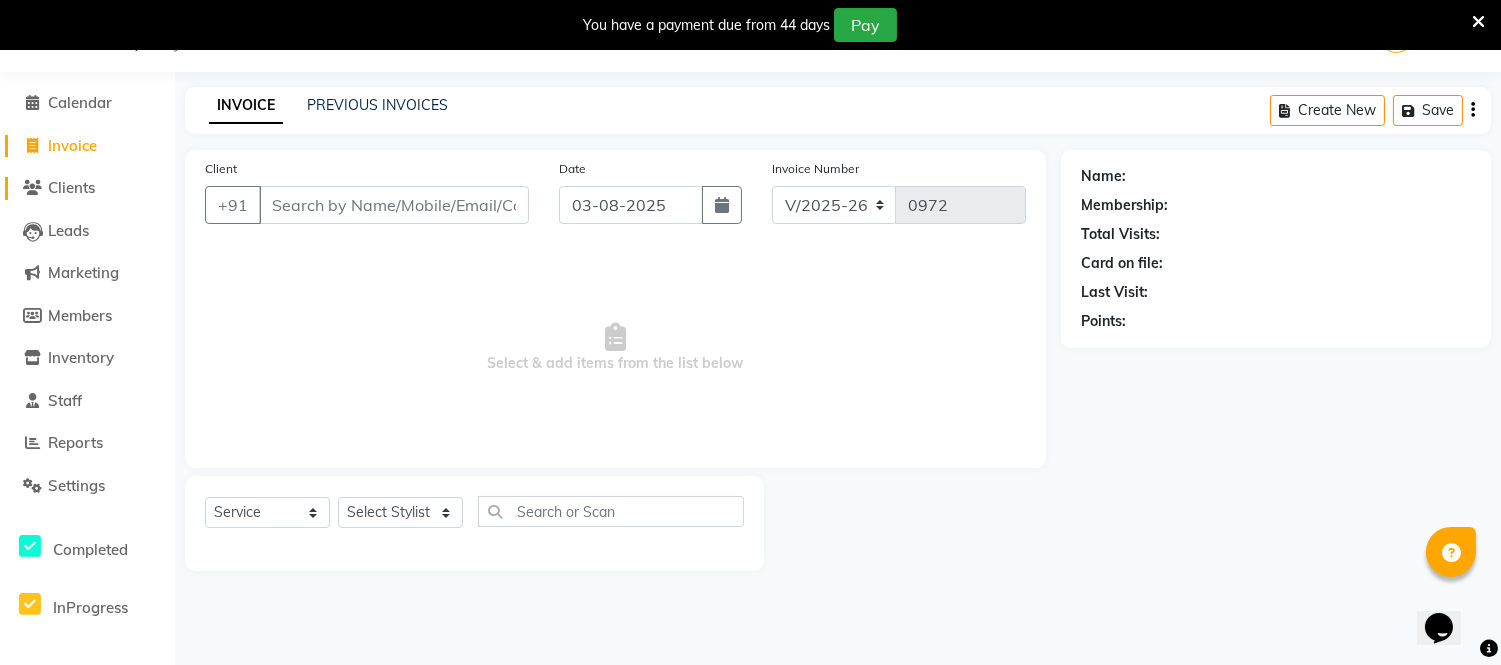 click on "Clients" 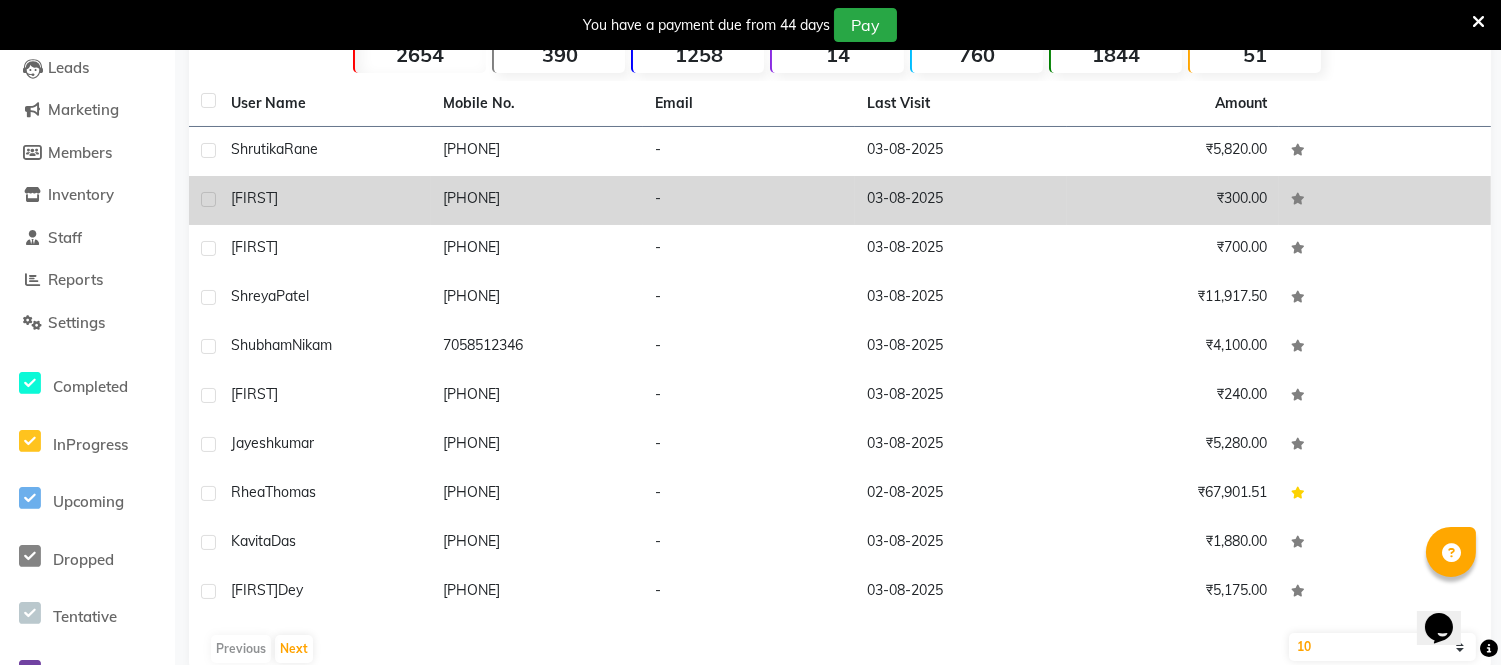 scroll, scrollTop: 250, scrollLeft: 0, axis: vertical 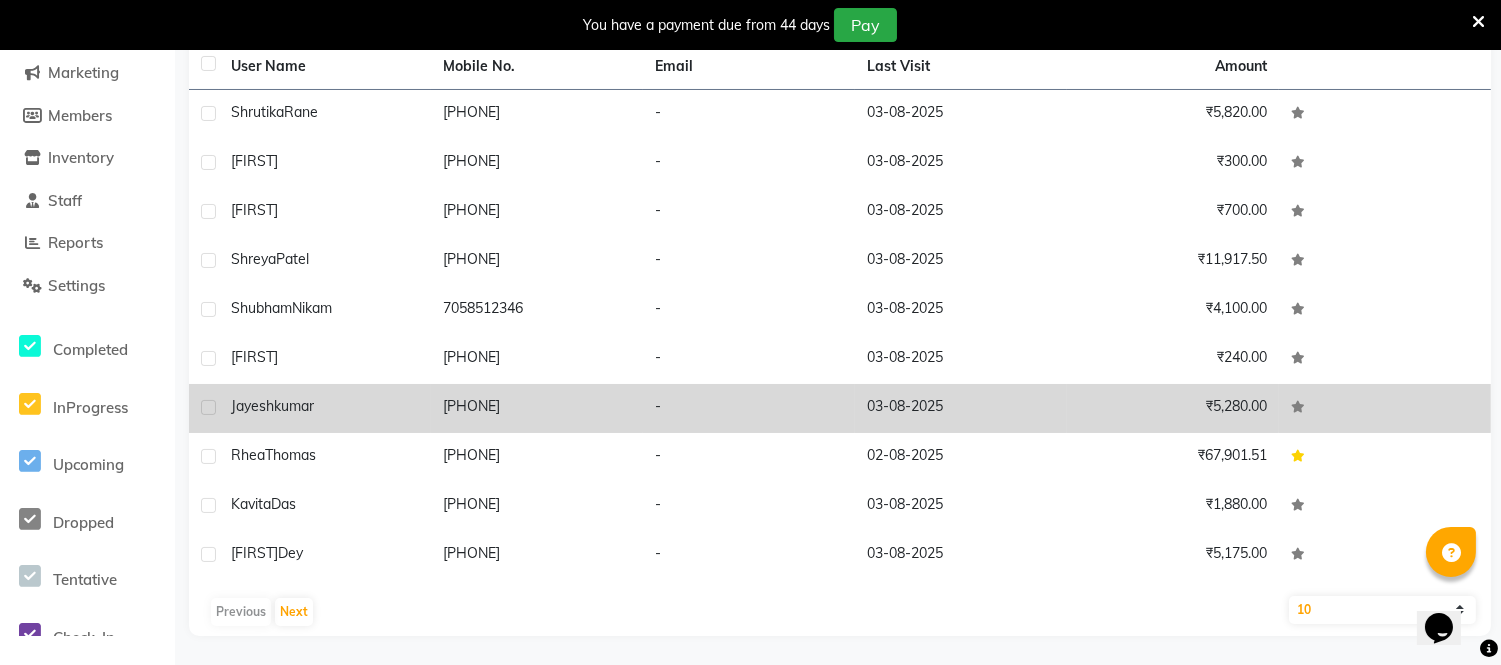 click on "[FIRST]  [LAST]" 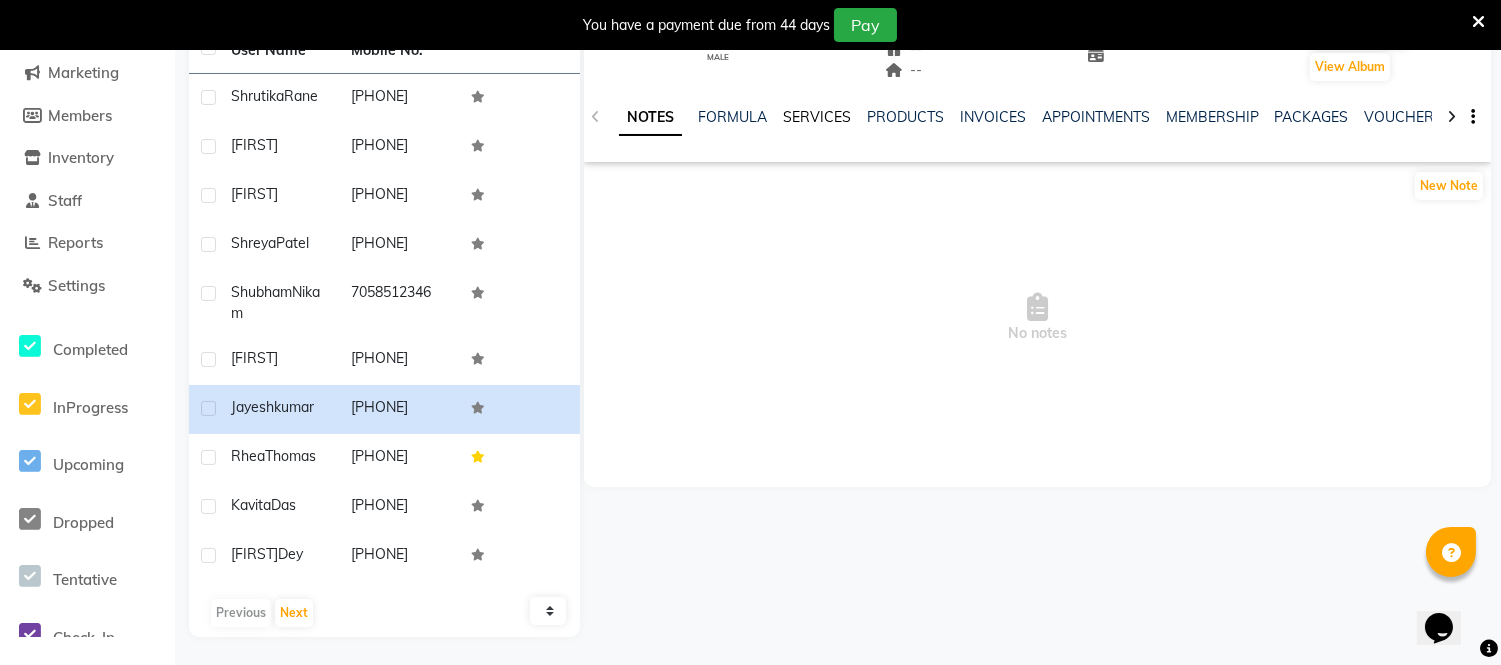 click on "SERVICES" 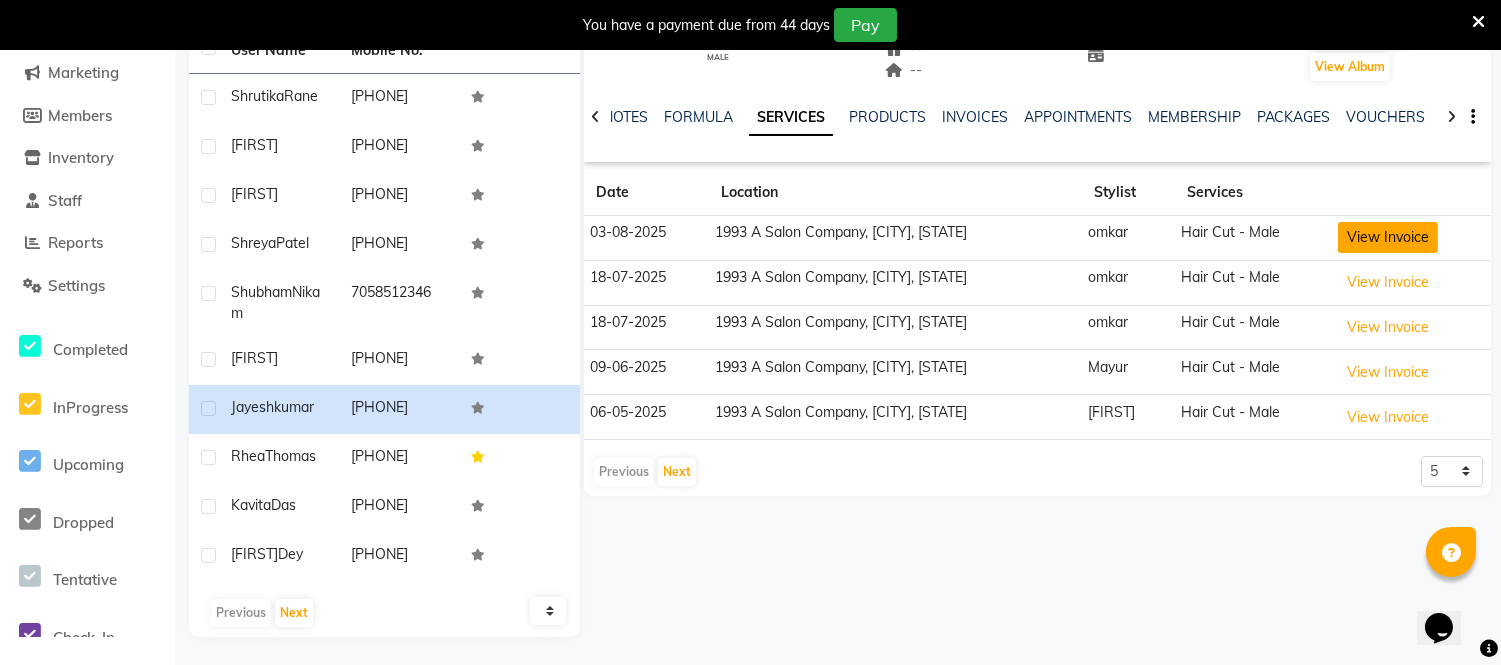 click on "View Invoice" 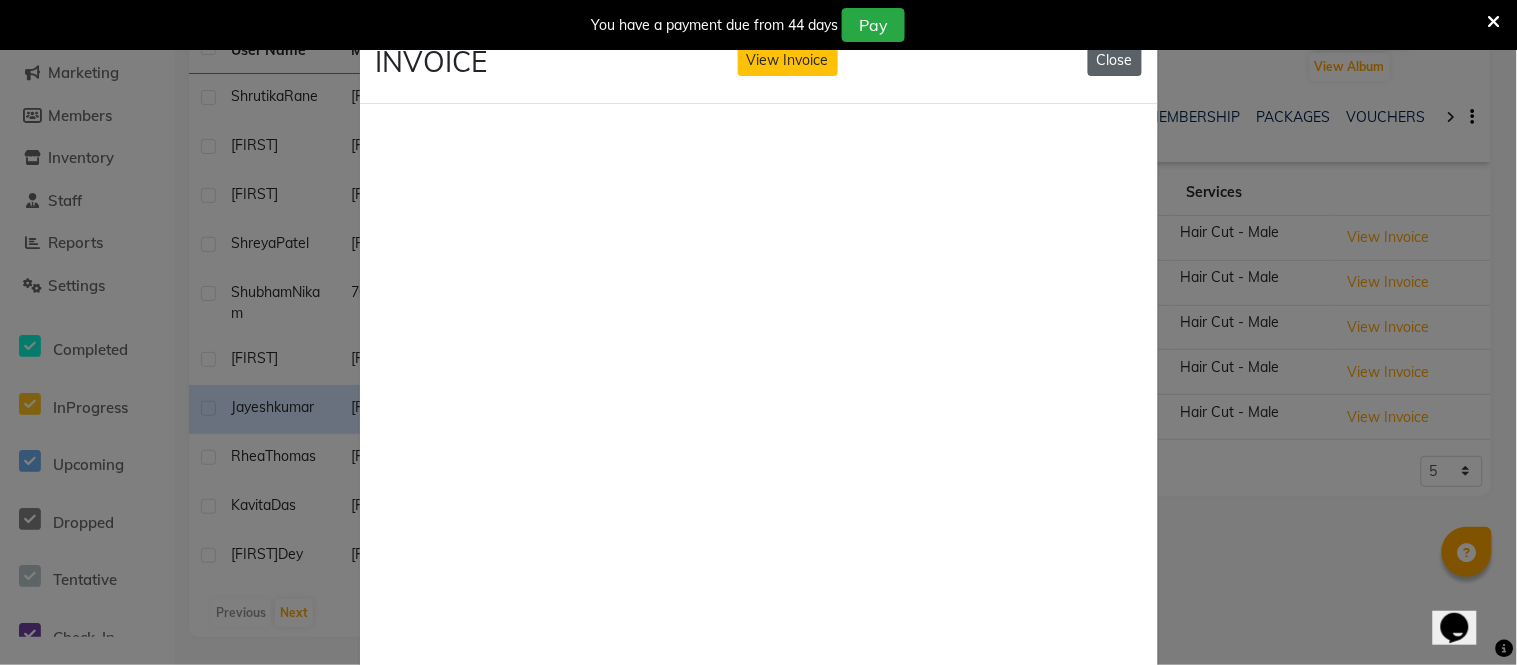 click on "Close" 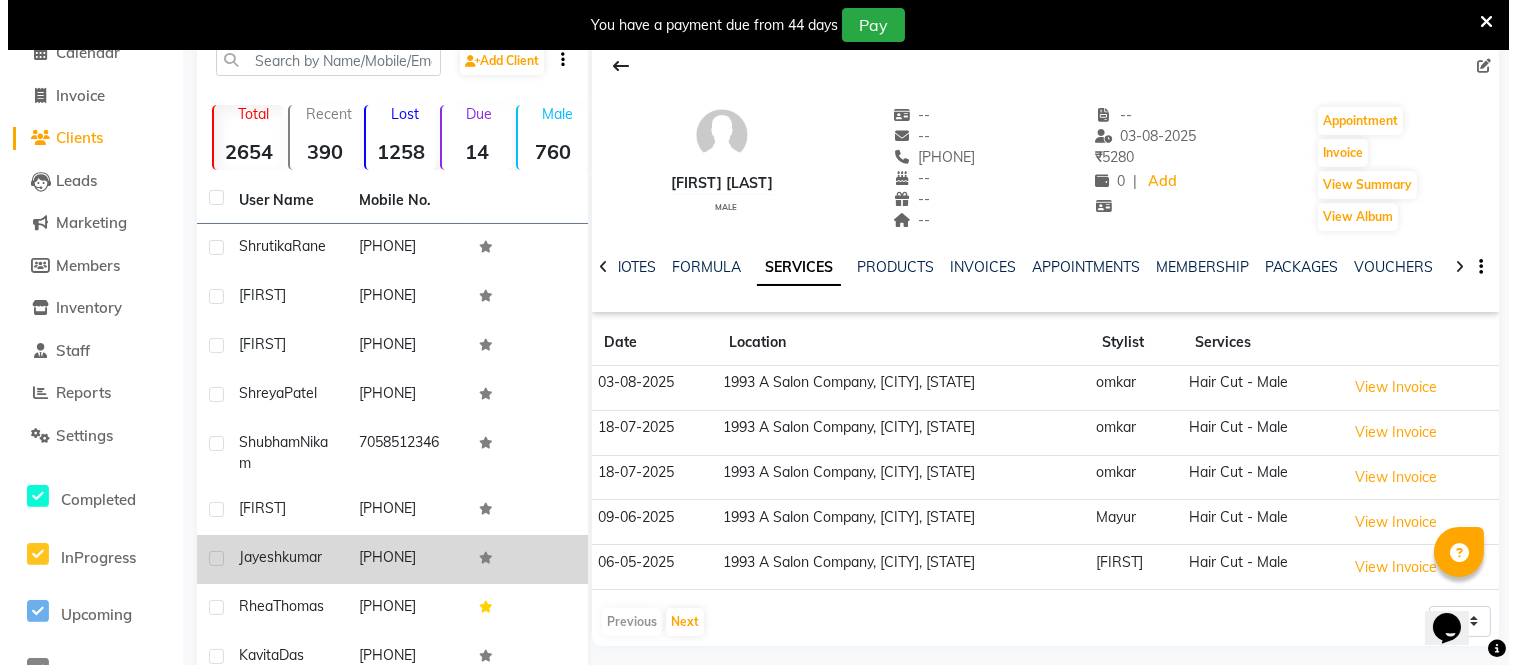 scroll, scrollTop: 0, scrollLeft: 0, axis: both 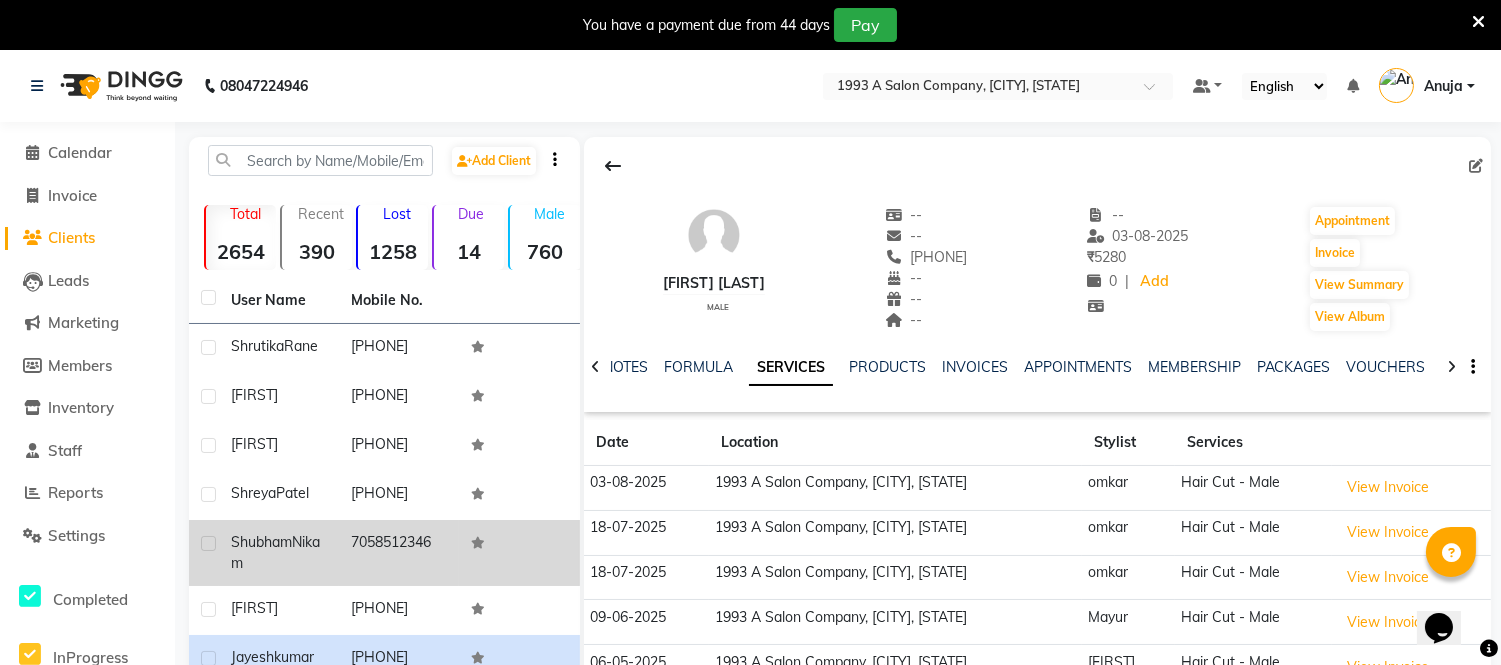 click on "7058512346" 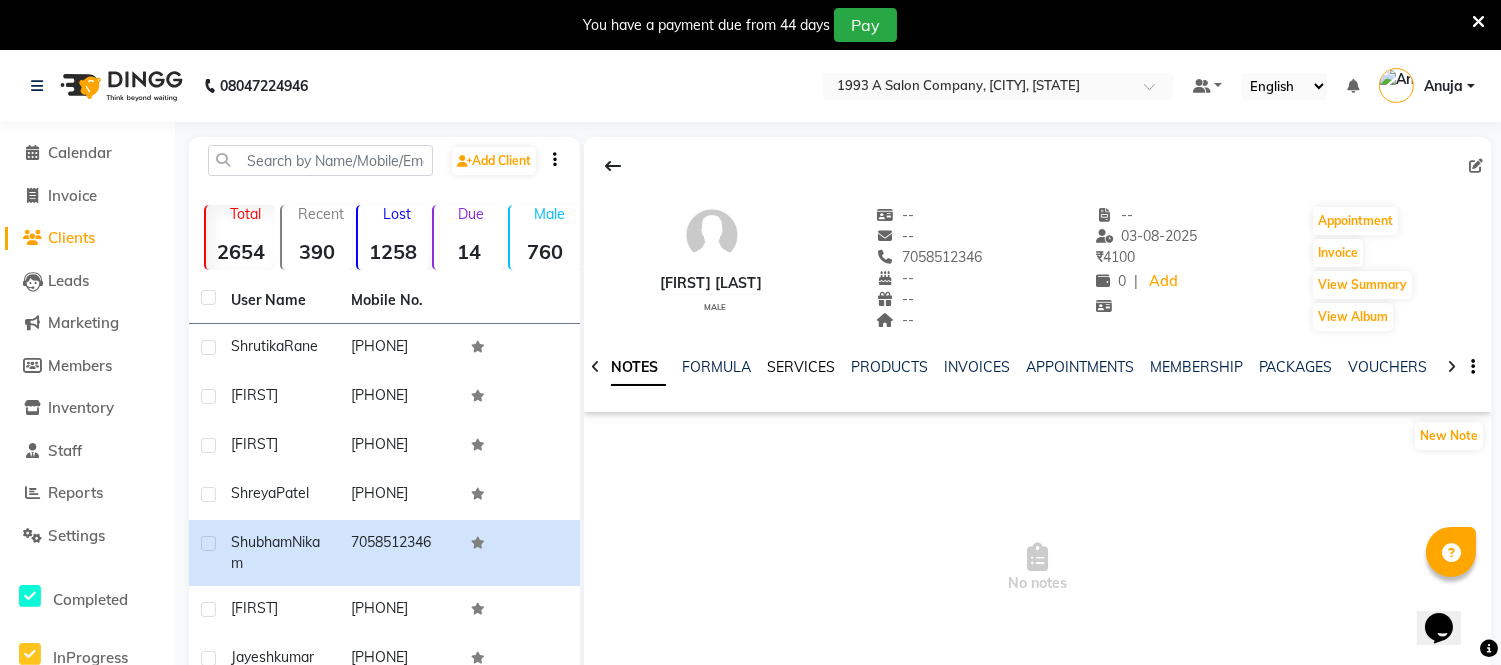 click on "SERVICES" 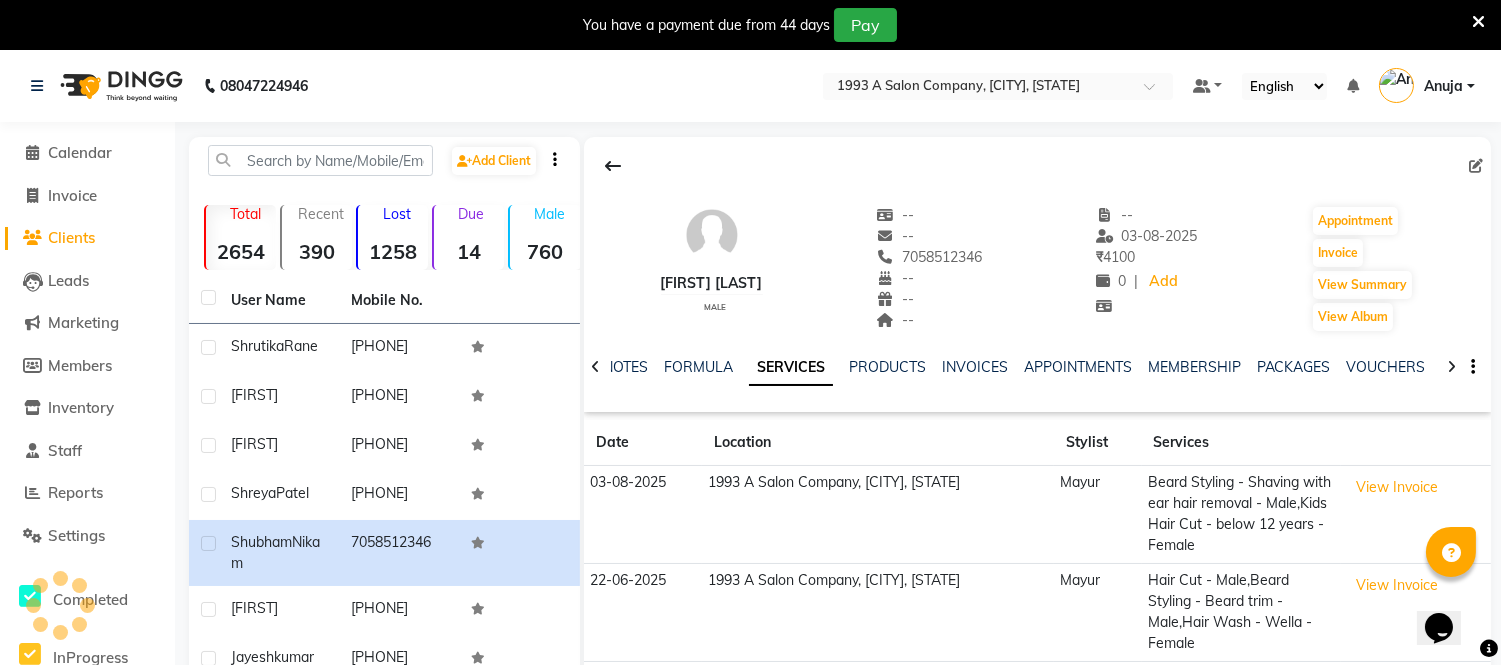 click on "View Invoice" 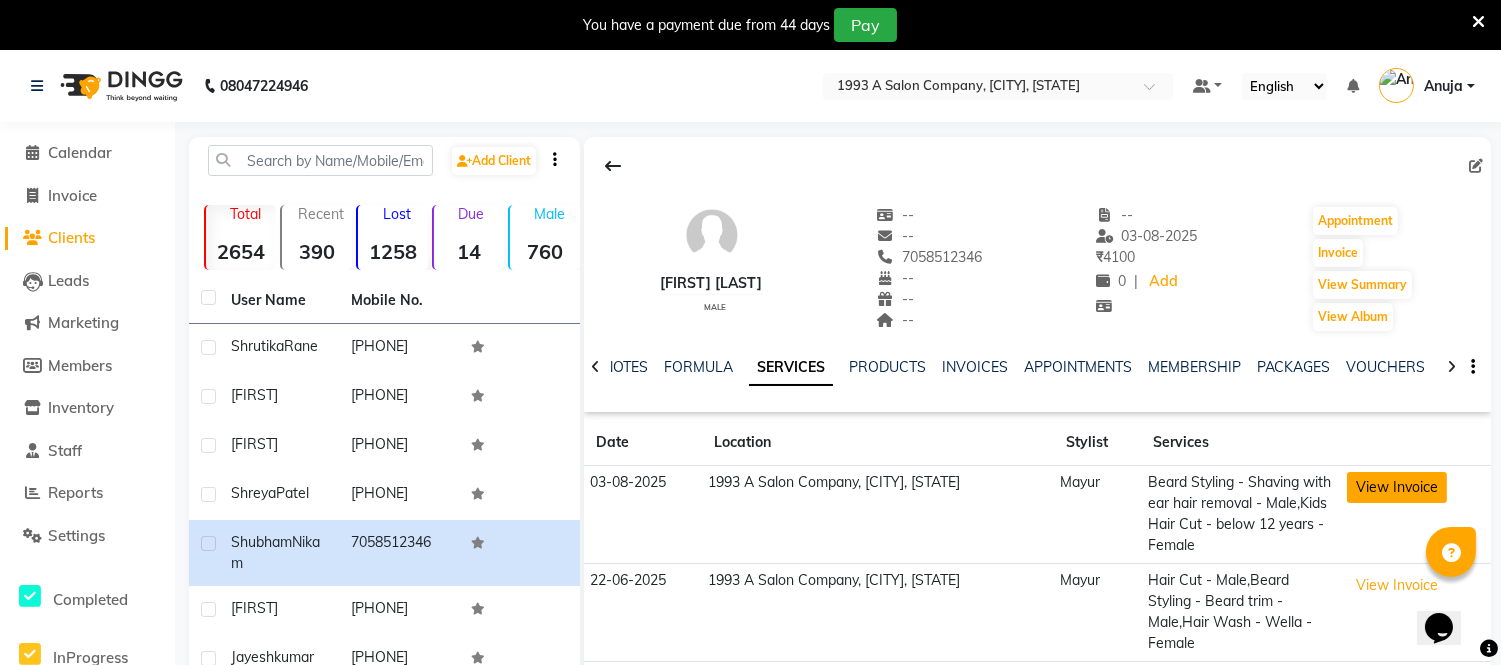 click on "View Invoice" 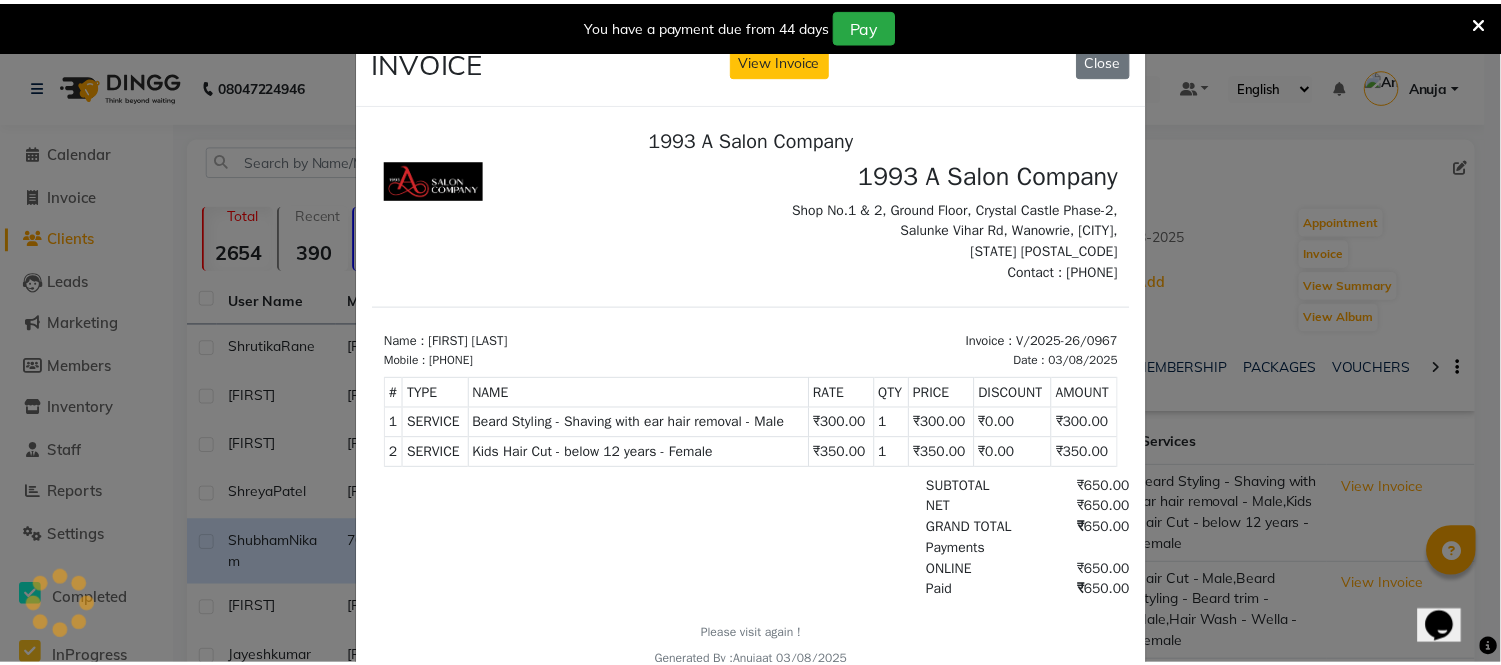 scroll, scrollTop: 0, scrollLeft: 0, axis: both 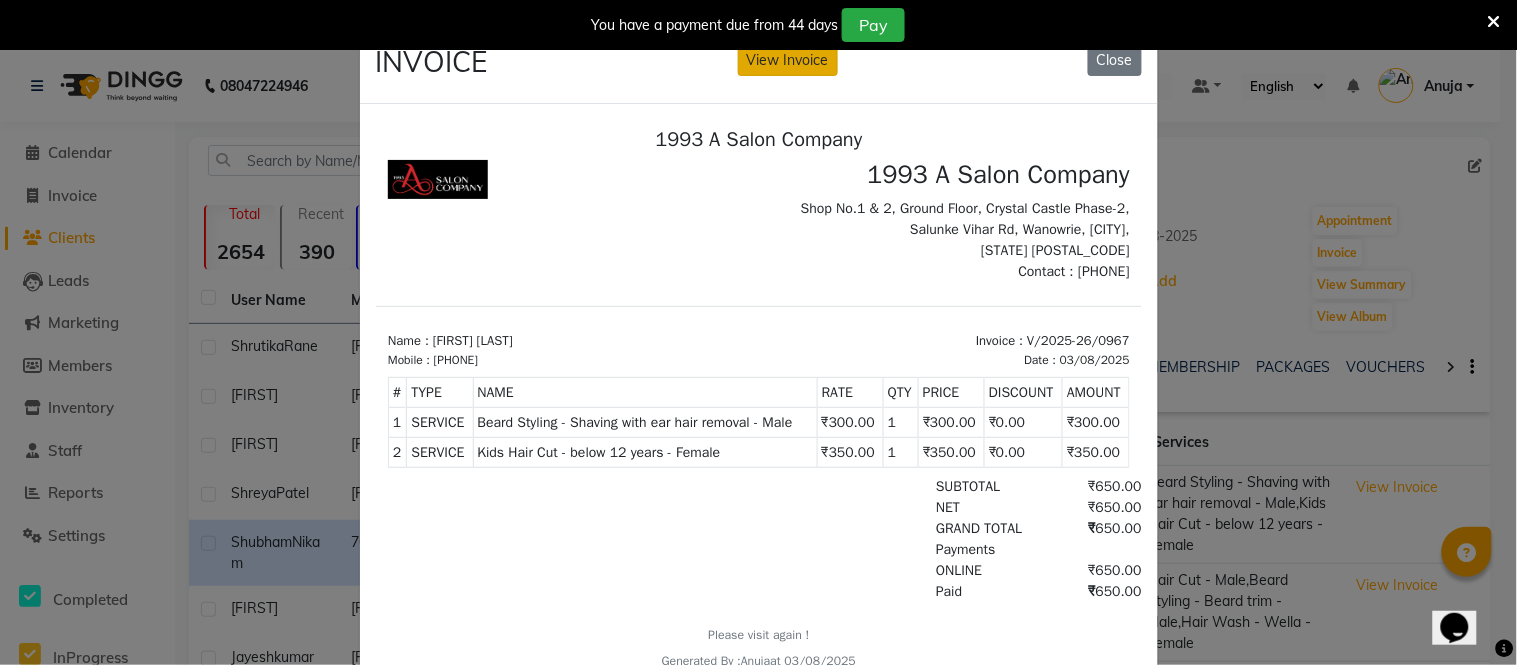 click on "View Invoice" 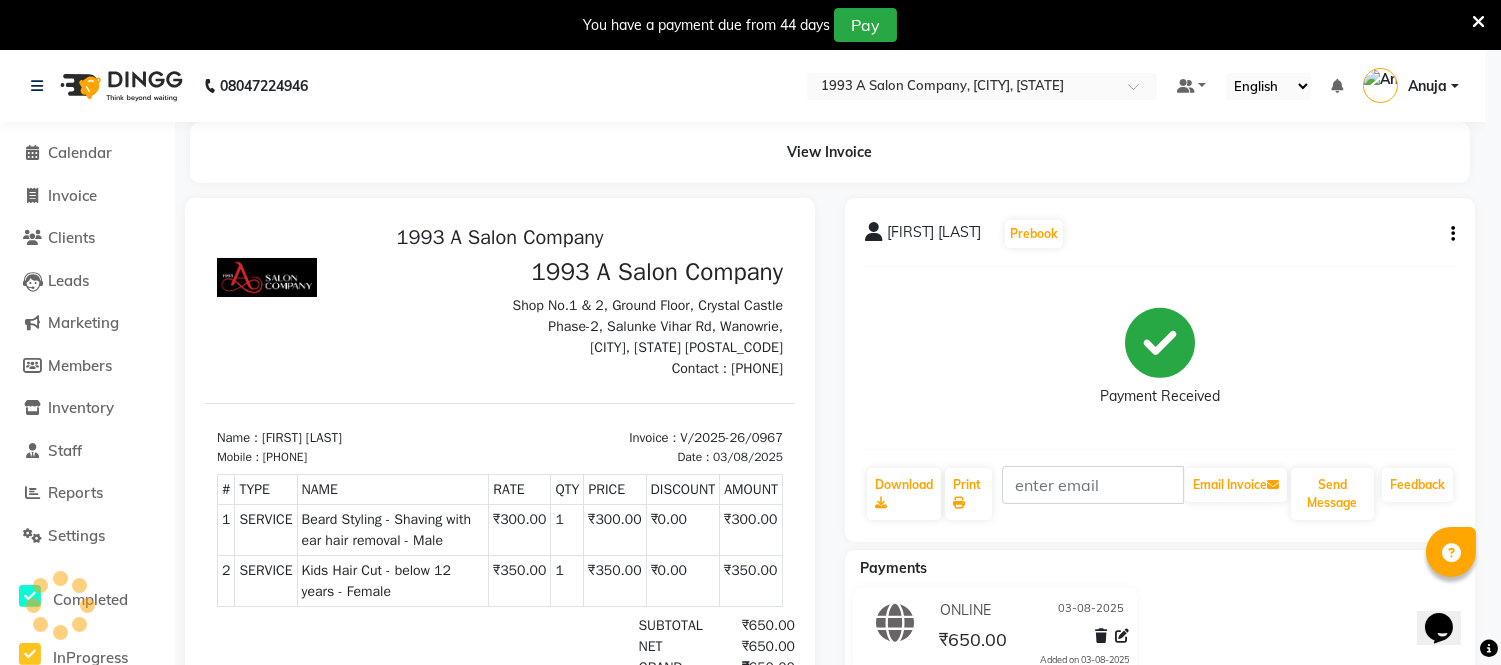 scroll, scrollTop: 0, scrollLeft: 0, axis: both 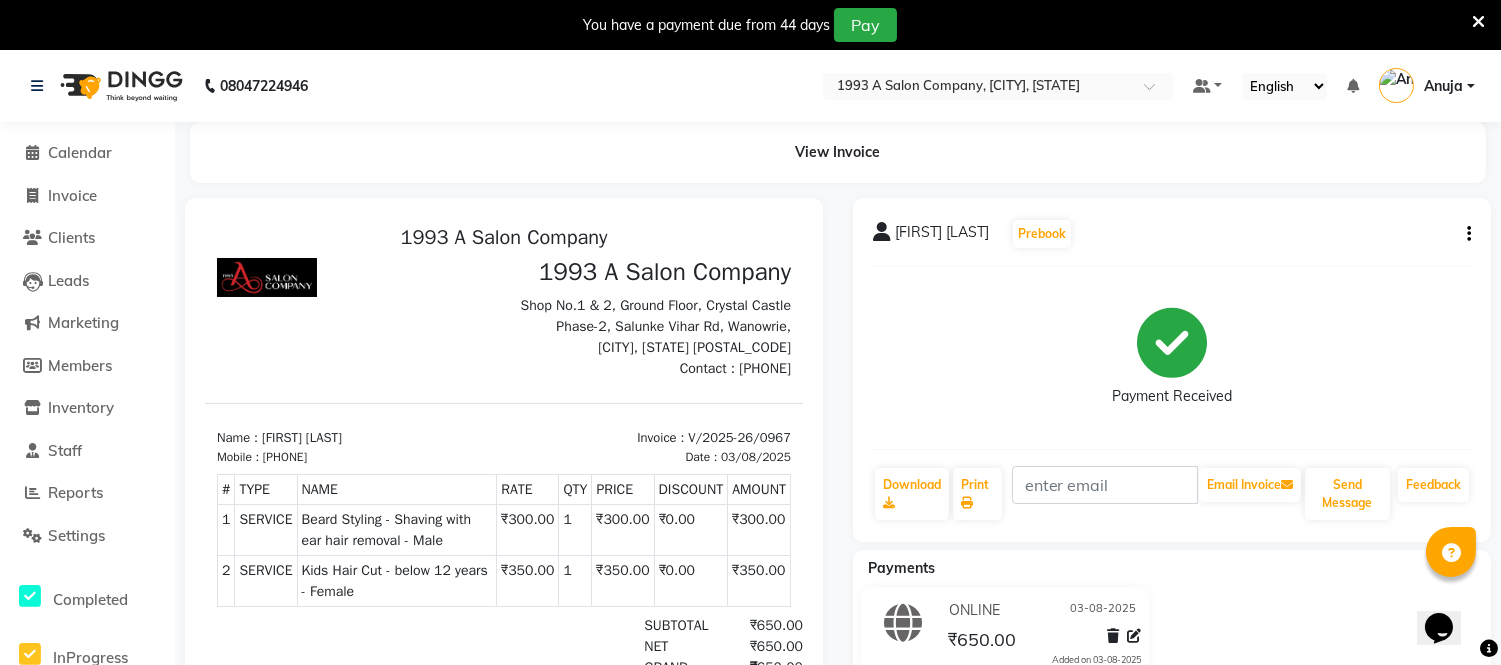 drag, startPoint x: 1460, startPoint y: 228, endPoint x: 1472, endPoint y: 228, distance: 12 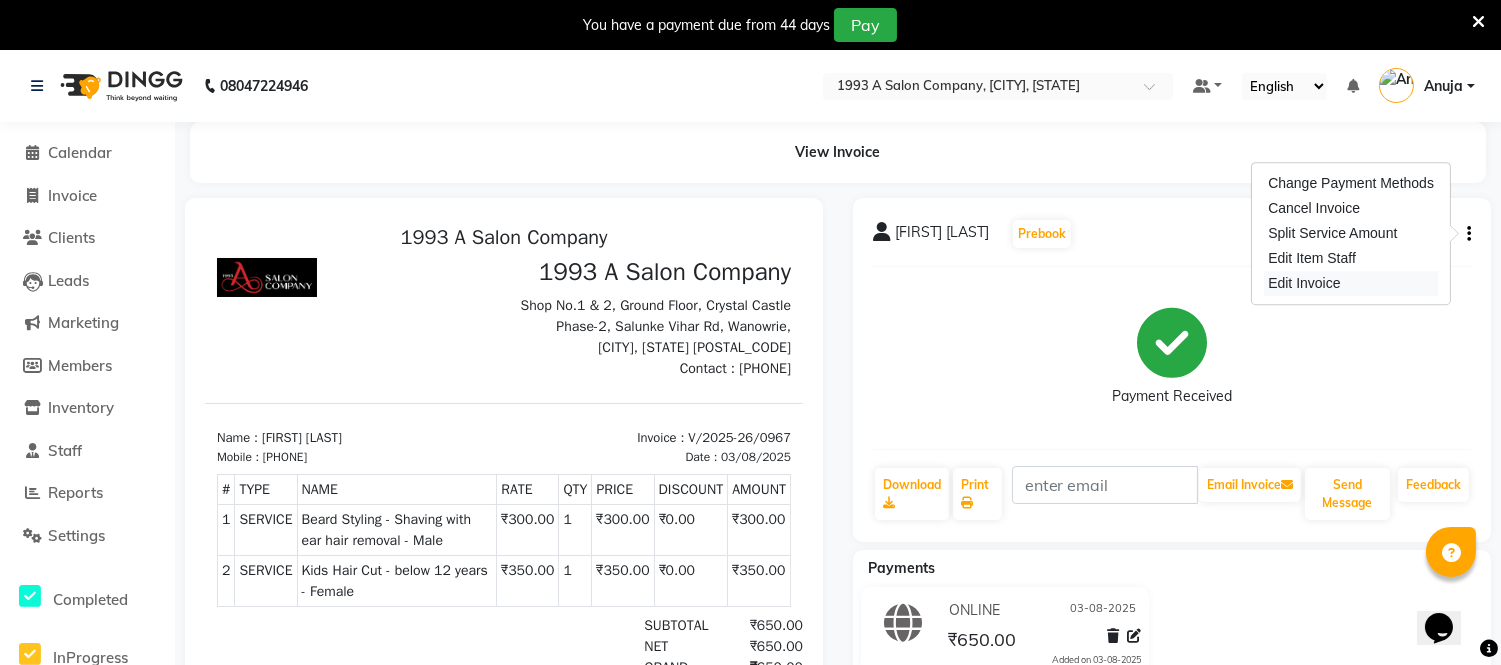 click on "Edit Invoice" at bounding box center [1351, 283] 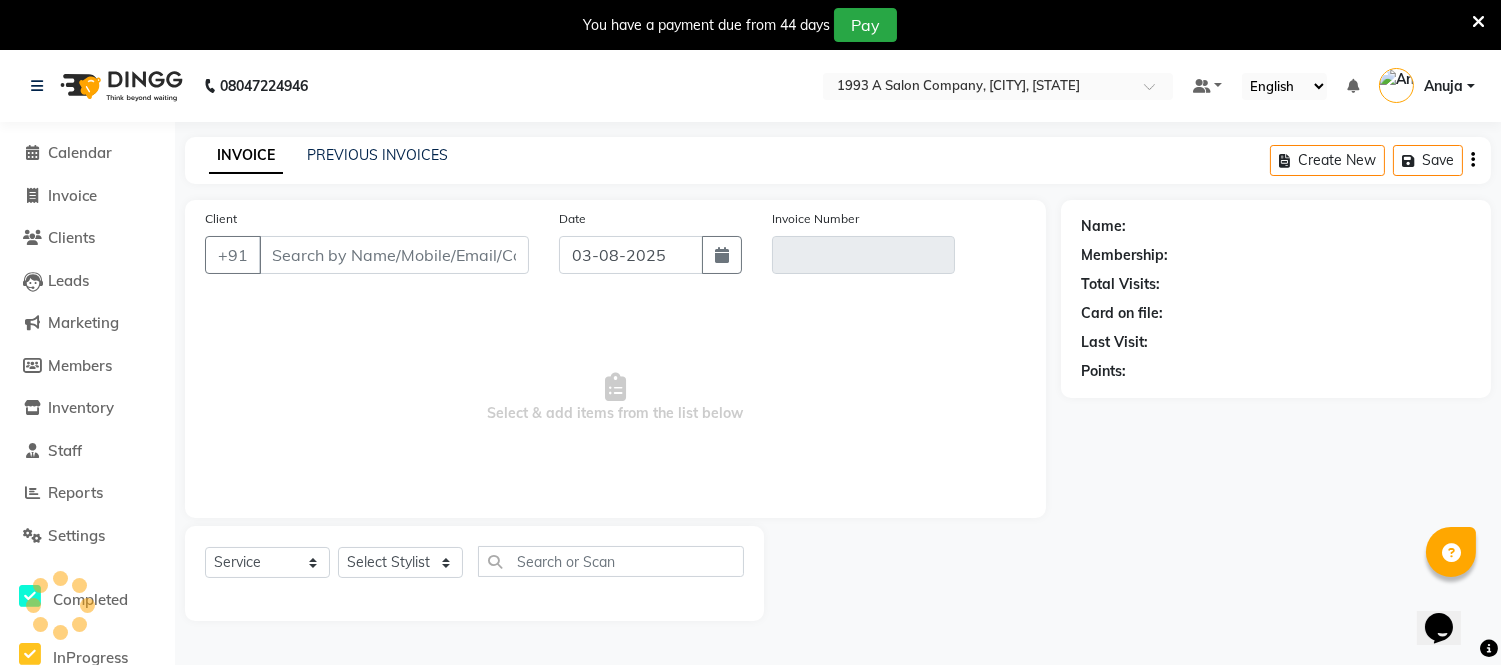 scroll, scrollTop: 50, scrollLeft: 0, axis: vertical 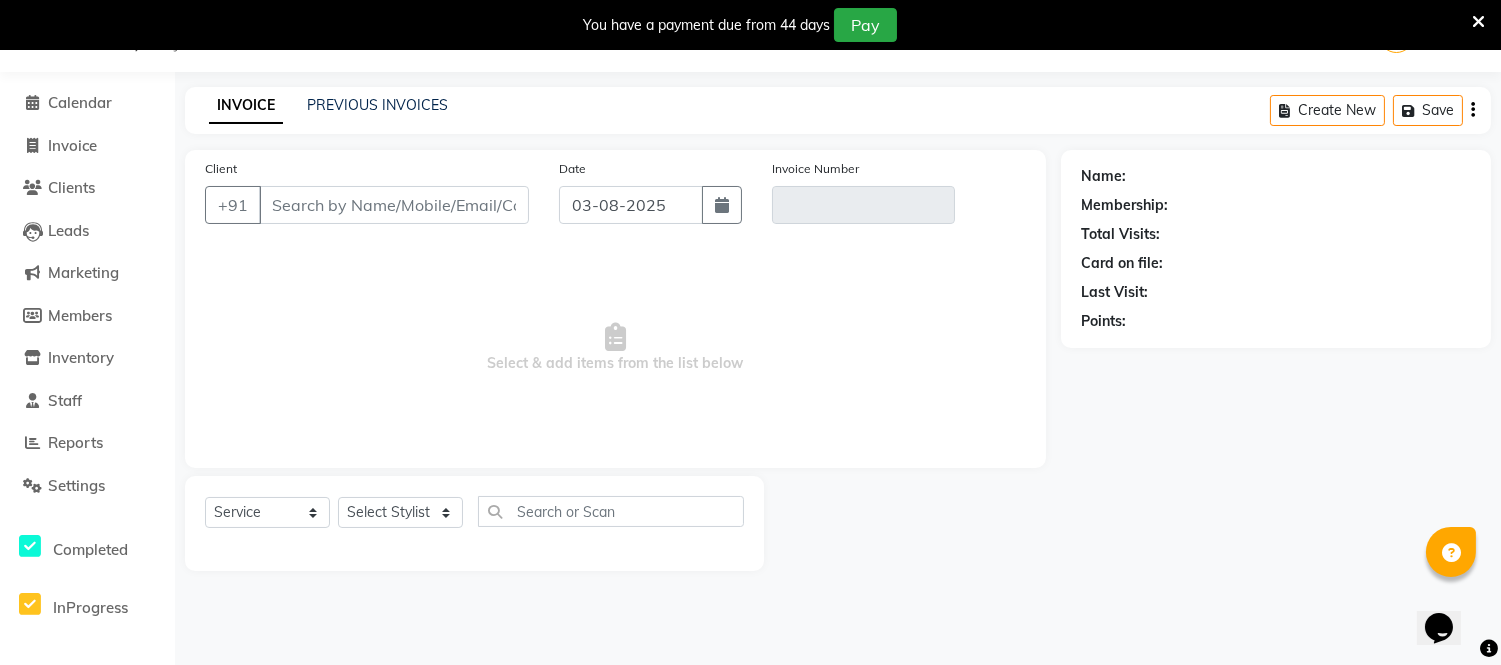 type on "7058512346" 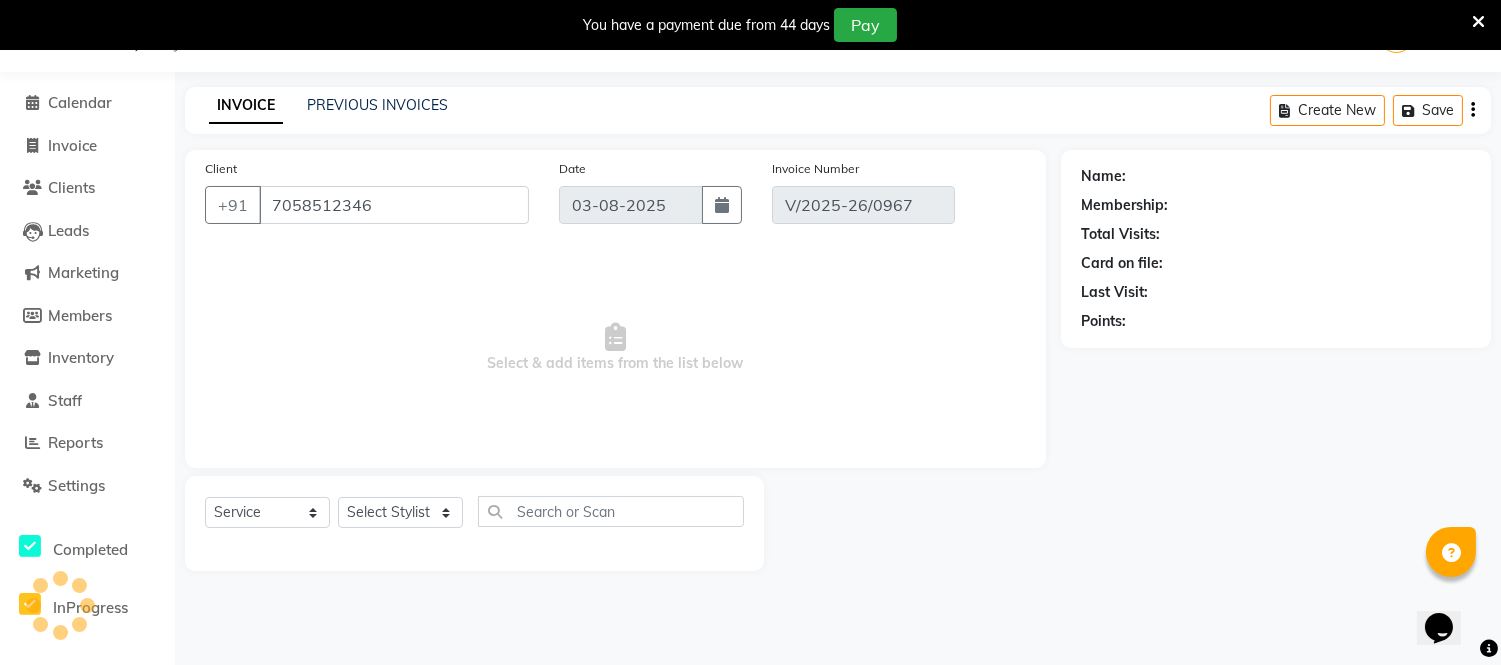 select on "select" 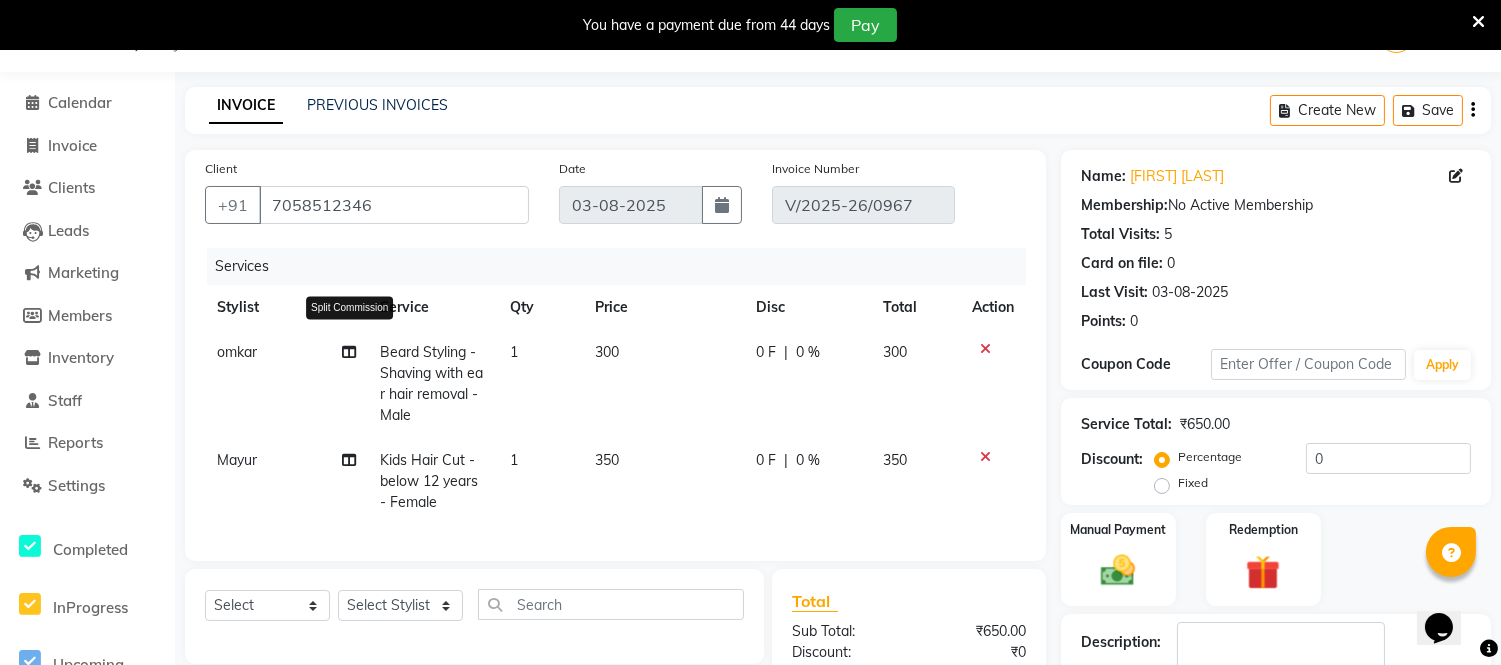 click 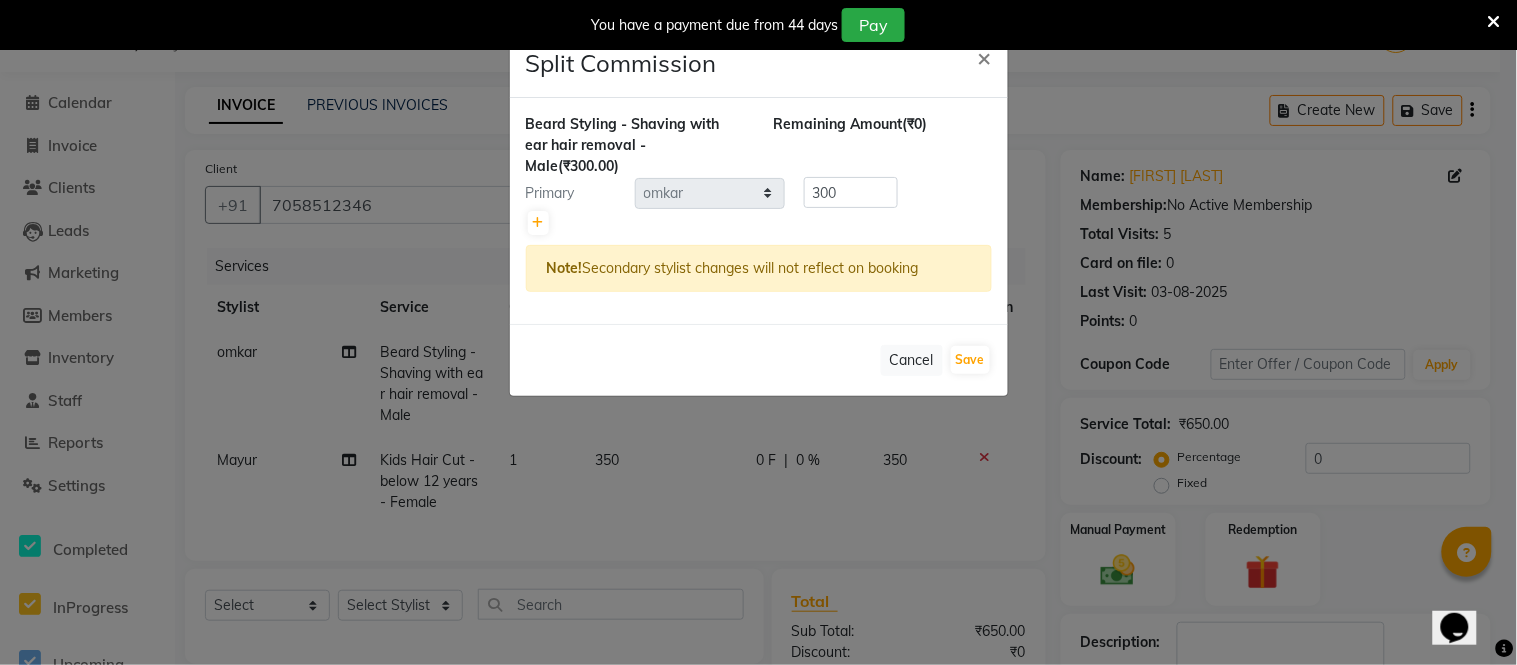 click on "Split Commission × Beard Styling - Shaving with ear hair removal - Male  (₹300.00) Remaining Amount  (₹0) Primary Select  [FIRST]   [FIRST] [LAST]   [FIRST]    [FIRST]    [FIRST] [LAST]   [FIRST] [LAST]    [FIRST] [LAST]  Training Department  300 Note!  Secondary stylist changes will not reflect on booking   Cancel   Save" 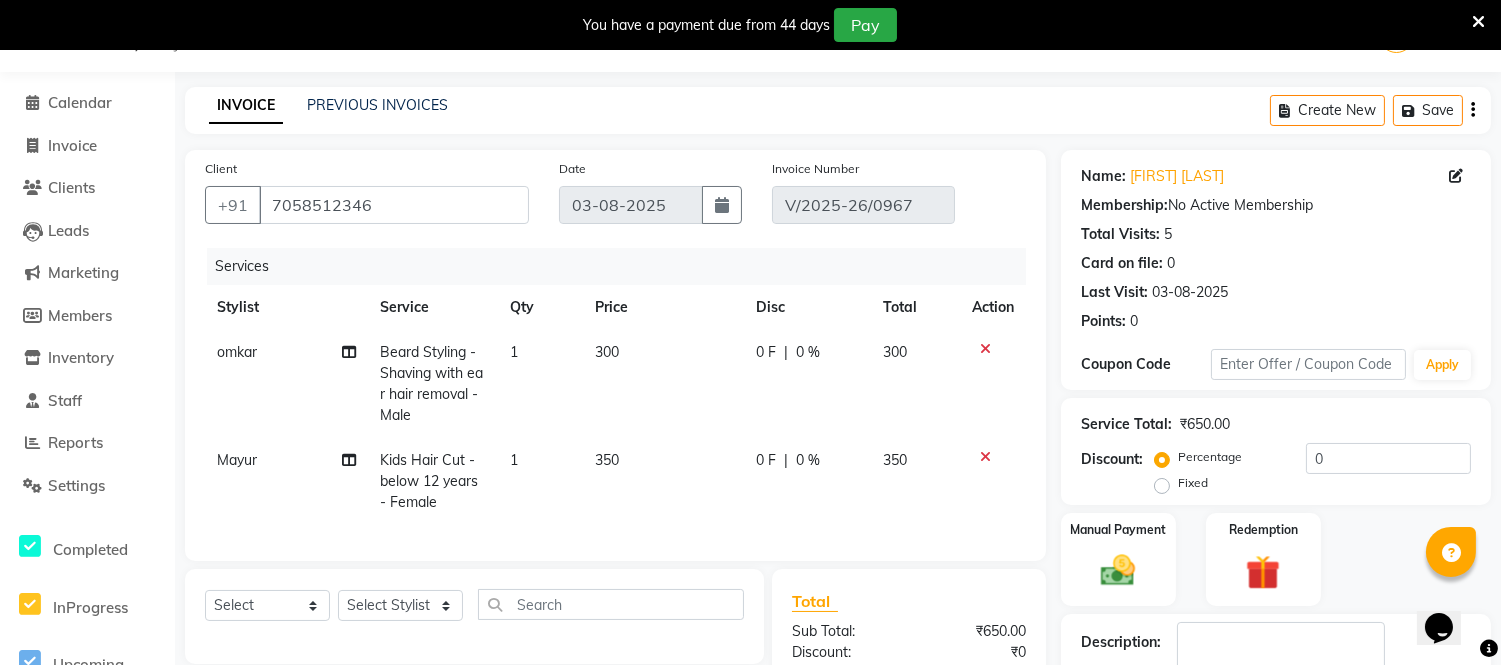 click on "Beard Styling - Shaving with ear hair removal - Male" 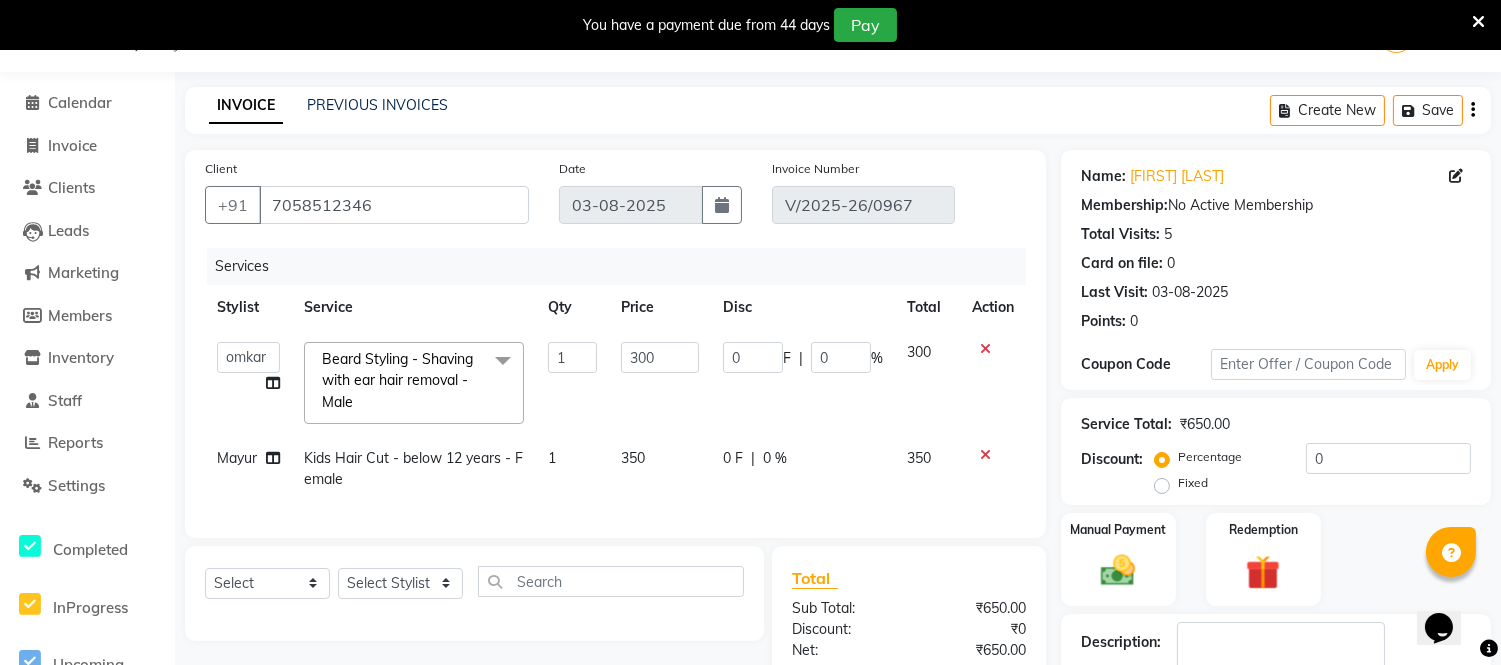 click 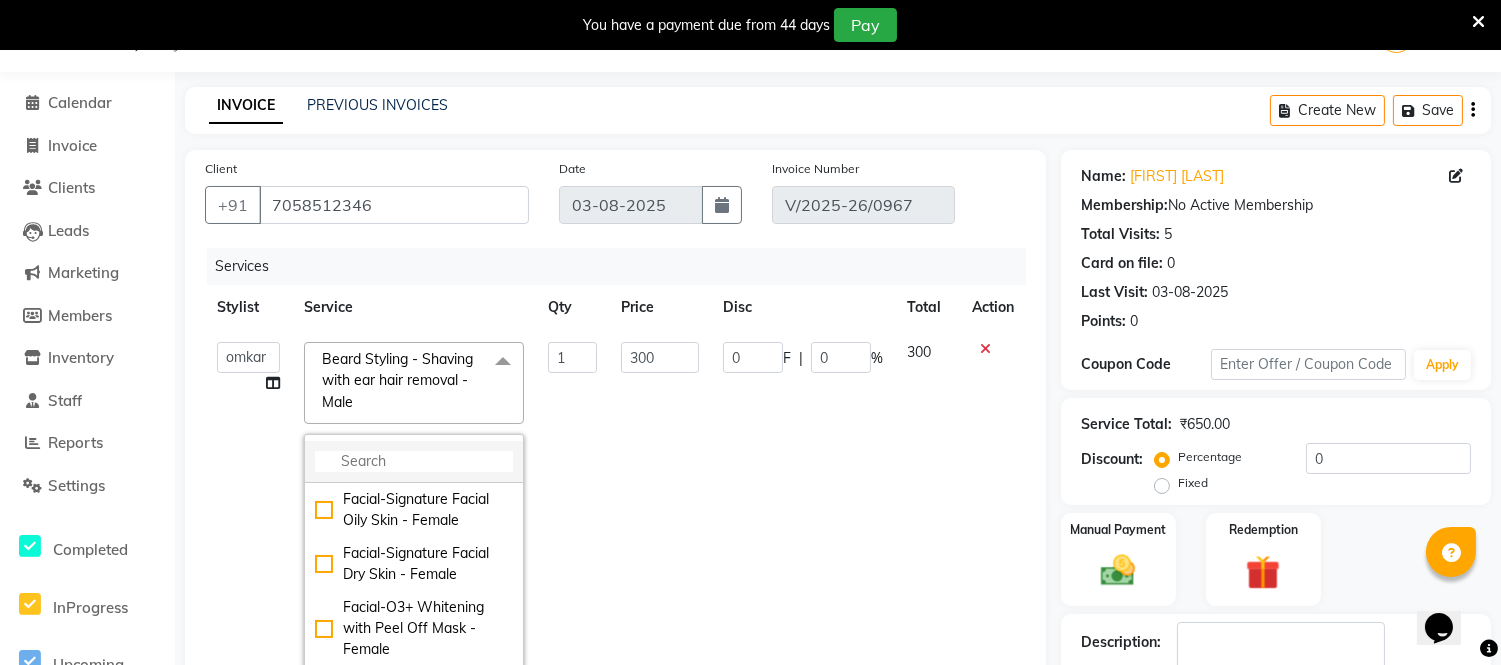 drag, startPoint x: 397, startPoint y: 440, endPoint x: 375, endPoint y: 457, distance: 27.802877 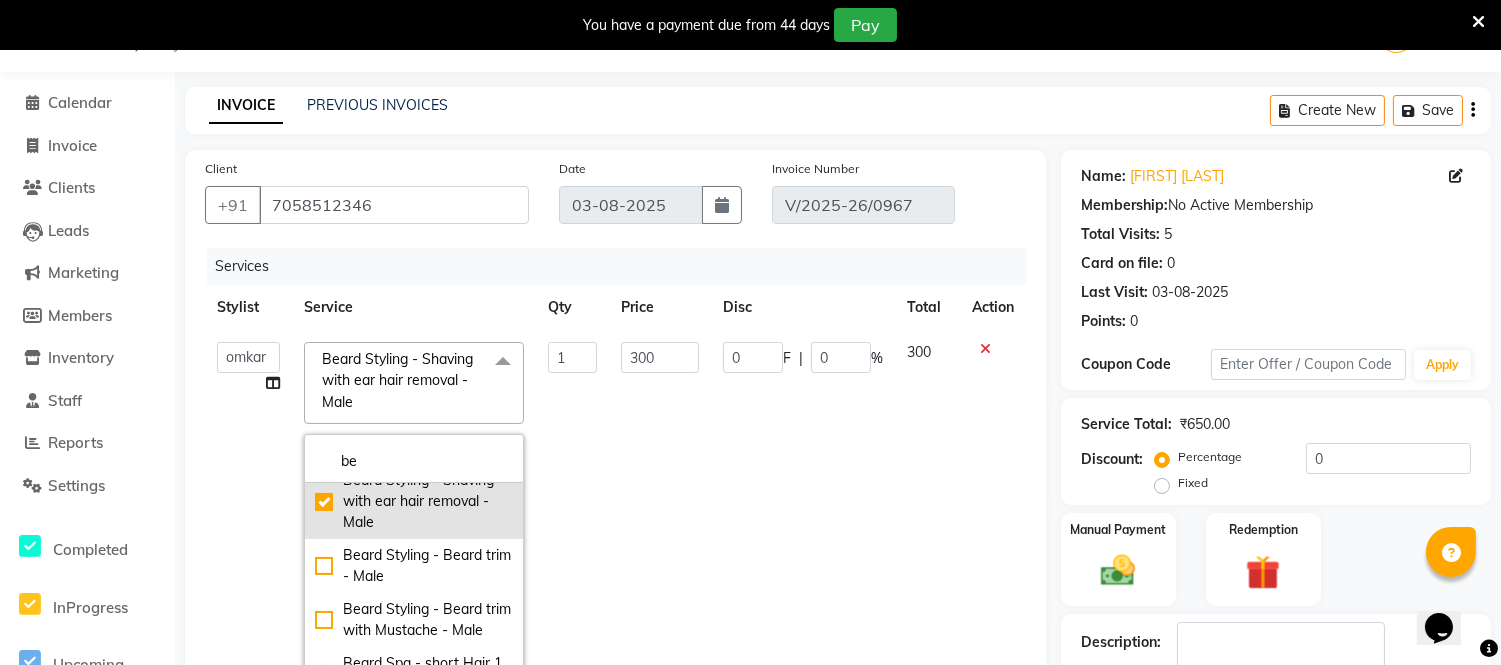 scroll, scrollTop: 111, scrollLeft: 0, axis: vertical 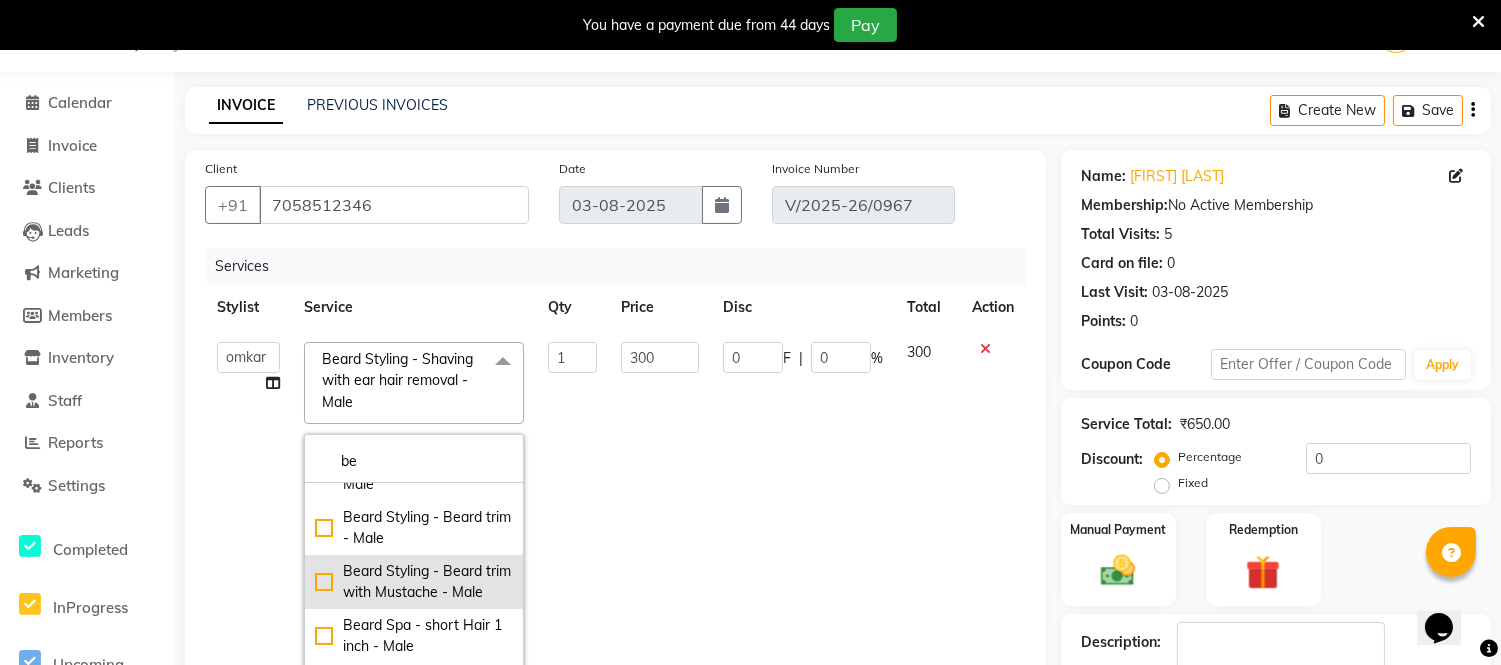 type on "be" 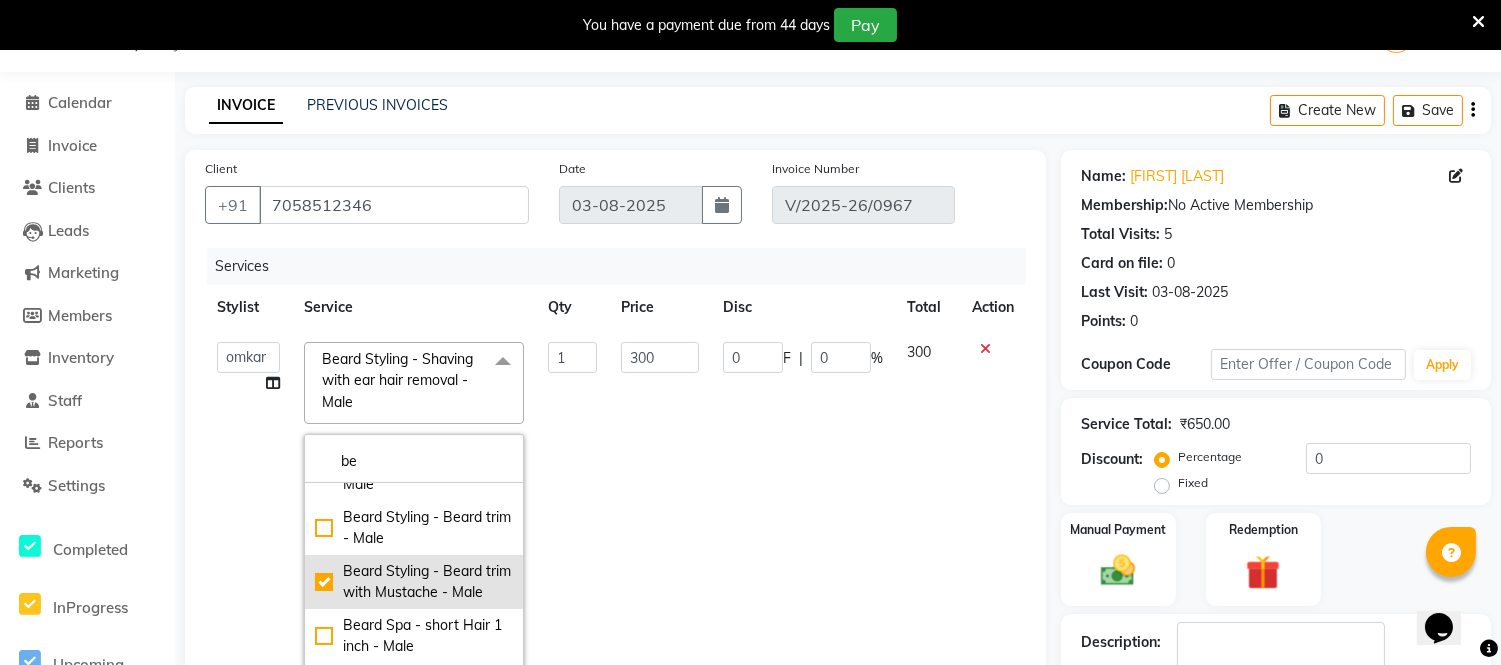 checkbox on "false" 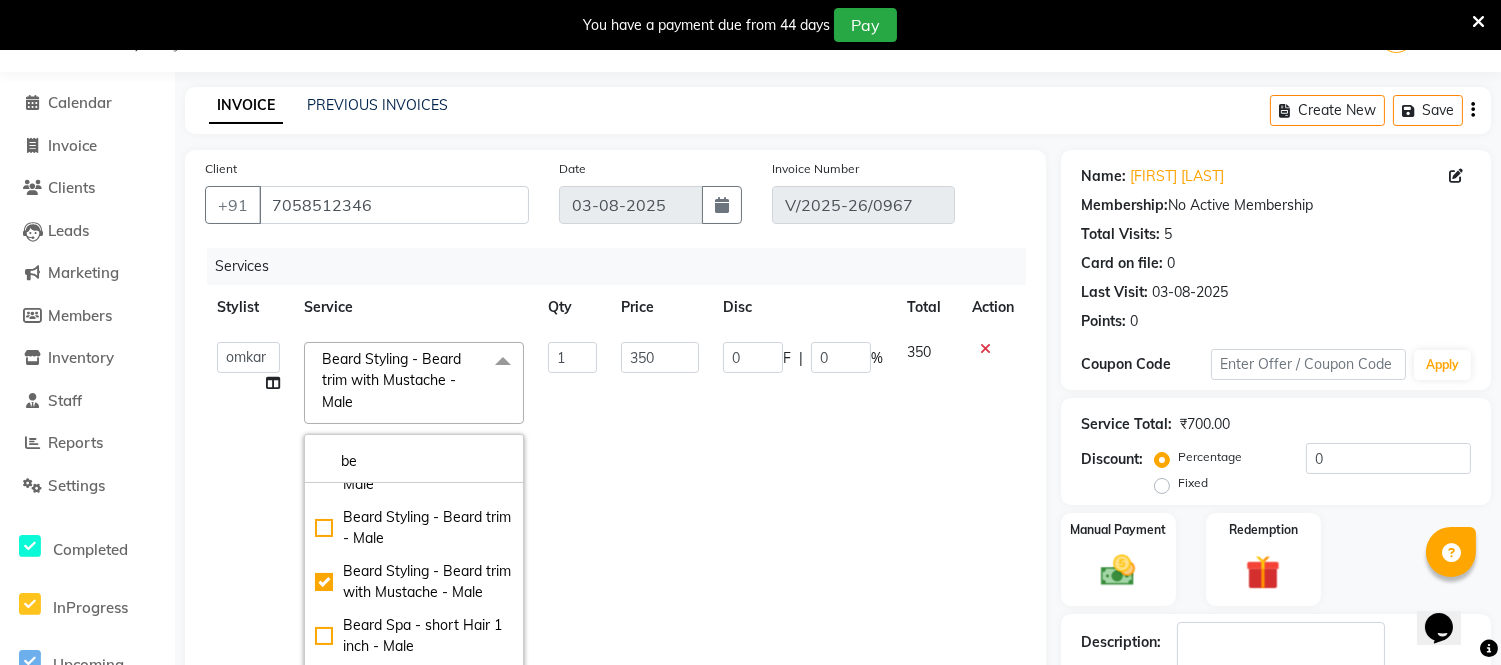 click on "350" 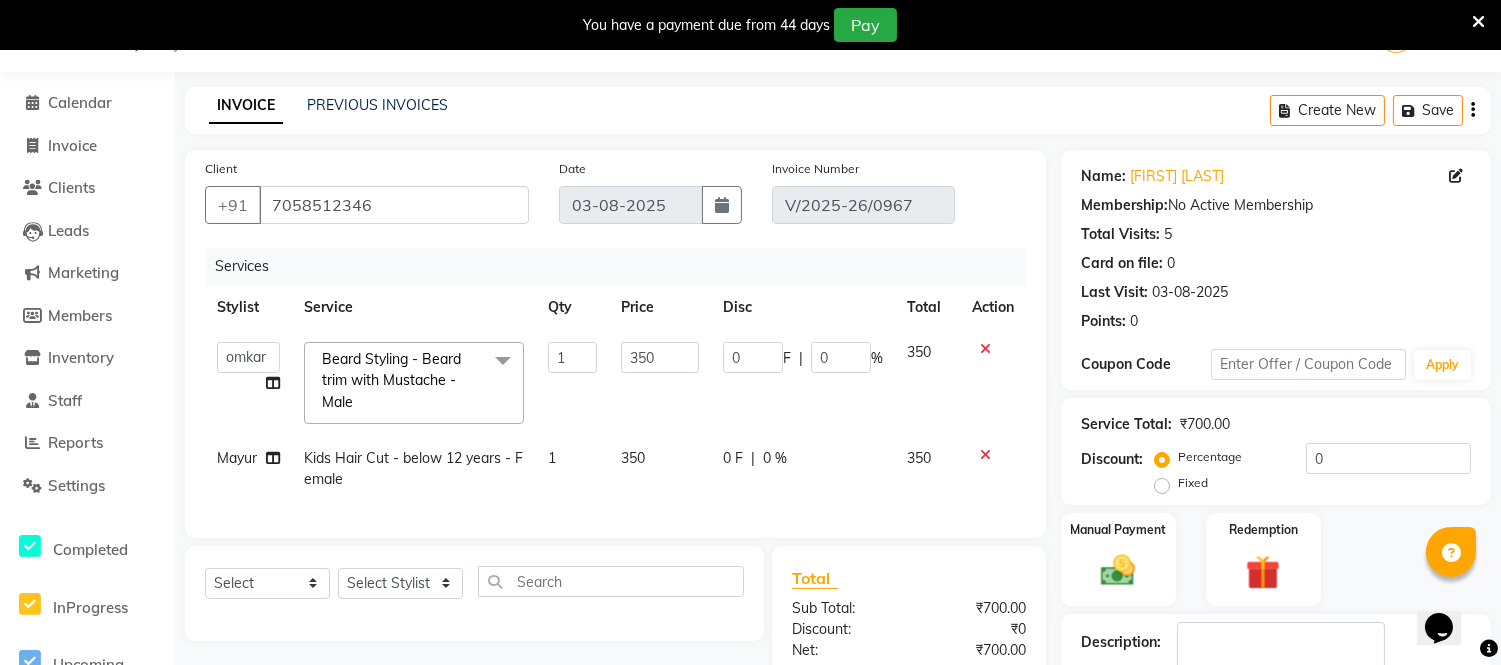 click on "Kids Hair Cut - below 12 years - Female" 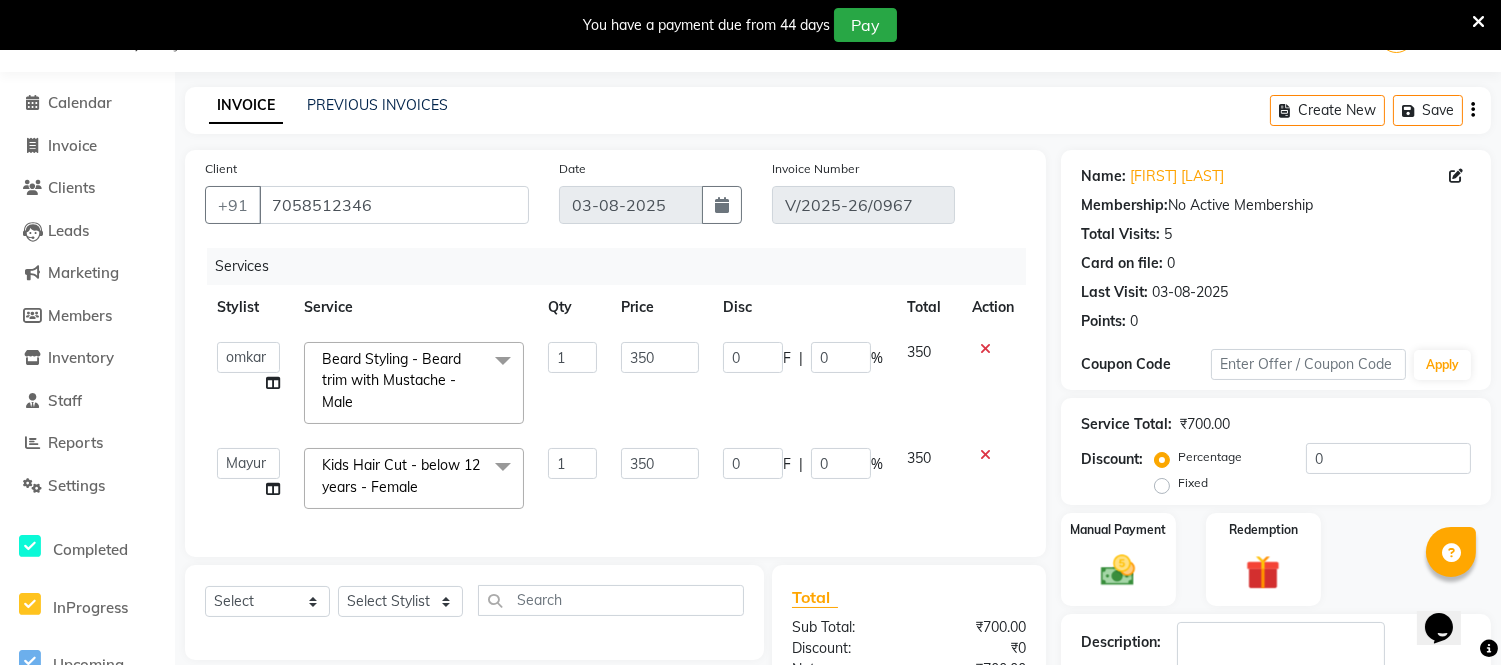 click 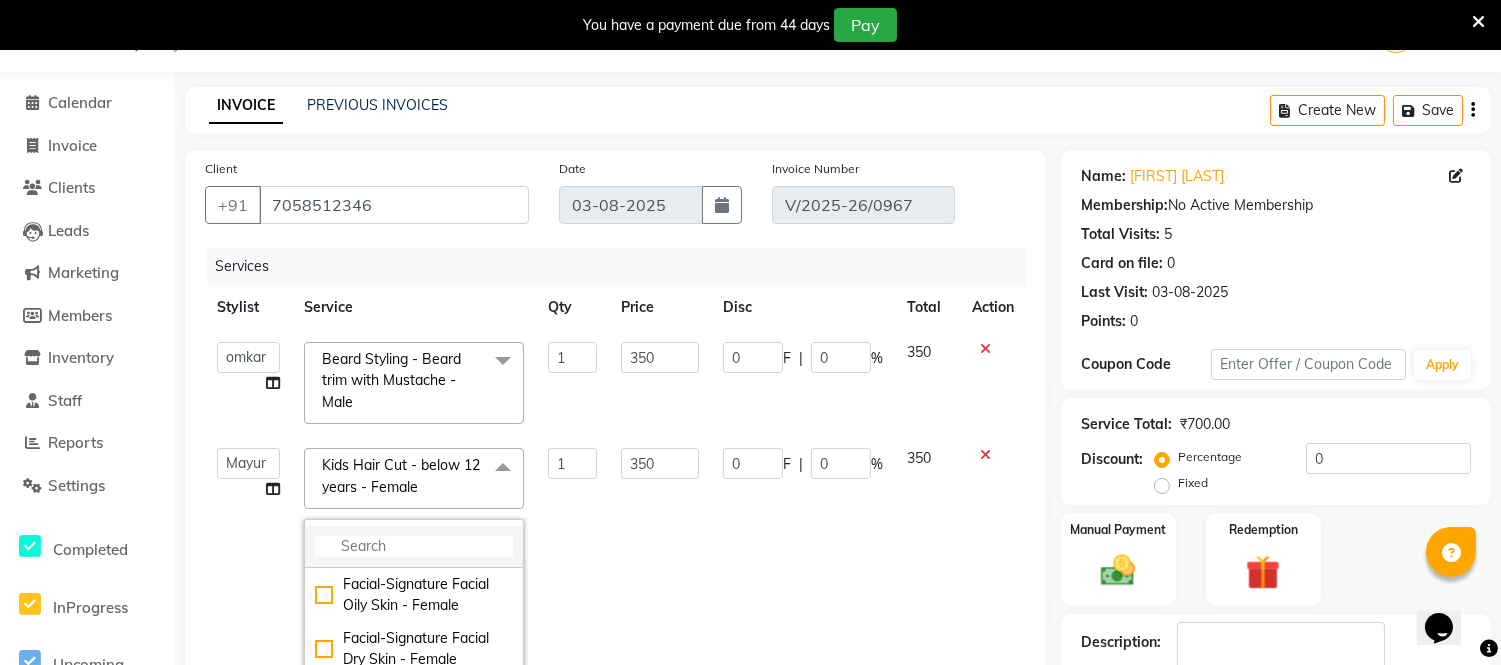 click 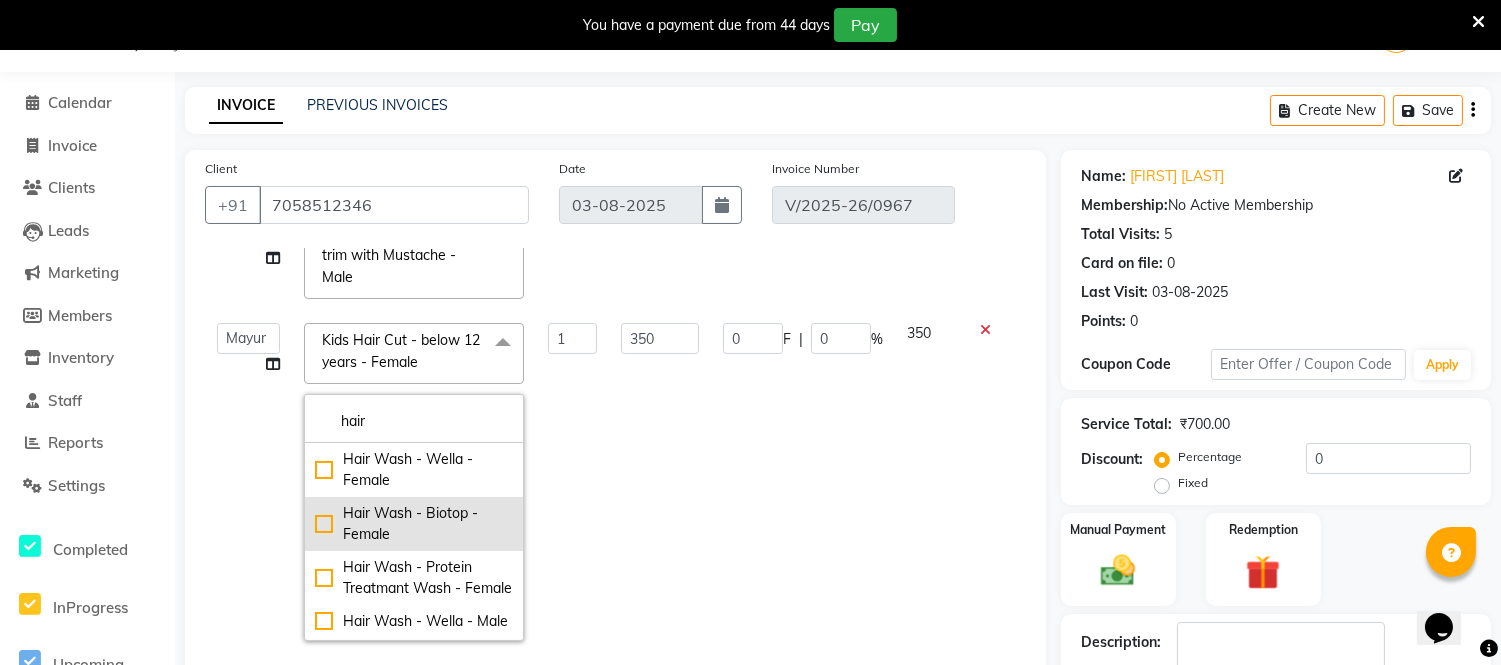 scroll, scrollTop: 111, scrollLeft: 0, axis: vertical 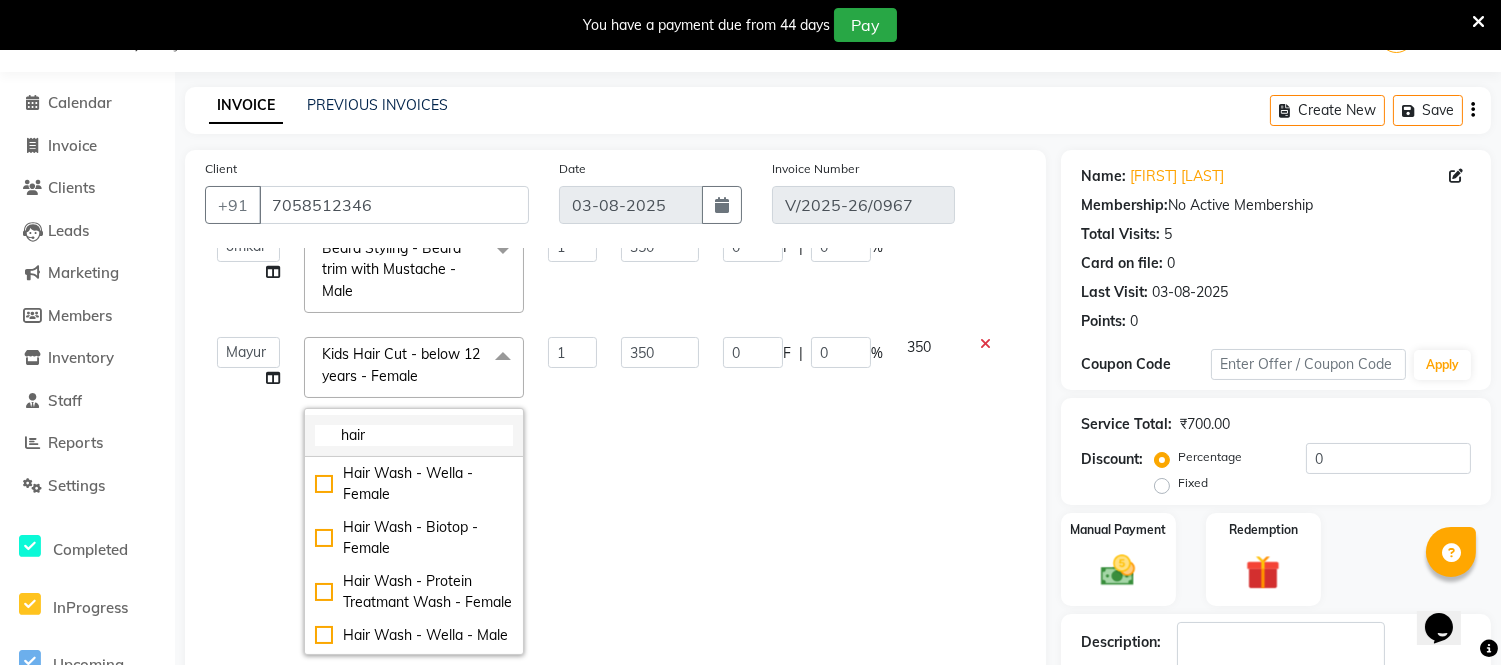click on "hair" 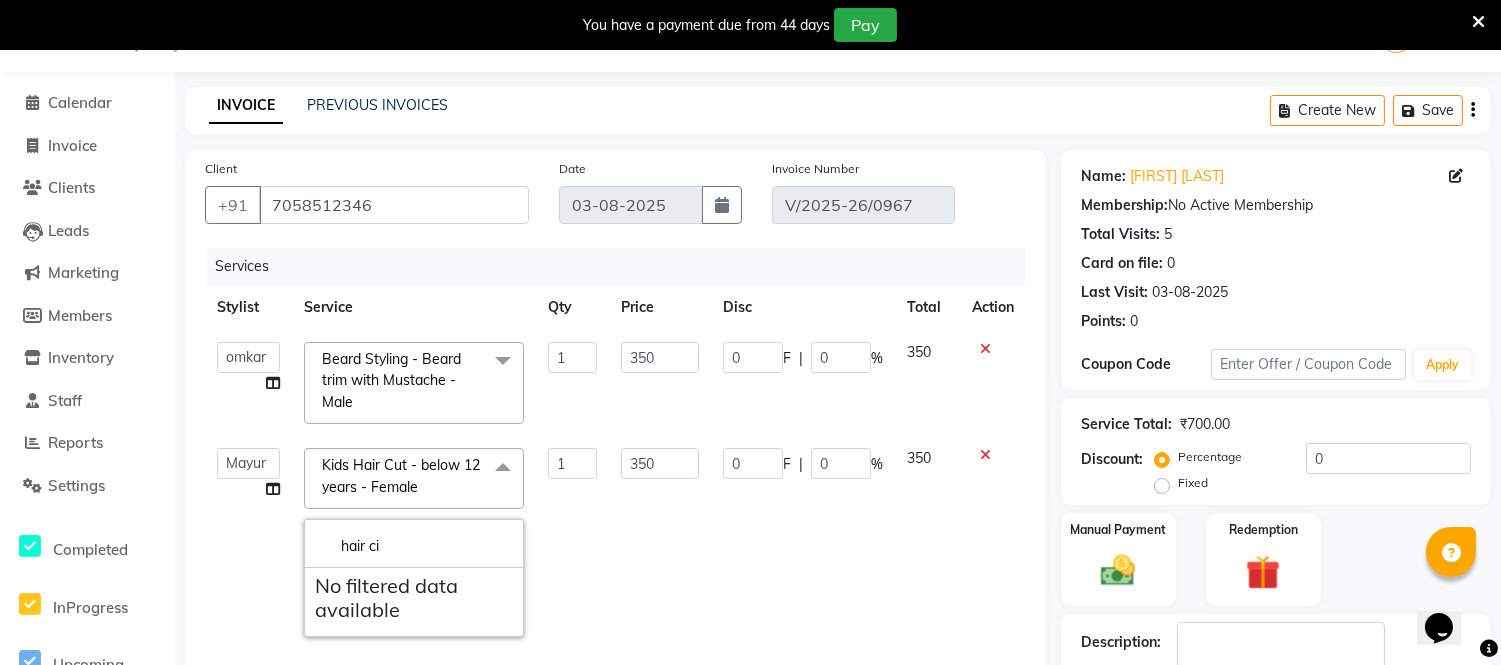 scroll, scrollTop: 0, scrollLeft: 0, axis: both 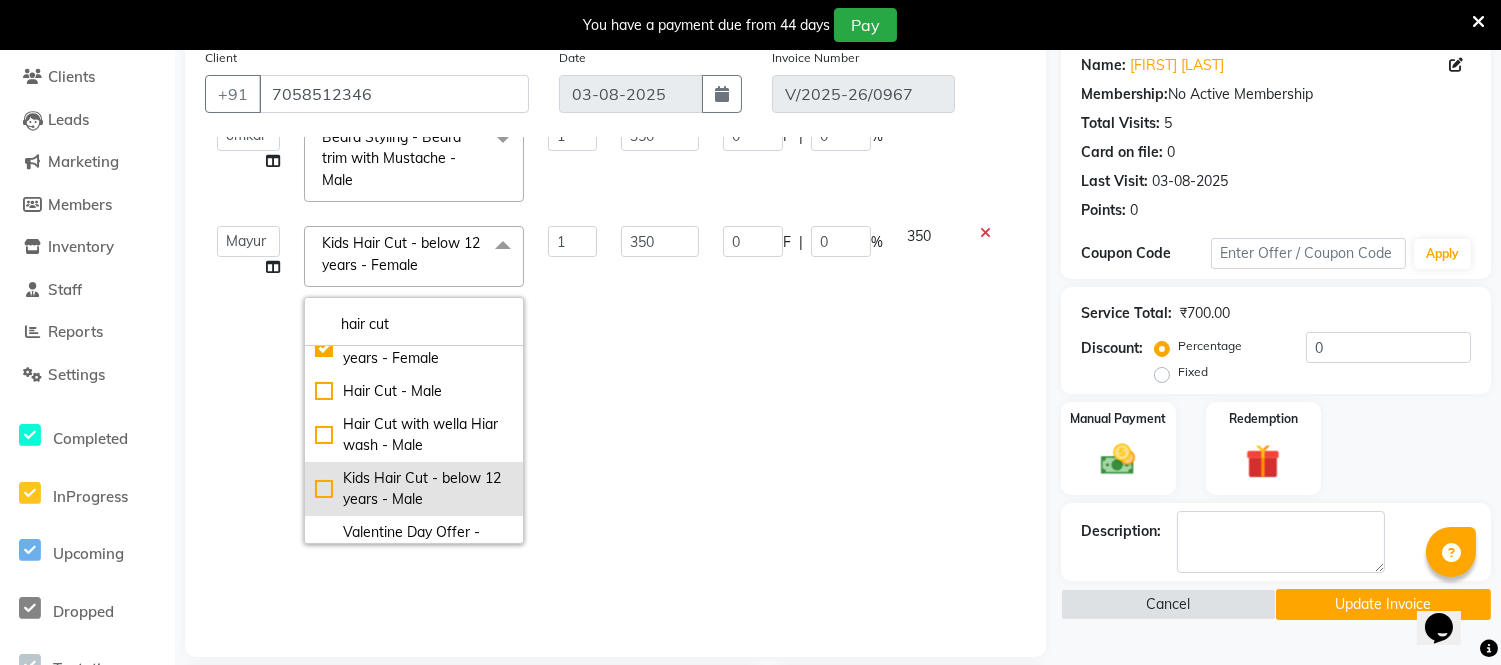 type on "hair cut" 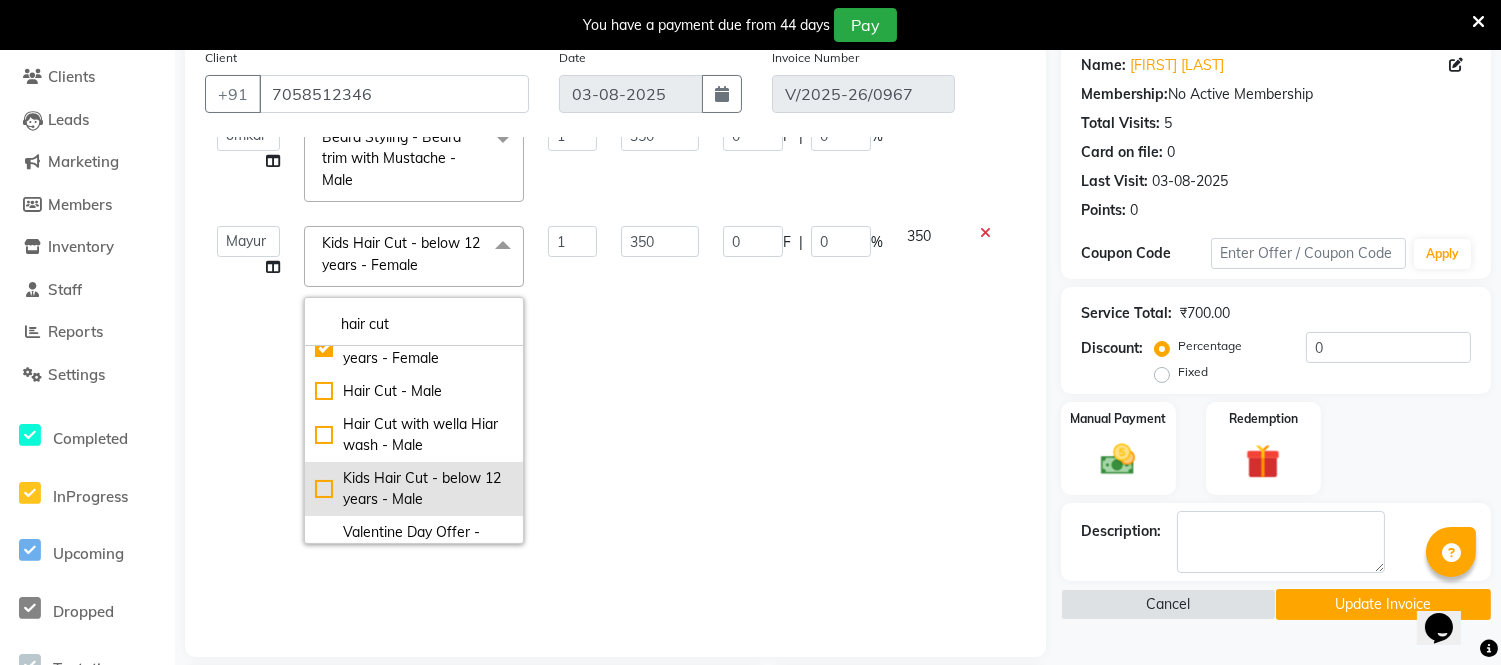 click on "Kids Hair Cut - below 12 years - Male" 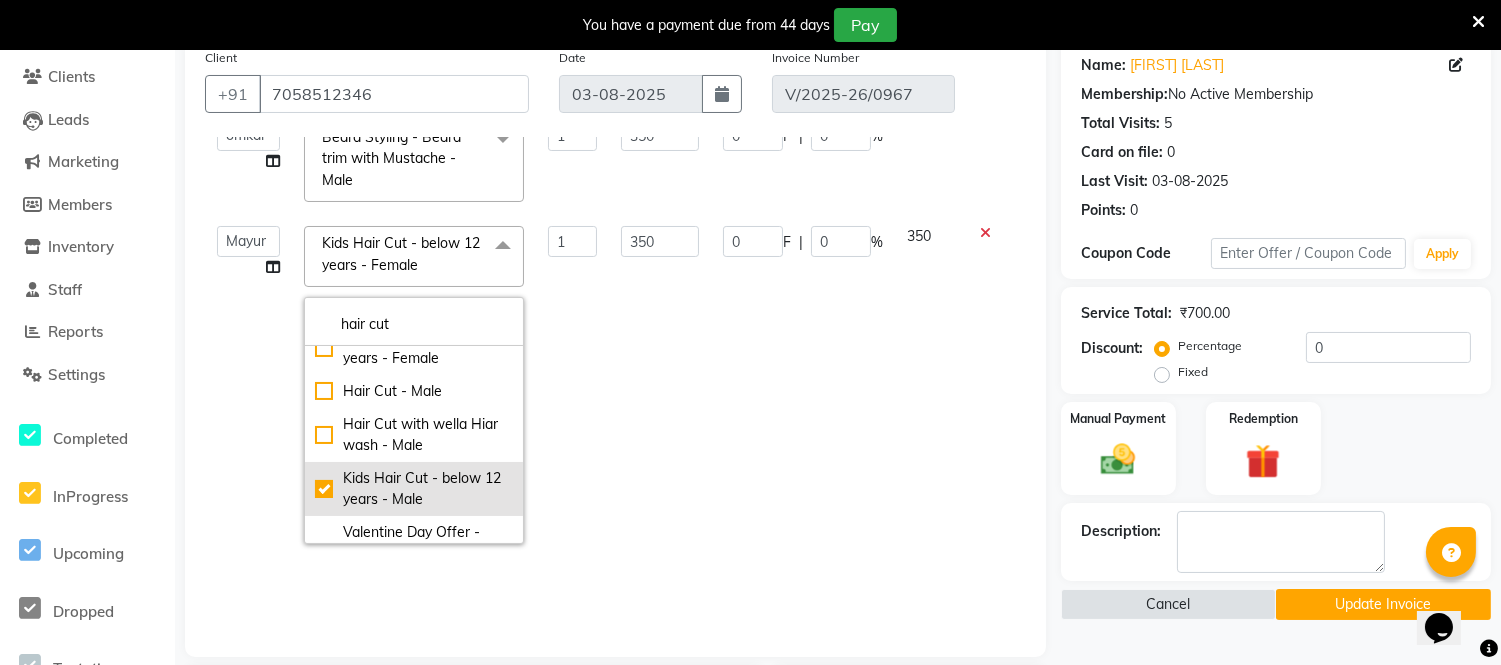 type on "300" 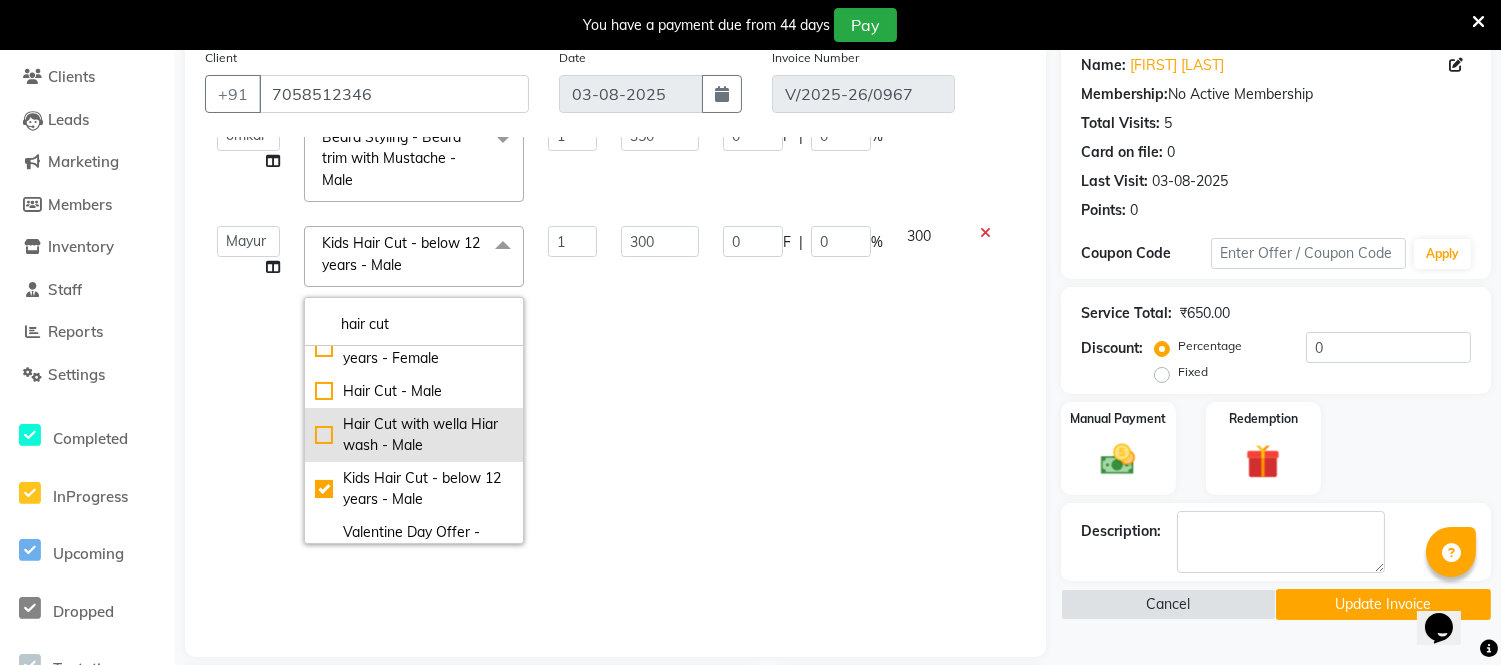 click on "Hair Cut with wella Hiar wash - Male" 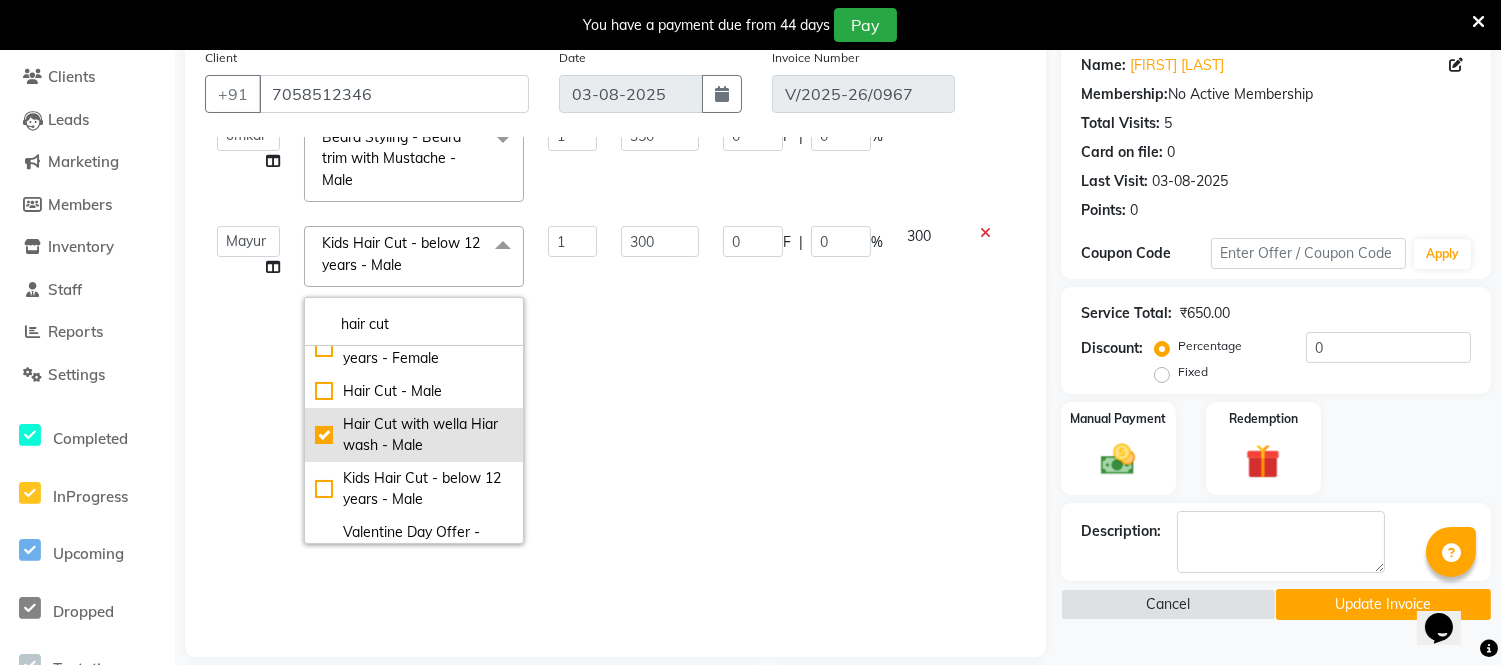 type on "450" 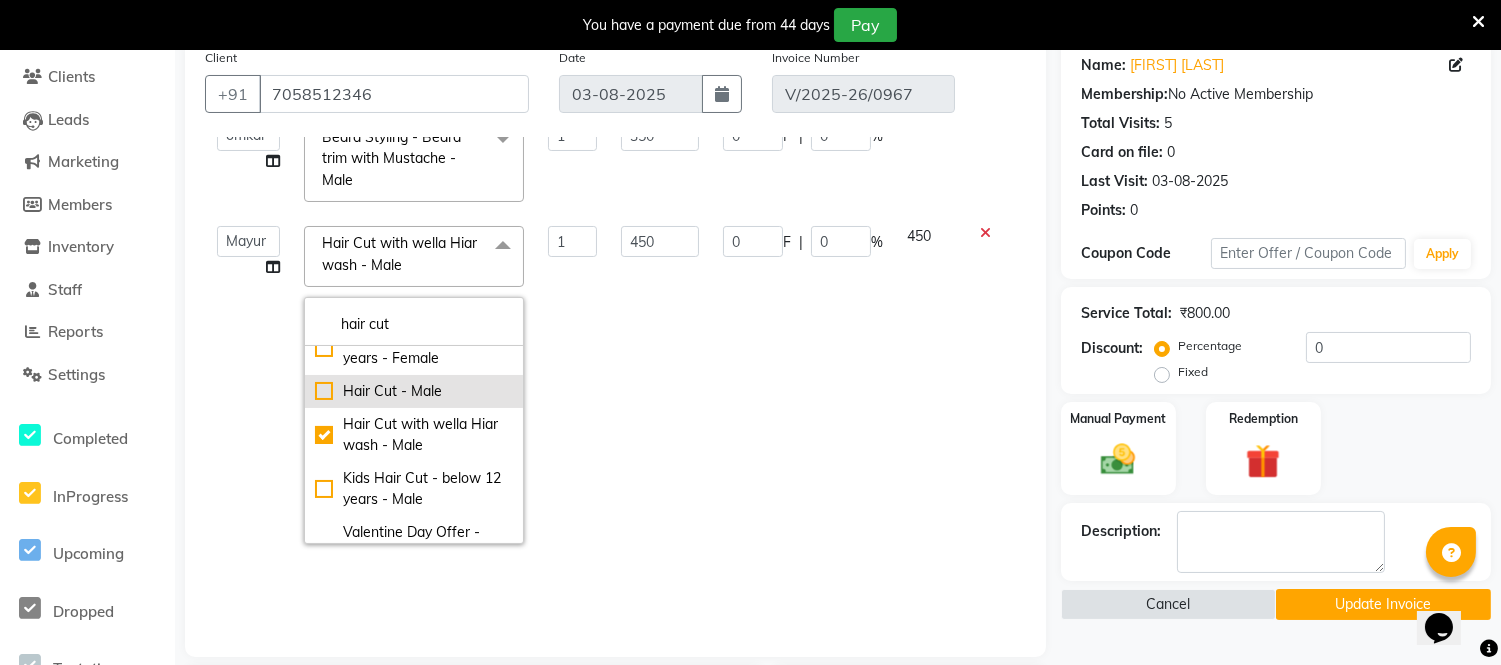 click on "Hair Cut - Male" 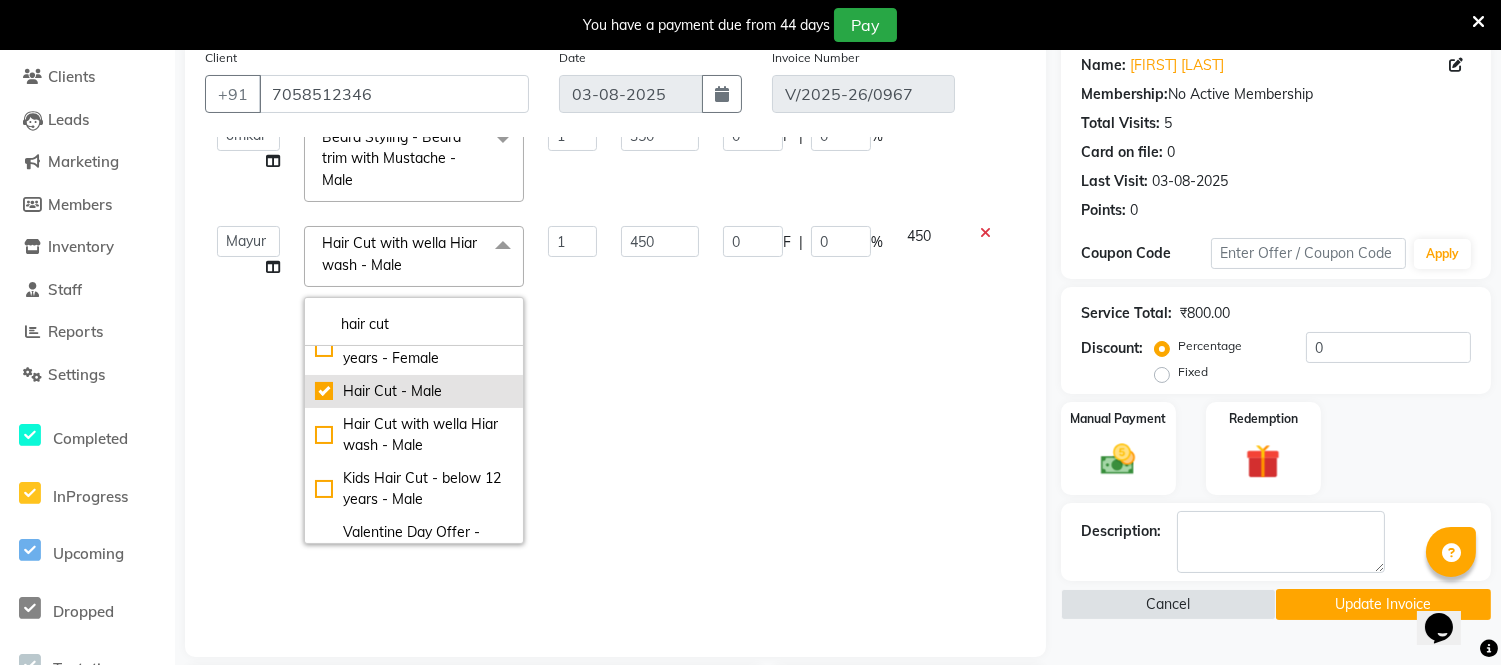 type on "350" 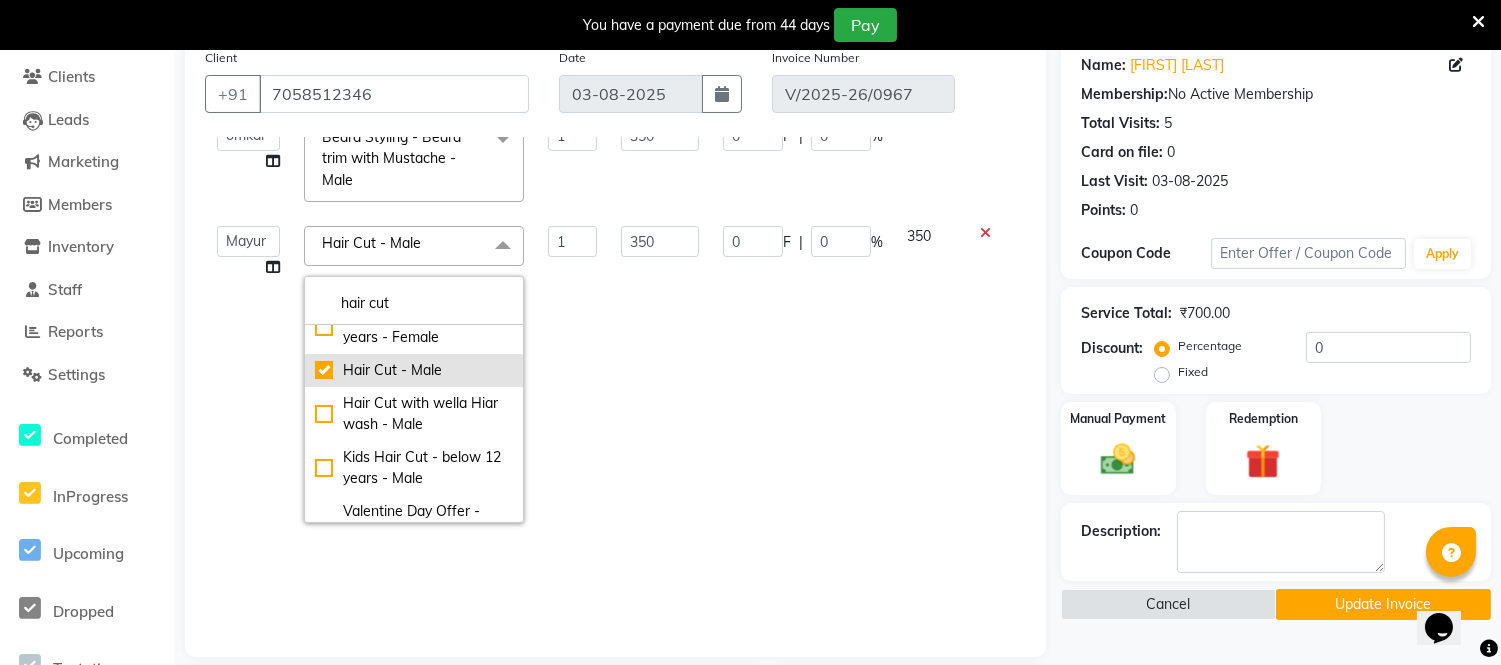 click on "Hair Cut - Male" 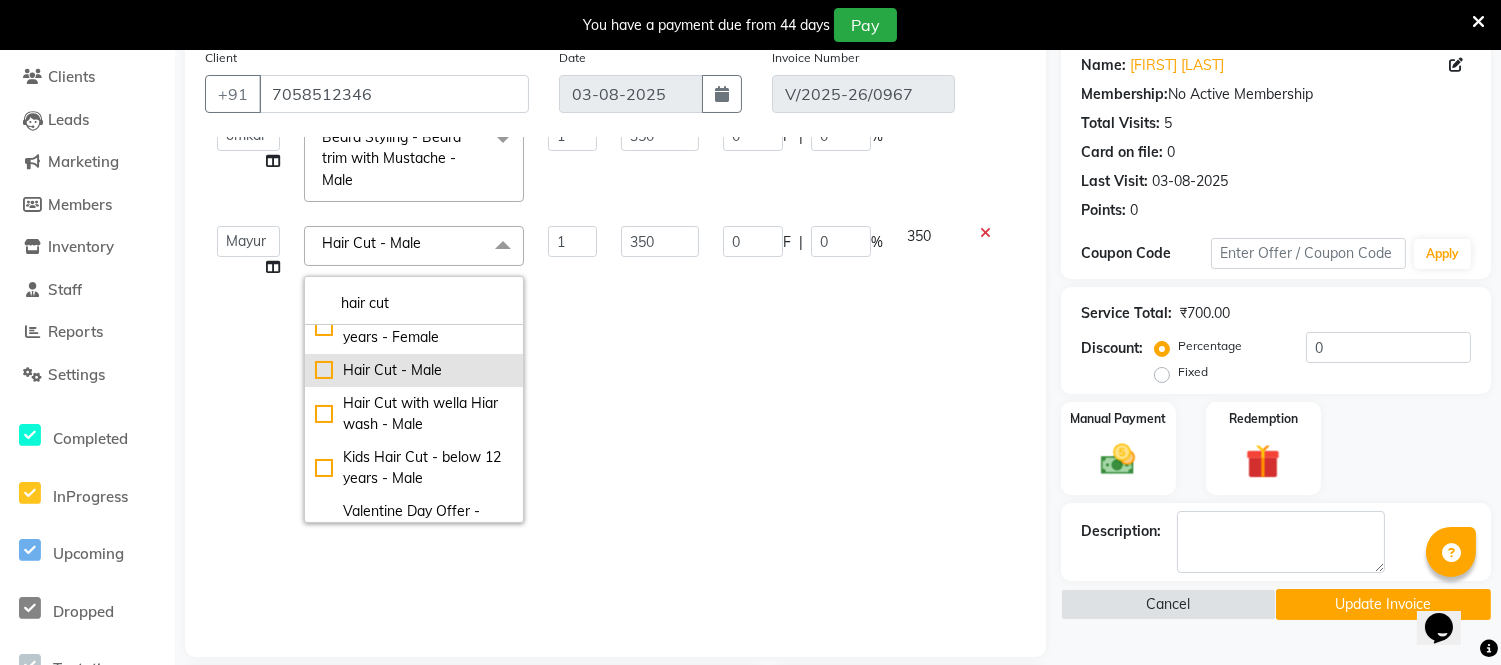 type on "0" 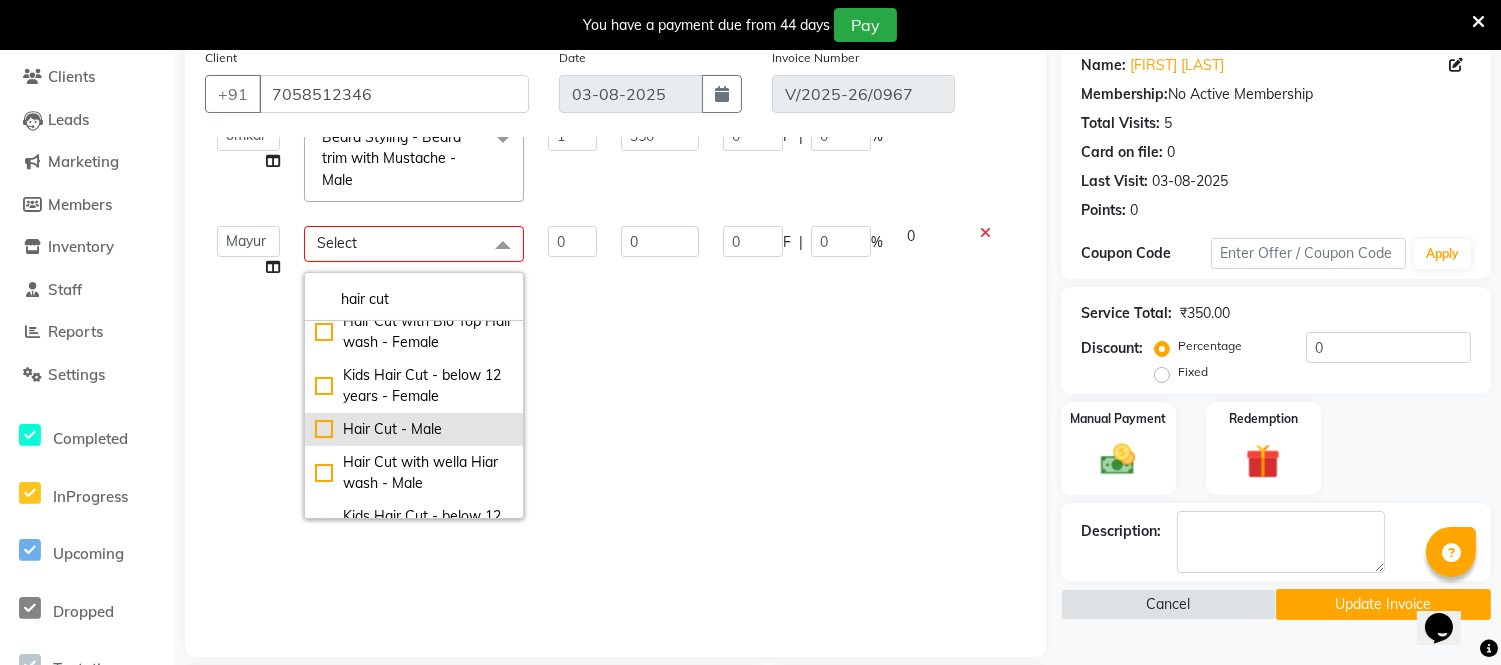 scroll, scrollTop: 108, scrollLeft: 0, axis: vertical 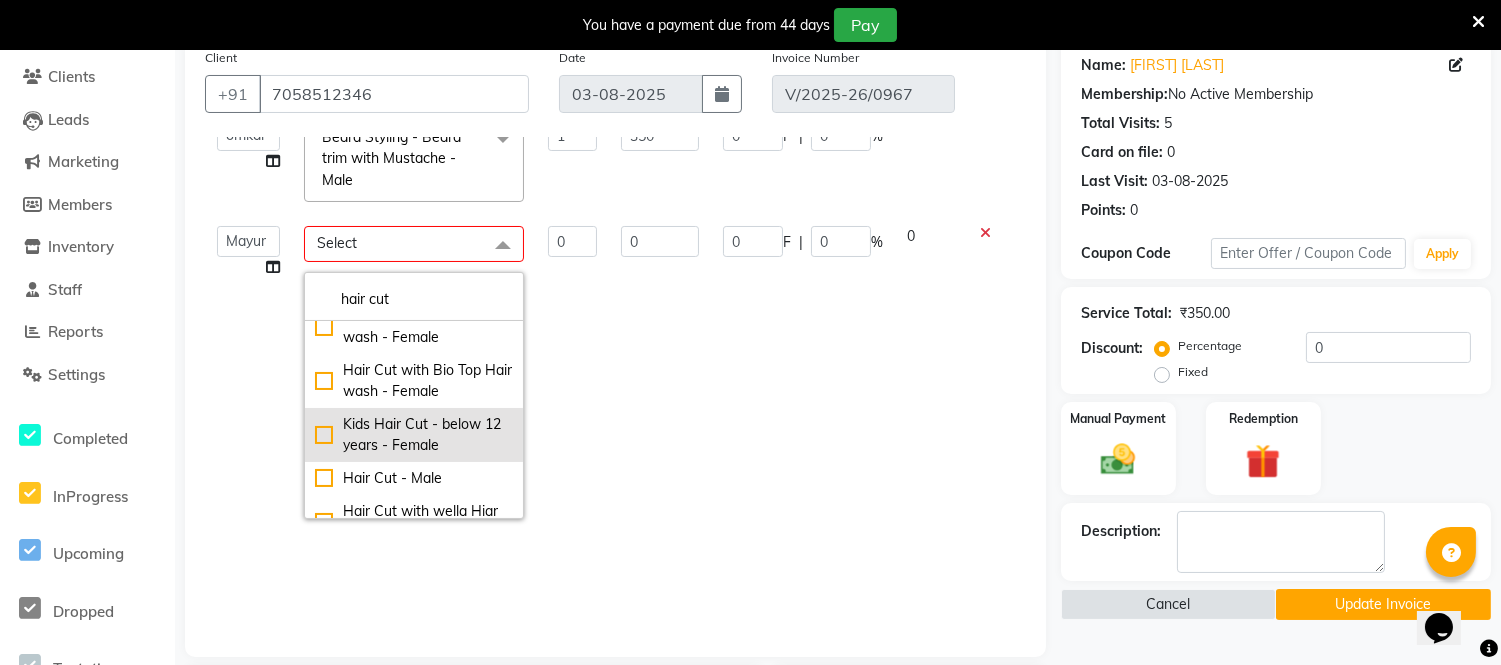 click on "Kids Hair Cut - below 12 years - Female" 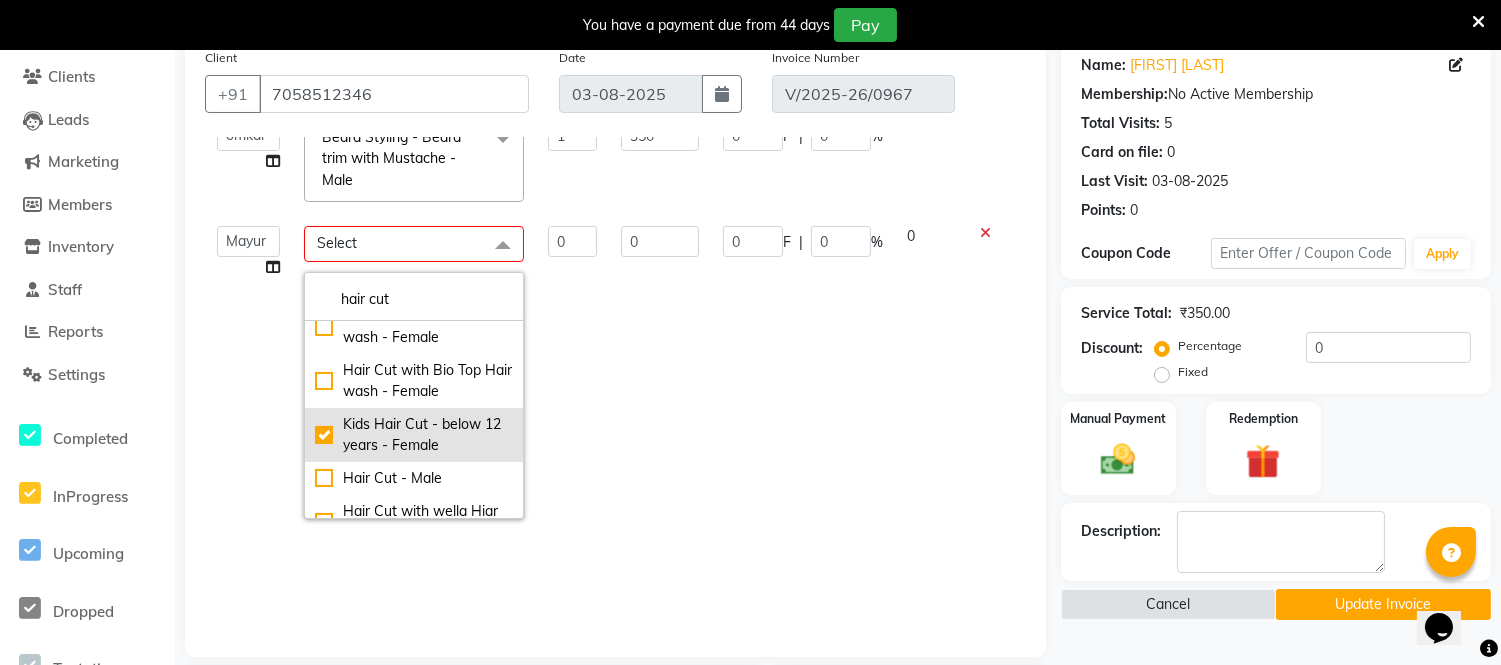 type on "1" 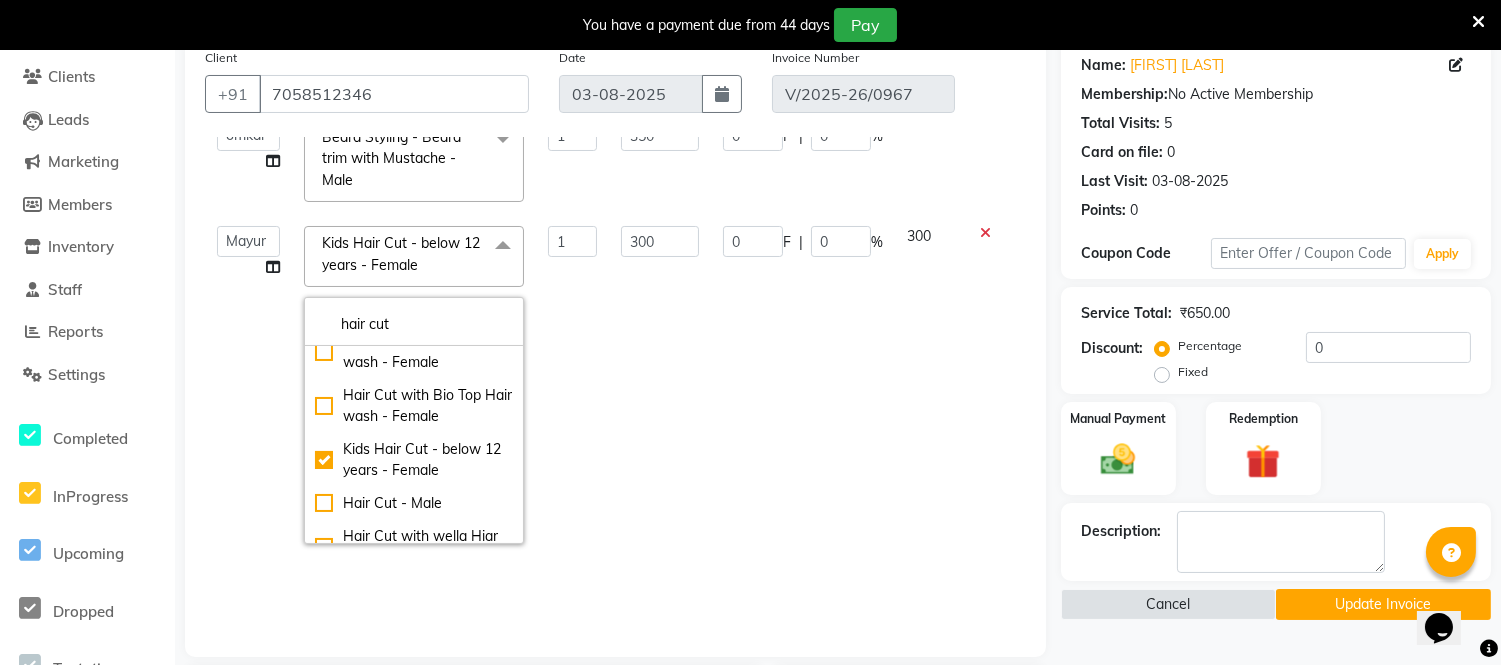 click on "0 F | 0 %" 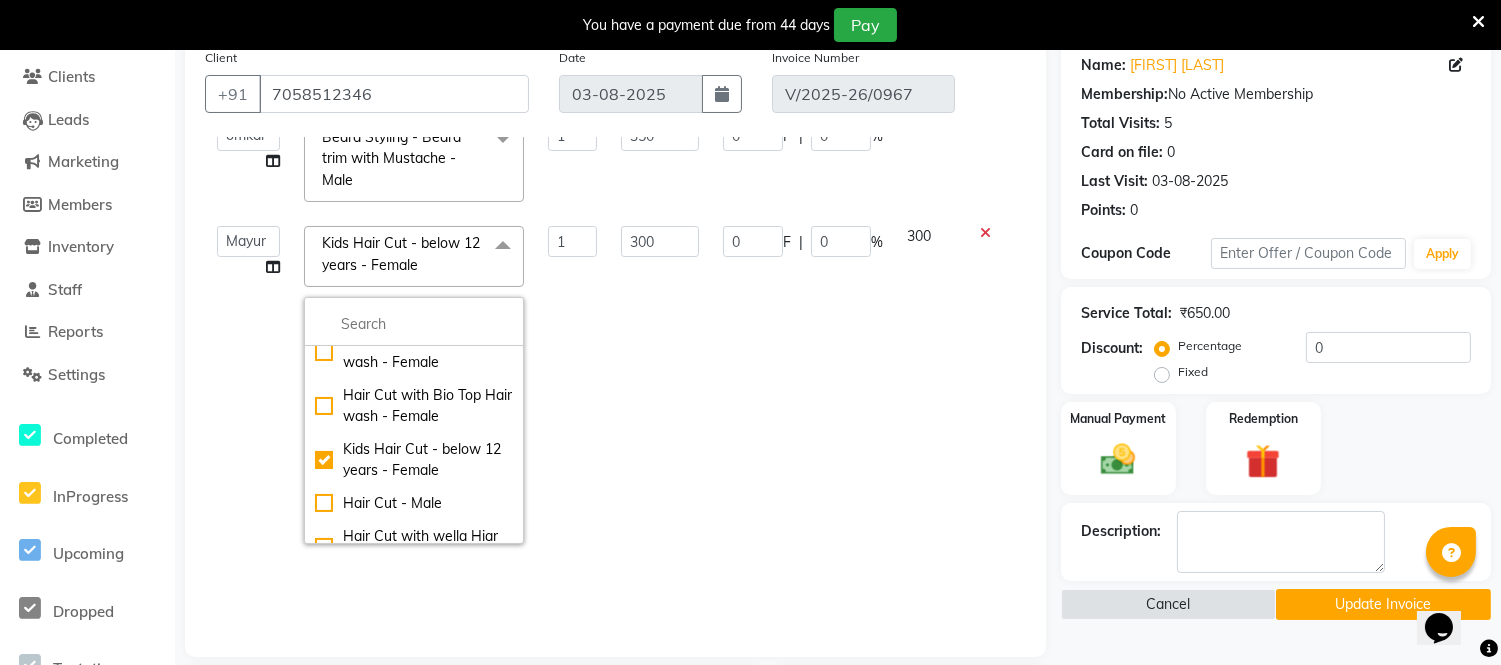 scroll, scrollTop: 0, scrollLeft: 0, axis: both 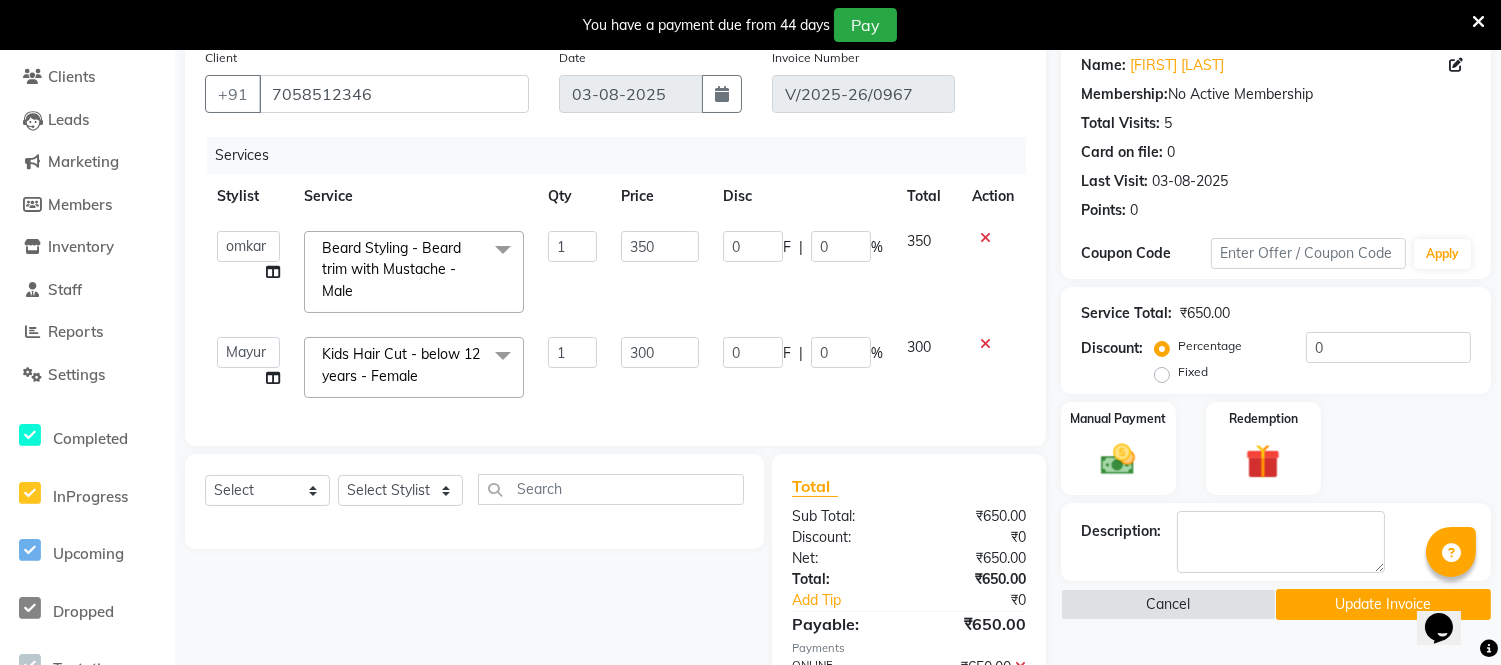 click on "Update Invoice" 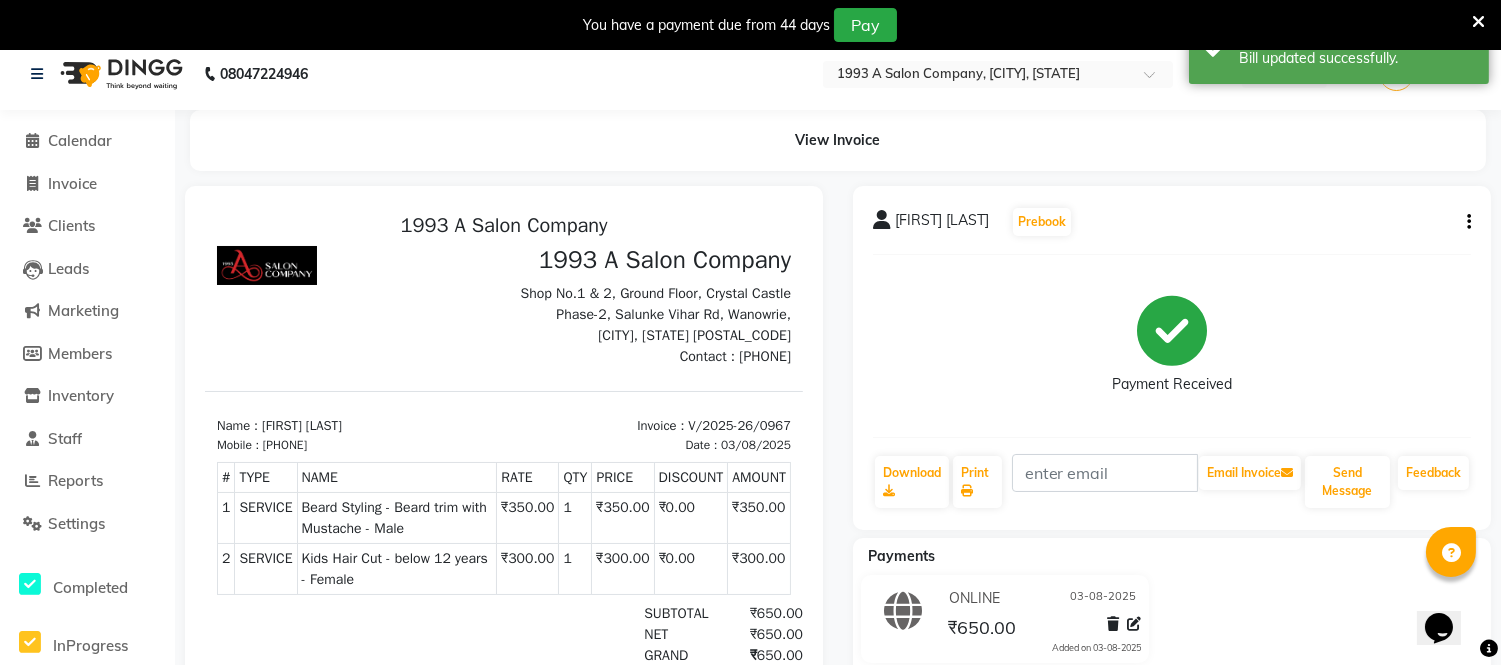 scroll, scrollTop: 0, scrollLeft: 0, axis: both 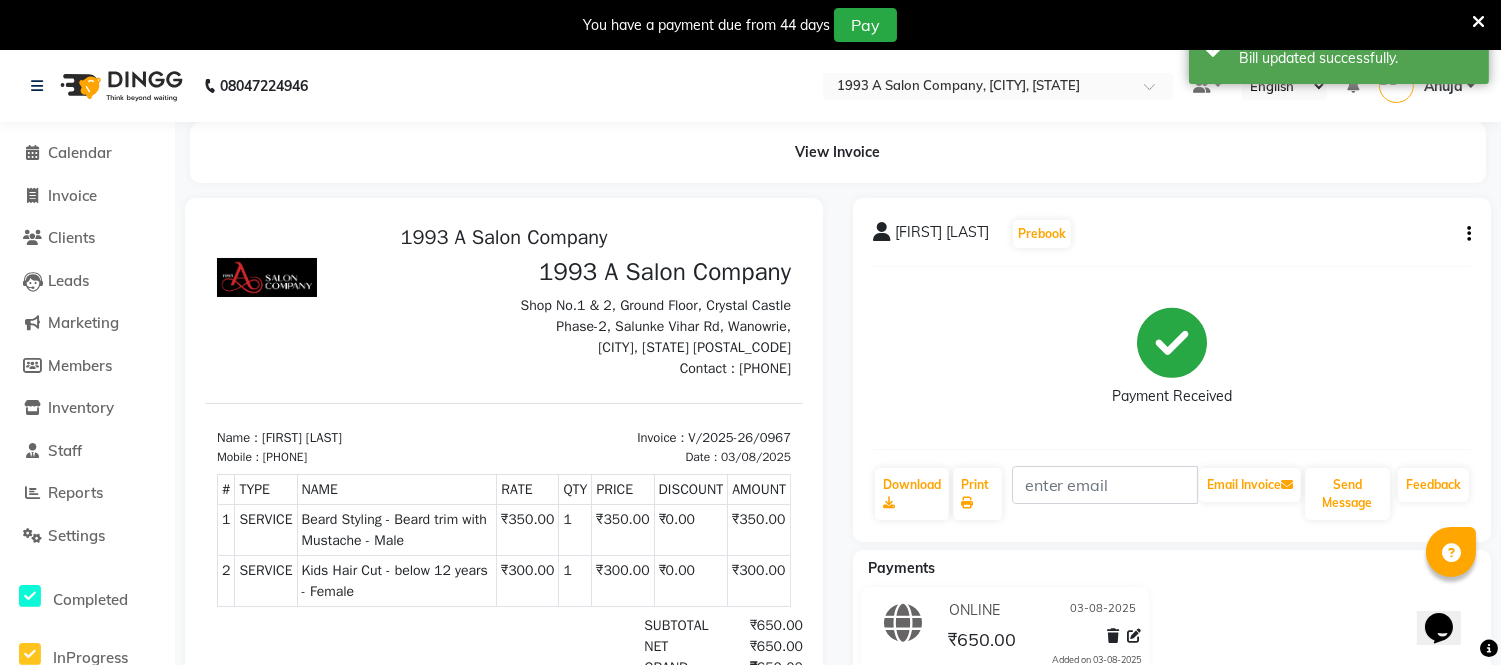 click at bounding box center [1478, 22] 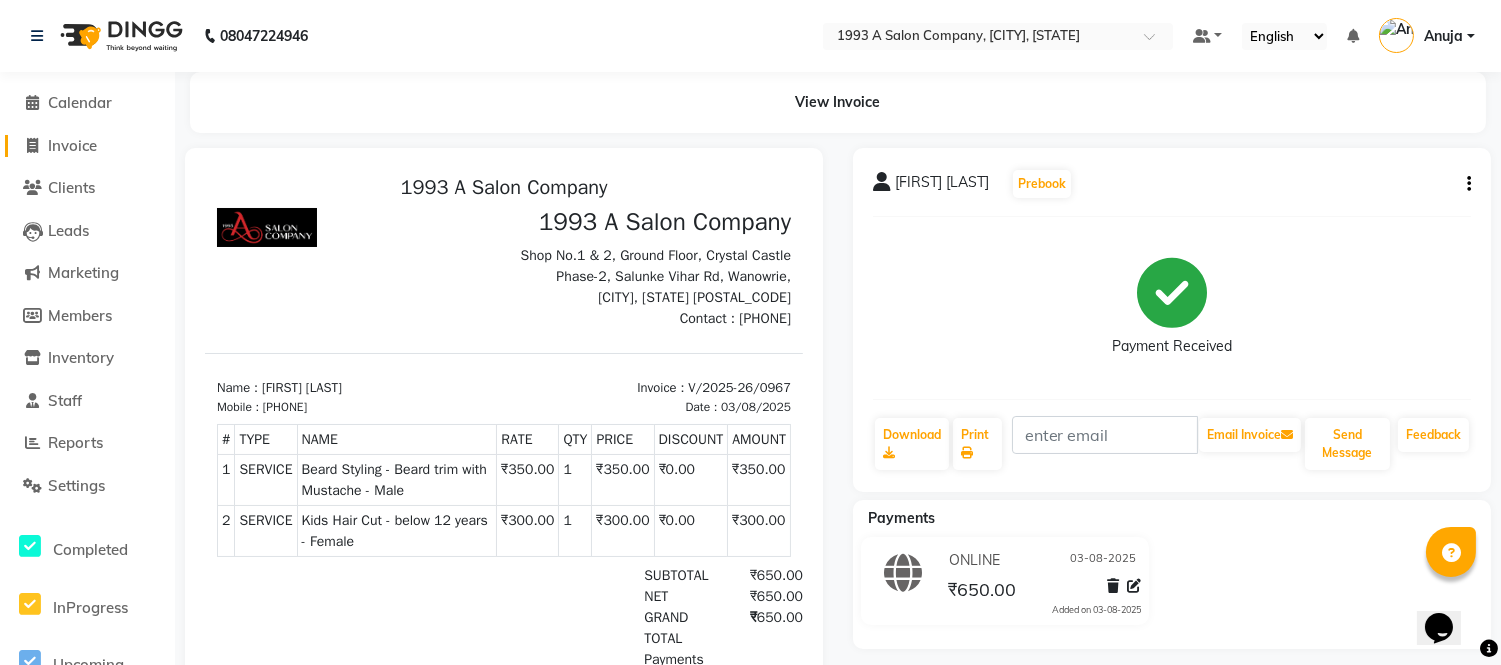 click on "Invoice" 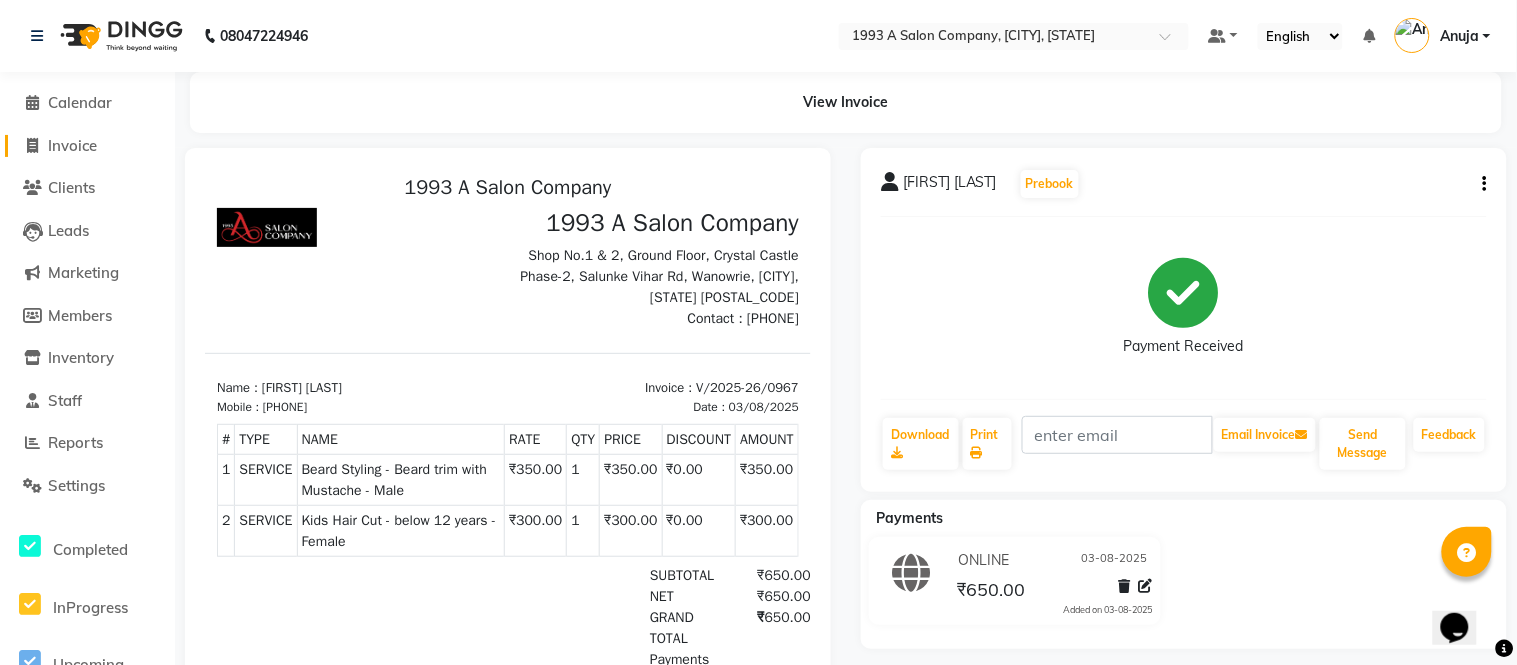 select on "4955" 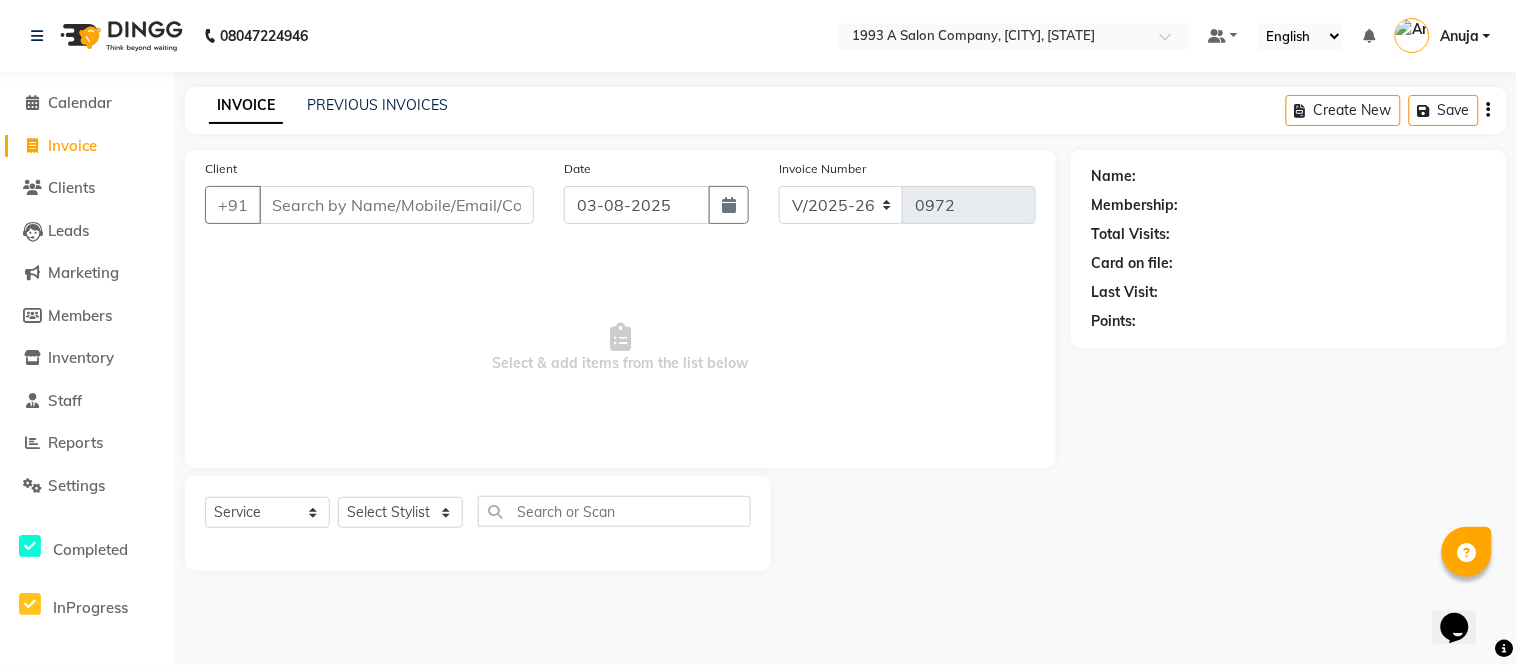 click on "Settings" 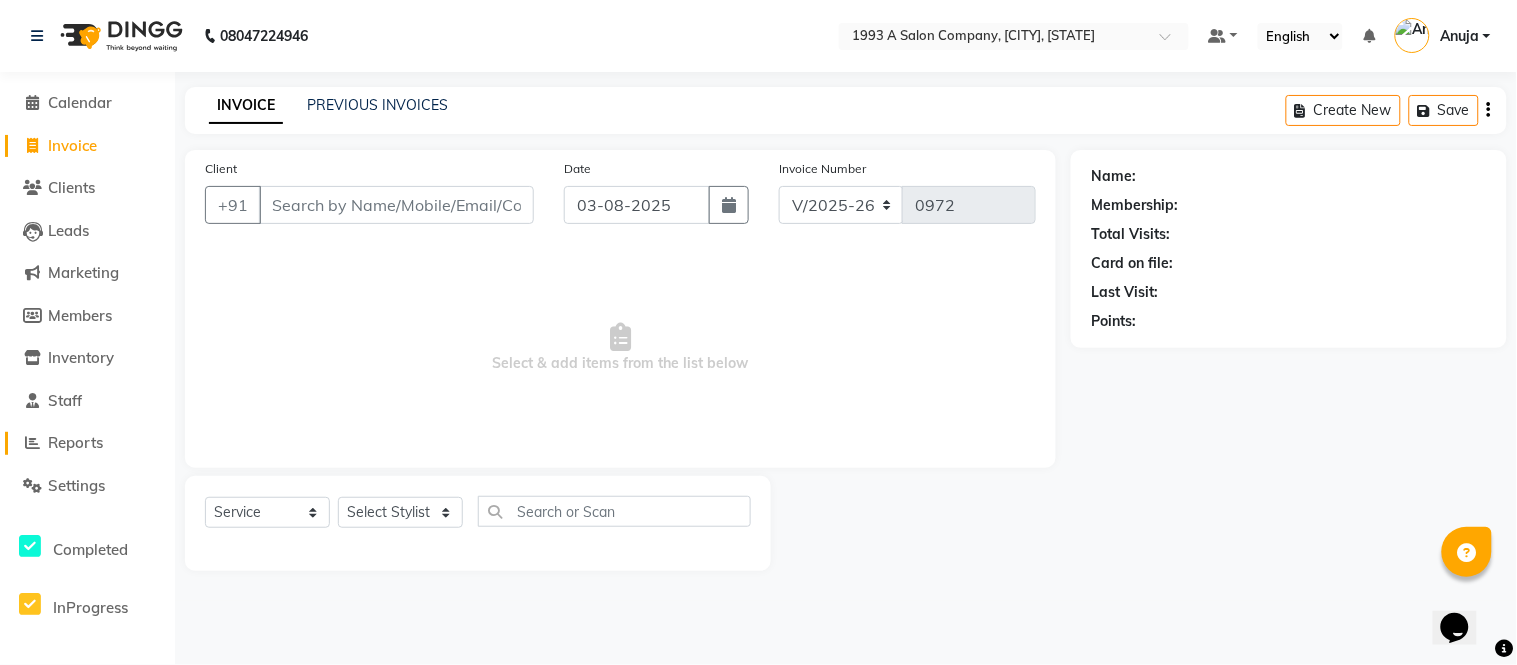 click on "Reports" 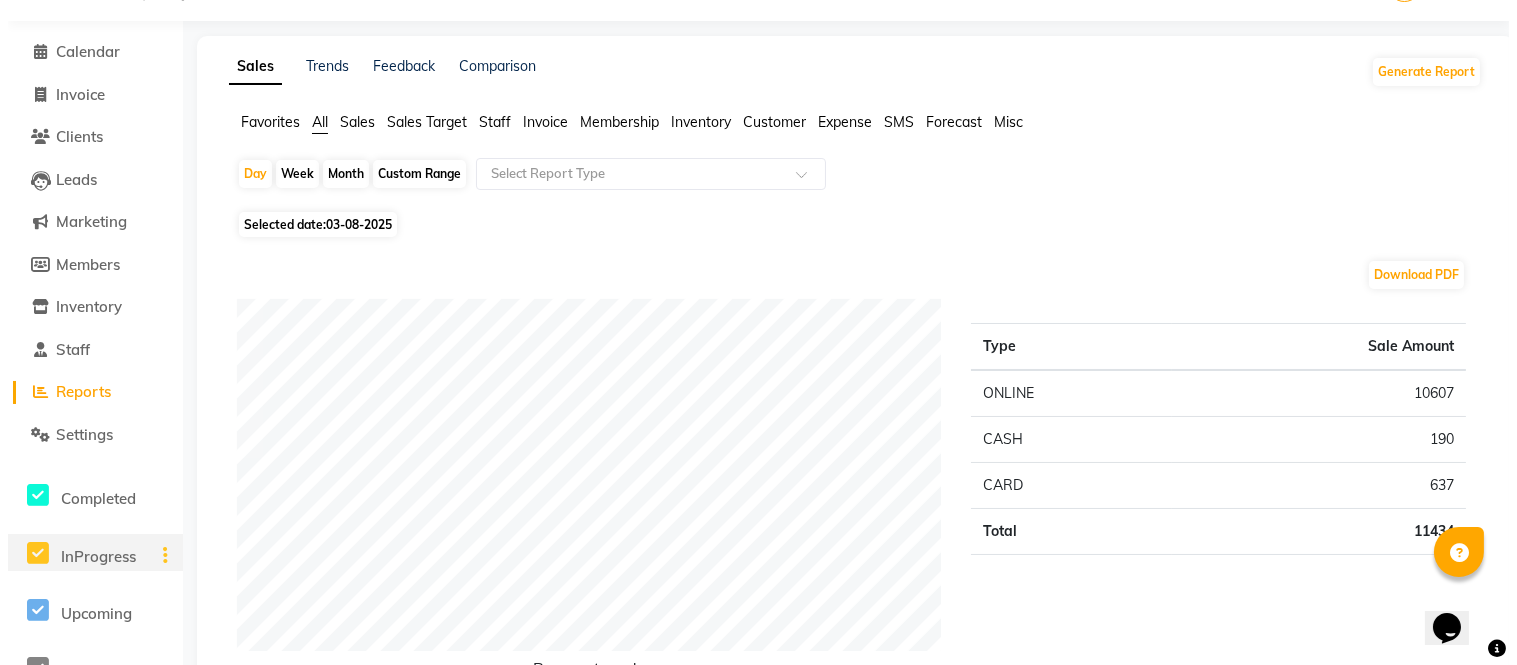 scroll, scrollTop: 0, scrollLeft: 0, axis: both 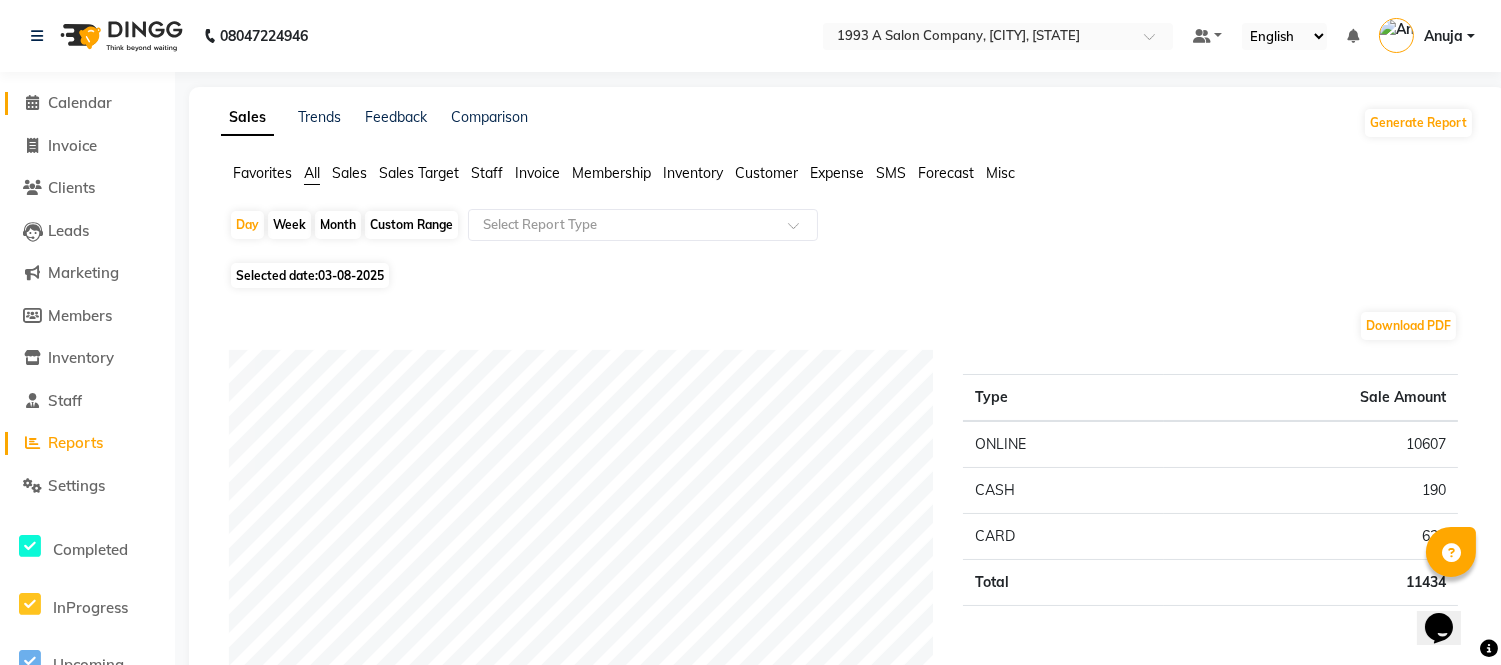 click on "Calendar" 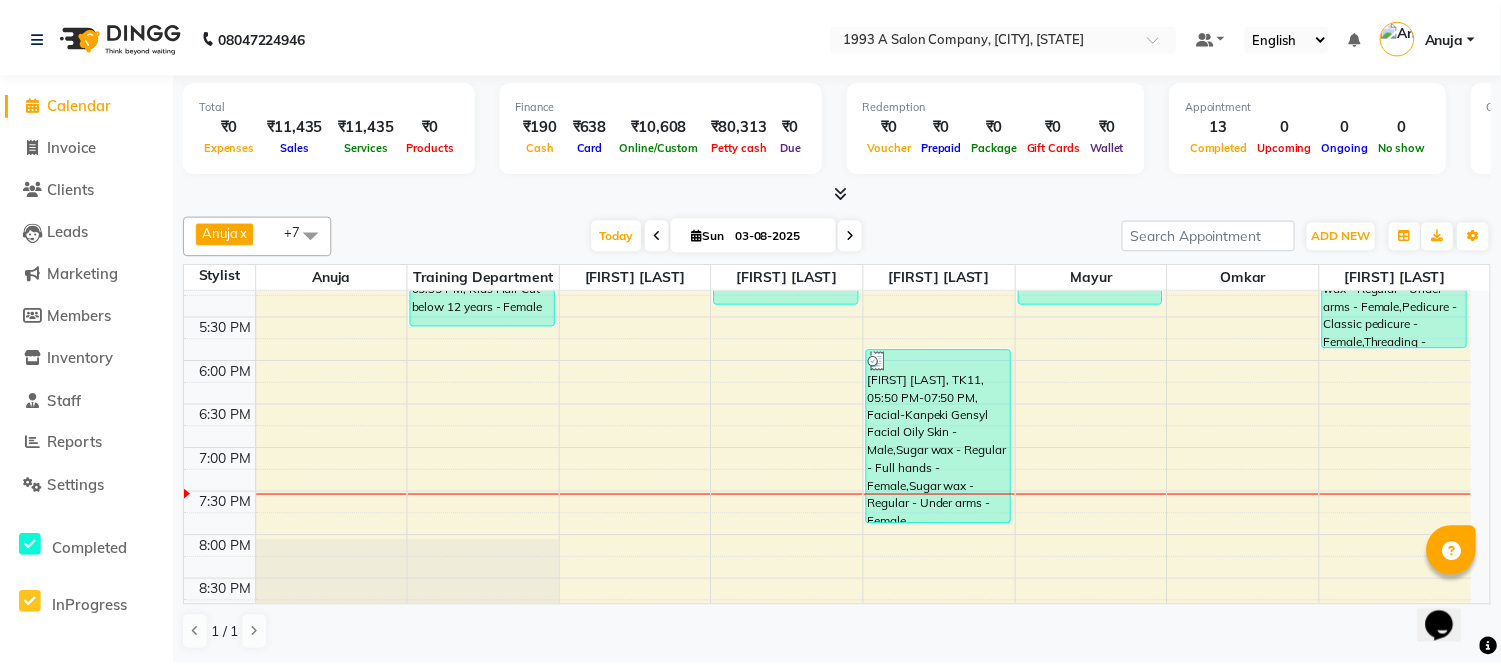scroll, scrollTop: 832, scrollLeft: 0, axis: vertical 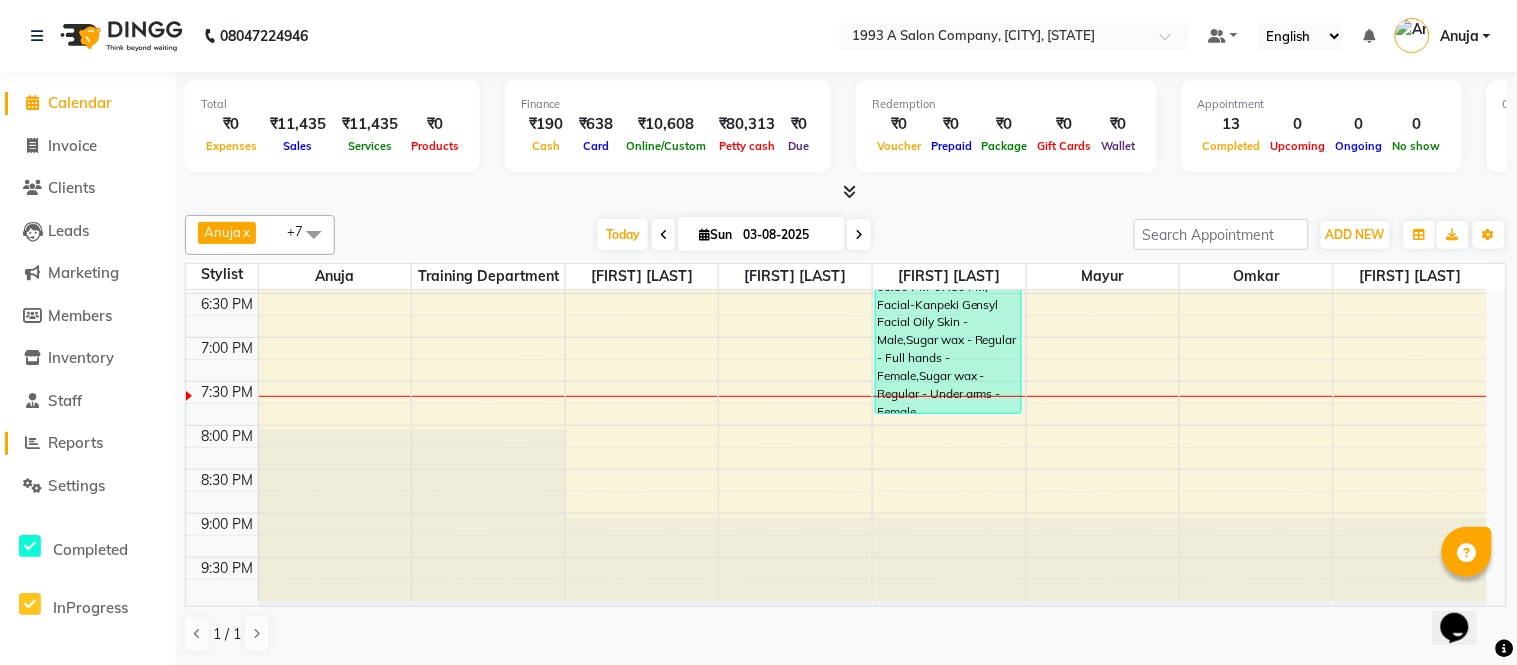 click 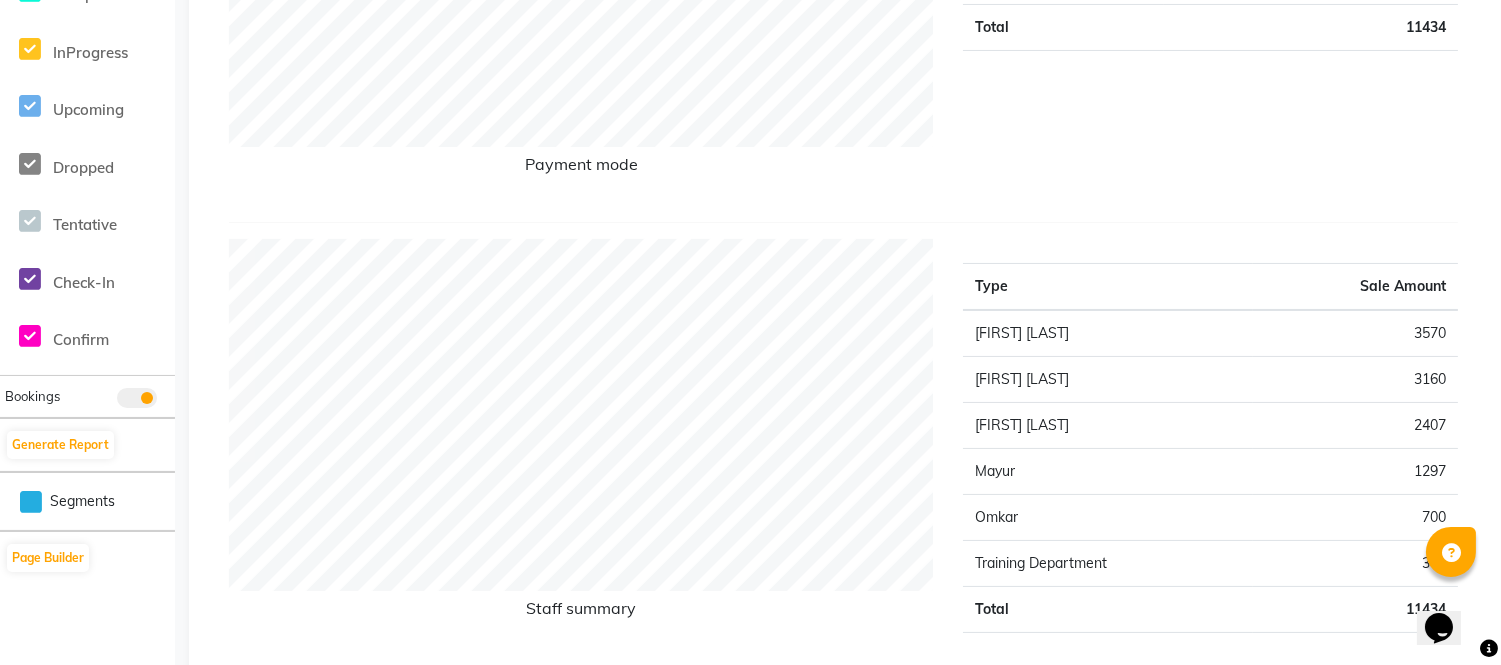 scroll, scrollTop: 111, scrollLeft: 0, axis: vertical 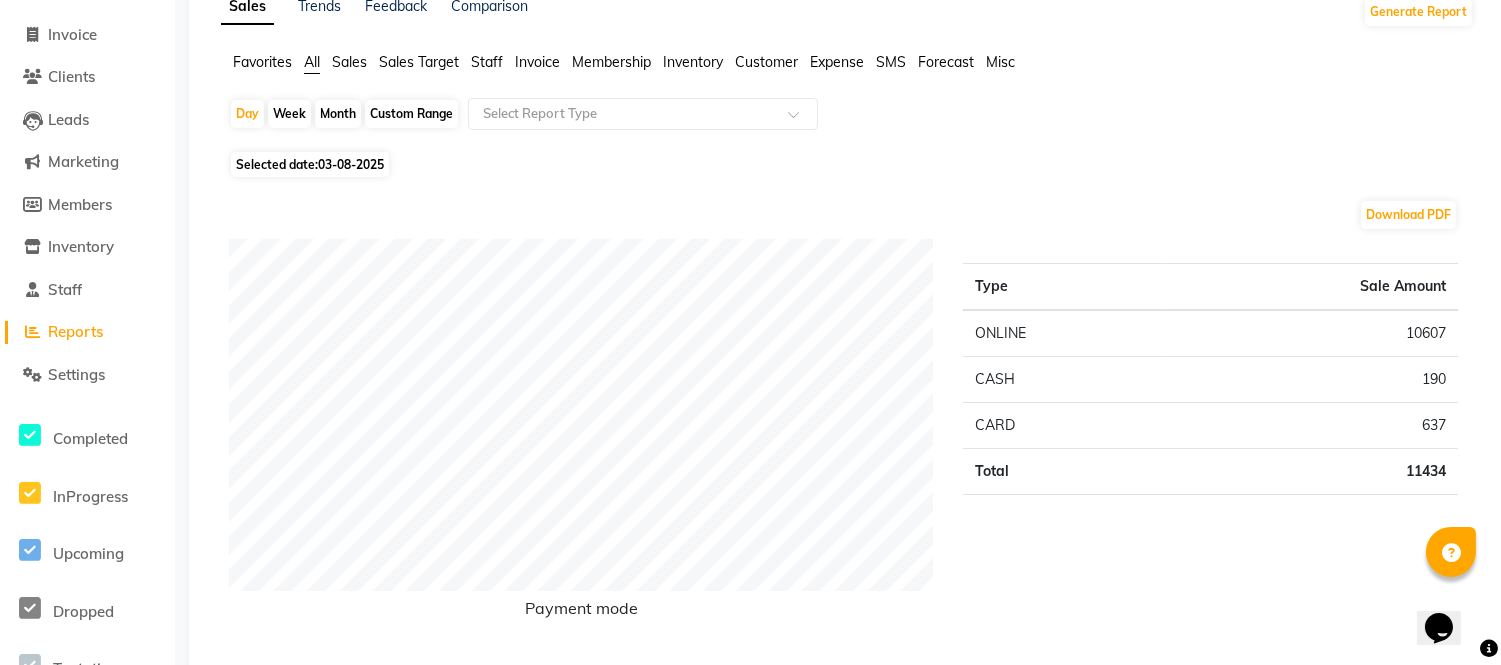 click on "Month" 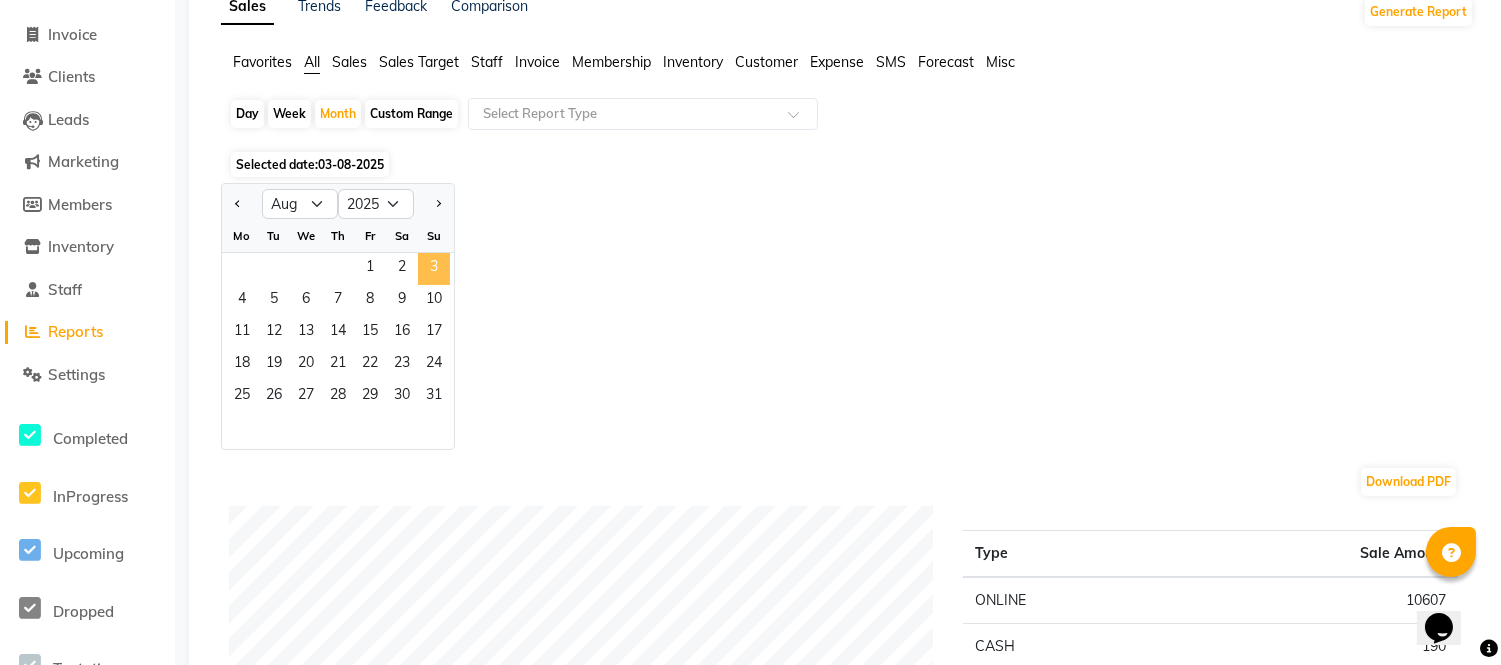 click on "3" 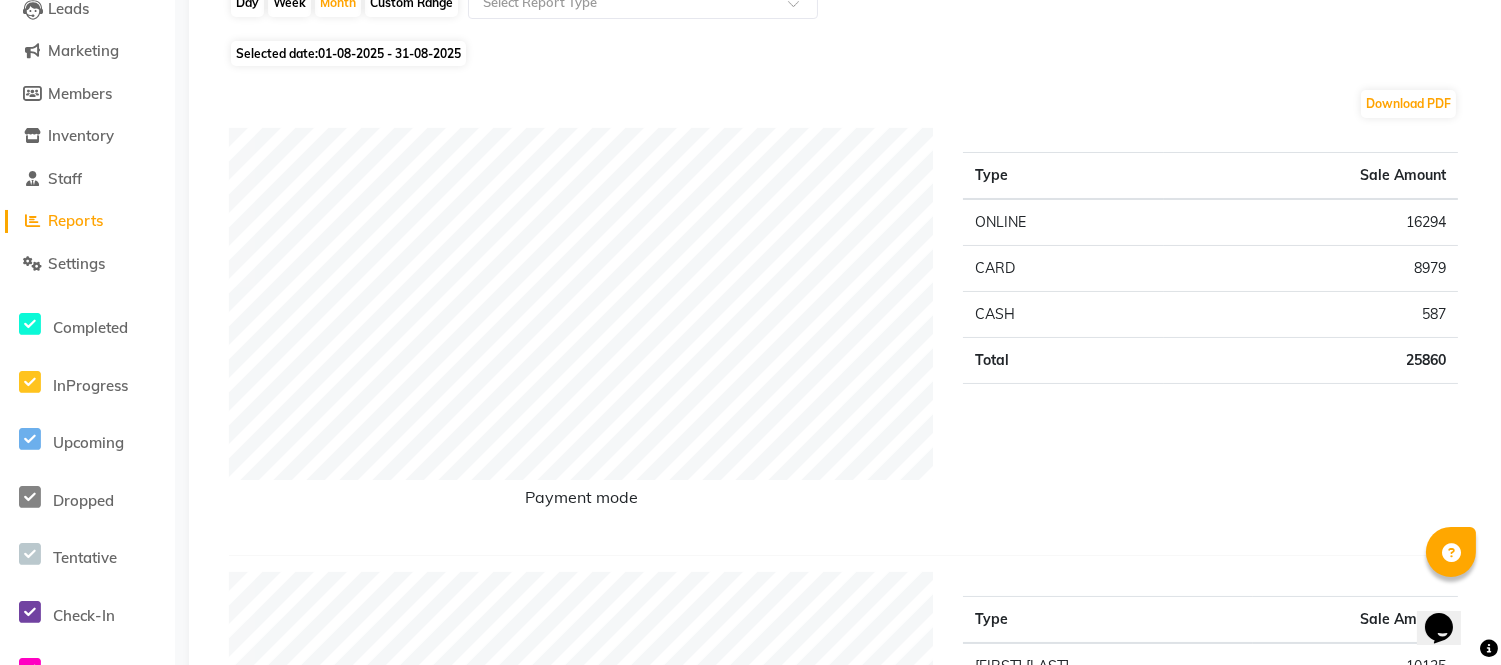 scroll, scrollTop: 0, scrollLeft: 0, axis: both 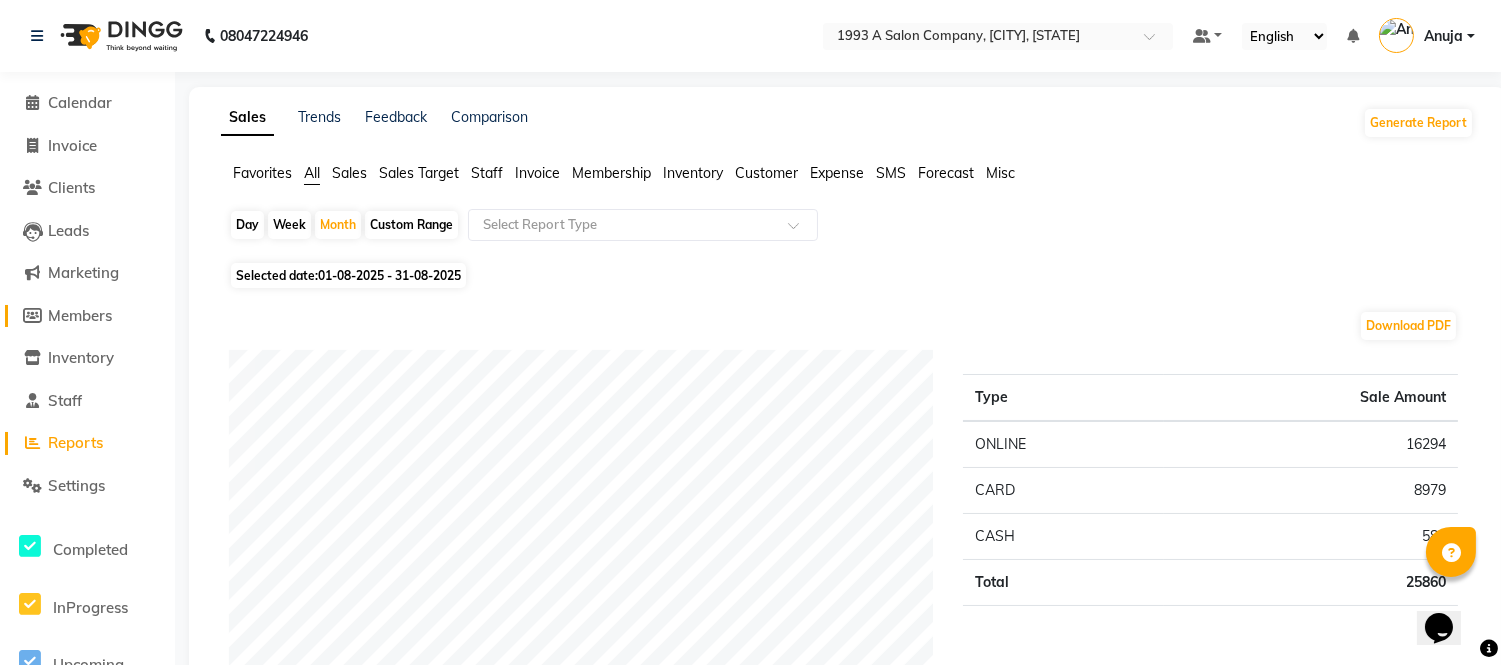 click 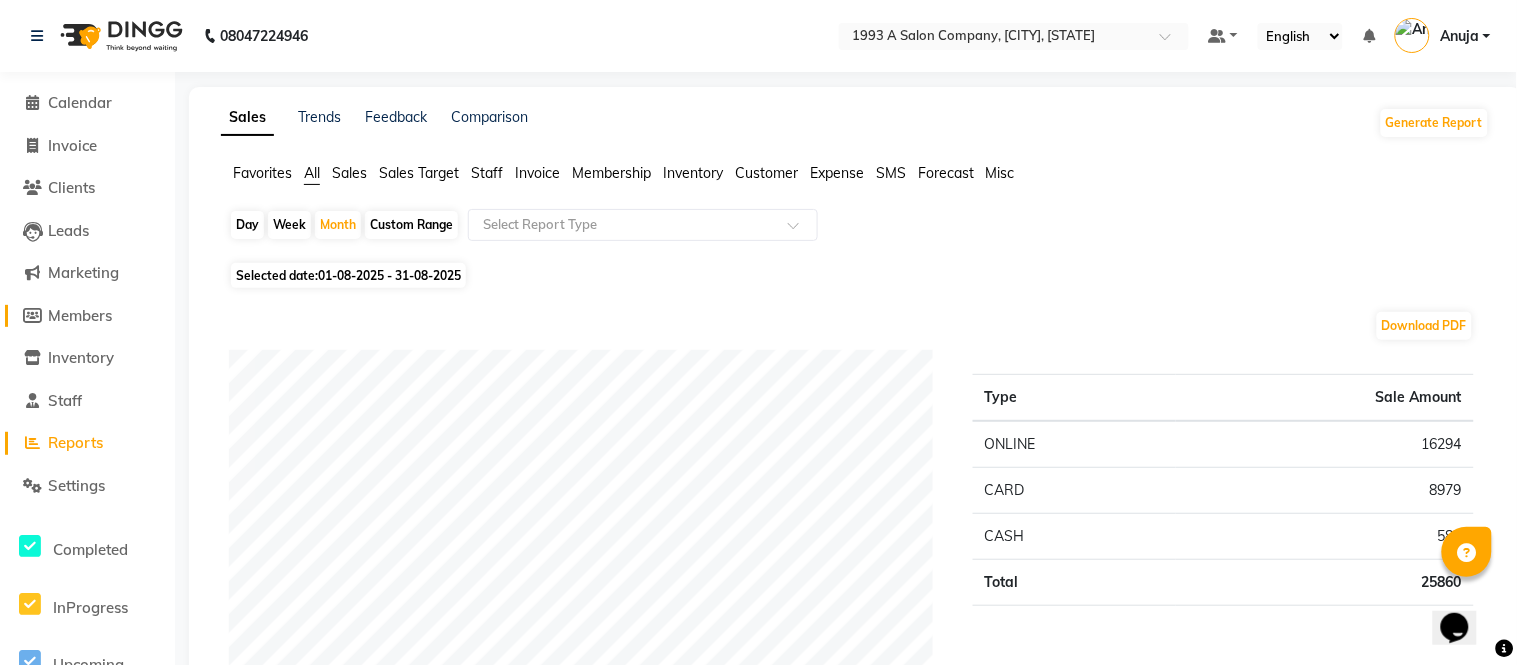 select 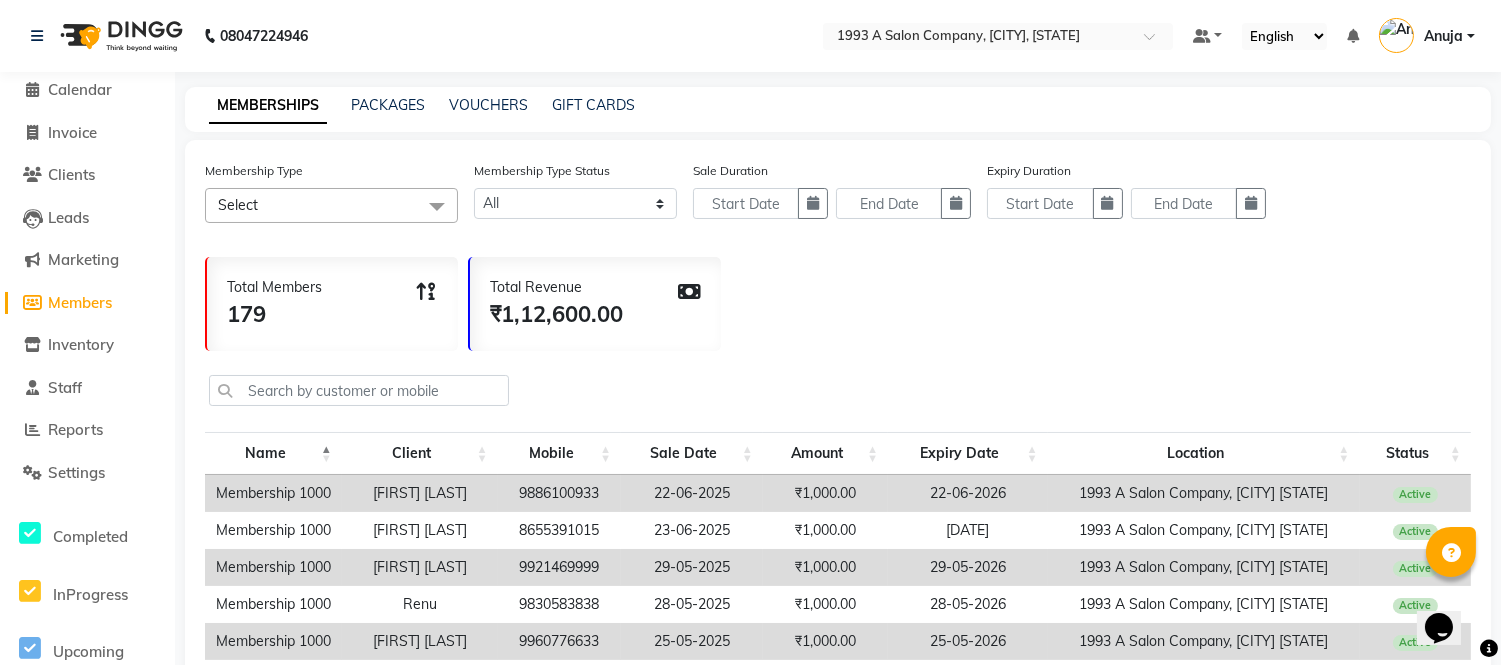 scroll, scrollTop: 0, scrollLeft: 0, axis: both 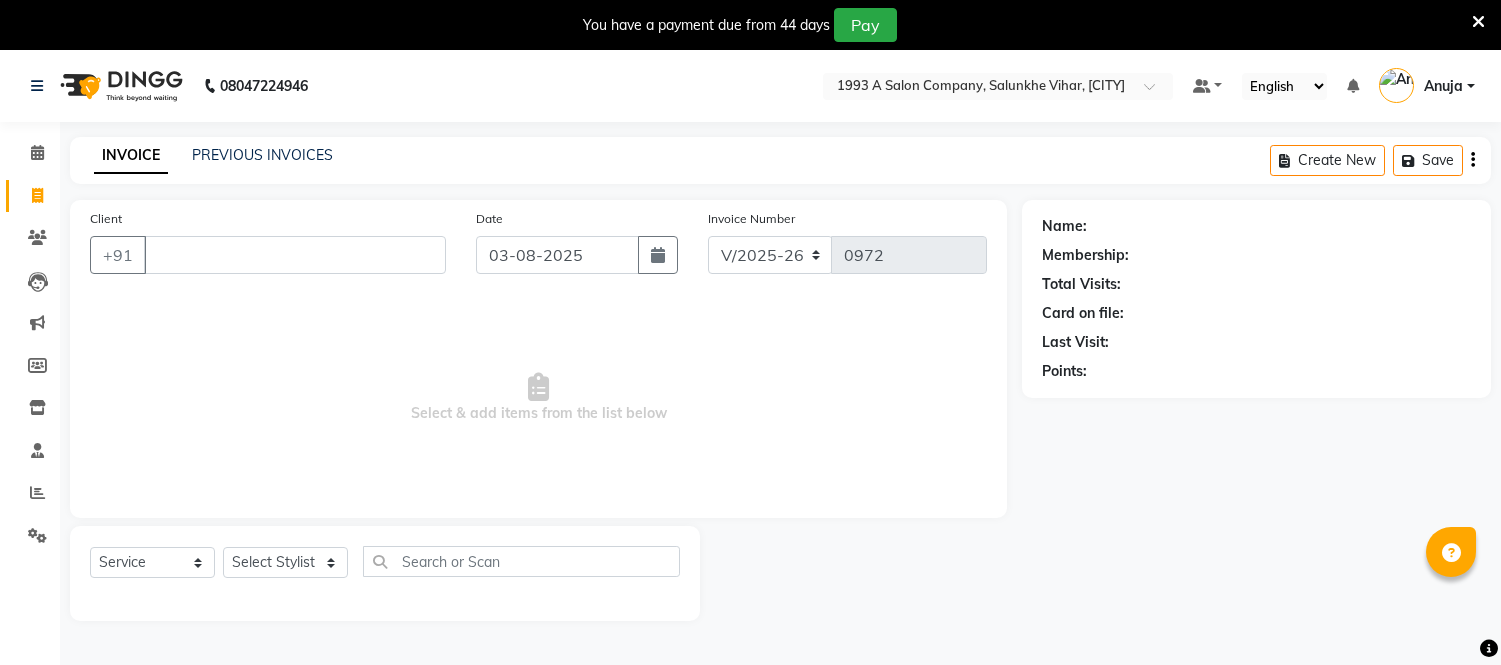select on "4955" 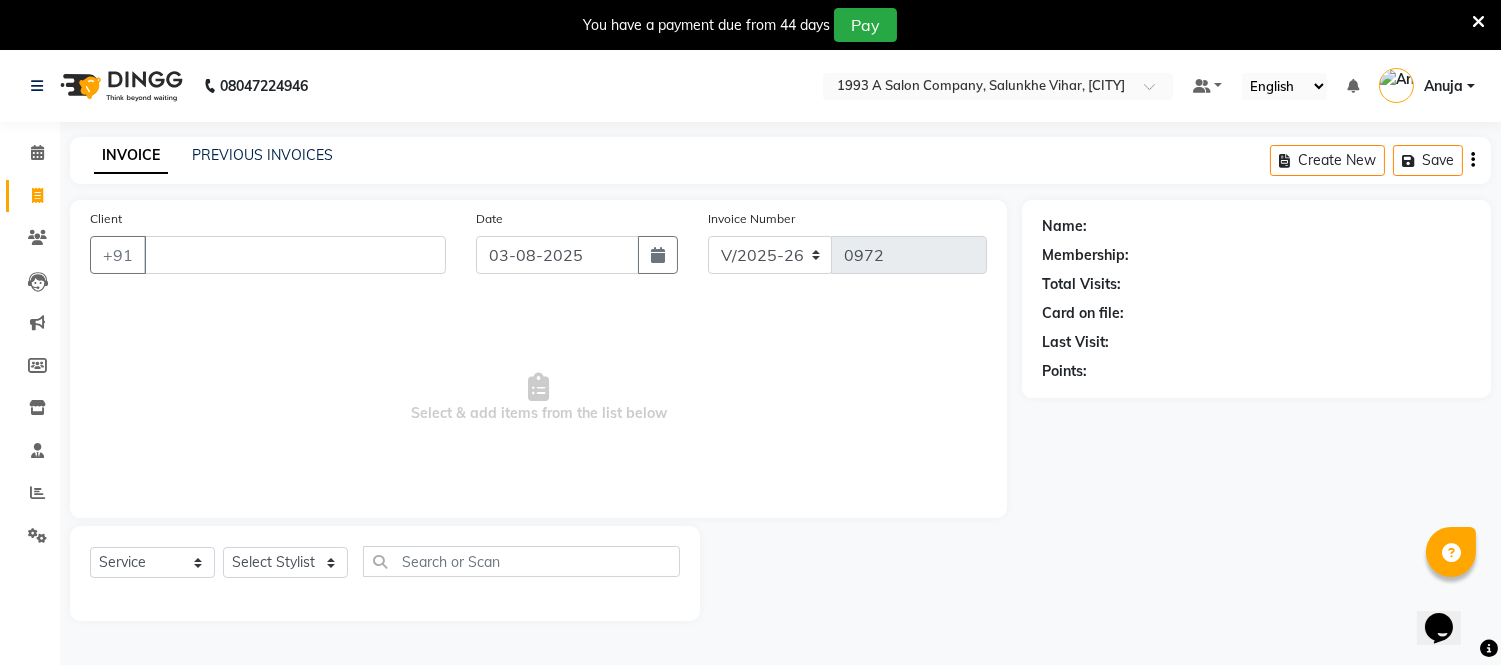 scroll, scrollTop: 0, scrollLeft: 0, axis: both 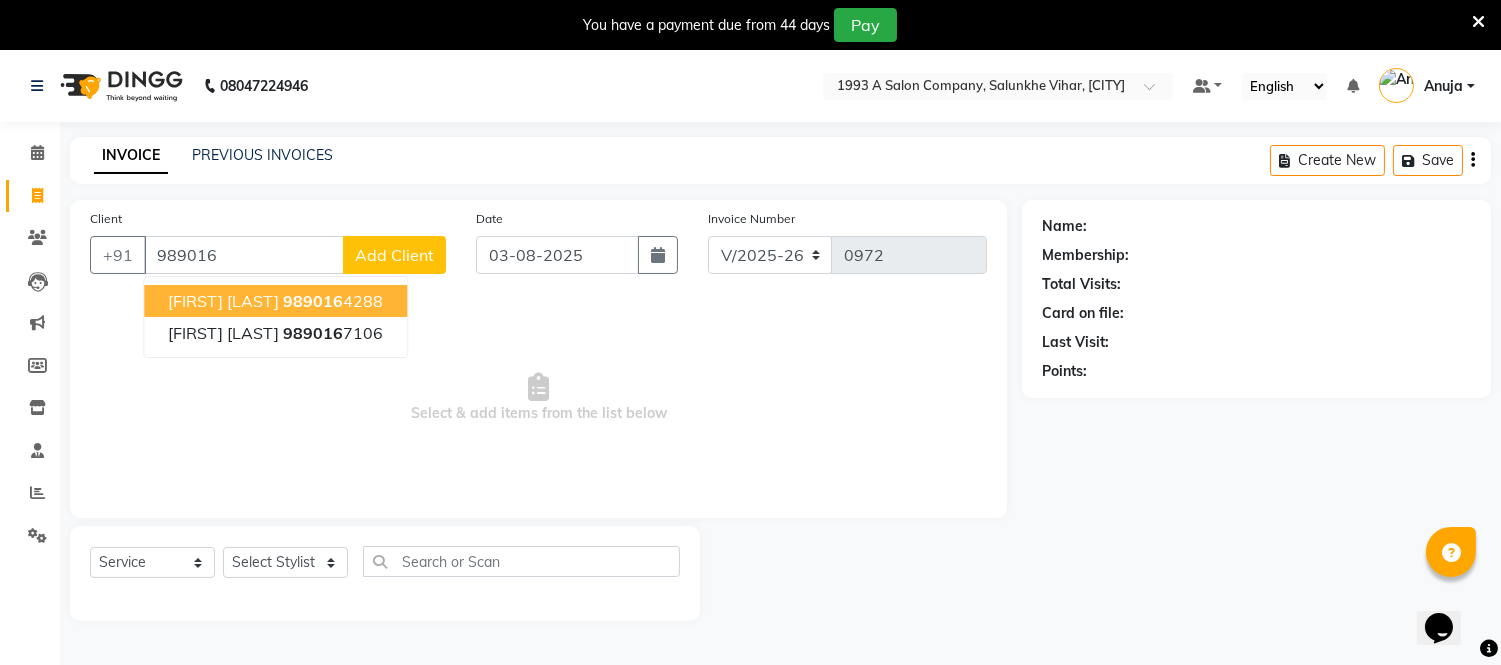 click on "[FIRST] [LAST] [PHONE]" at bounding box center (275, 301) 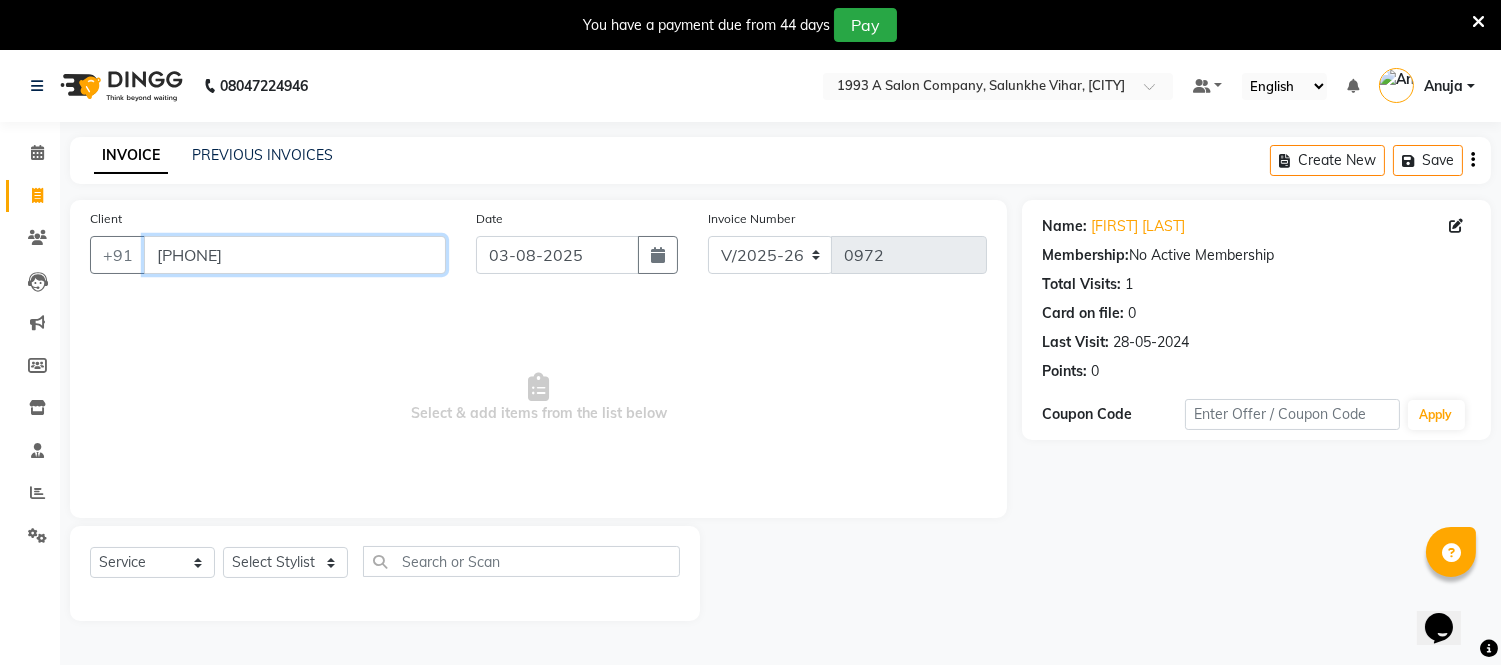 click on "[PHONE]" at bounding box center (295, 255) 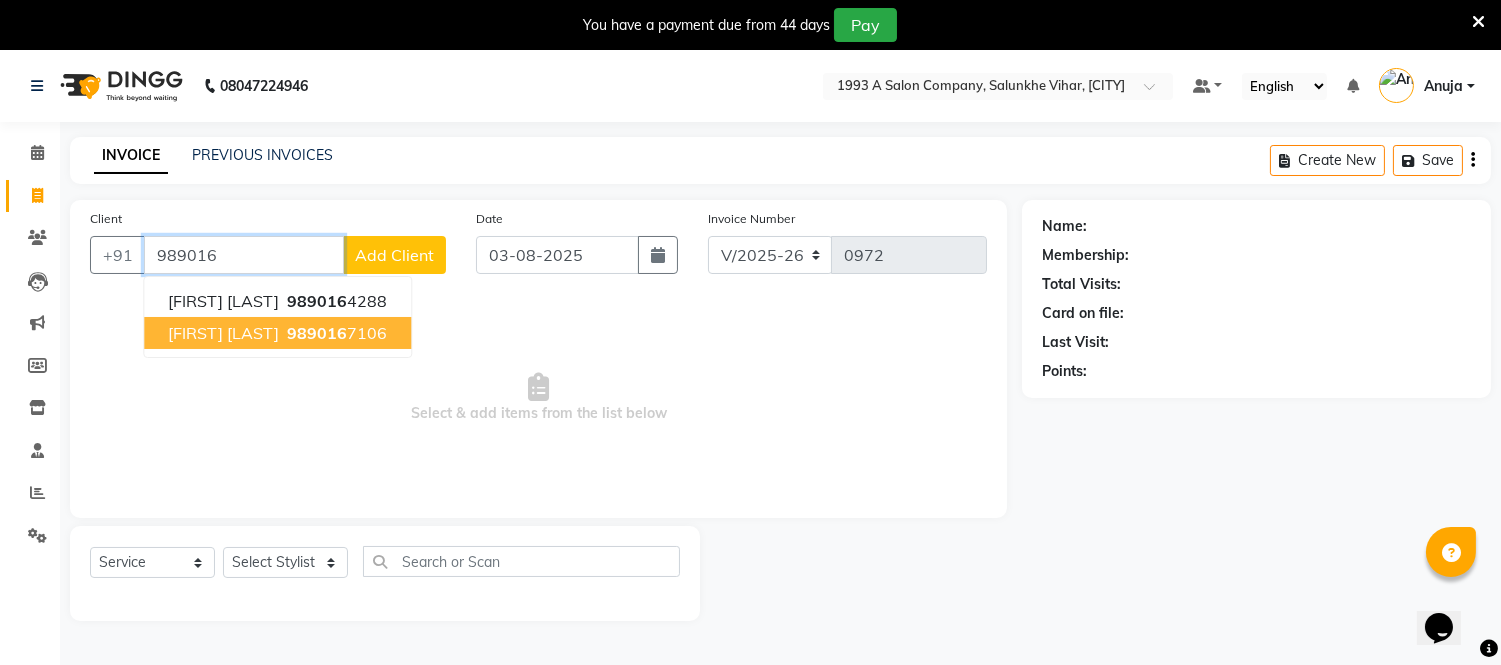 click on "[PHONE]" at bounding box center (335, 333) 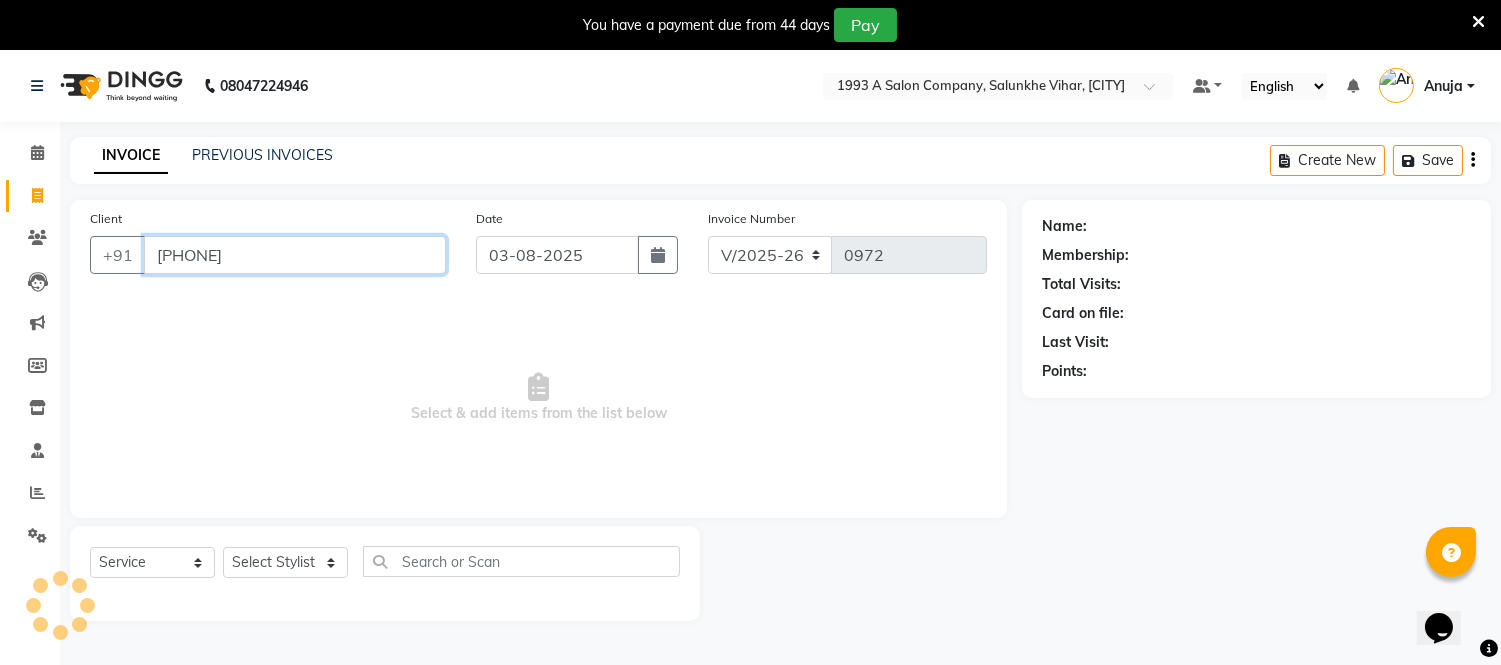 type on "[PHONE]" 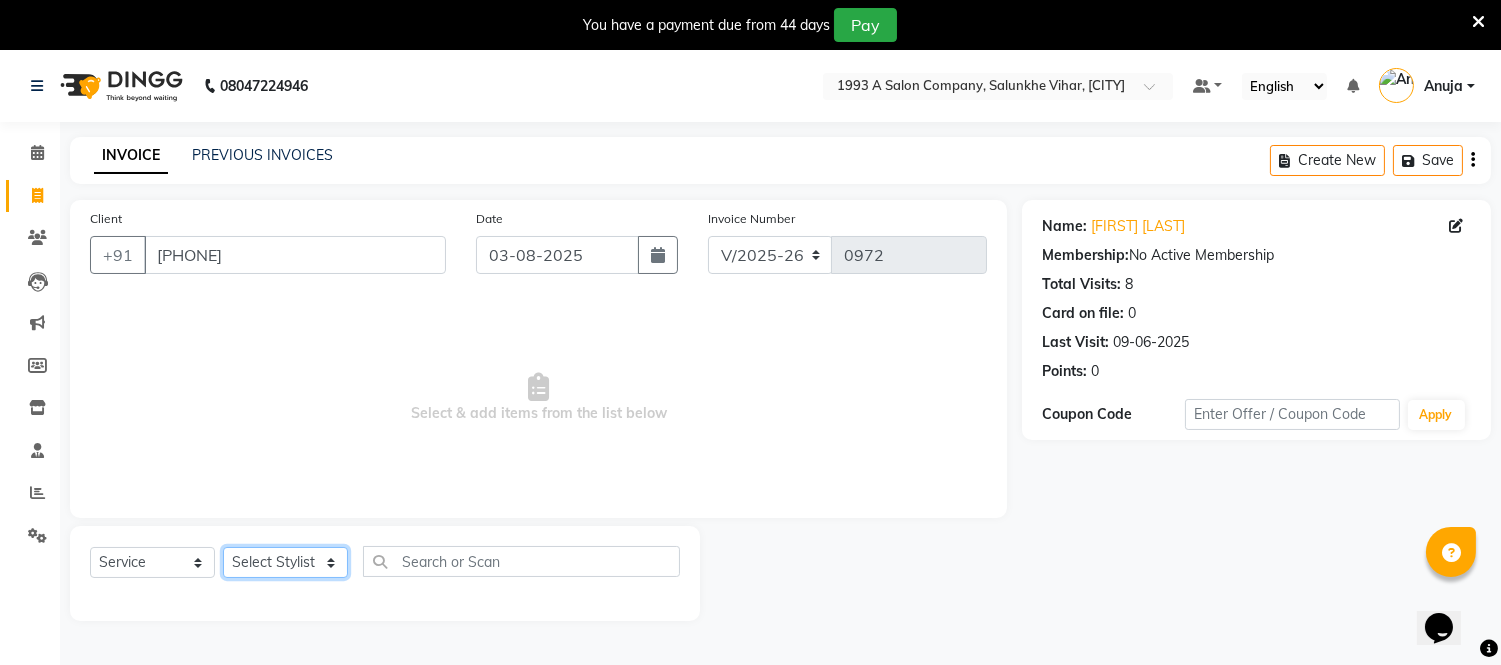 click on "Select Stylist Anuja Chetan Ambekar Mayur omkar  Pallavi Wali Rakhi Mandal  Shanti Palkonda Training Department" 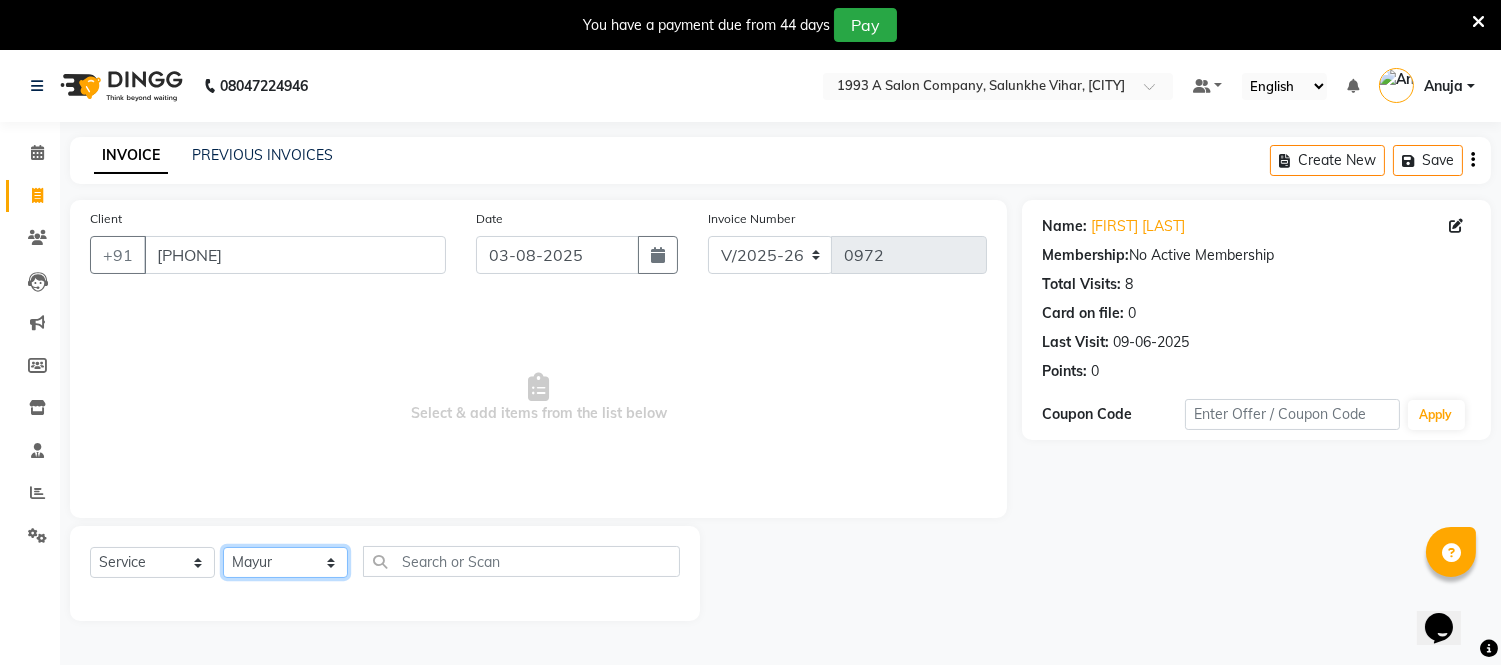 click on "Select Stylist Anuja Chetan Ambekar Mayur omkar  Pallavi Wali Rakhi Mandal  Shanti Palkonda Training Department" 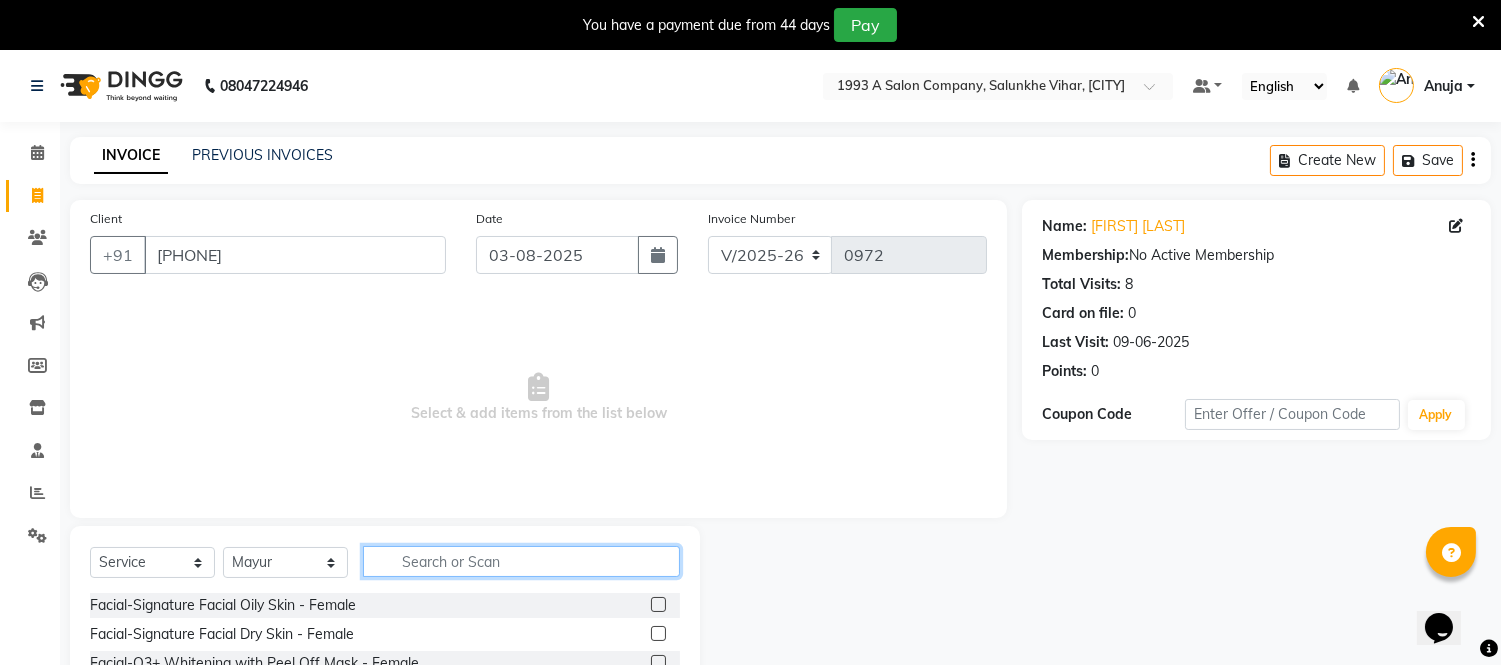 click 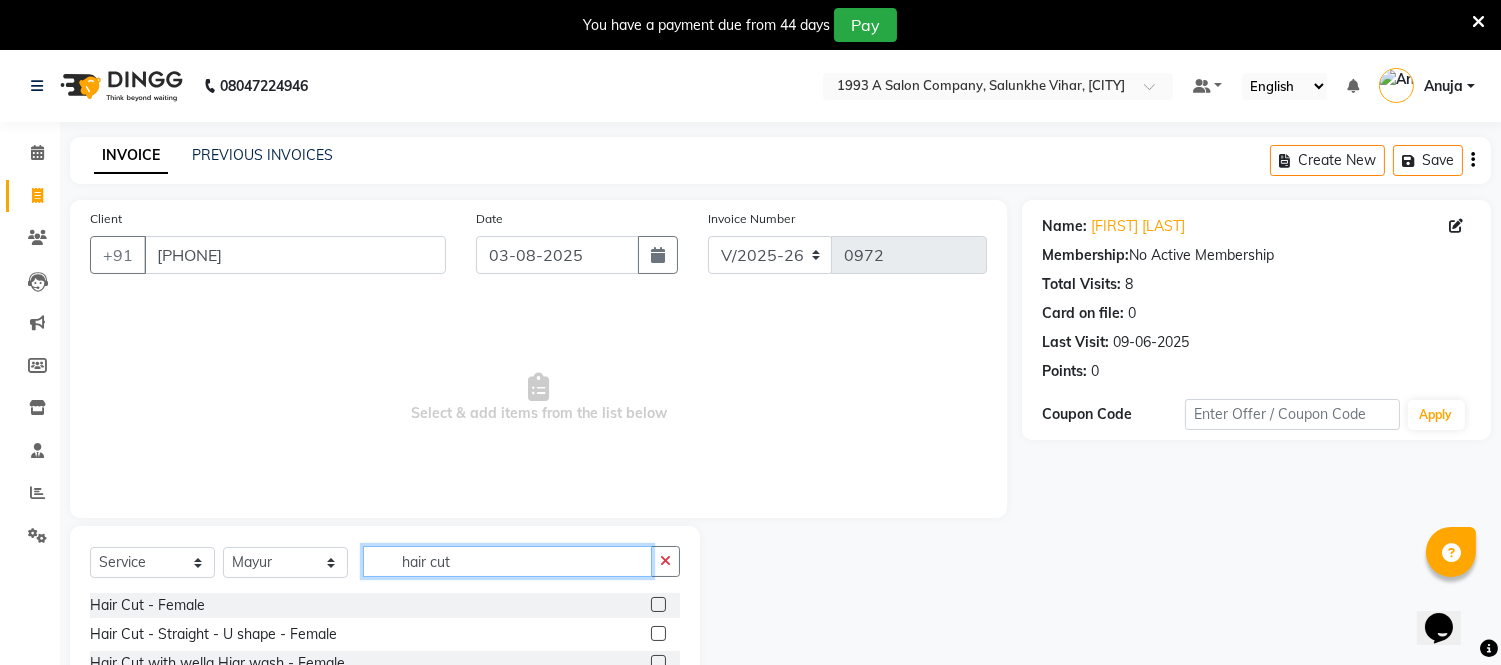 type on "hair cut" 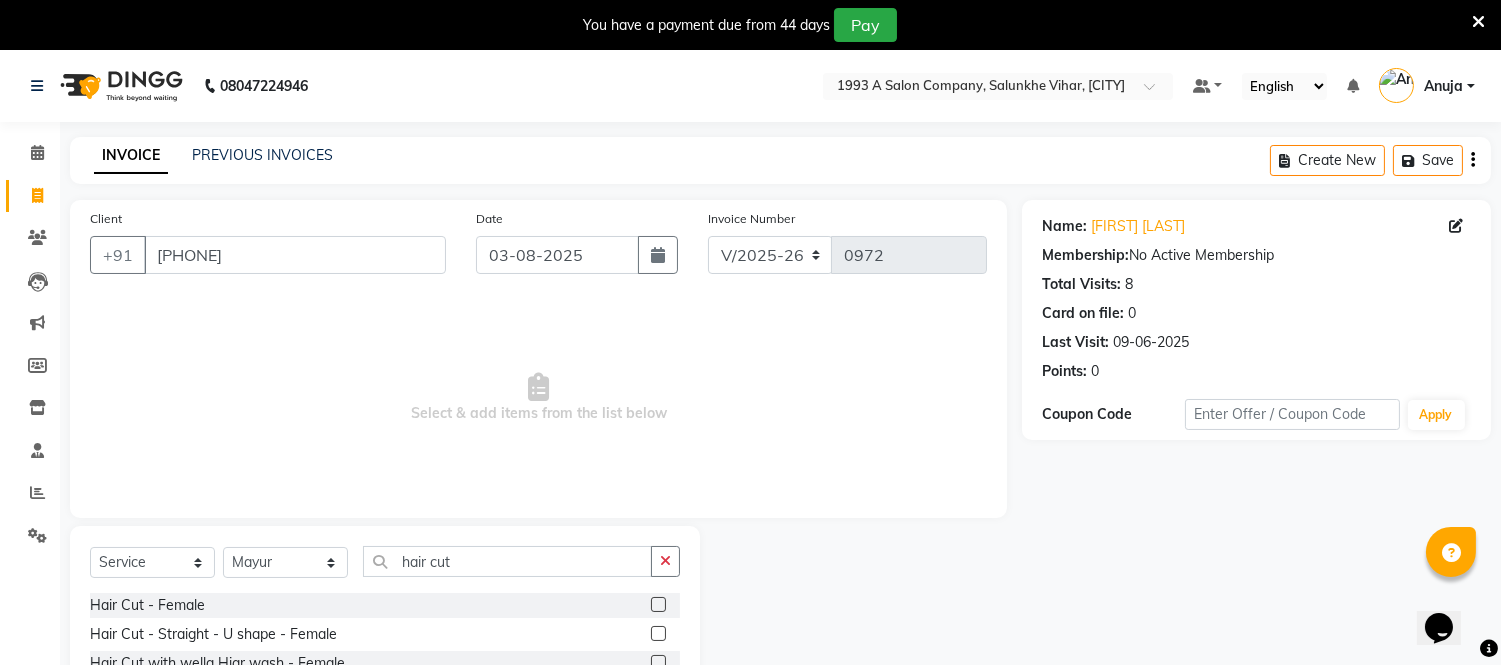 click 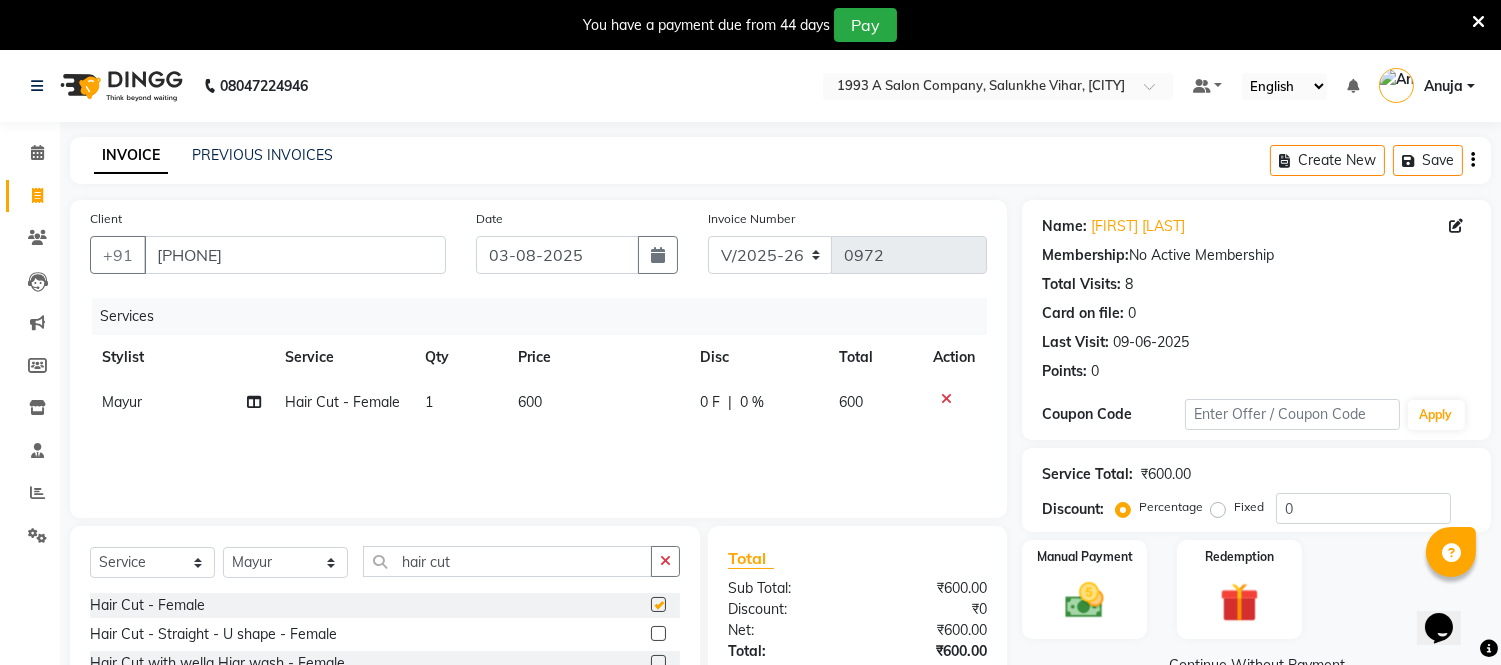 checkbox on "false" 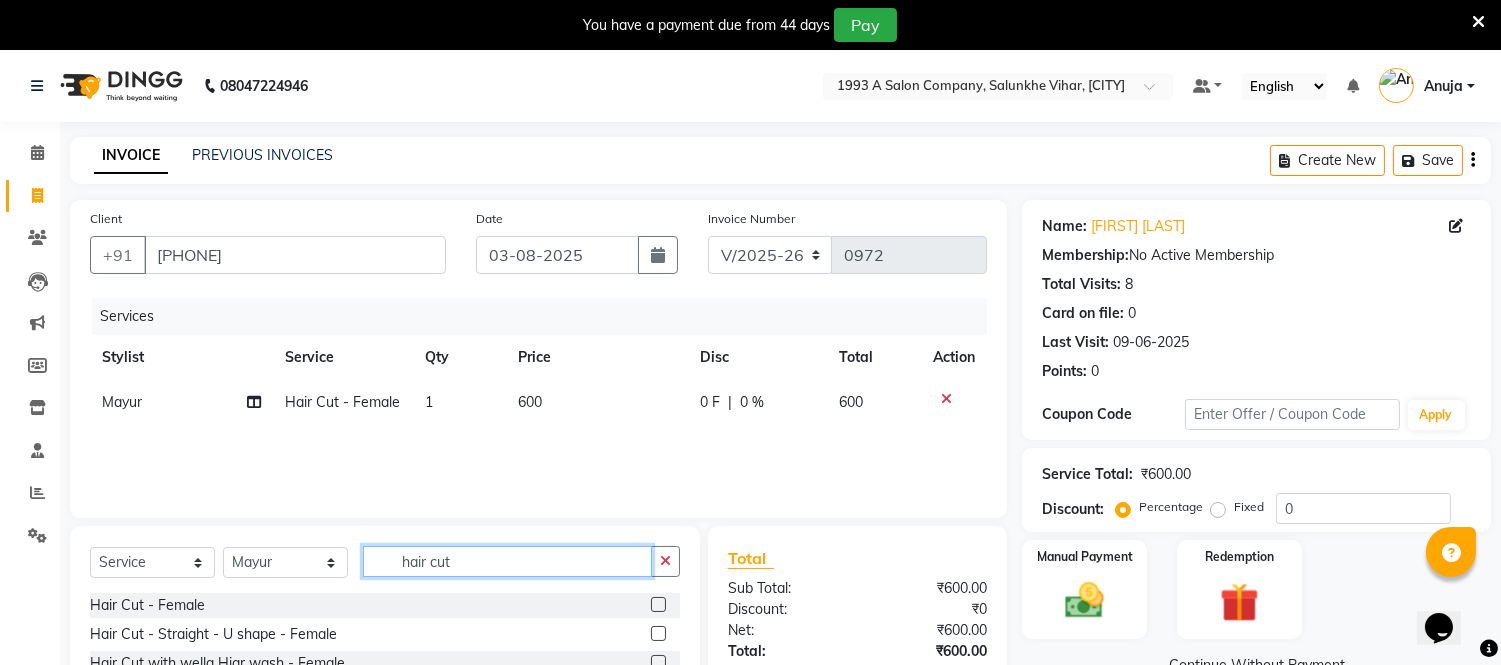 click on "hair cut" 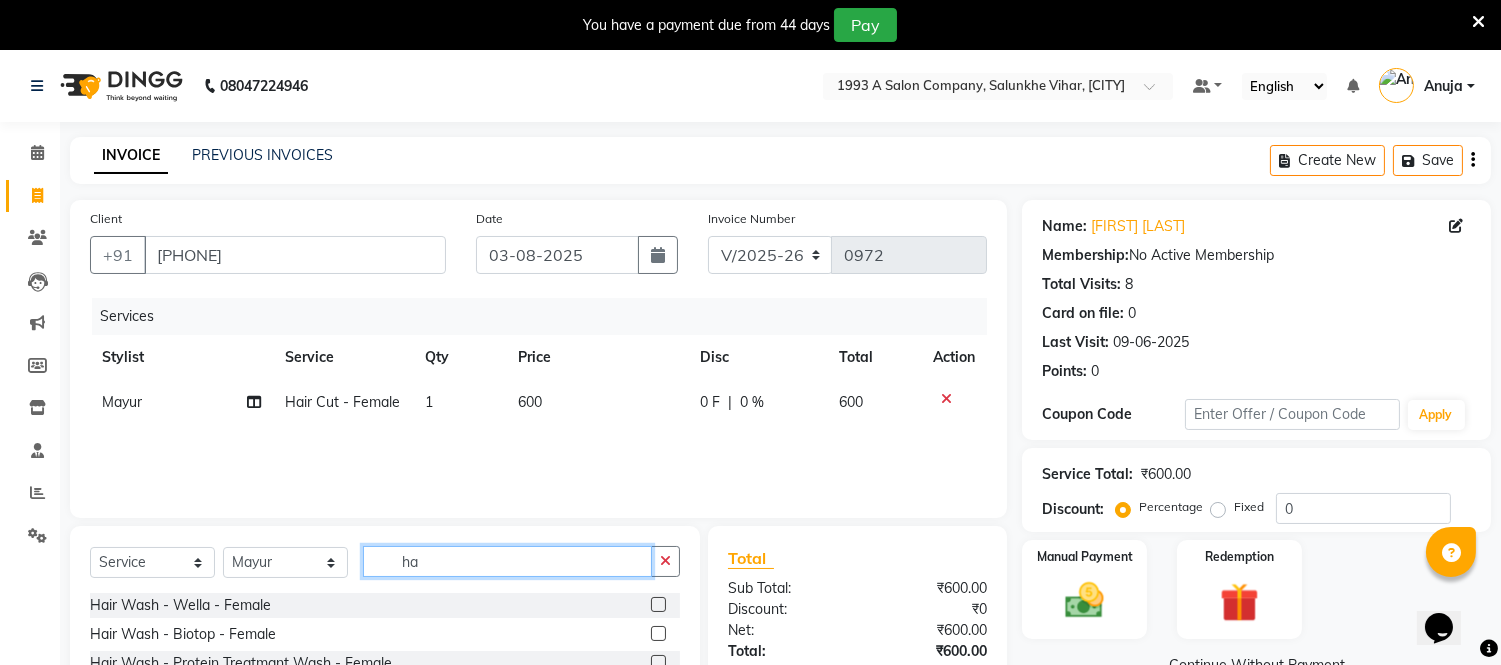 type on "h" 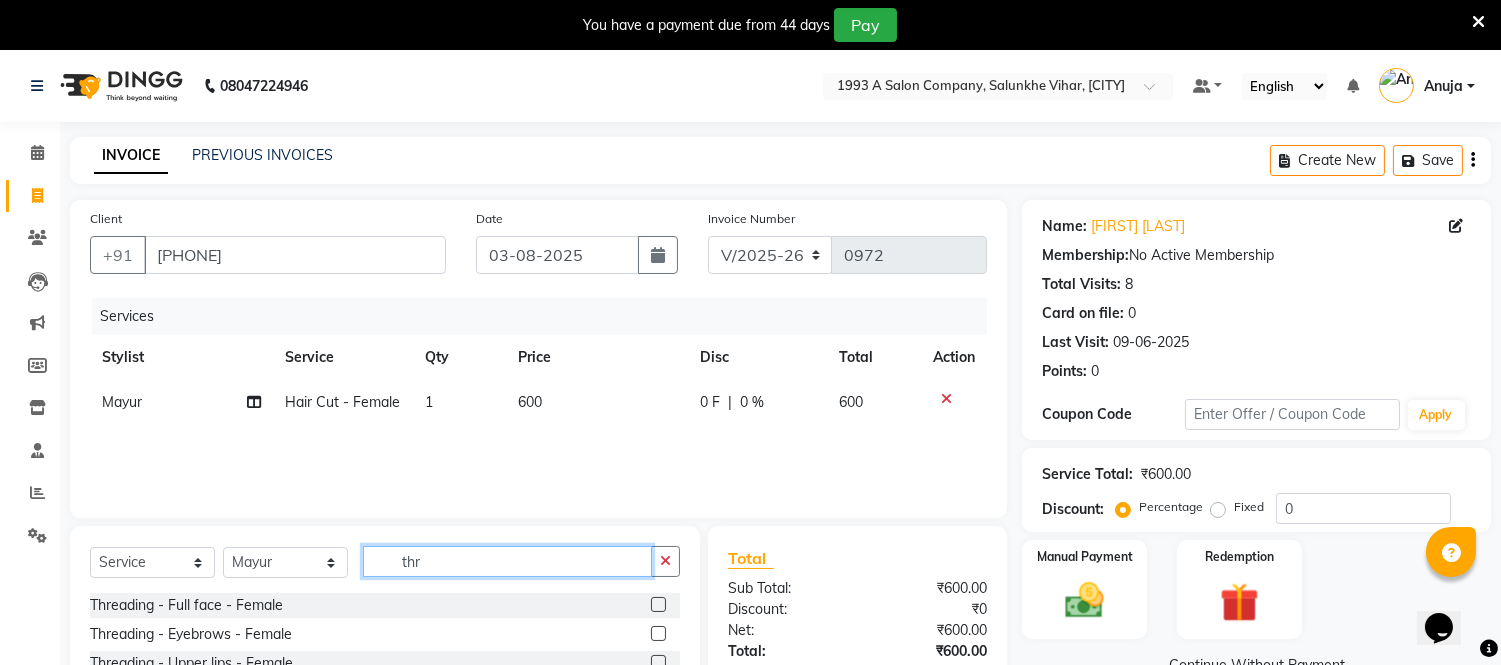 type on "thr" 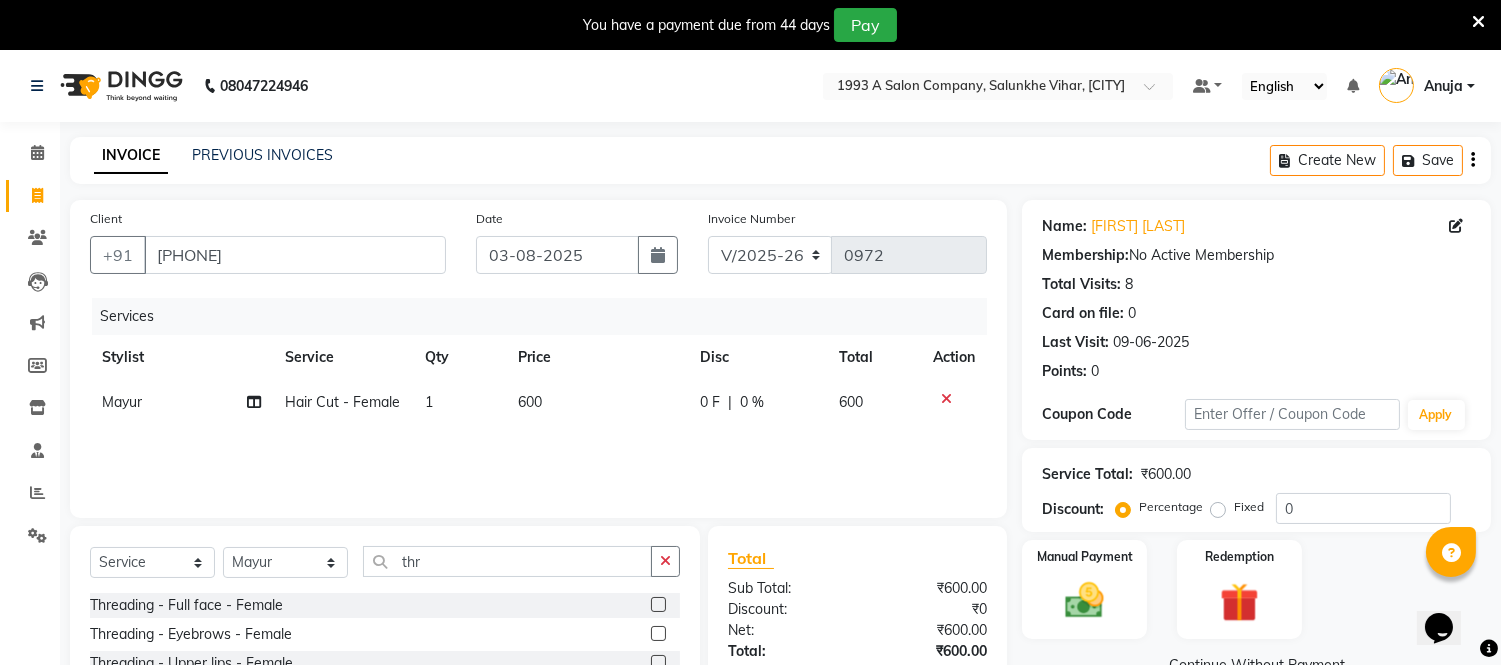 click 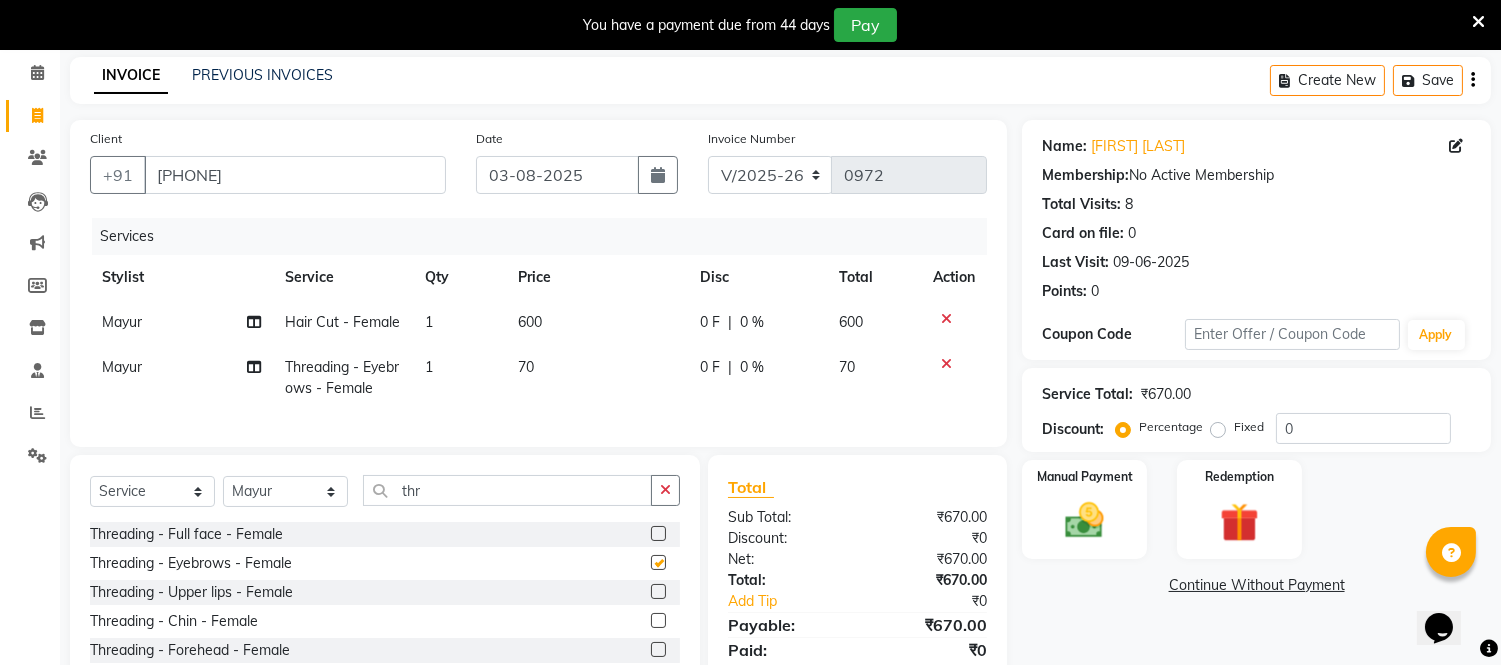 checkbox on "false" 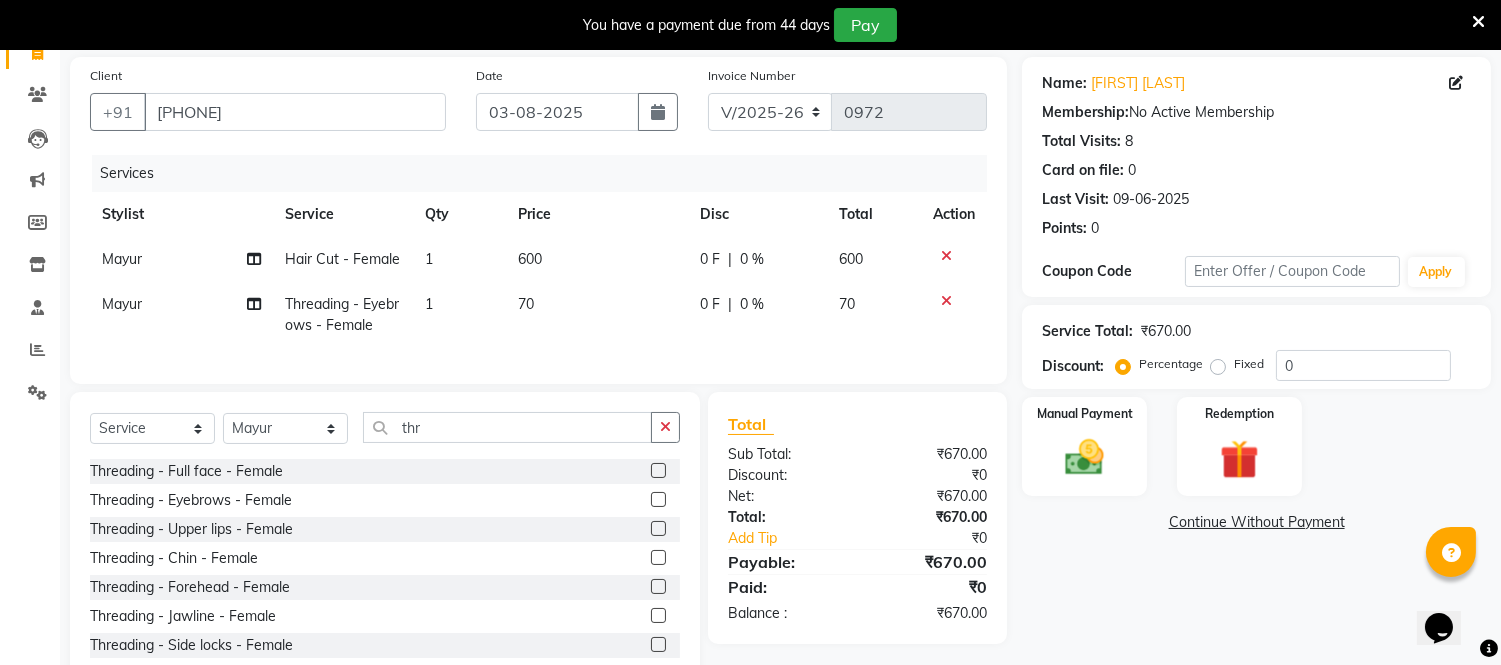 scroll, scrollTop: 211, scrollLeft: 0, axis: vertical 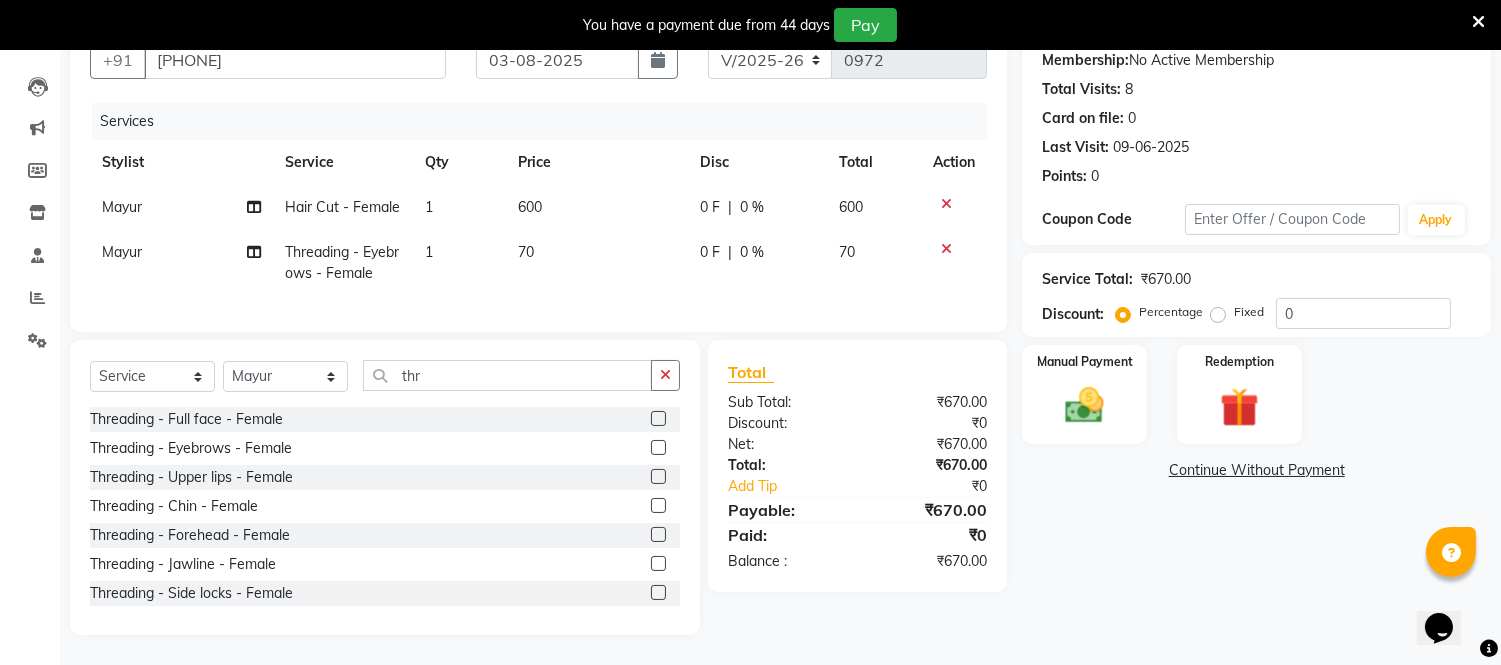 click 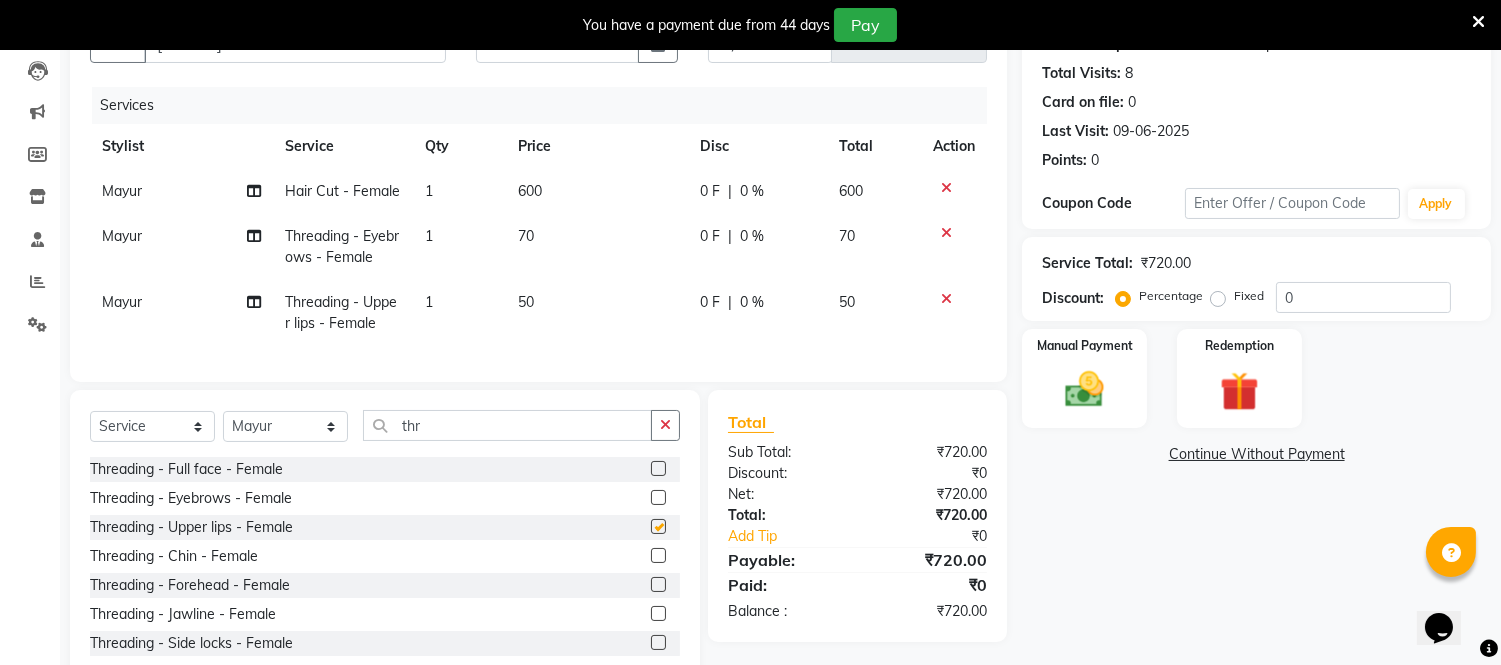 checkbox on "false" 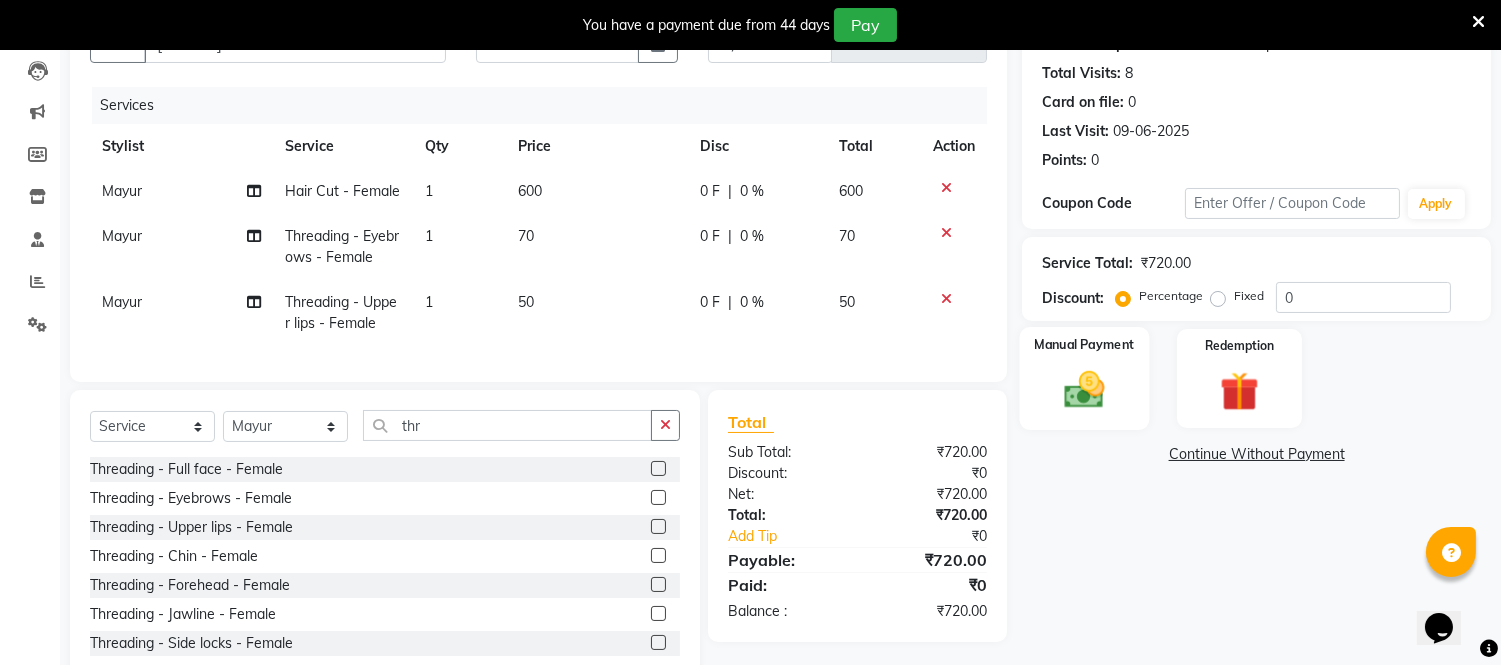 click 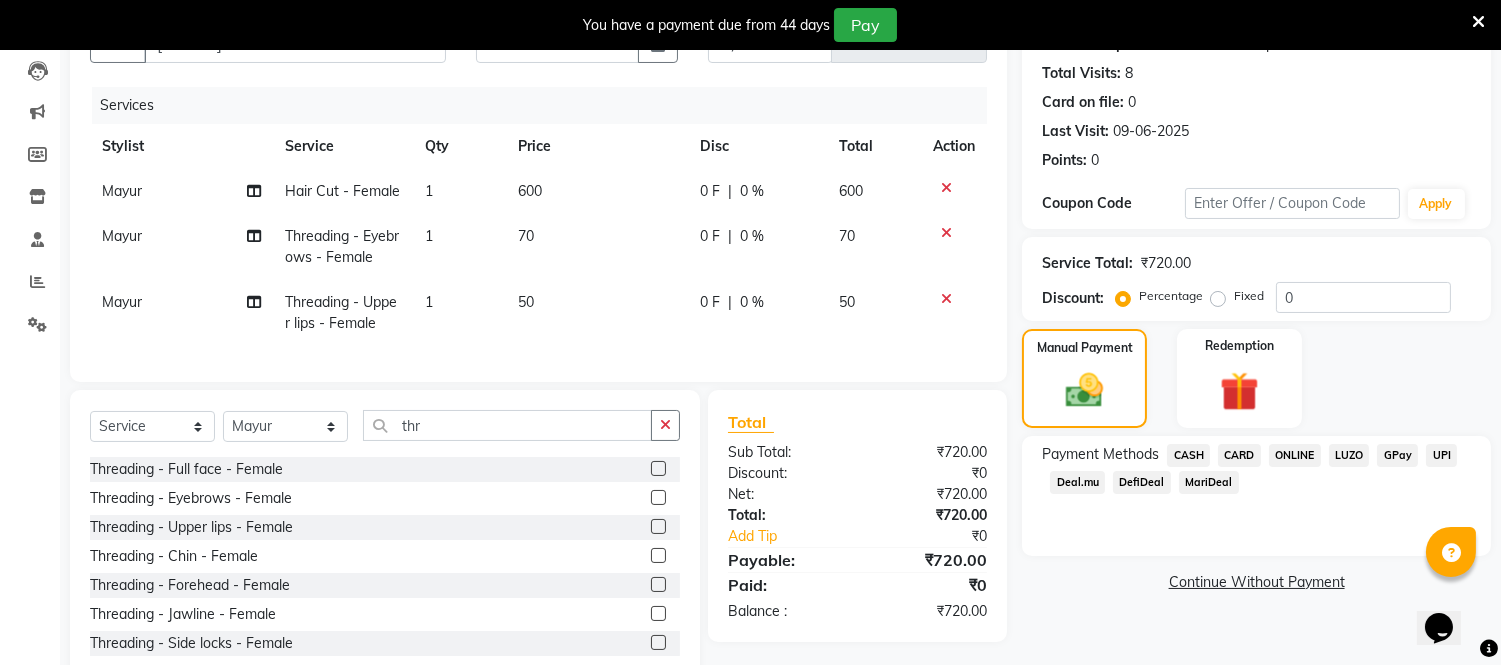 click on "ONLINE" 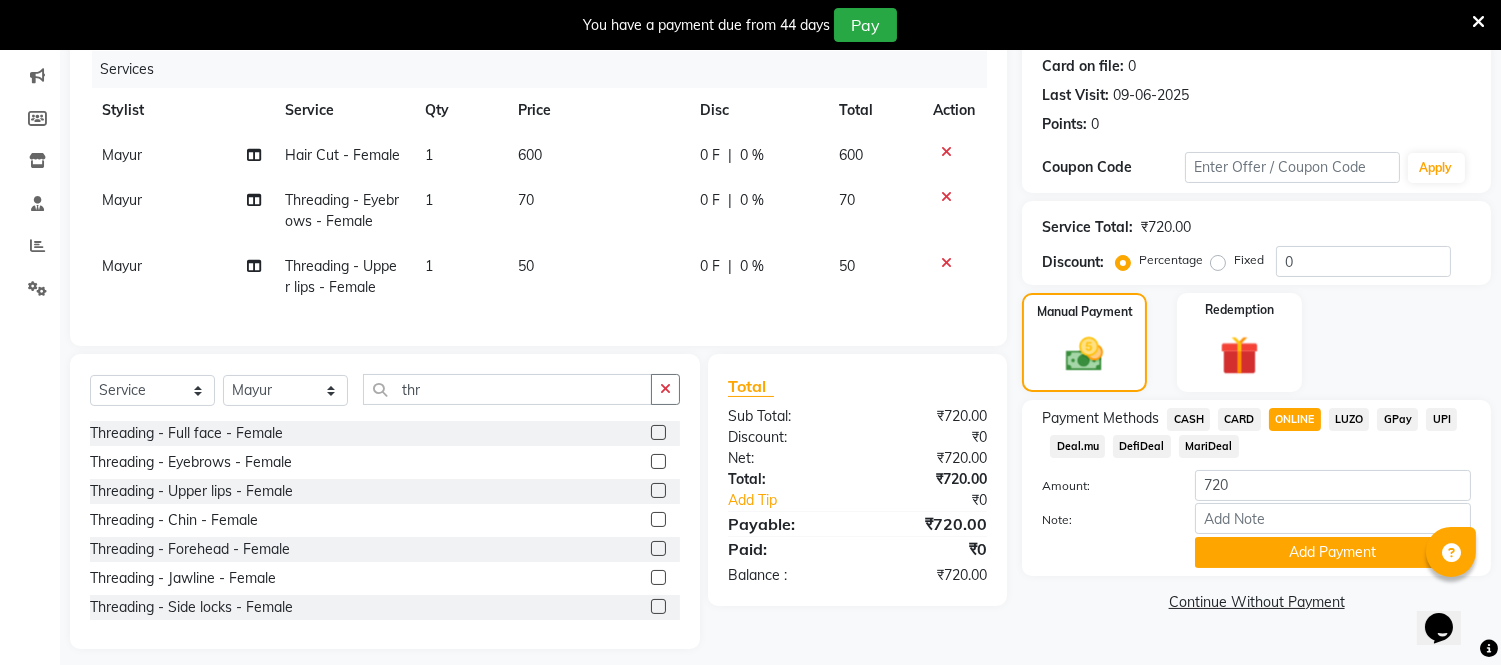 scroll, scrollTop: 277, scrollLeft: 0, axis: vertical 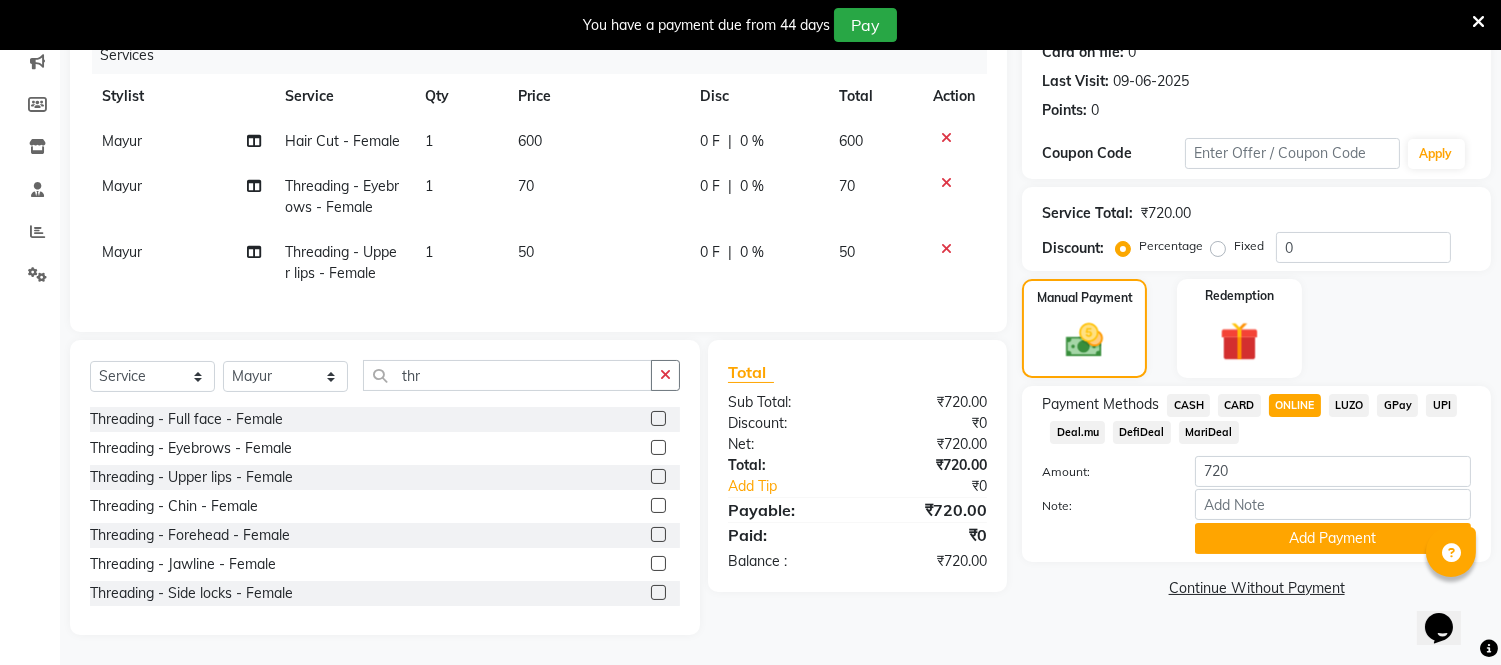 click on "Add Payment" 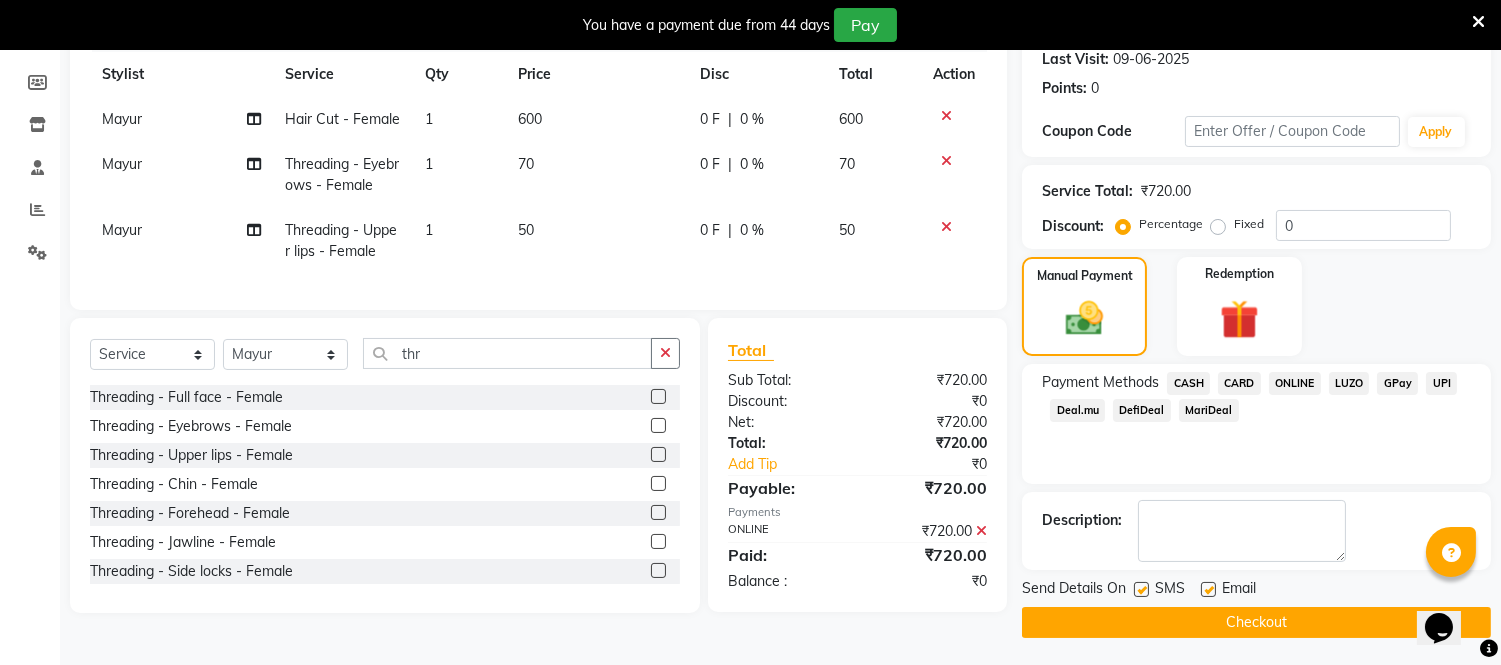 scroll, scrollTop: 284, scrollLeft: 0, axis: vertical 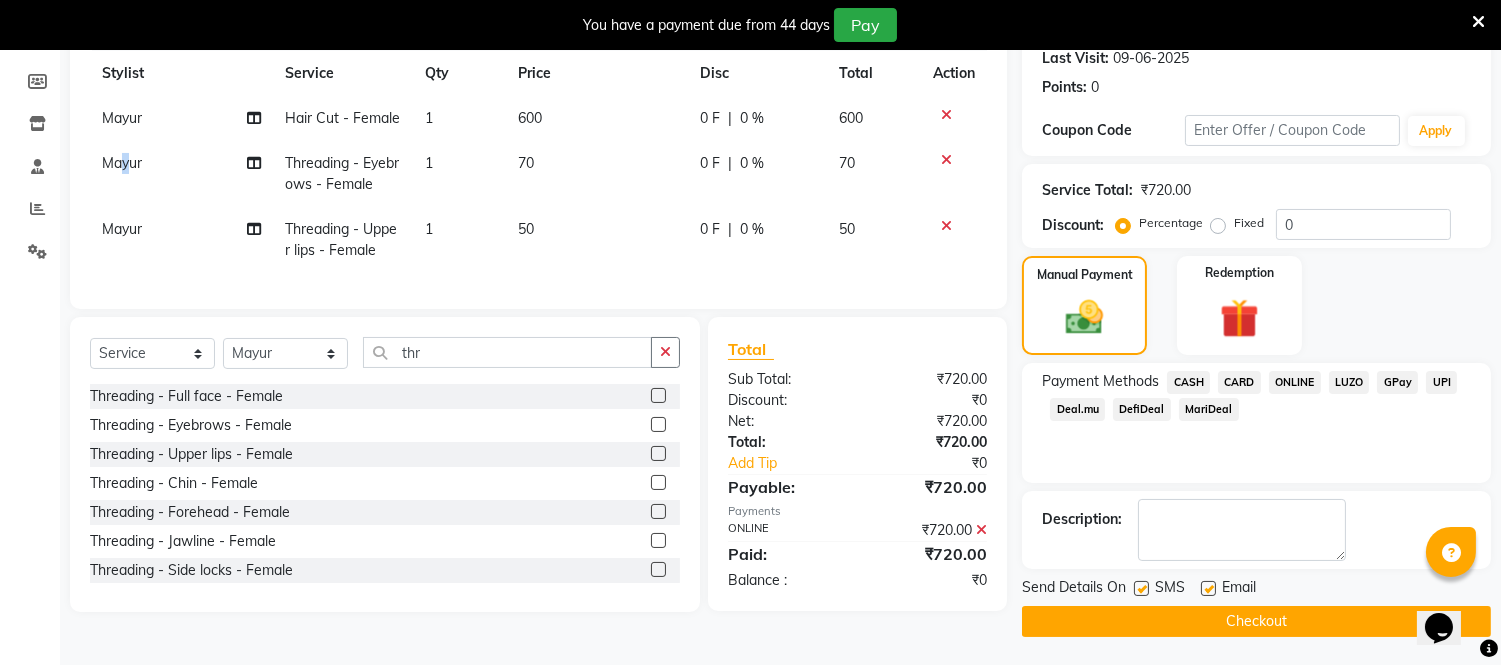 click on "Mayur" 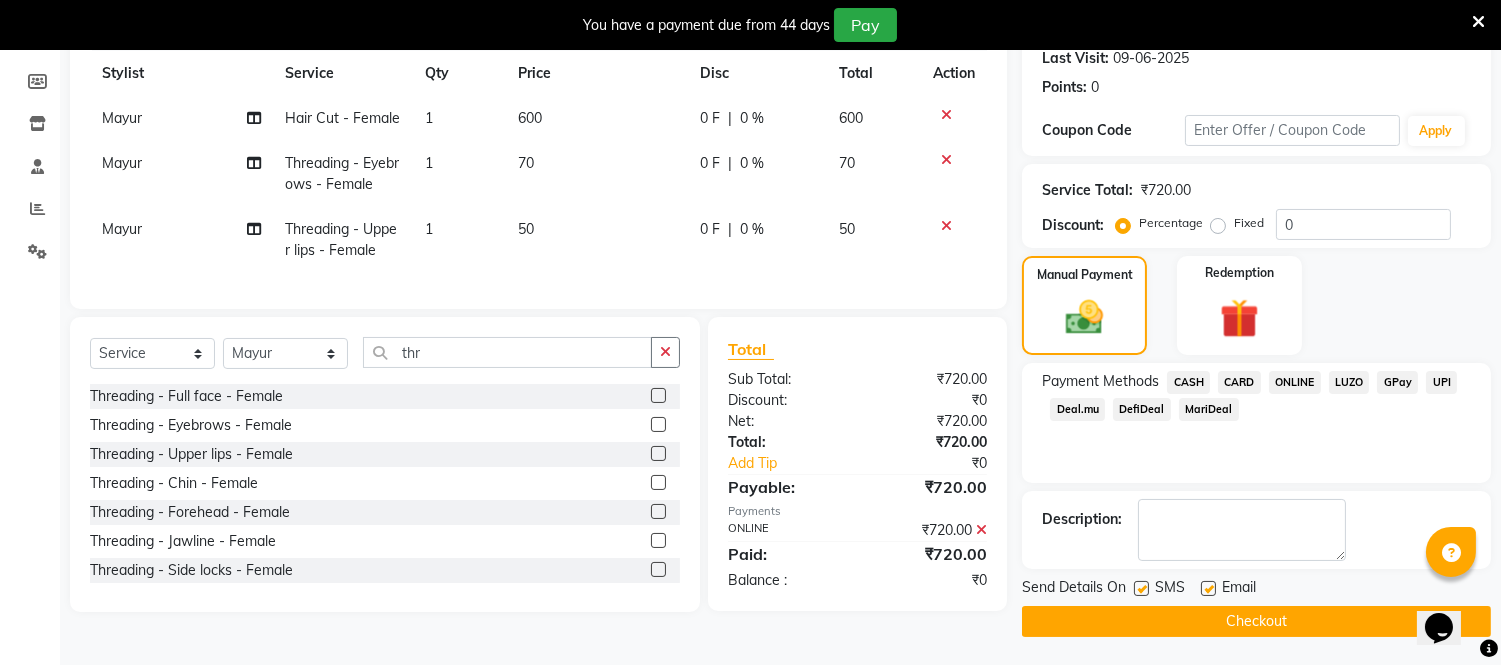 select on "71067" 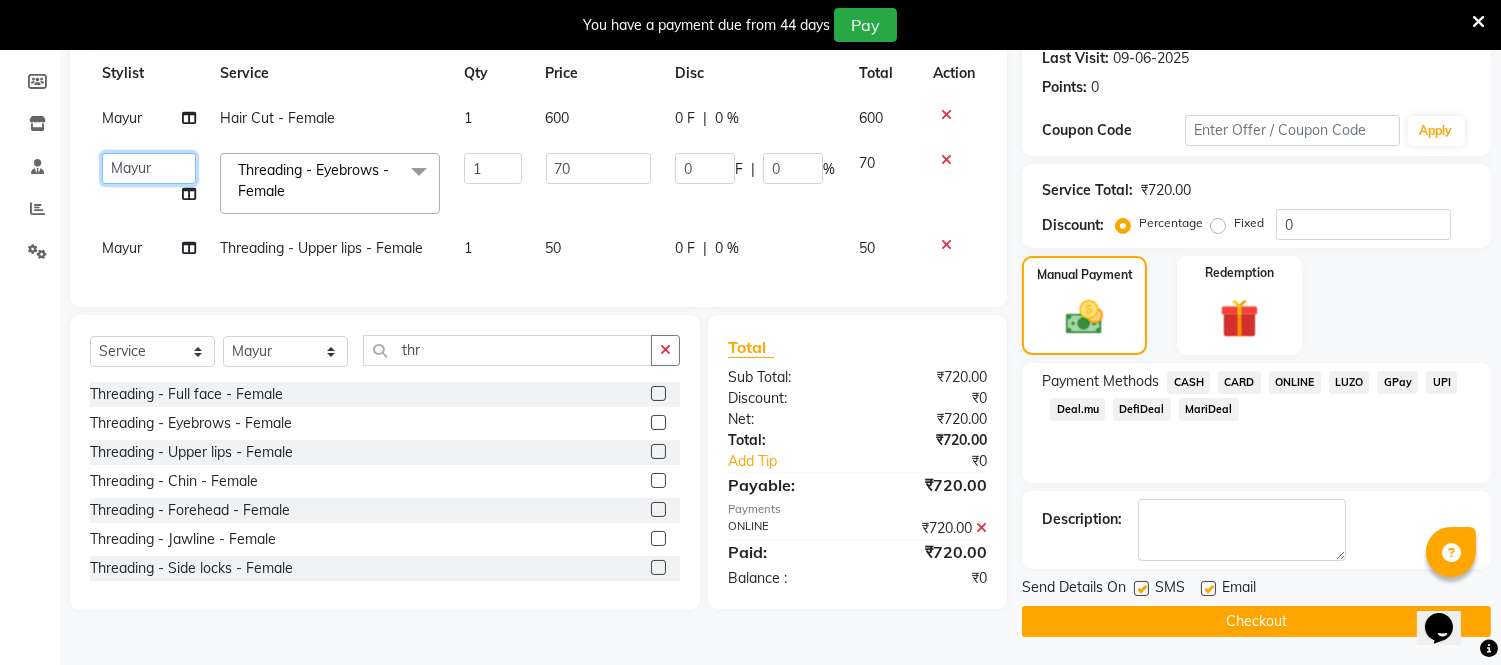 click on "Anuja   Chetan Ambekar   Mayur   omkar    Pallavi Wali   Rakhi Mandal    Shanti Palkonda   Training Department" 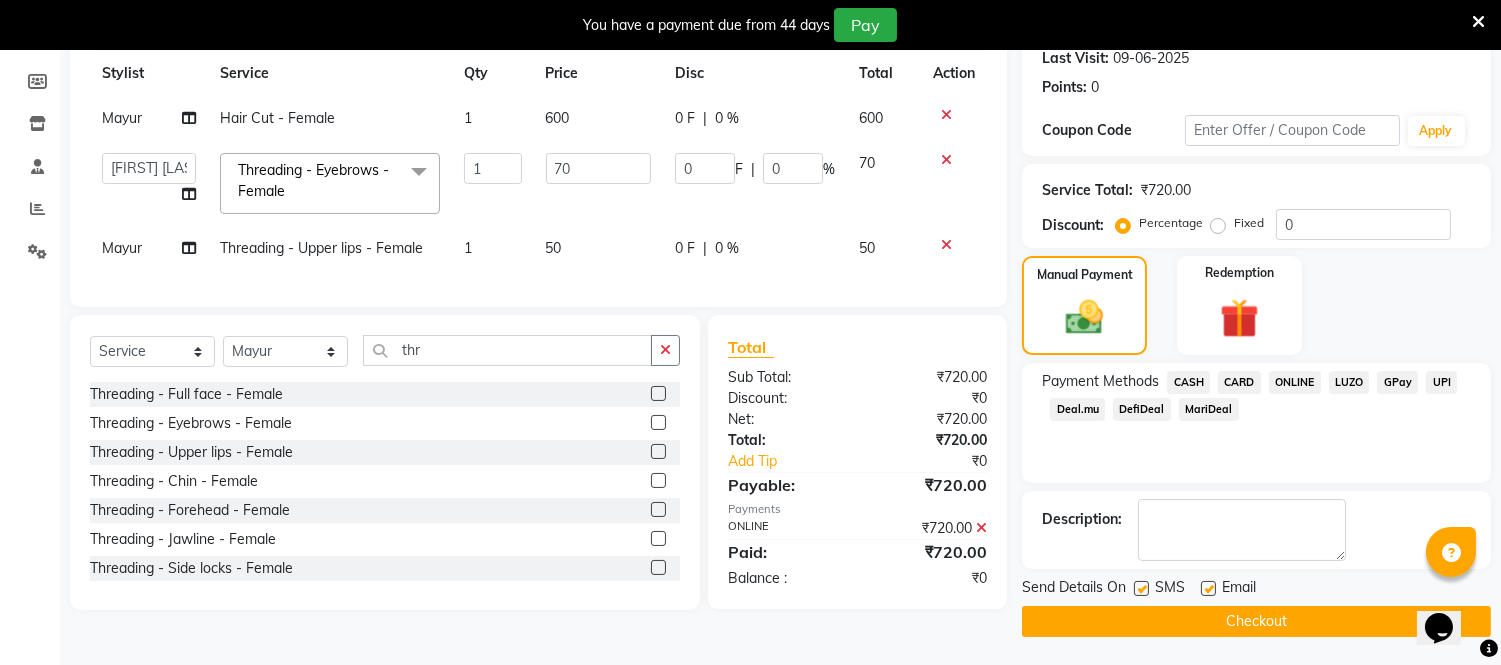 select on "59137" 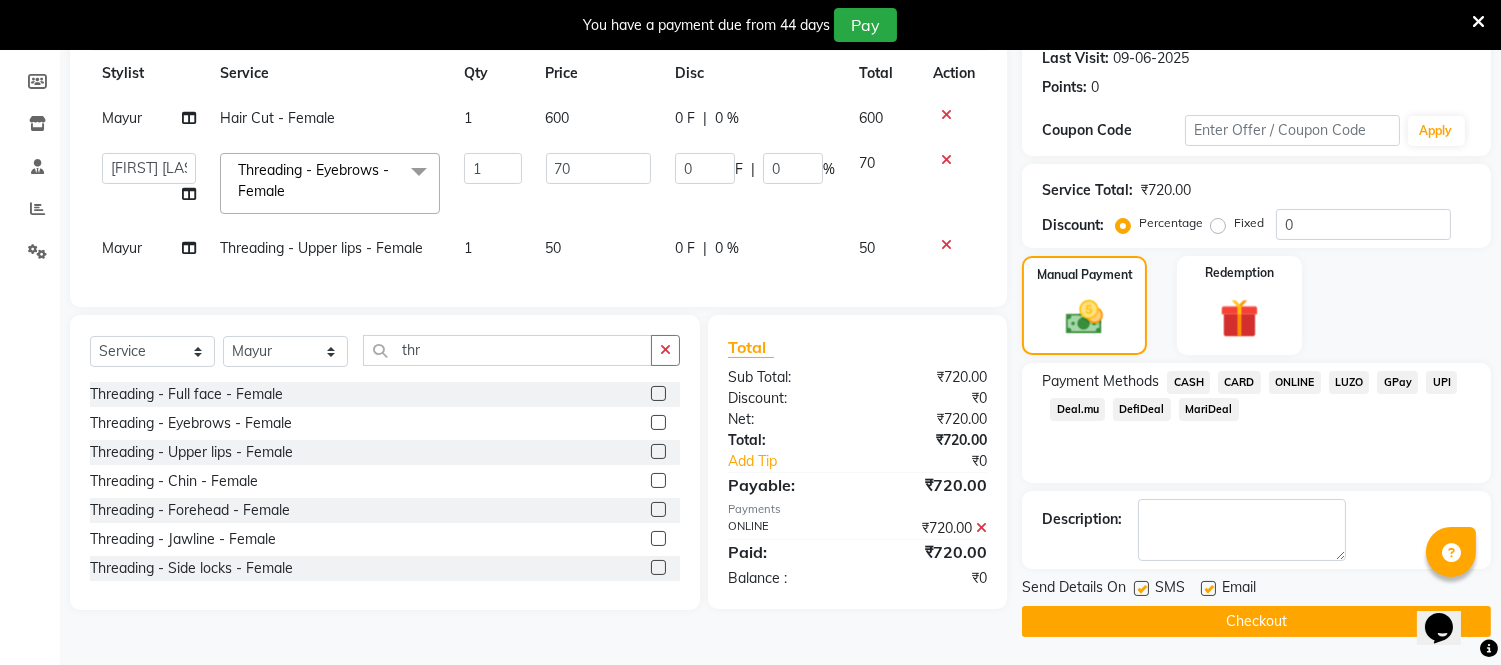 click on "Mayur" 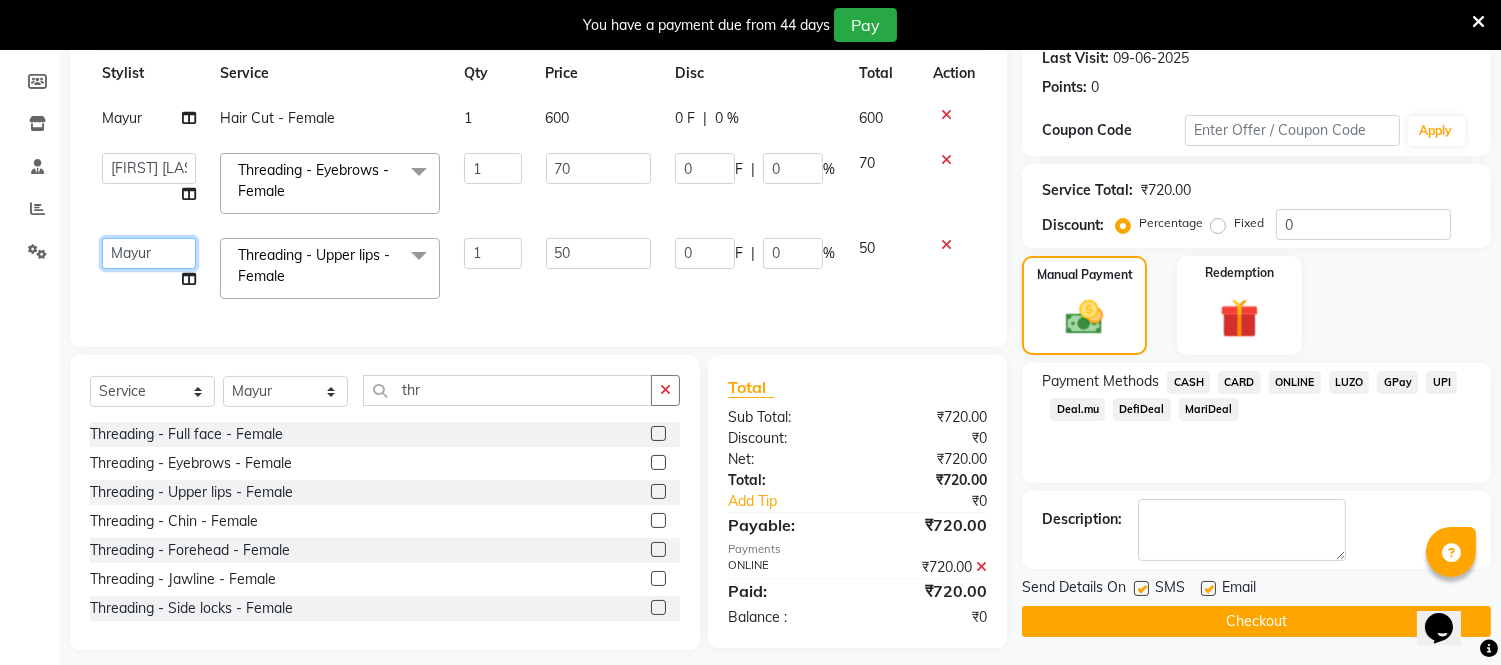 click on "Anuja   Chetan Ambekar   Mayur   omkar    Pallavi Wali   Rakhi Mandal    Shanti Palkonda   Training Department" 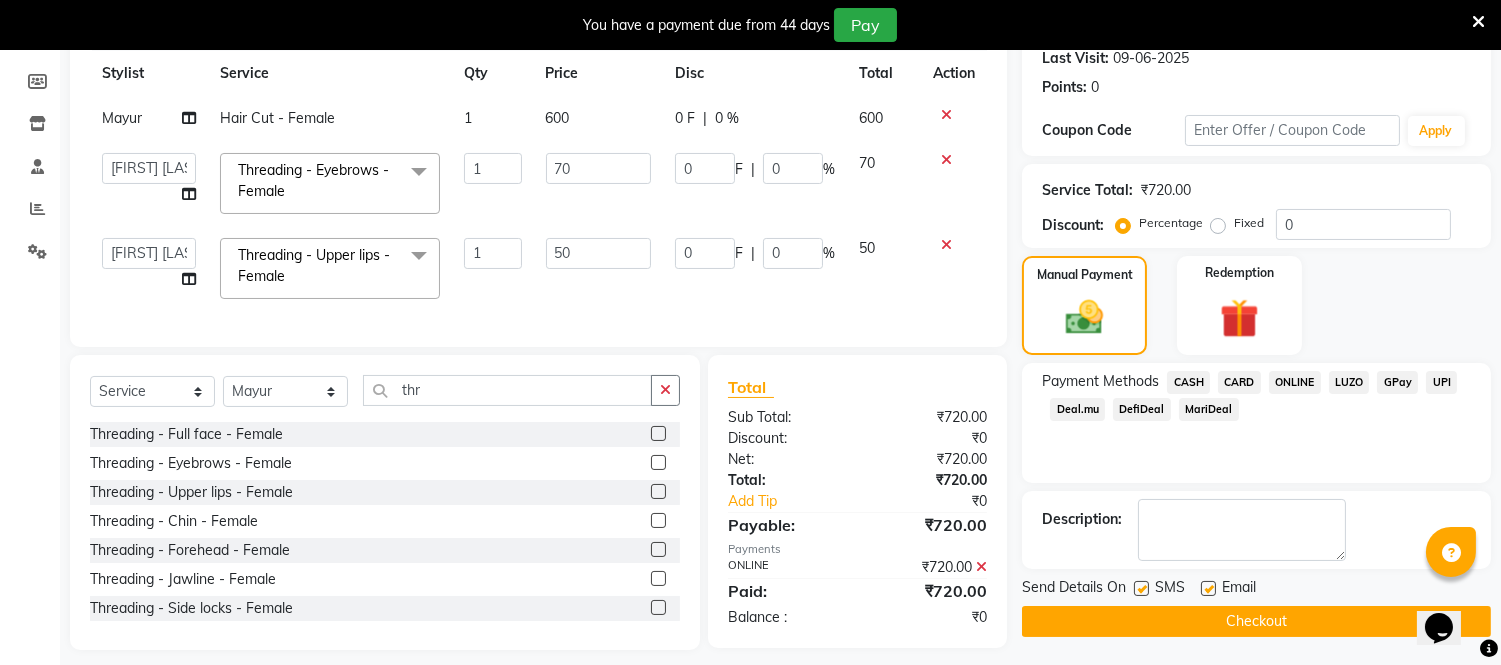 select on "59137" 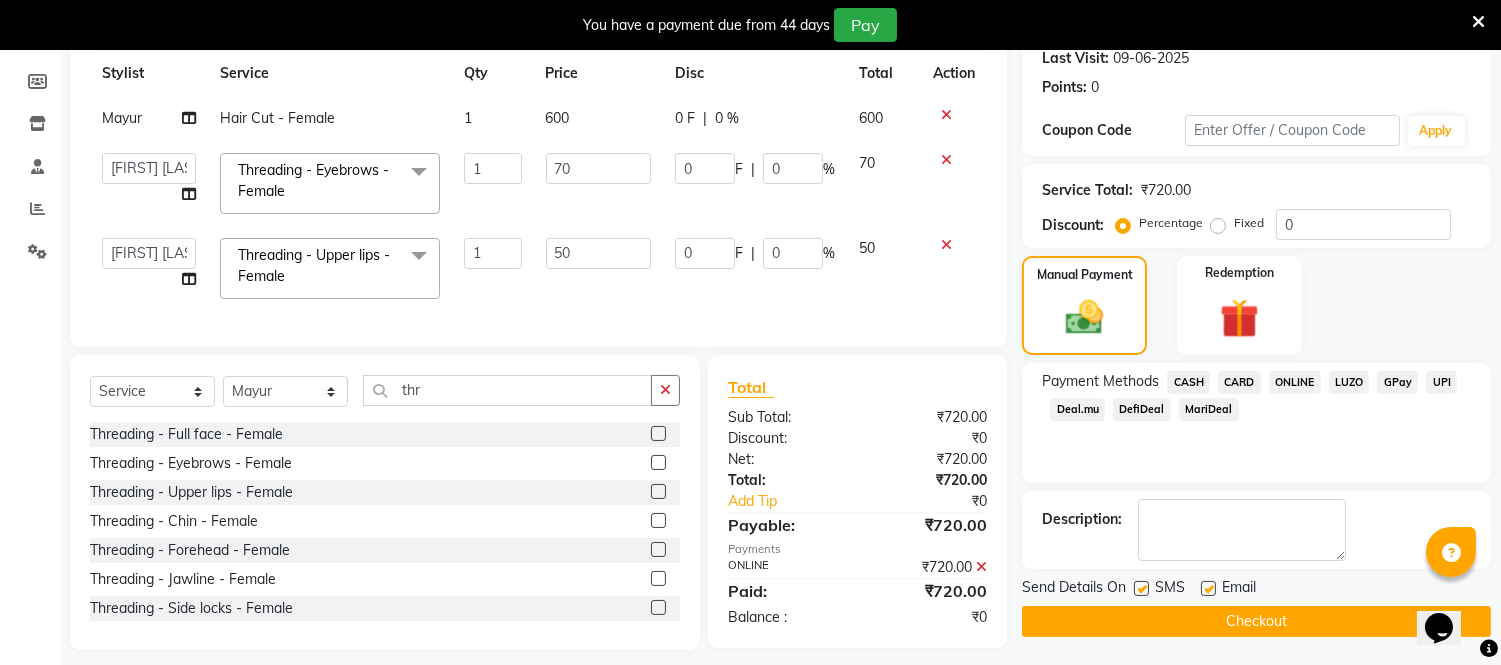 click at bounding box center (1140, 589) 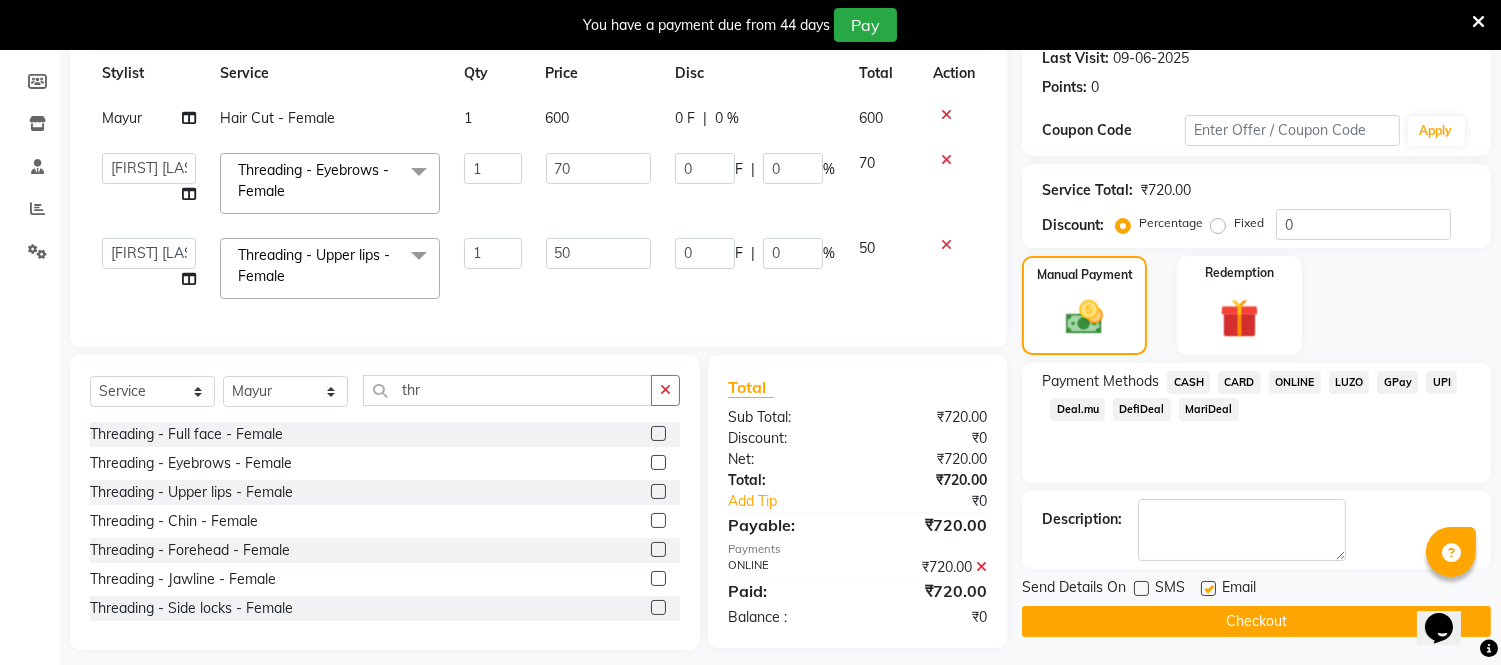 click 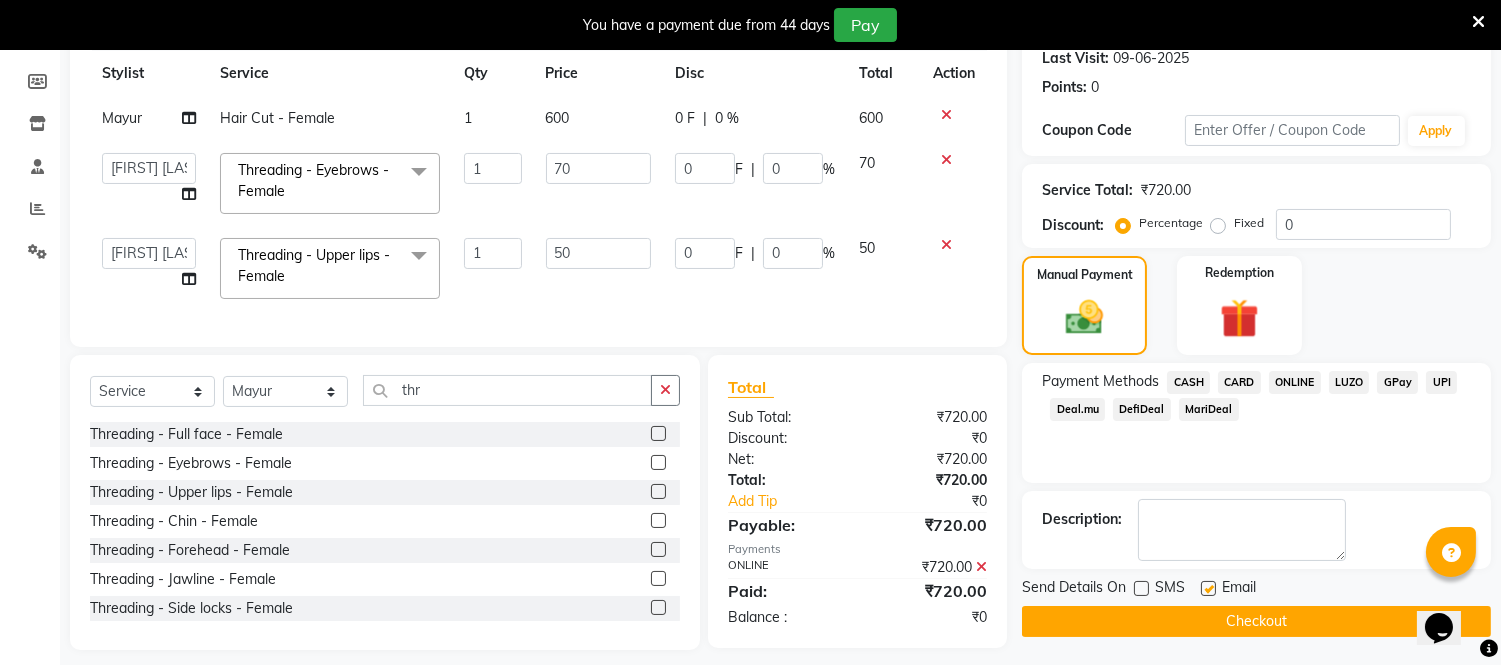 click at bounding box center (1207, 589) 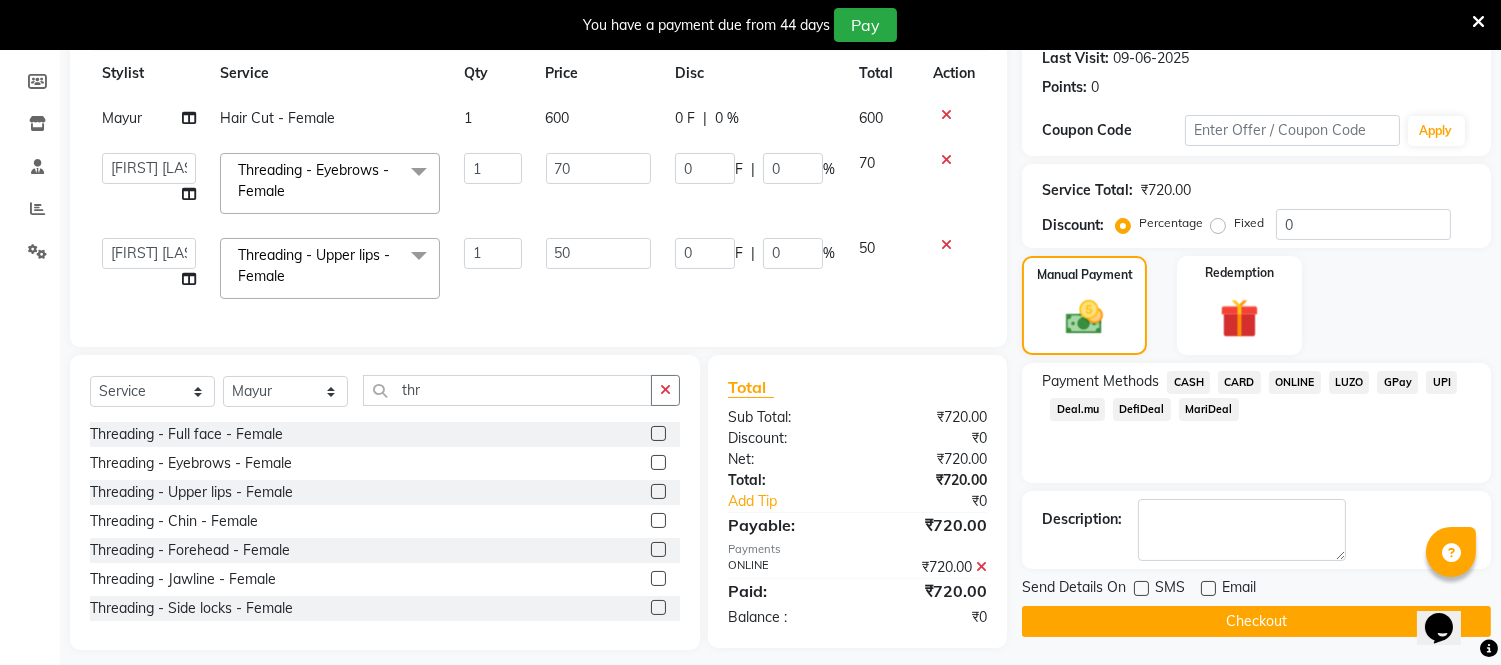click on "Checkout" 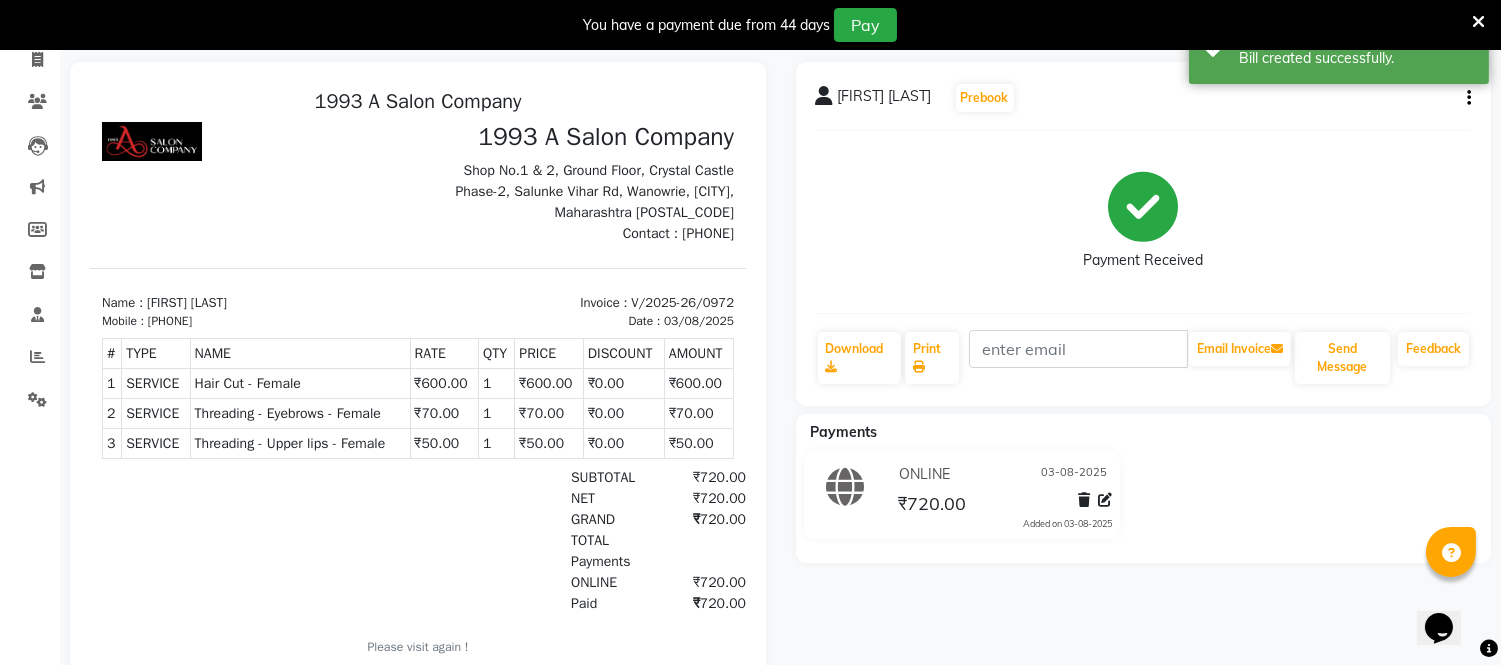 scroll, scrollTop: 0, scrollLeft: 0, axis: both 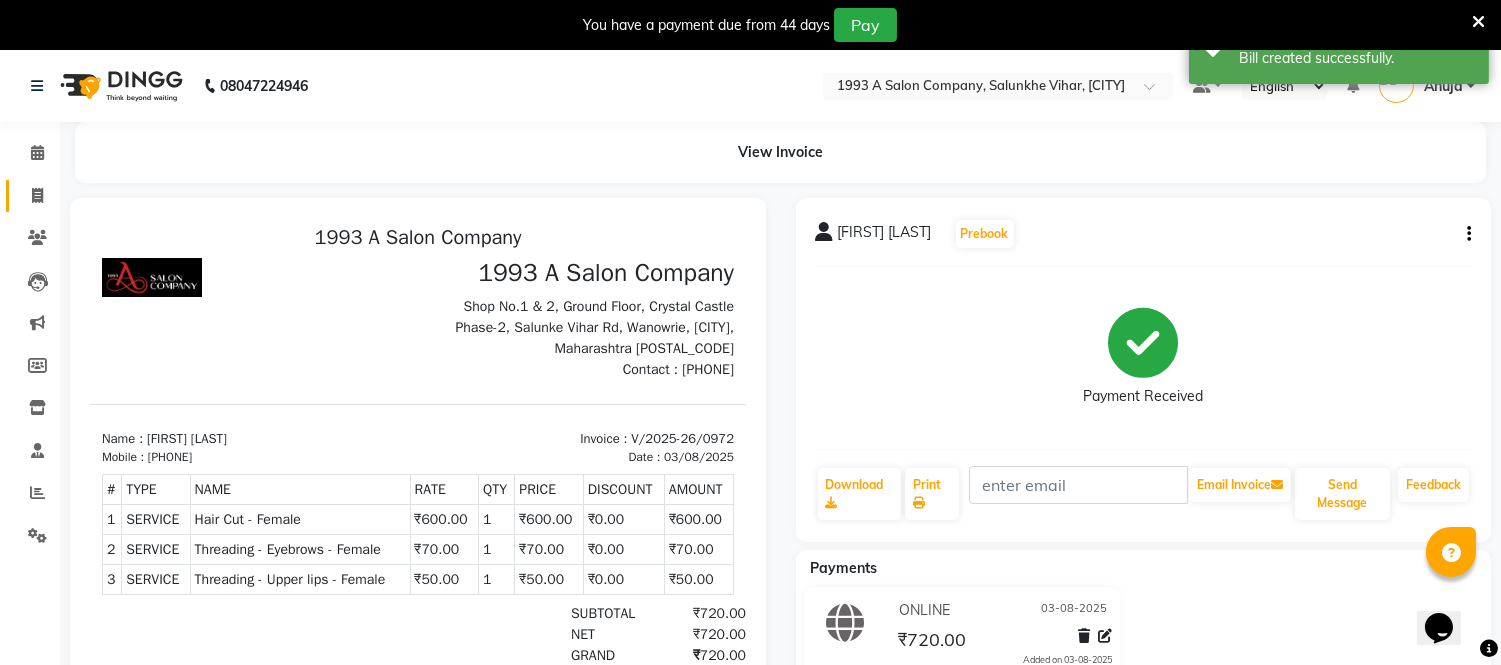 click 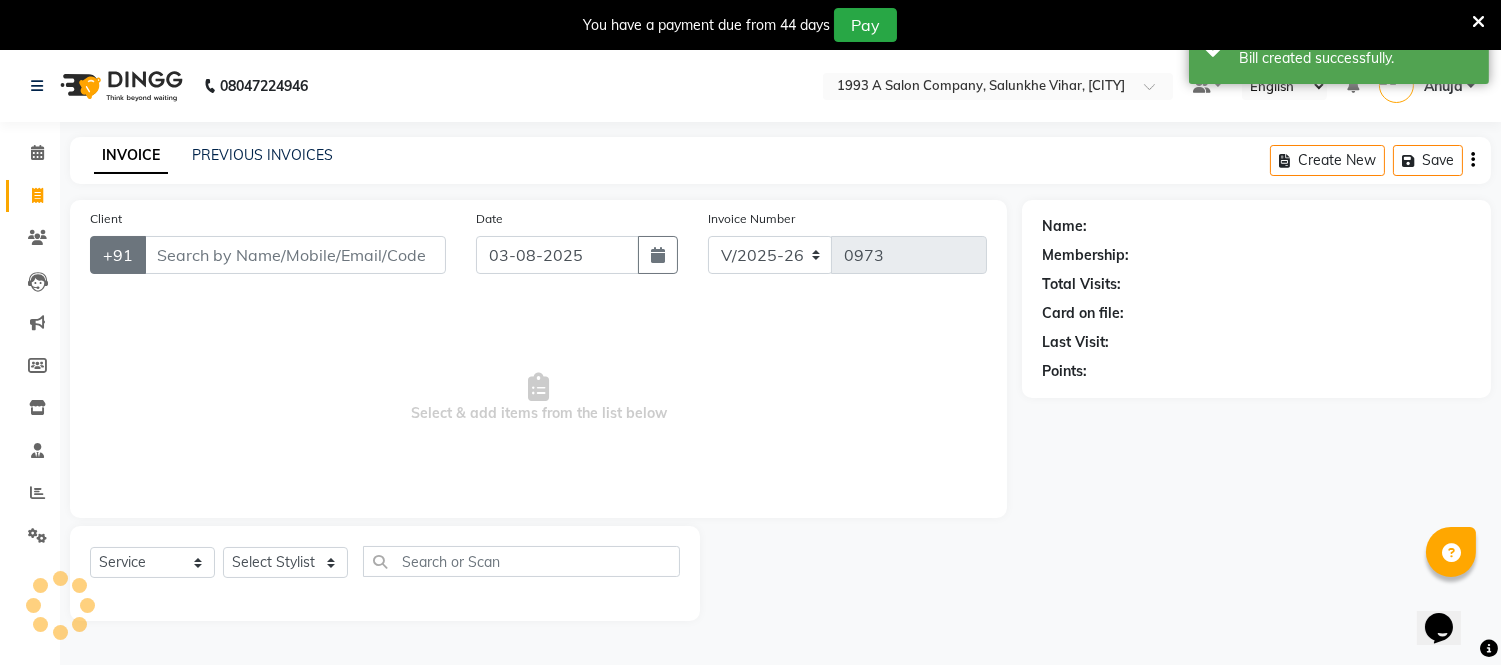 scroll, scrollTop: 50, scrollLeft: 0, axis: vertical 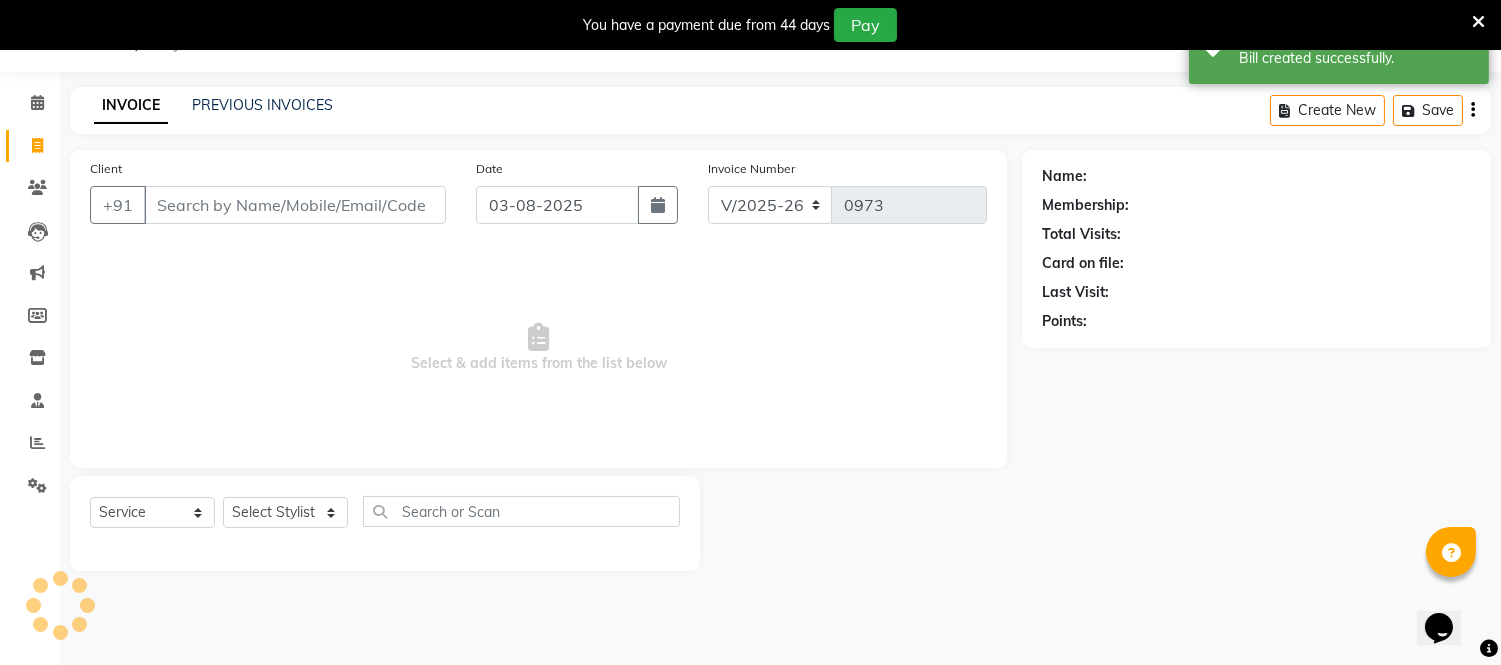click on "Client" at bounding box center (295, 205) 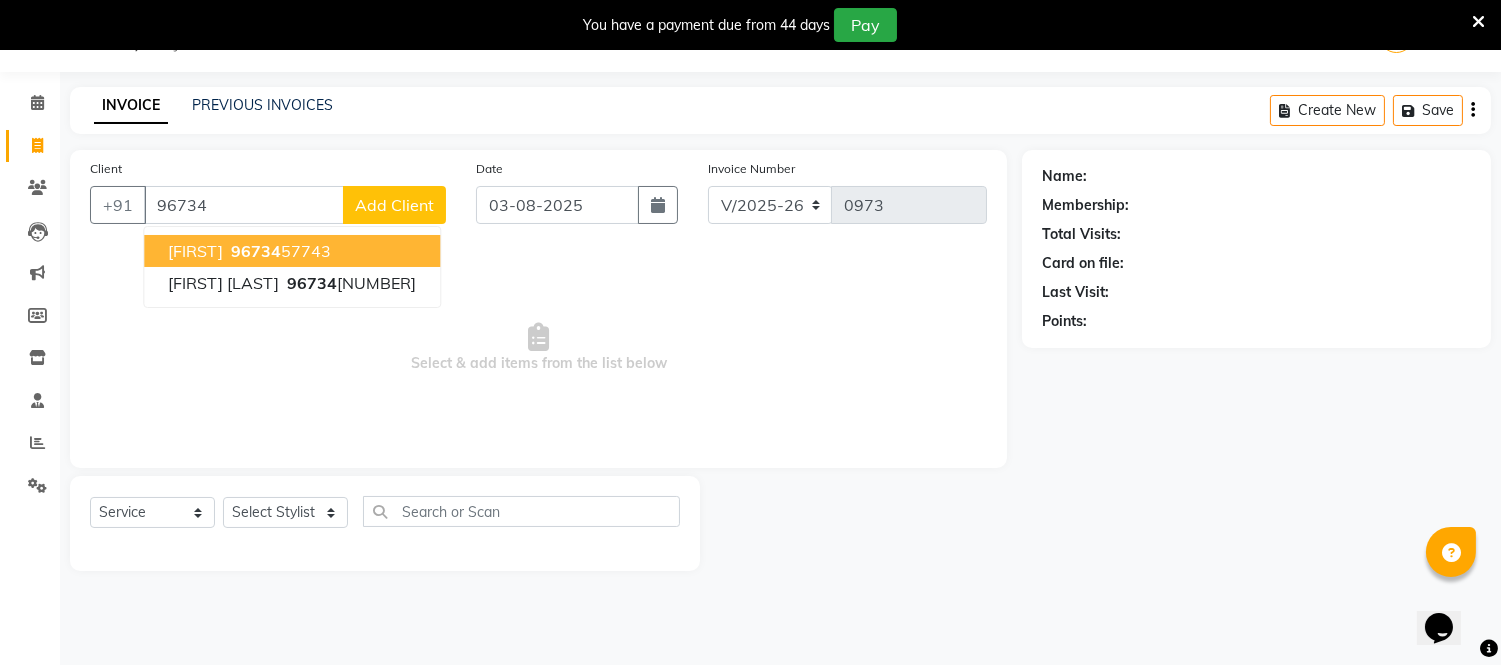click on "96734" at bounding box center (256, 251) 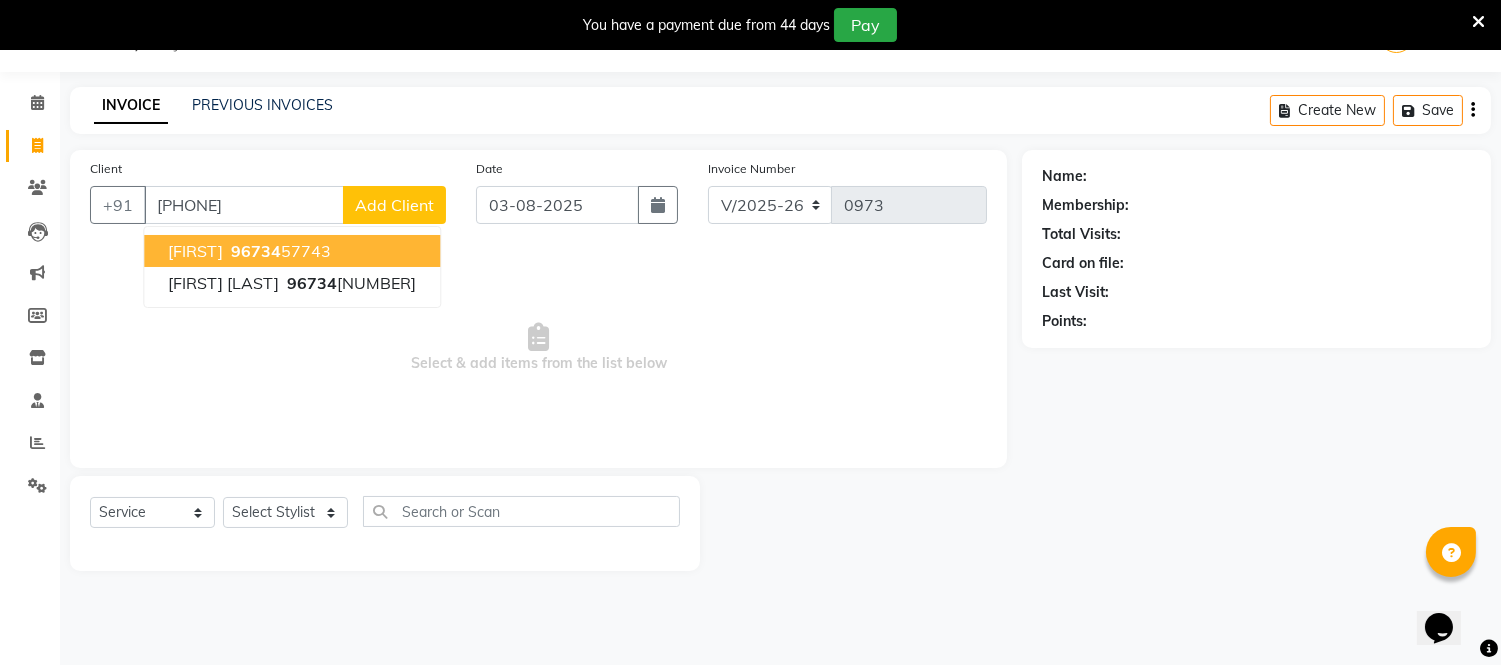type on "9673457743" 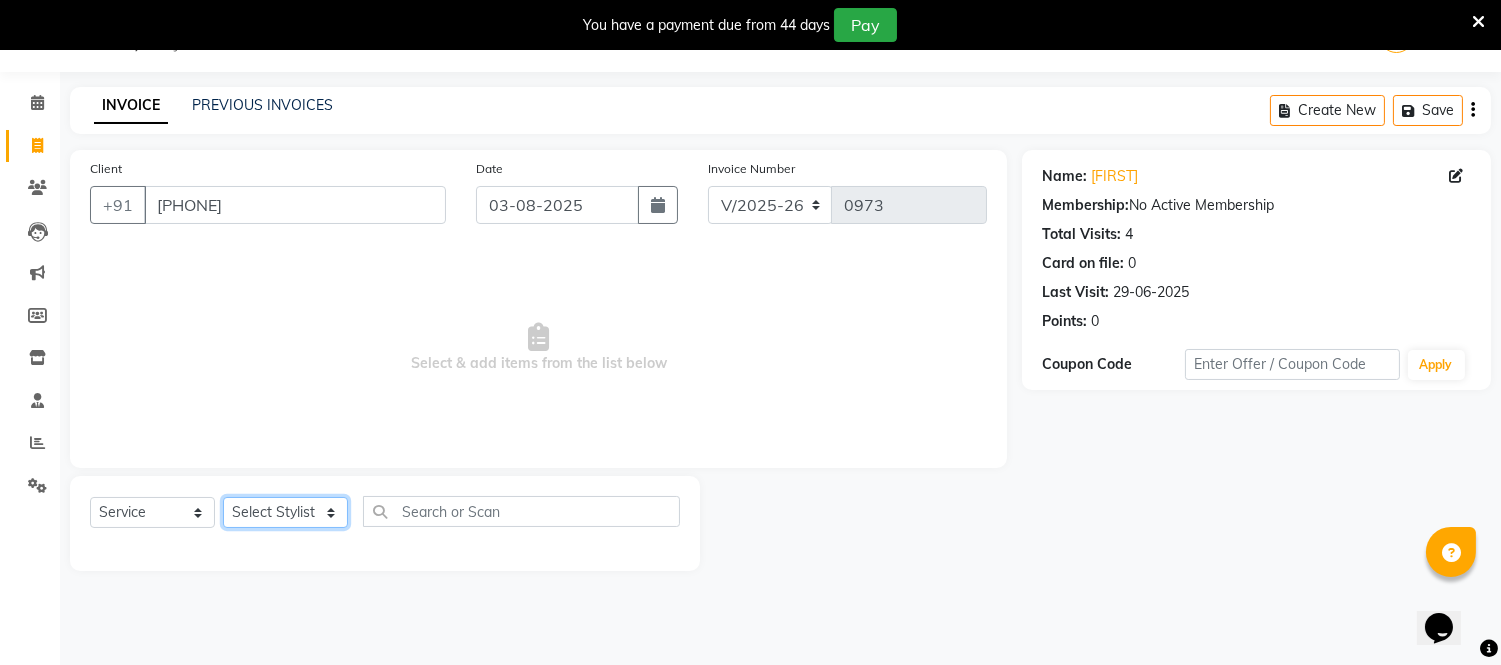 click on "Select Stylist Anuja Chetan Ambekar Mayur omkar  Pallavi Wali Rakhi Mandal  Shanti Palkonda Training Department" 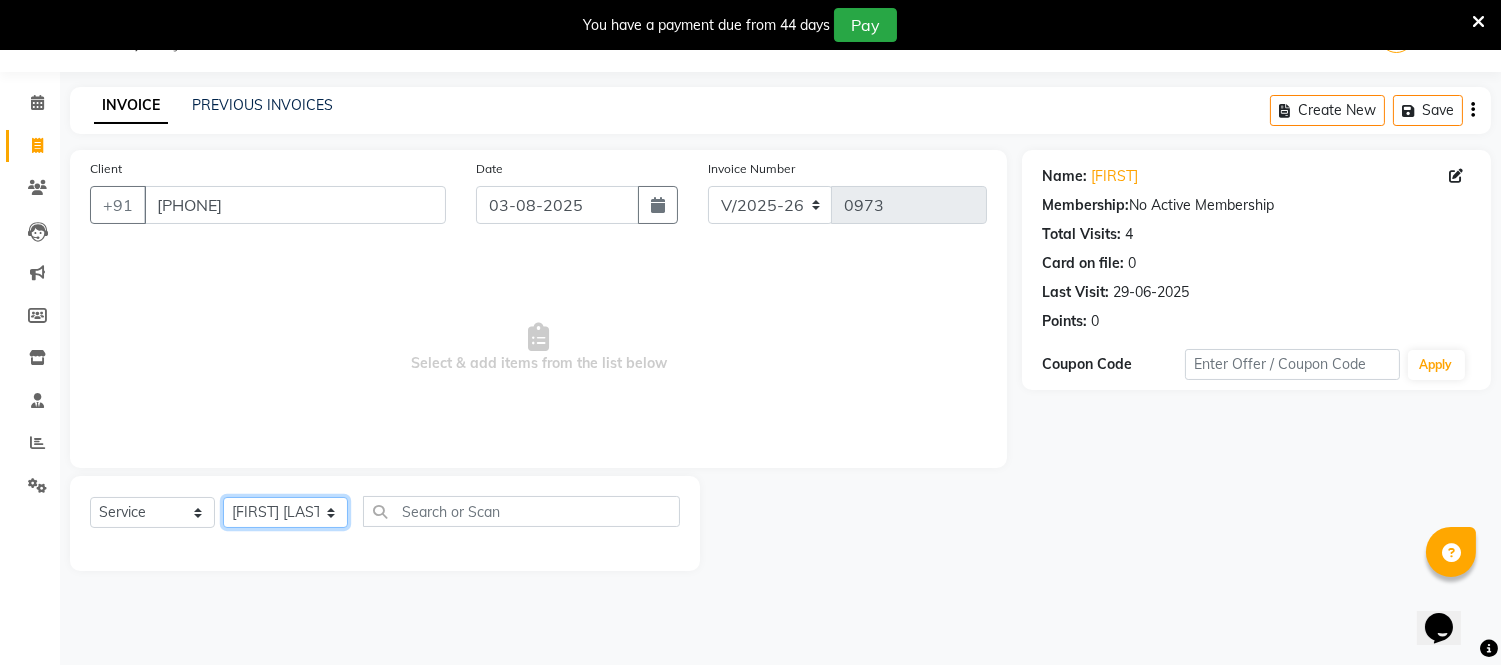 click on "Select Stylist Anuja Chetan Ambekar Mayur omkar  Pallavi Wali Rakhi Mandal  Shanti Palkonda Training Department" 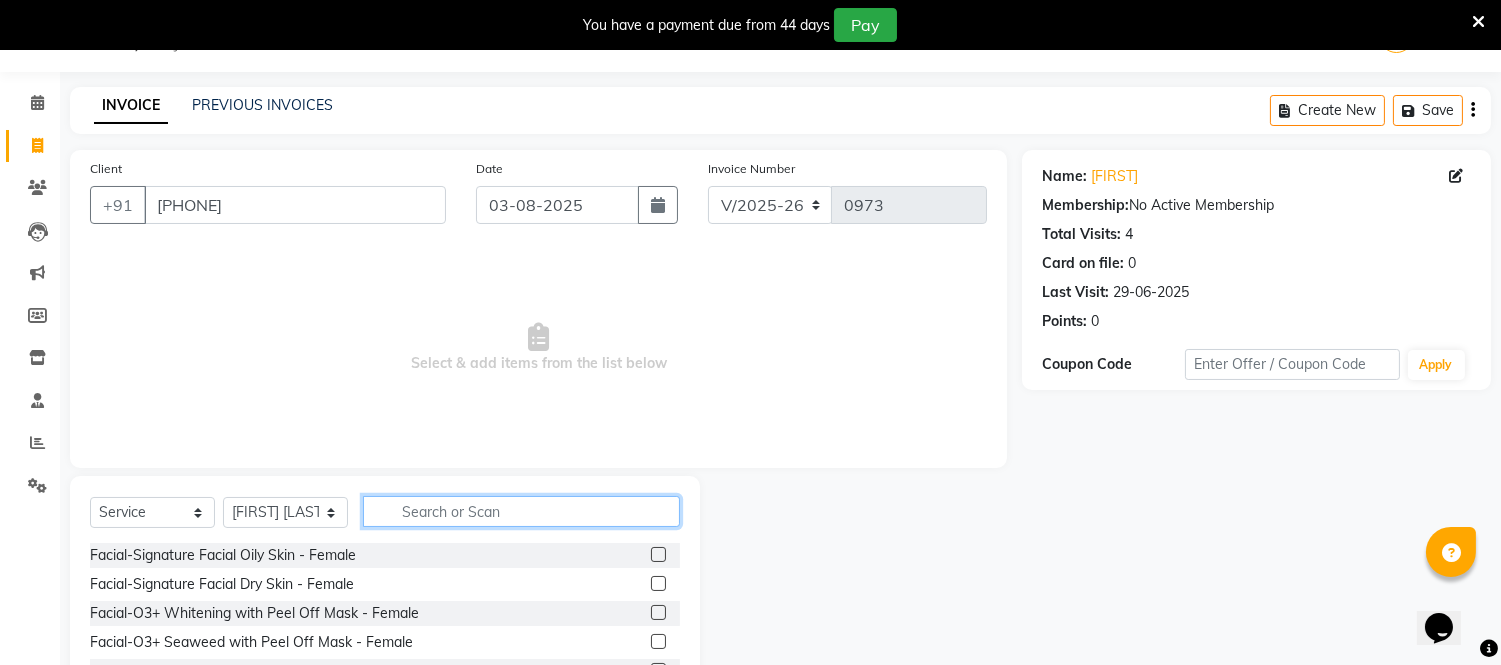 click 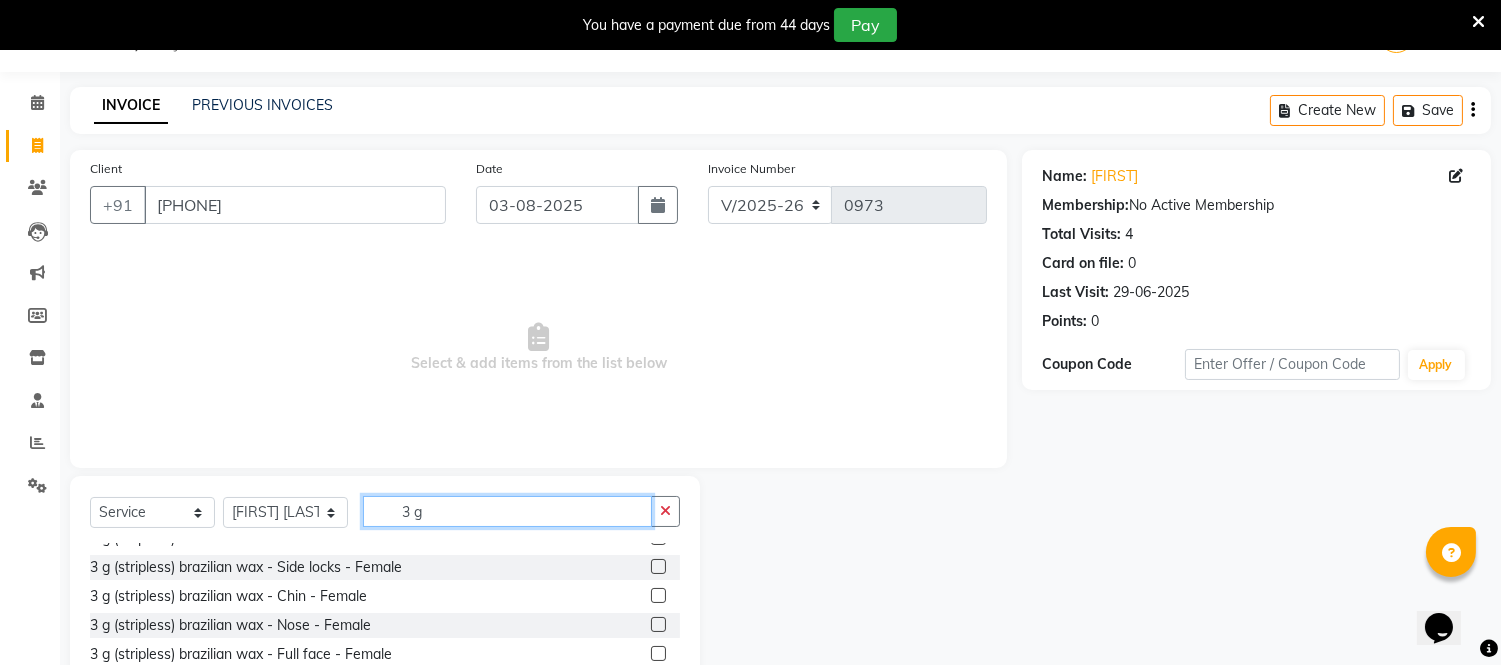 scroll, scrollTop: 205, scrollLeft: 0, axis: vertical 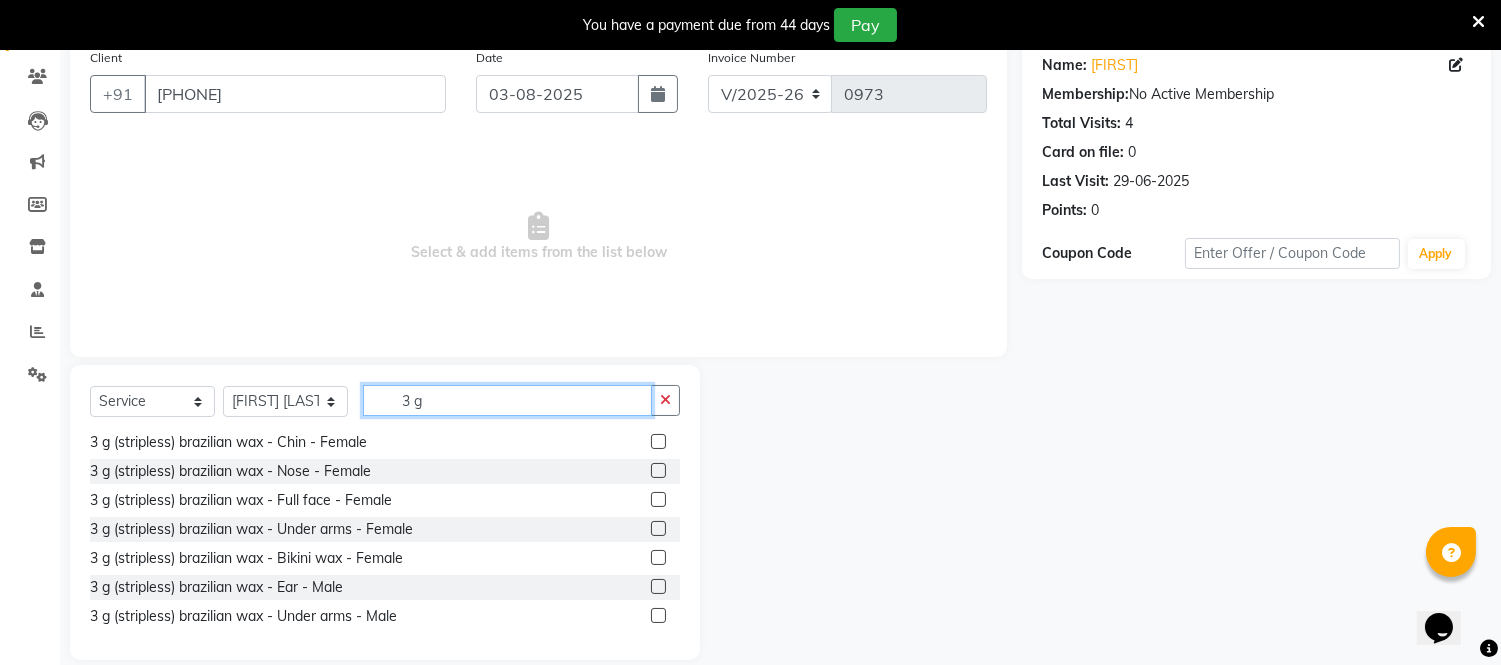 type on "3 g" 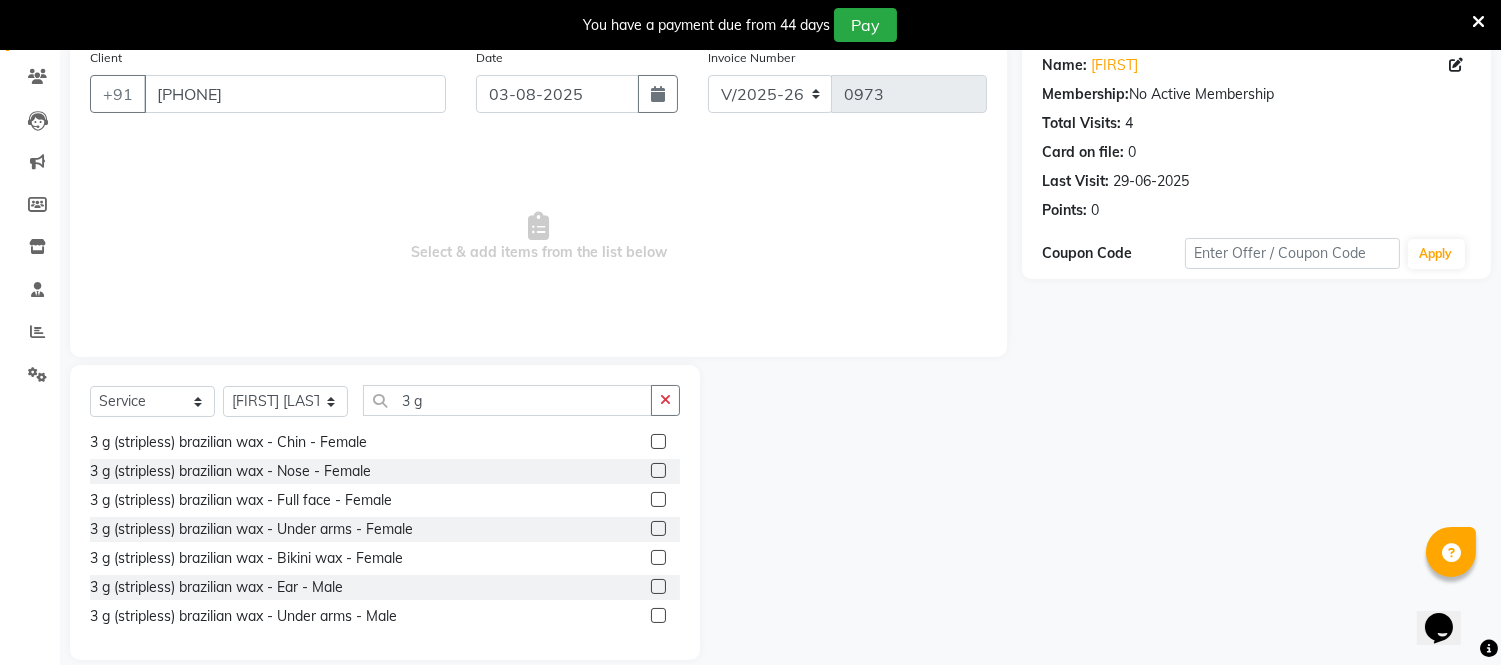 click 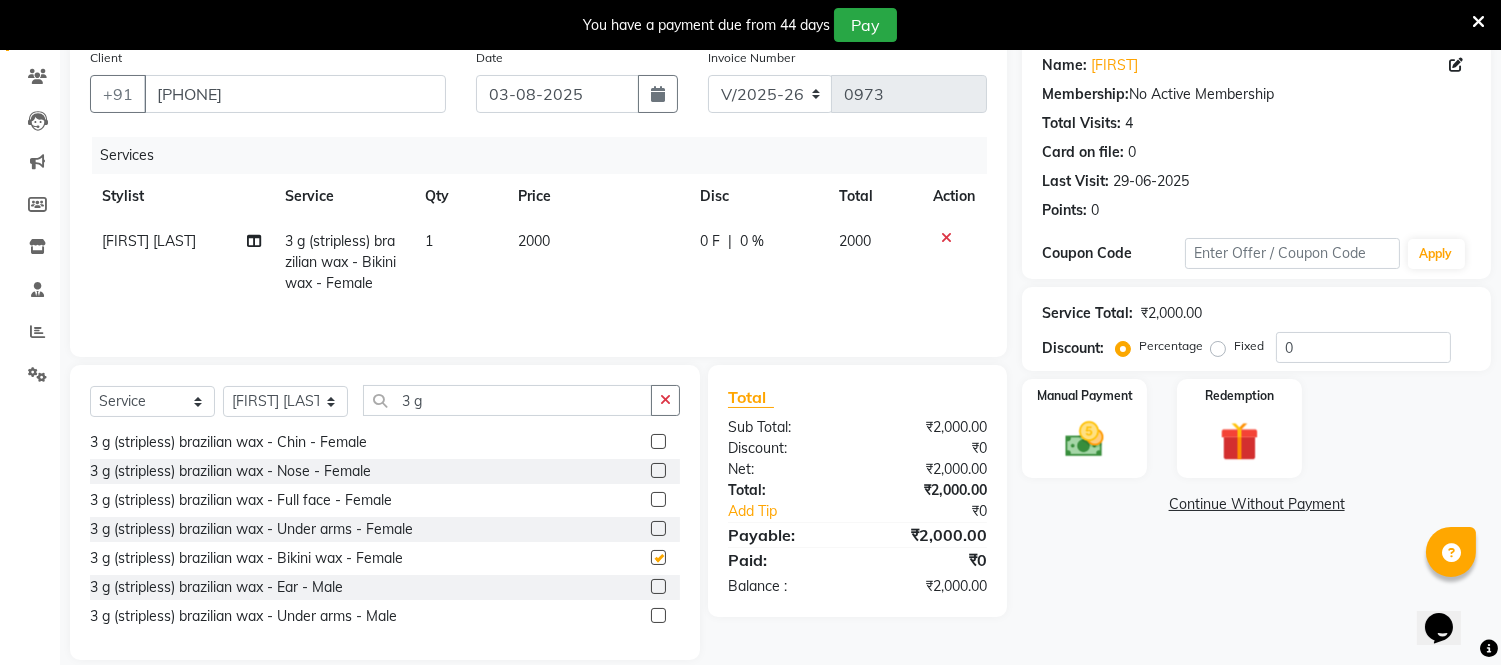 checkbox on "false" 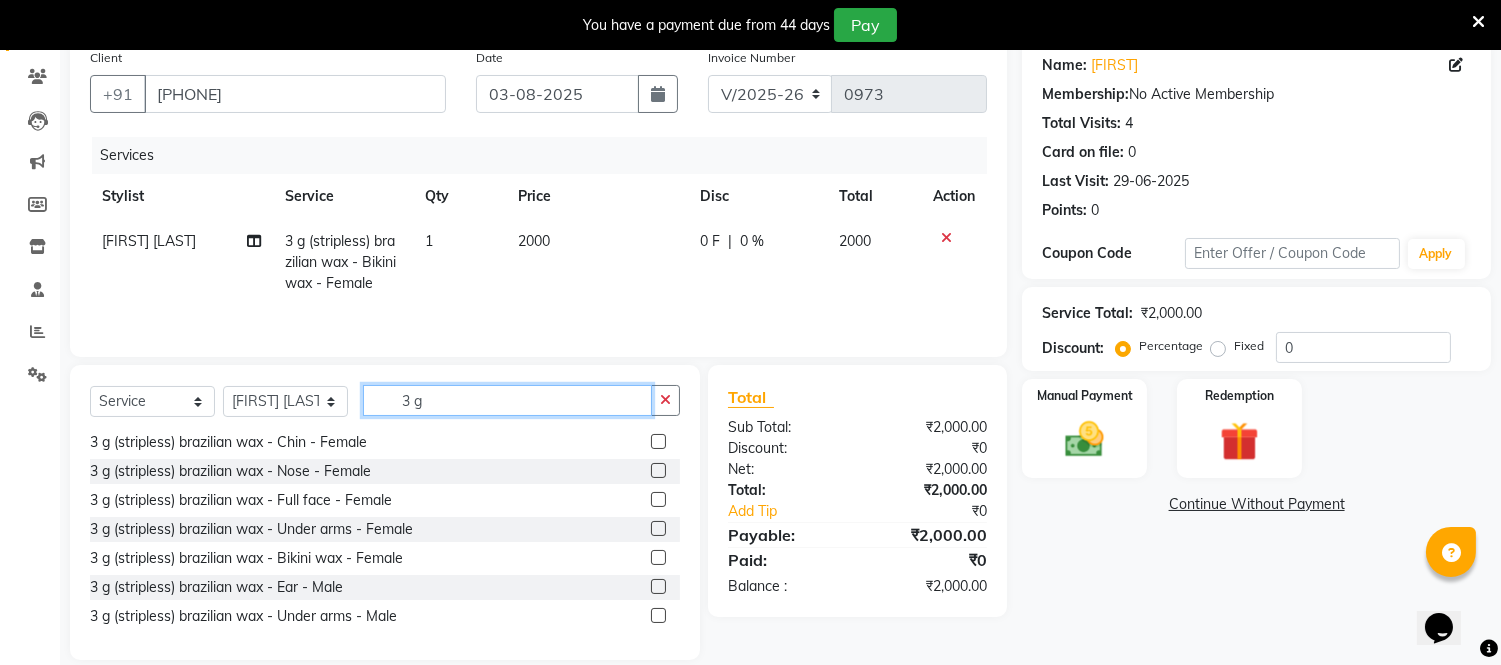 click on "3 g" 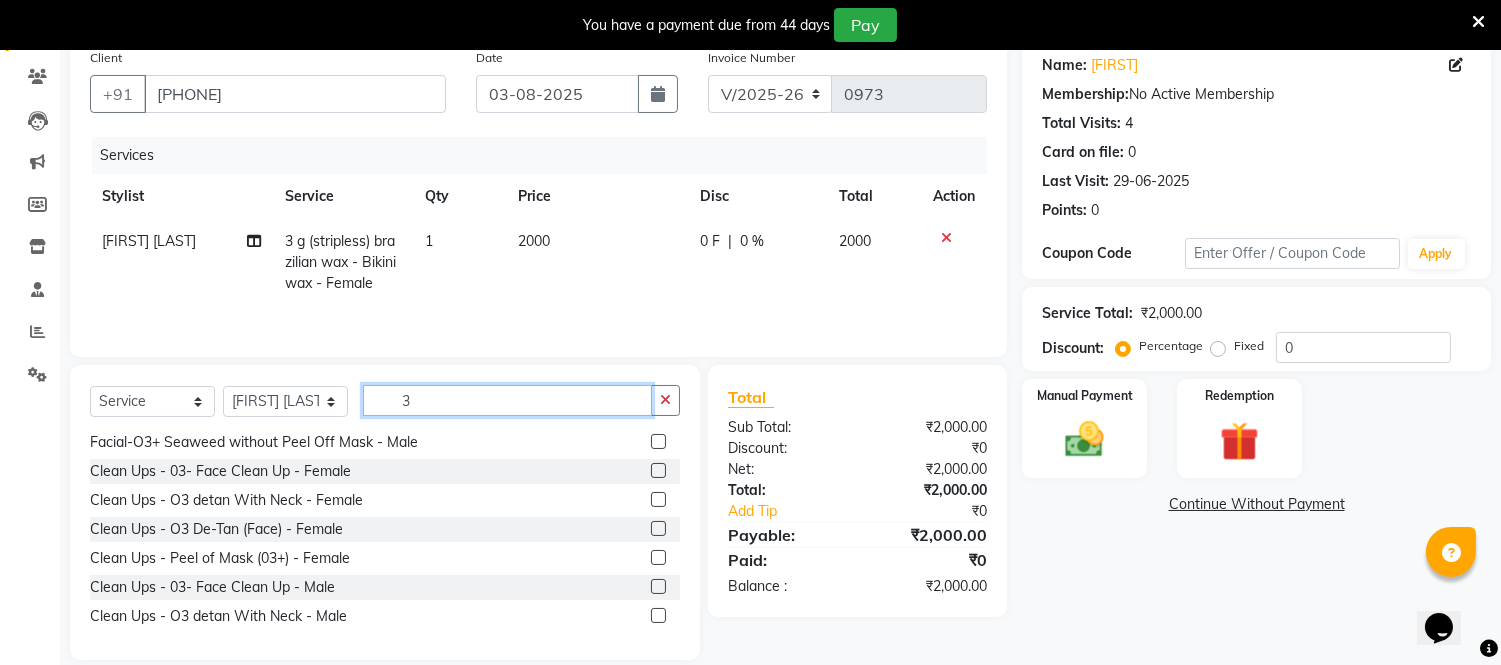 scroll, scrollTop: 553, scrollLeft: 0, axis: vertical 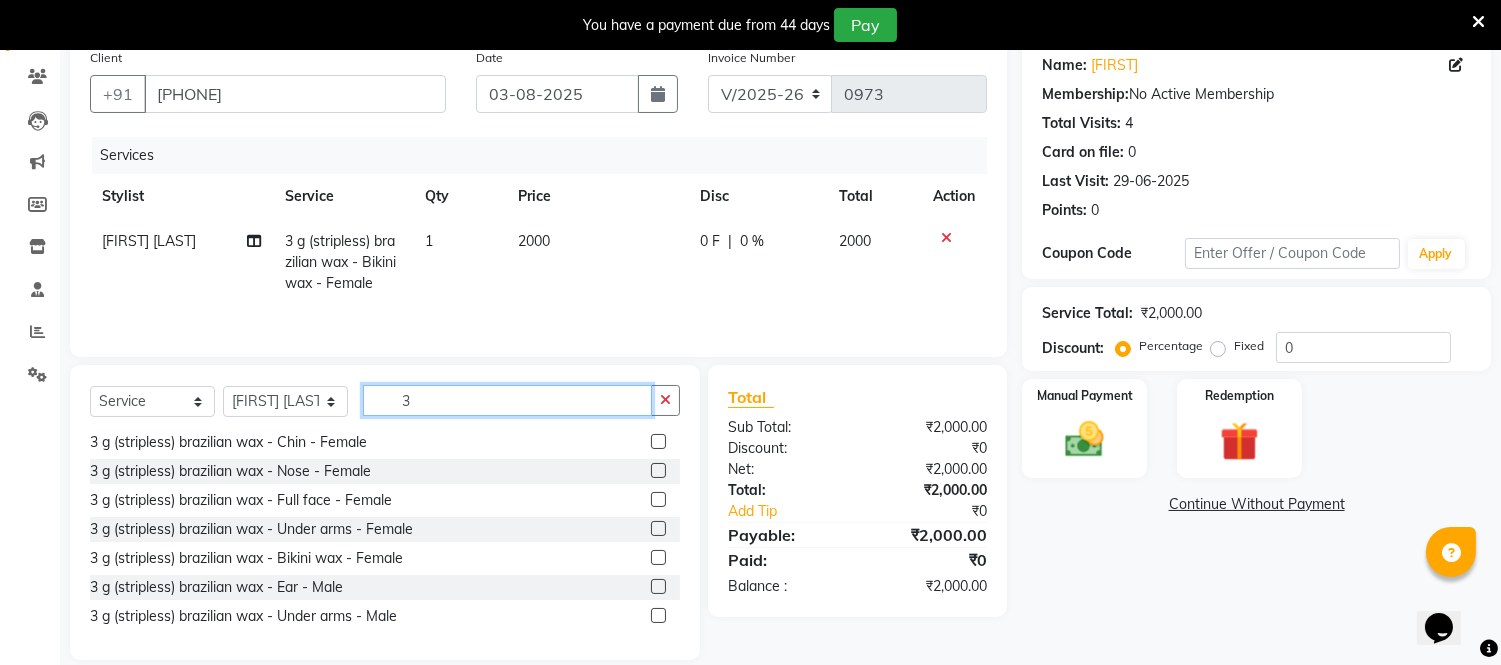 type on "3" 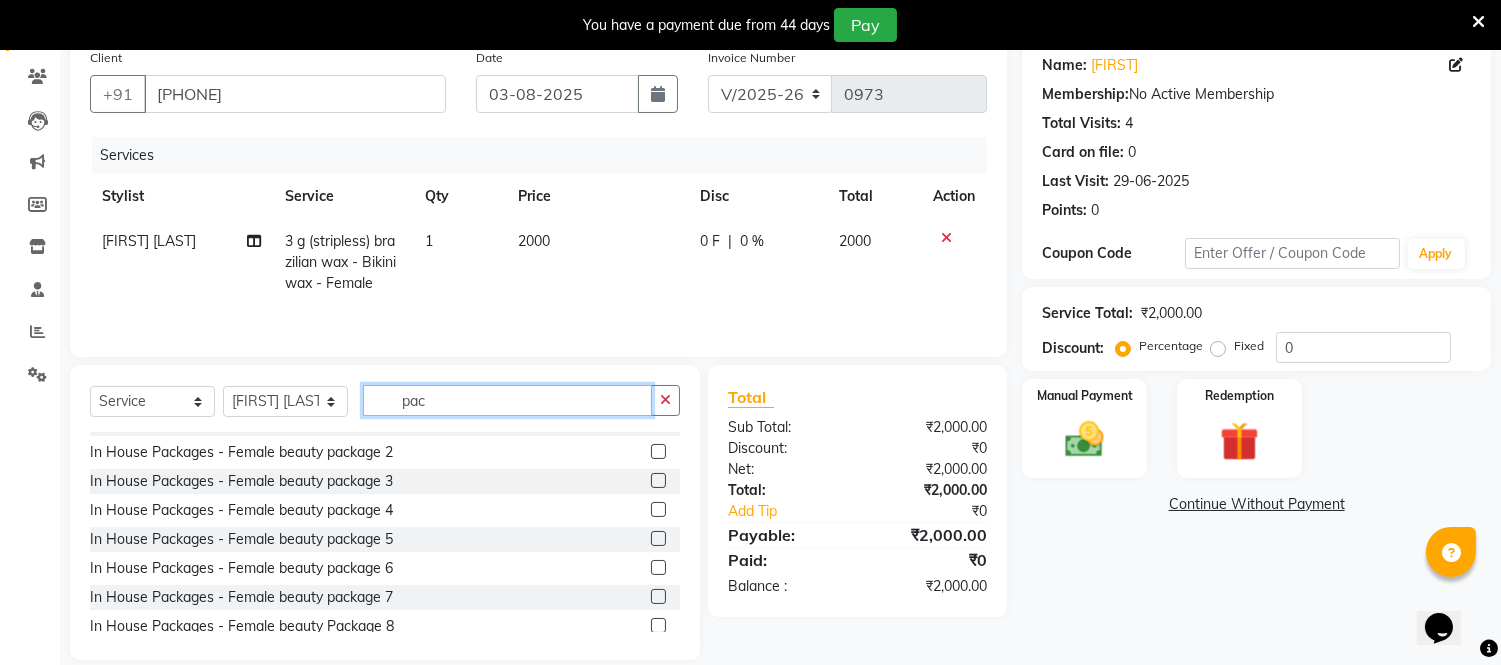 scroll, scrollTop: 0, scrollLeft: 0, axis: both 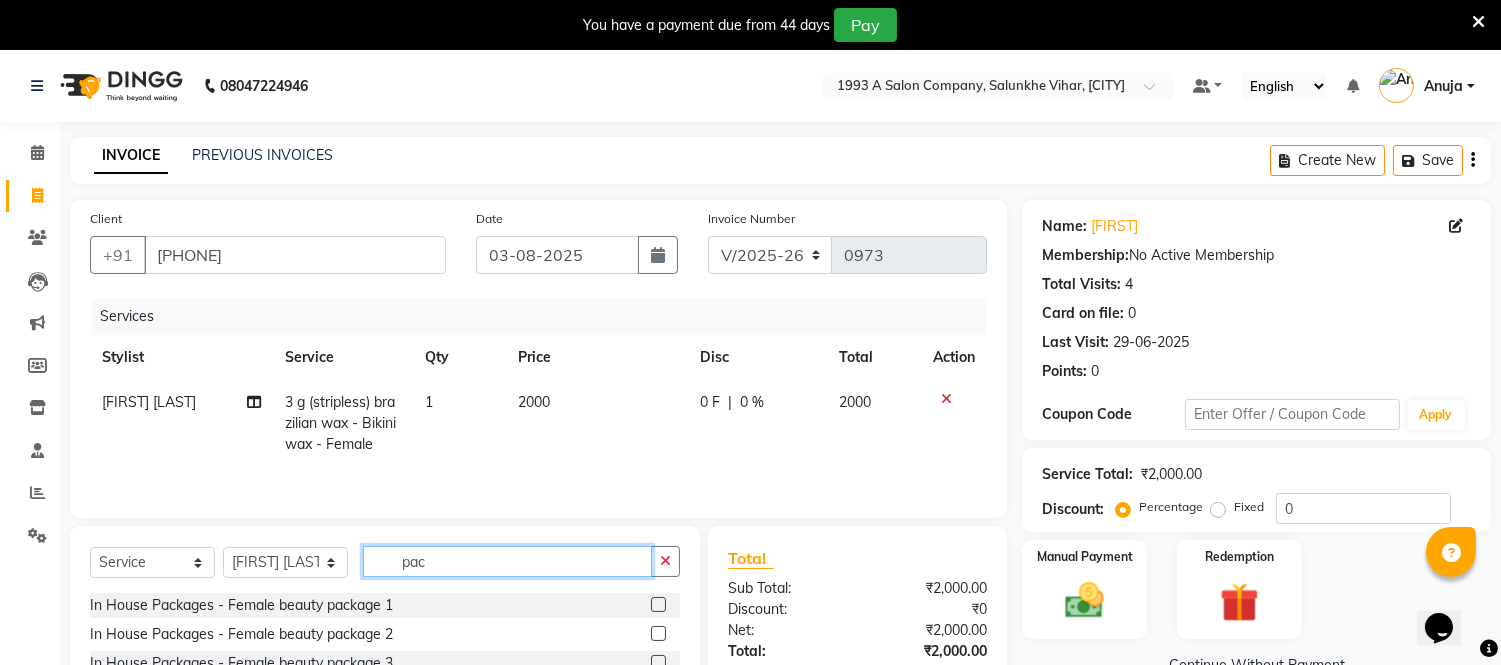type on "pac" 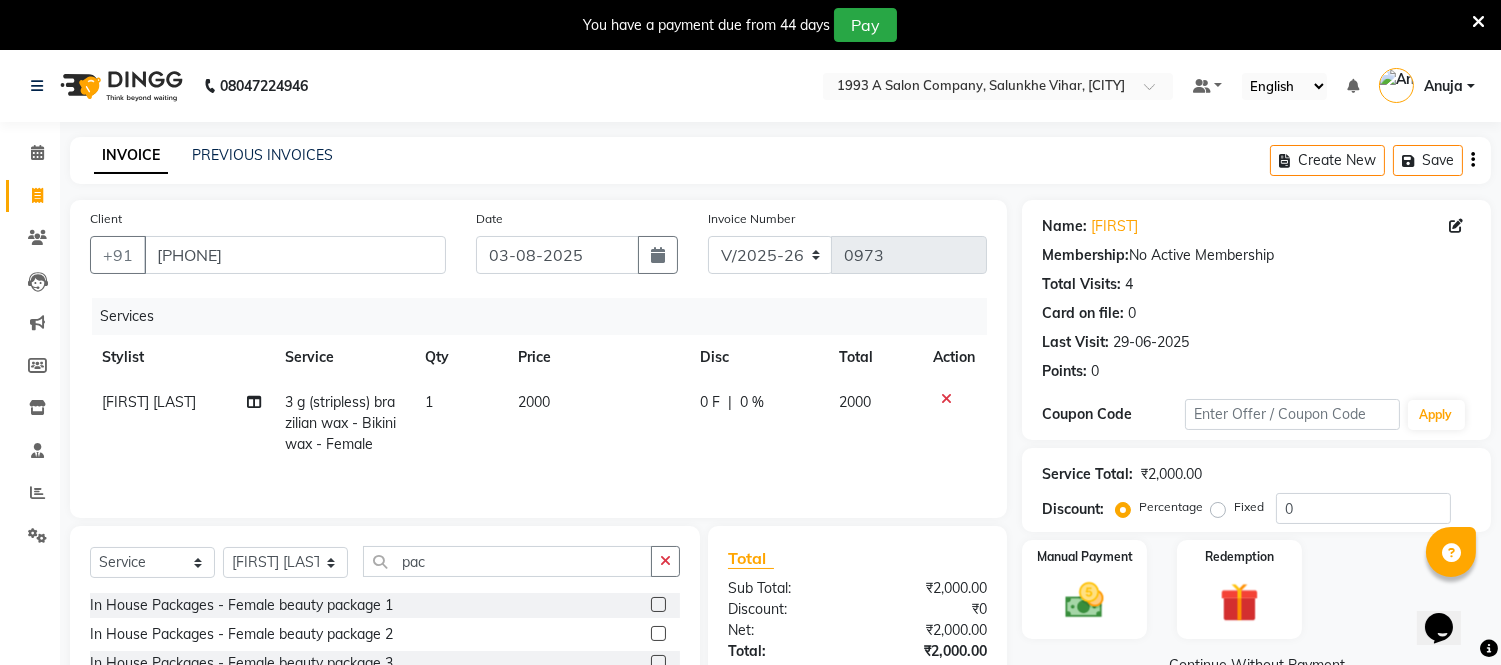 click 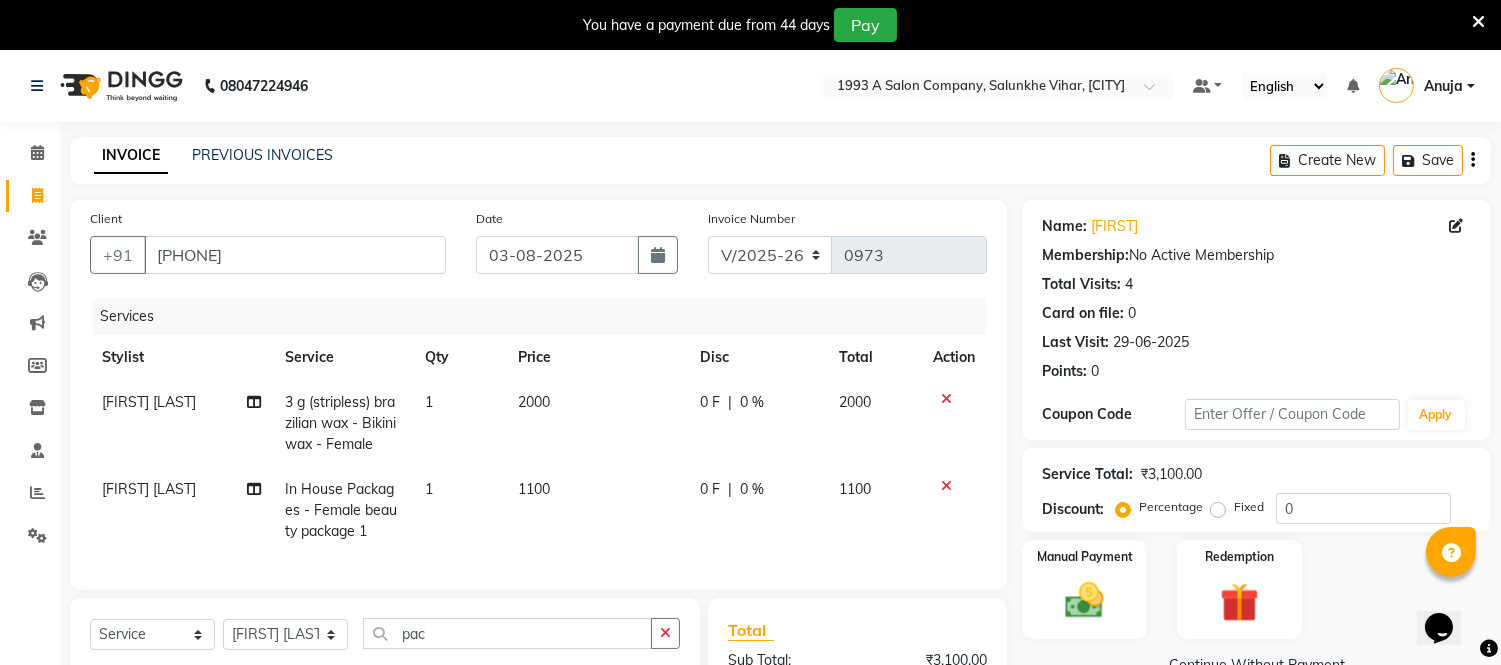 checkbox on "false" 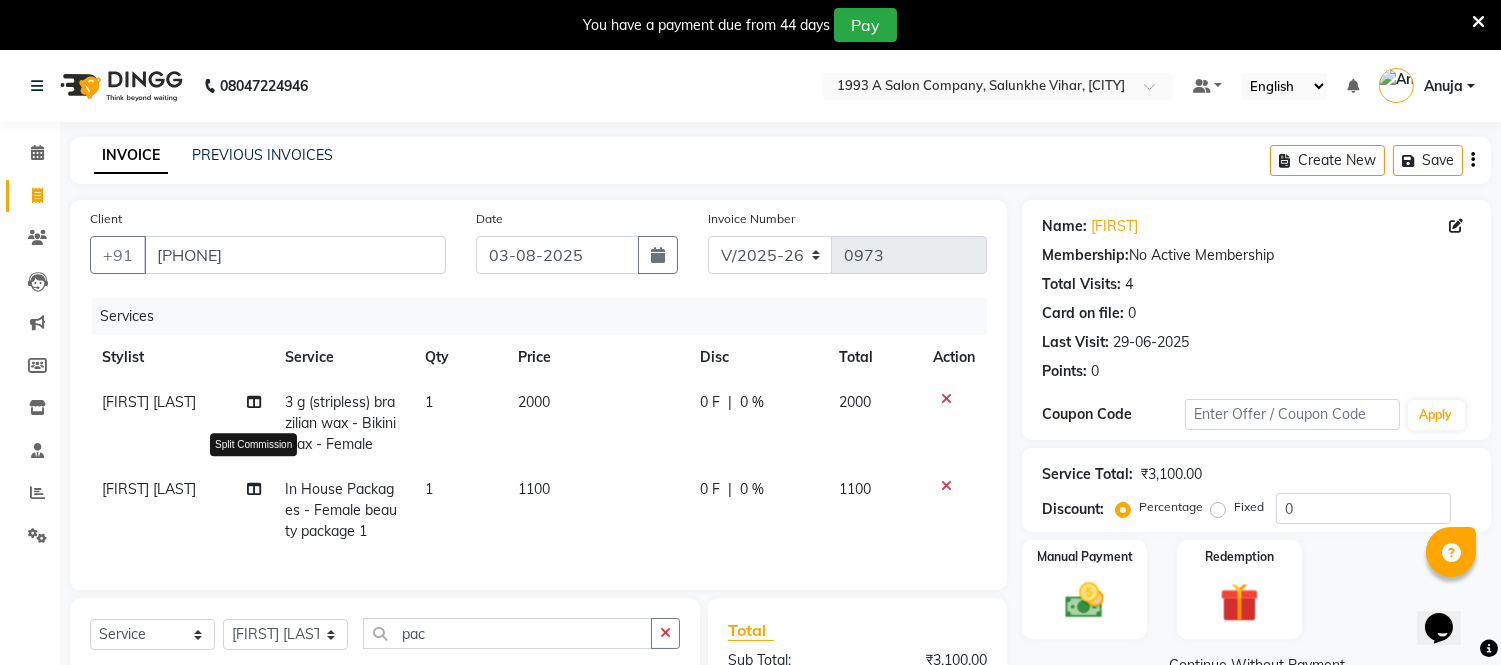 click 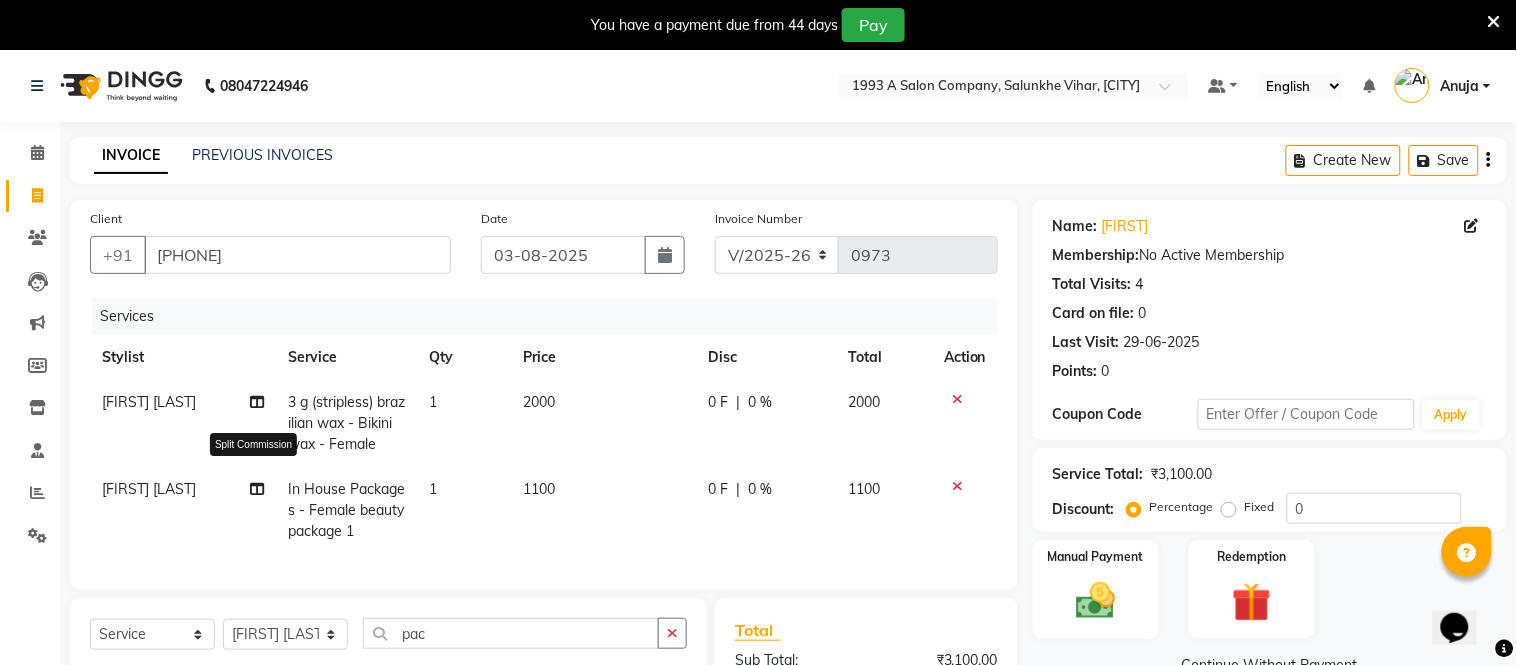 select on "60018" 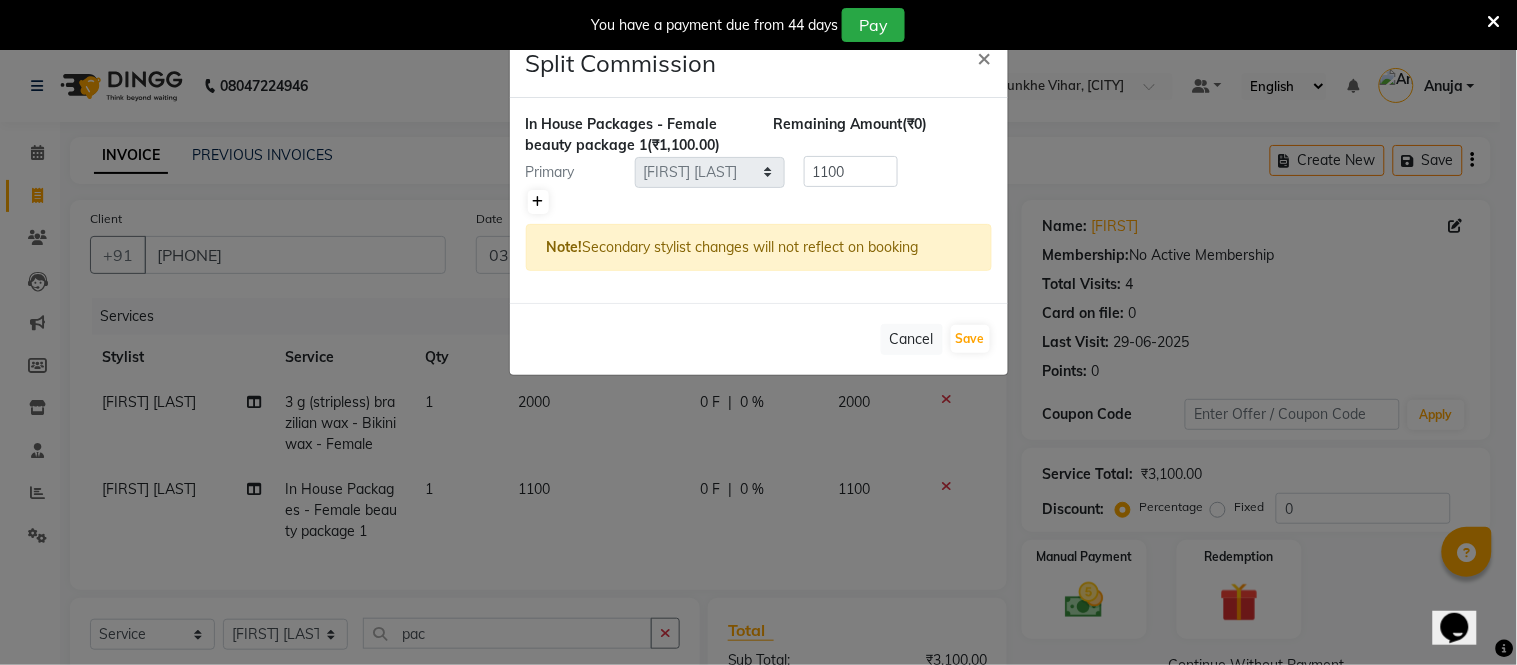 click 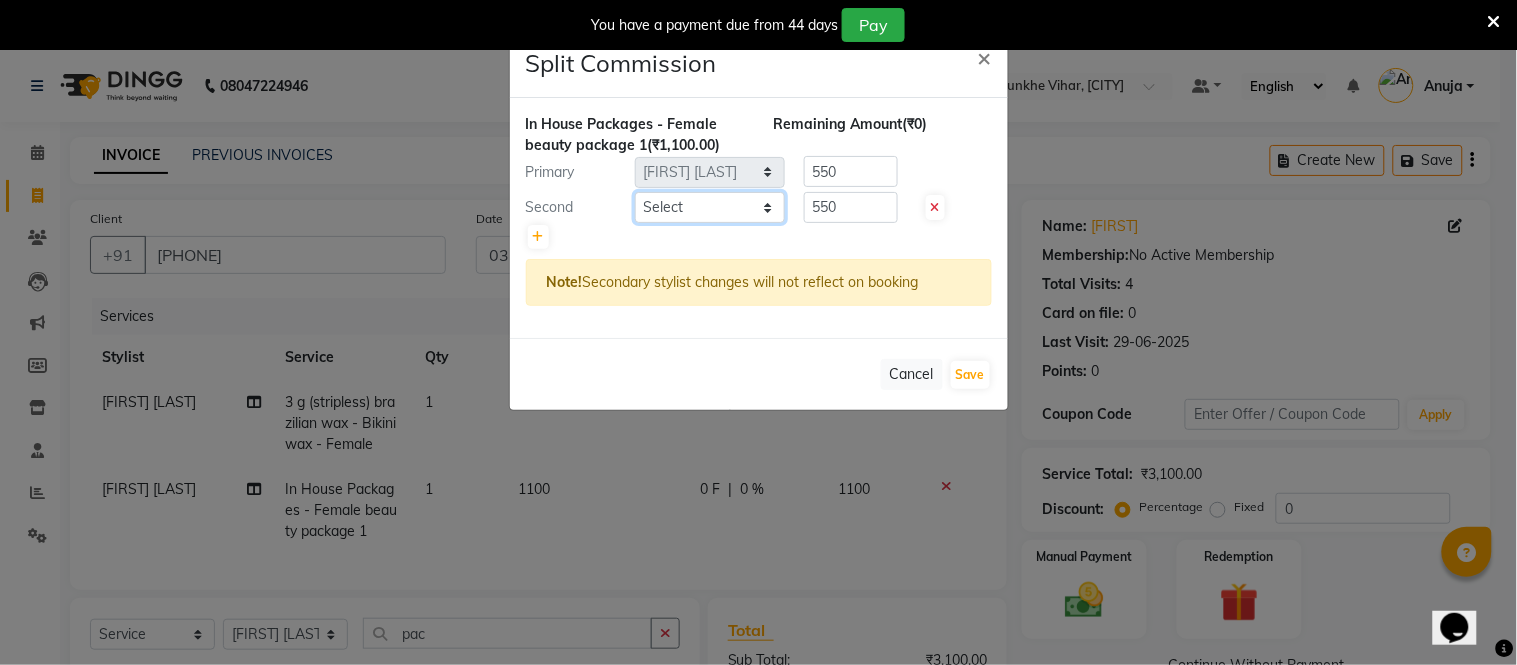 click on "Select  Anuja   Chetan Ambekar   Mayur   omkar    Pallavi Wali   Rakhi Mandal    Shanti Palkonda   Training Department" 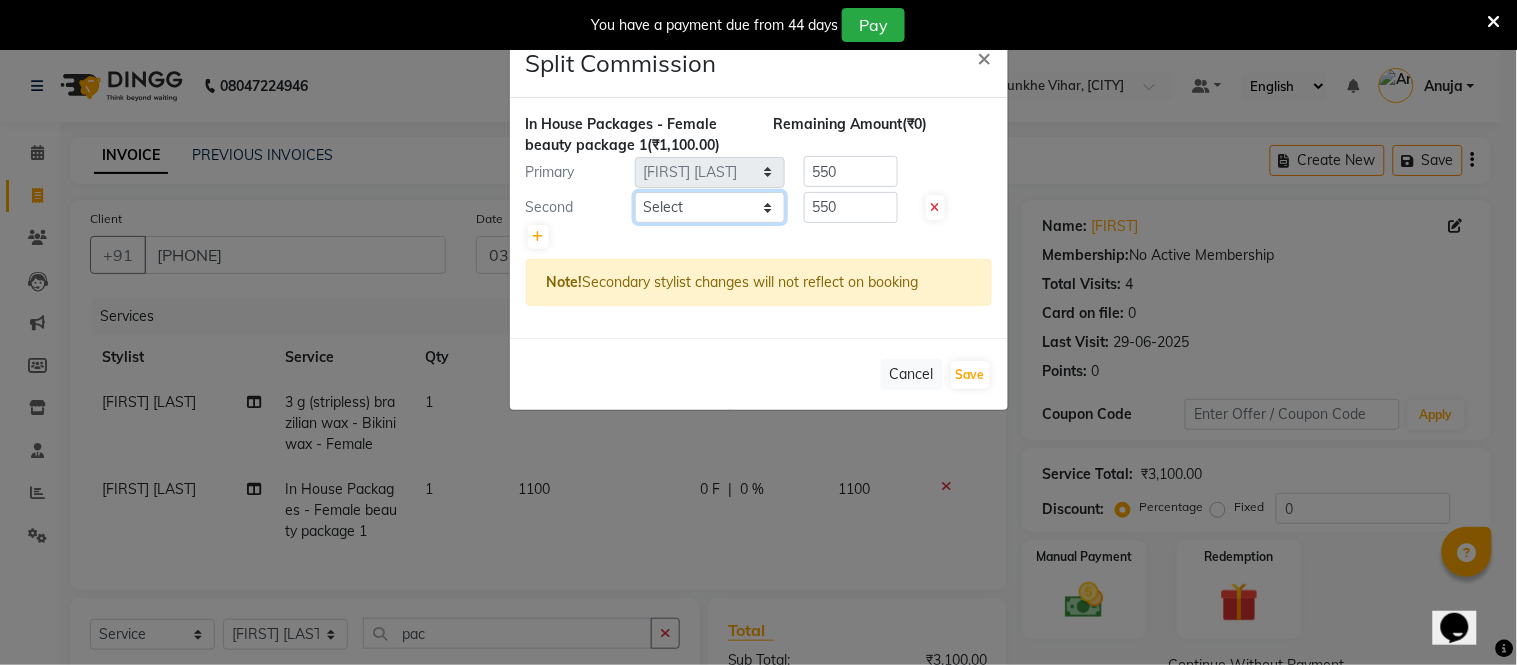 select on "59137" 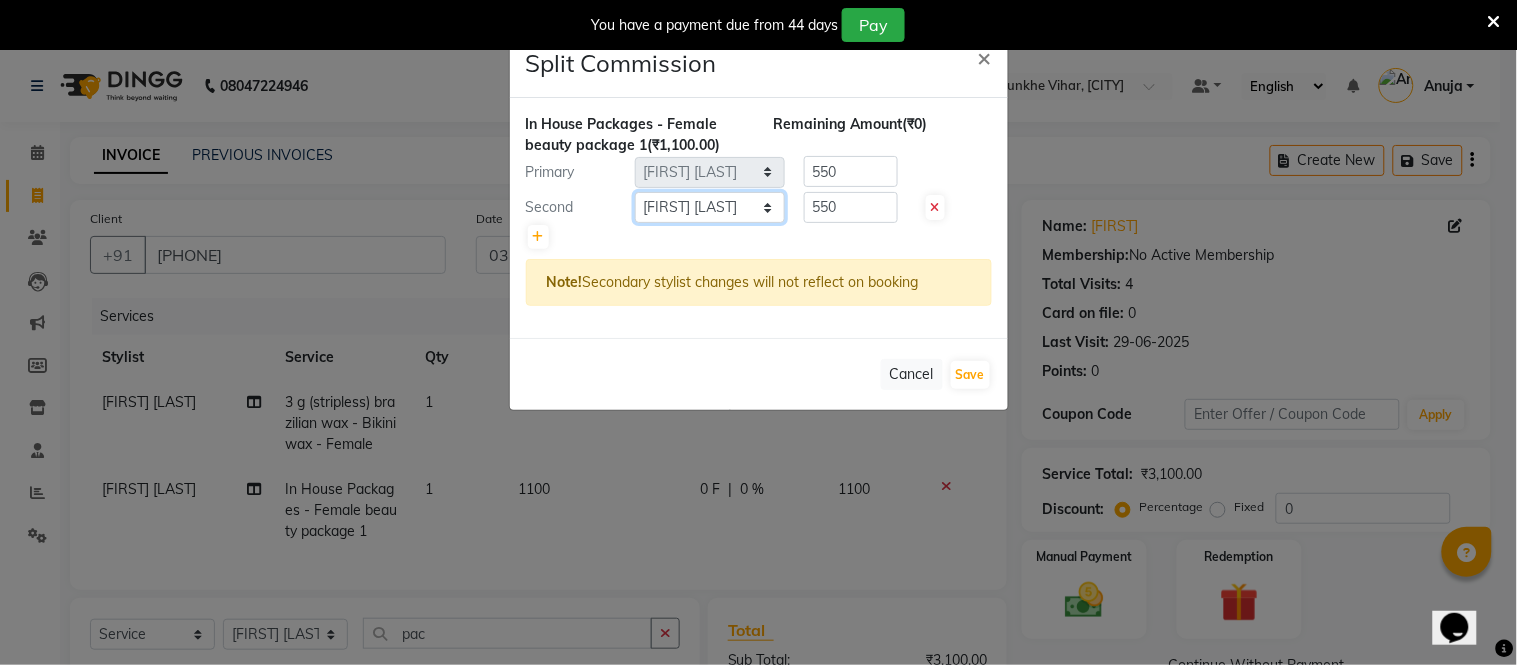 click on "Select  Anuja   Chetan Ambekar   Mayur   omkar    Pallavi Wali   Rakhi Mandal    Shanti Palkonda   Training Department" 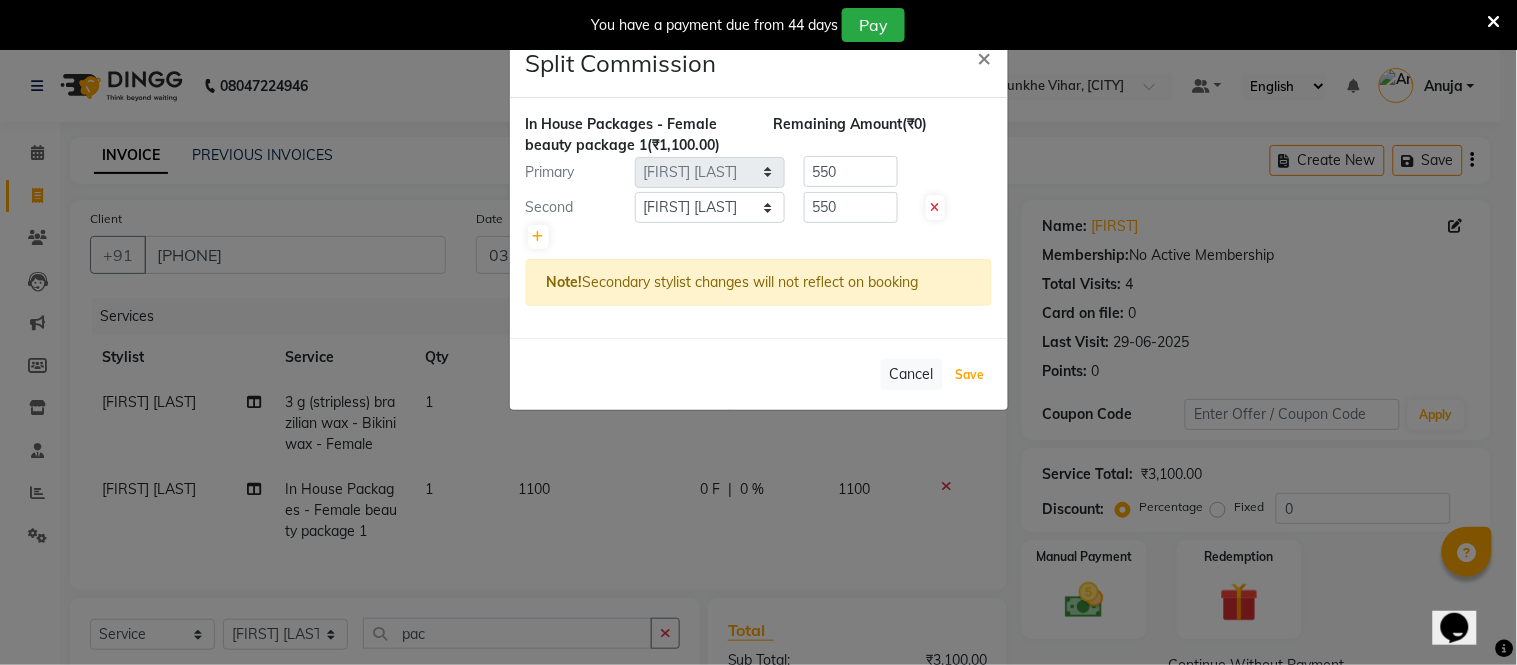 click on "Save" 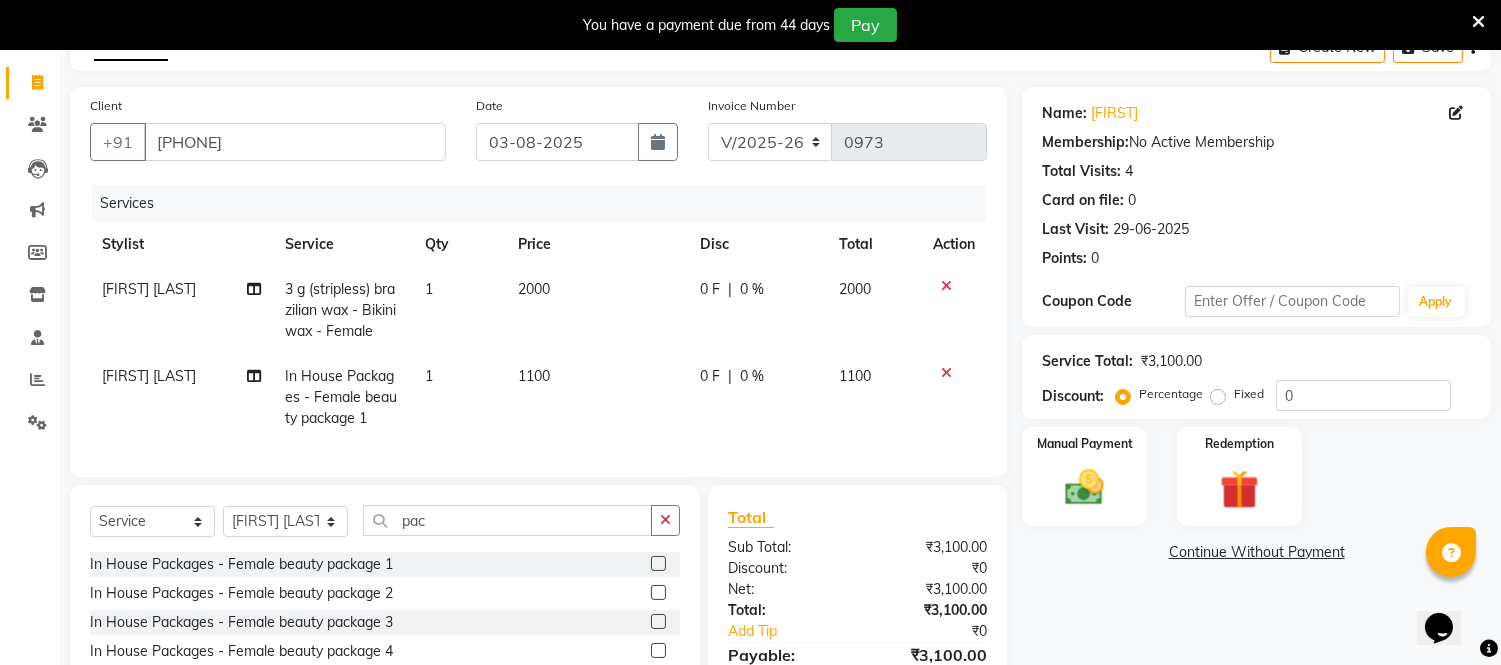 scroll, scrollTop: 274, scrollLeft: 0, axis: vertical 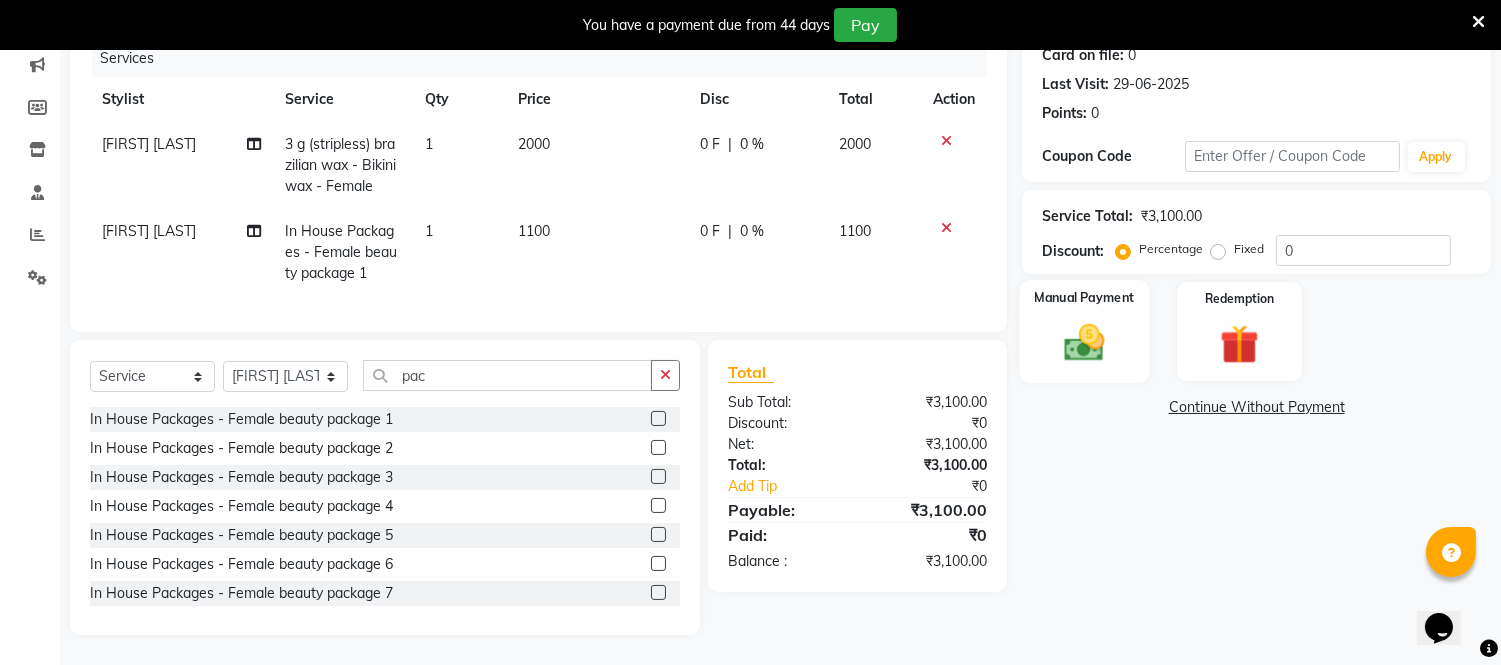 click 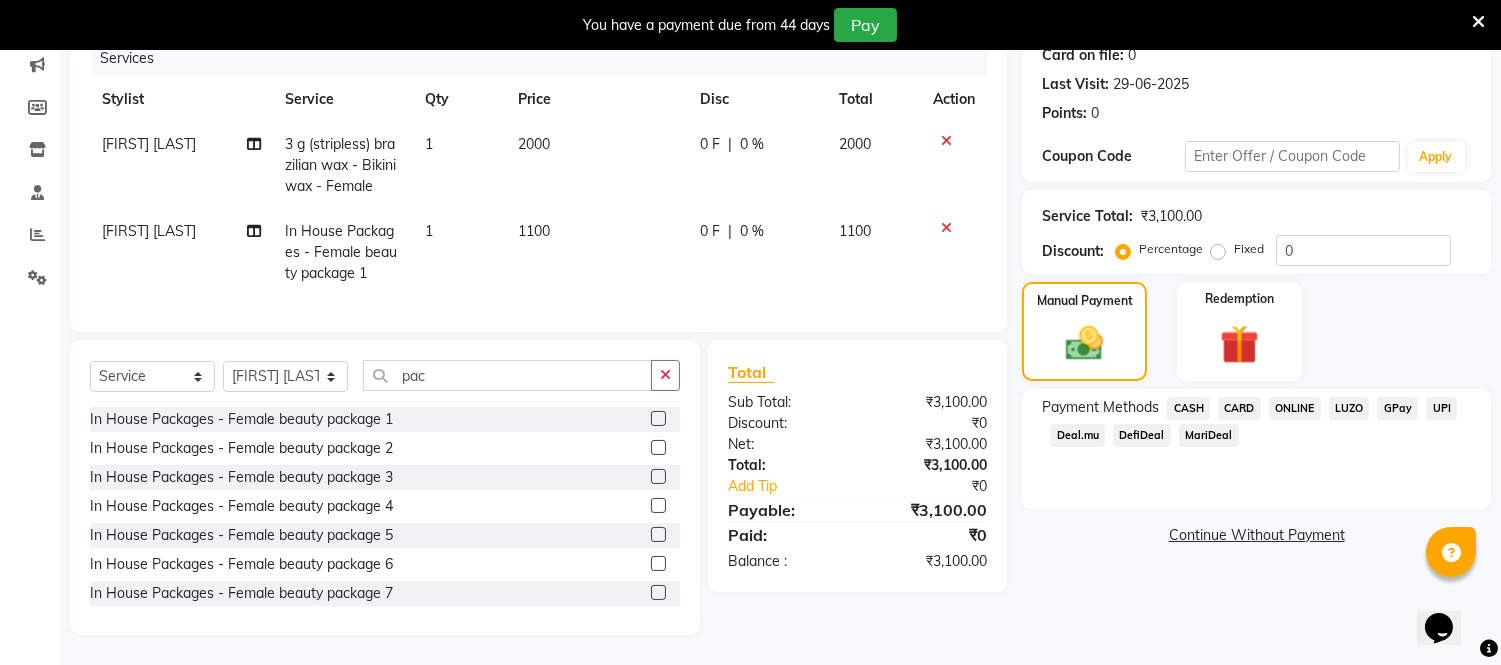 click on "ONLINE" 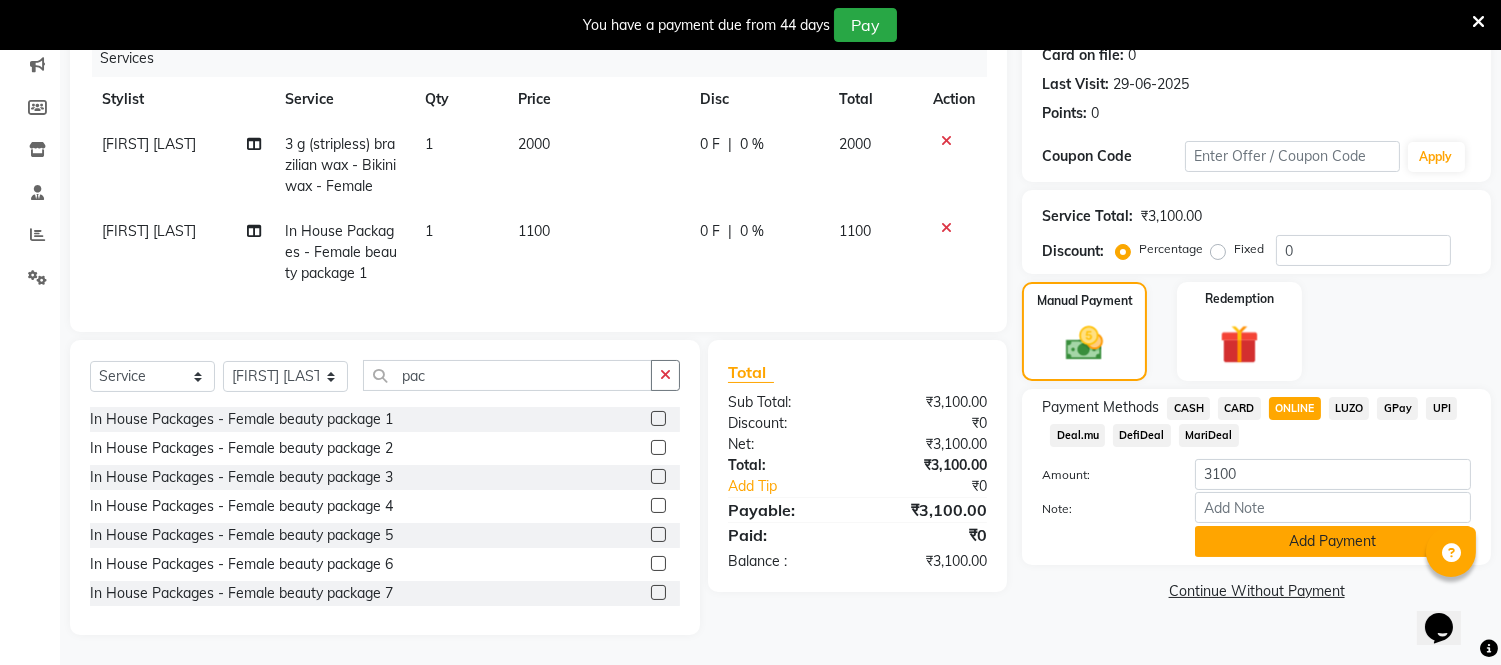 click on "Add Payment" 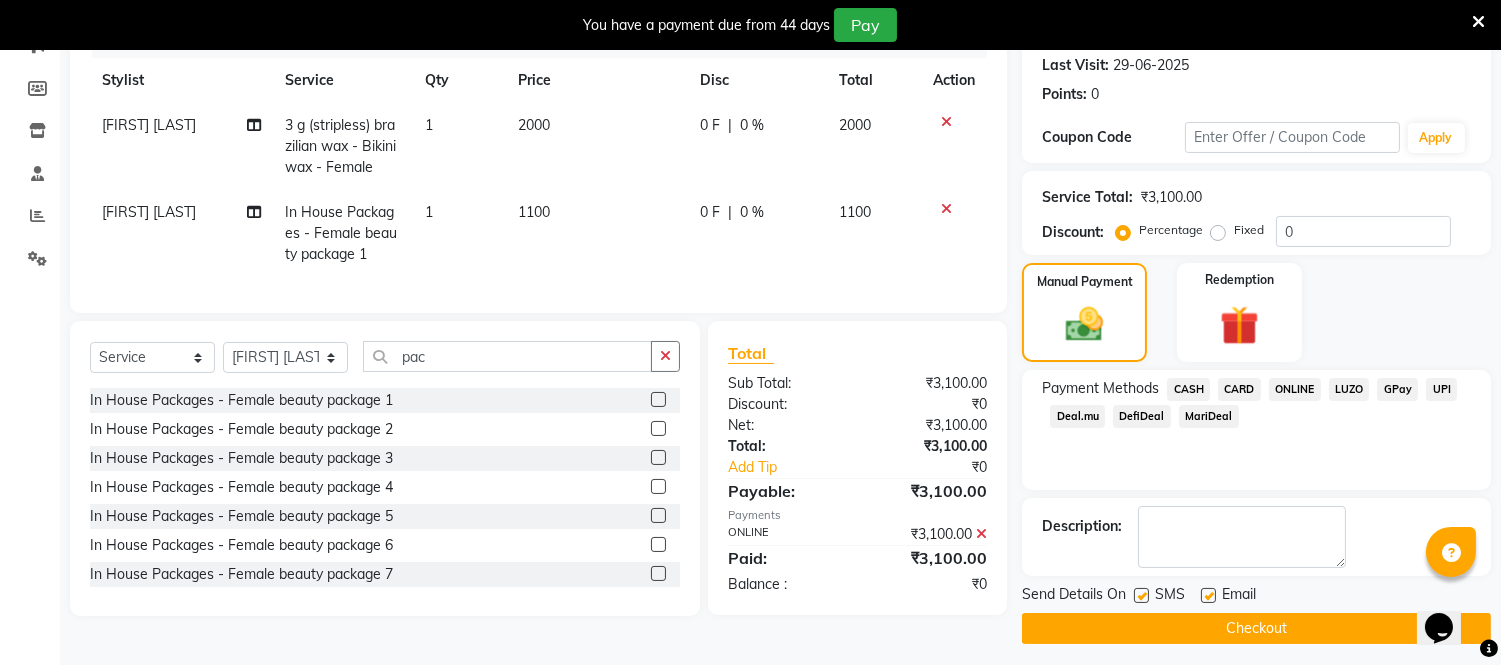 scroll, scrollTop: 284, scrollLeft: 0, axis: vertical 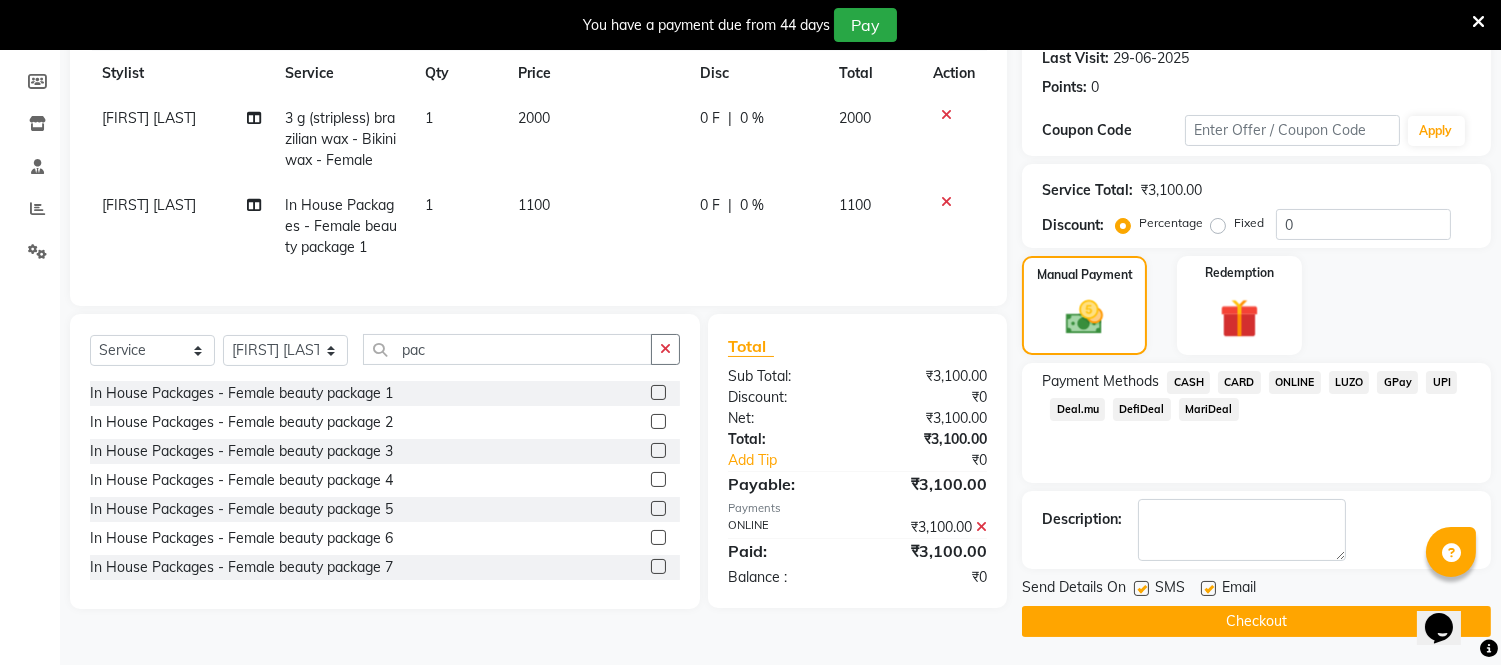 click 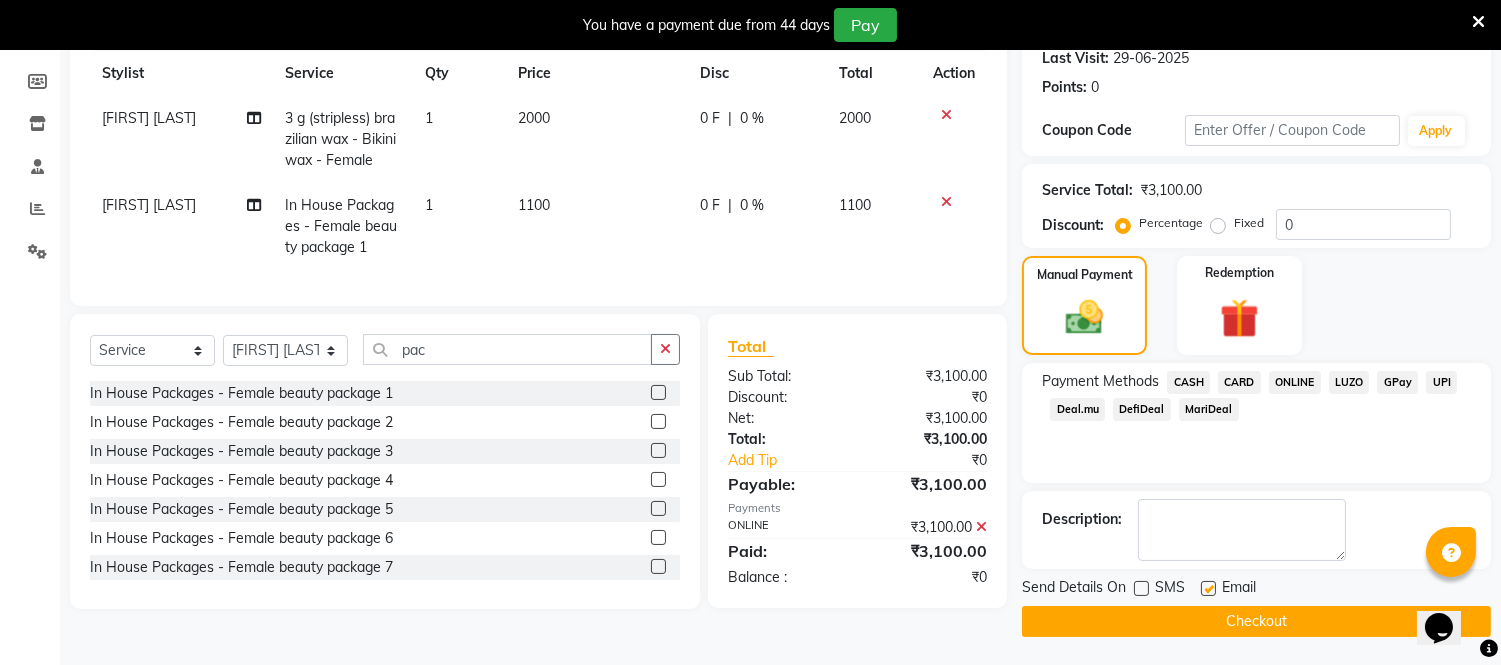 click 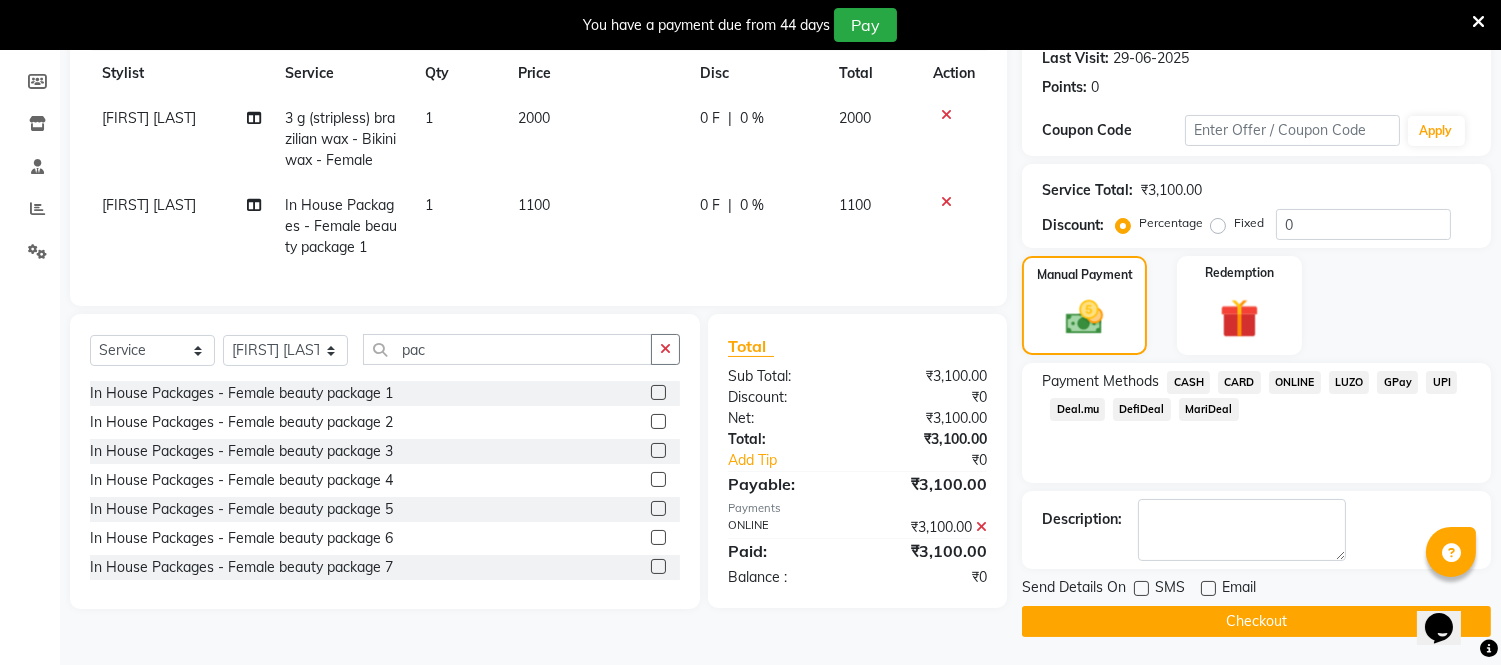 click on "Checkout" 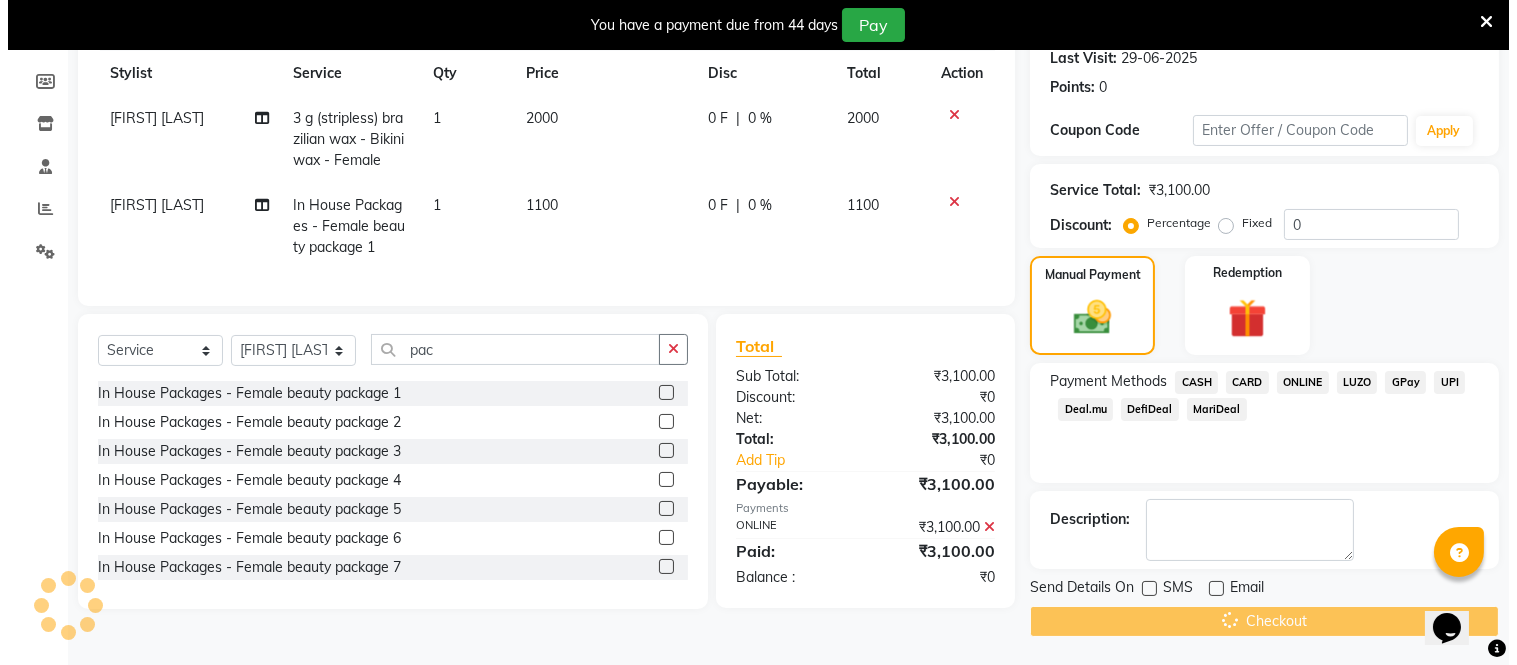 scroll, scrollTop: 50, scrollLeft: 0, axis: vertical 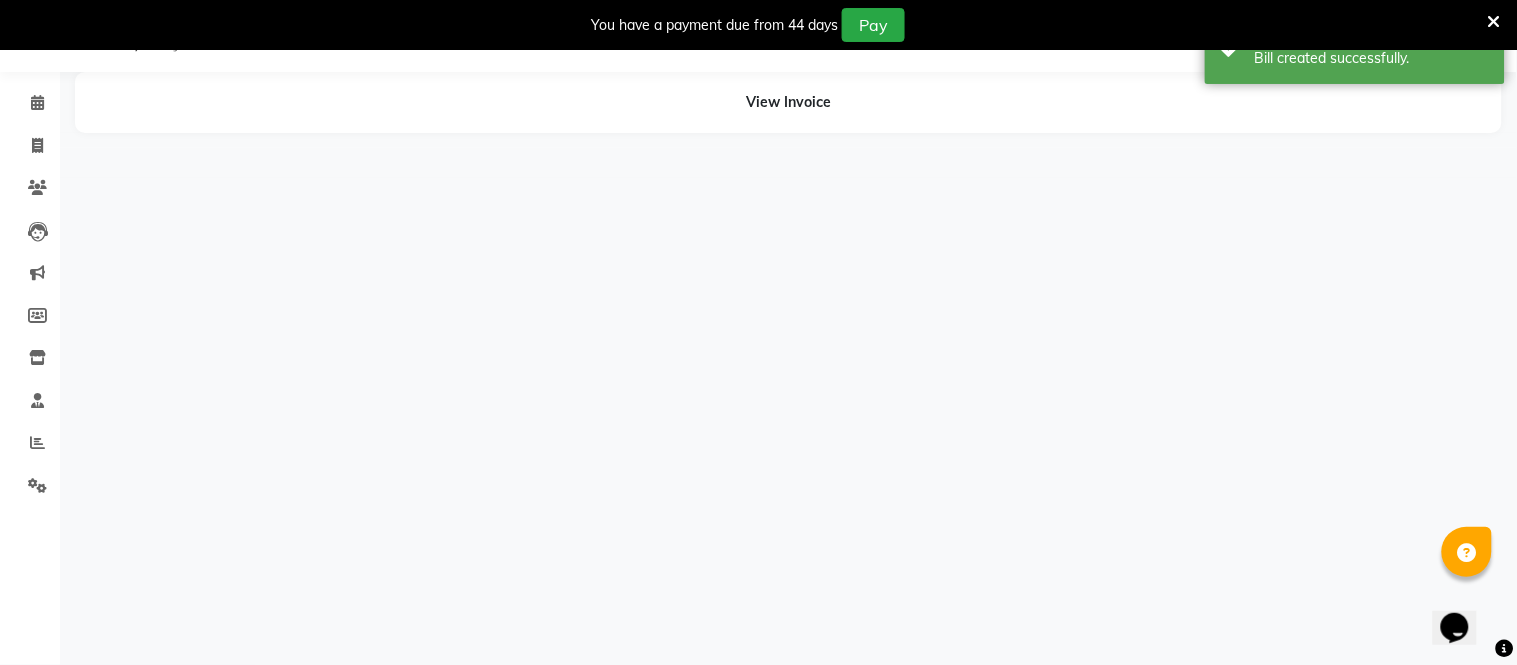 select on "60018" 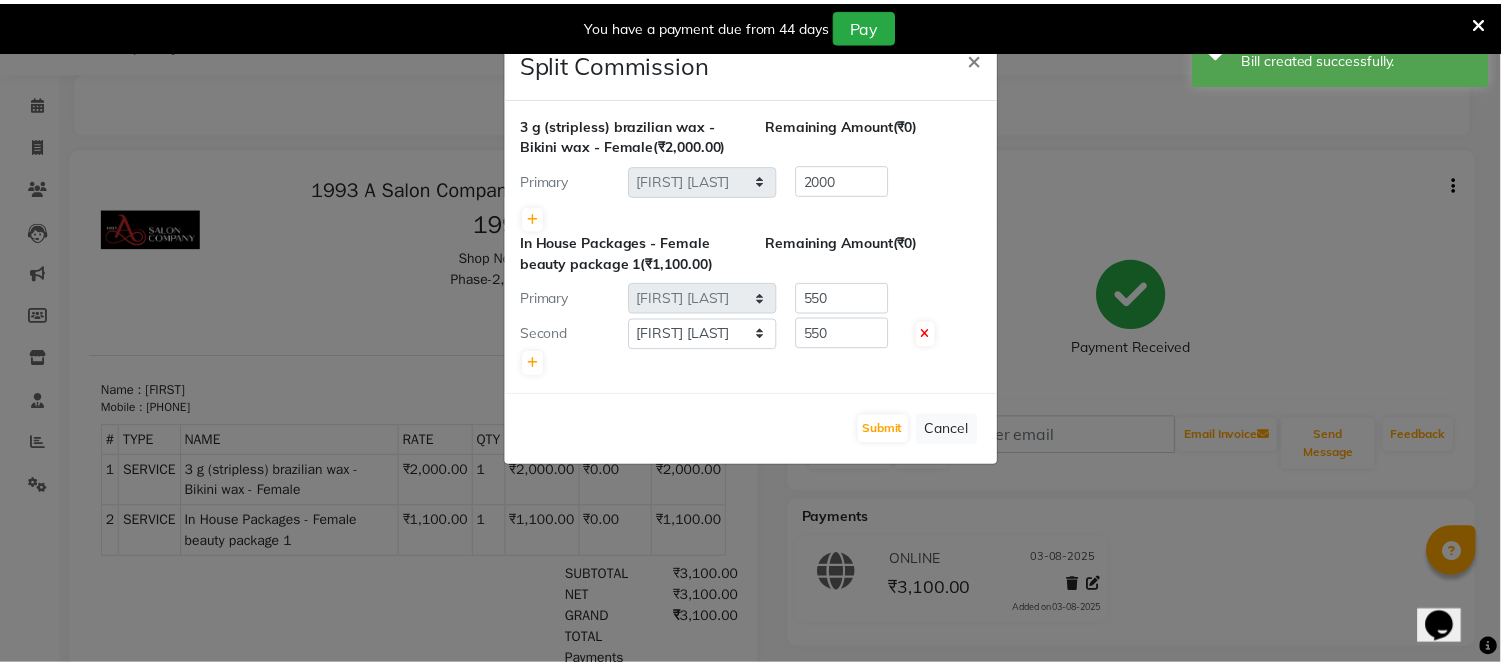 scroll, scrollTop: 0, scrollLeft: 0, axis: both 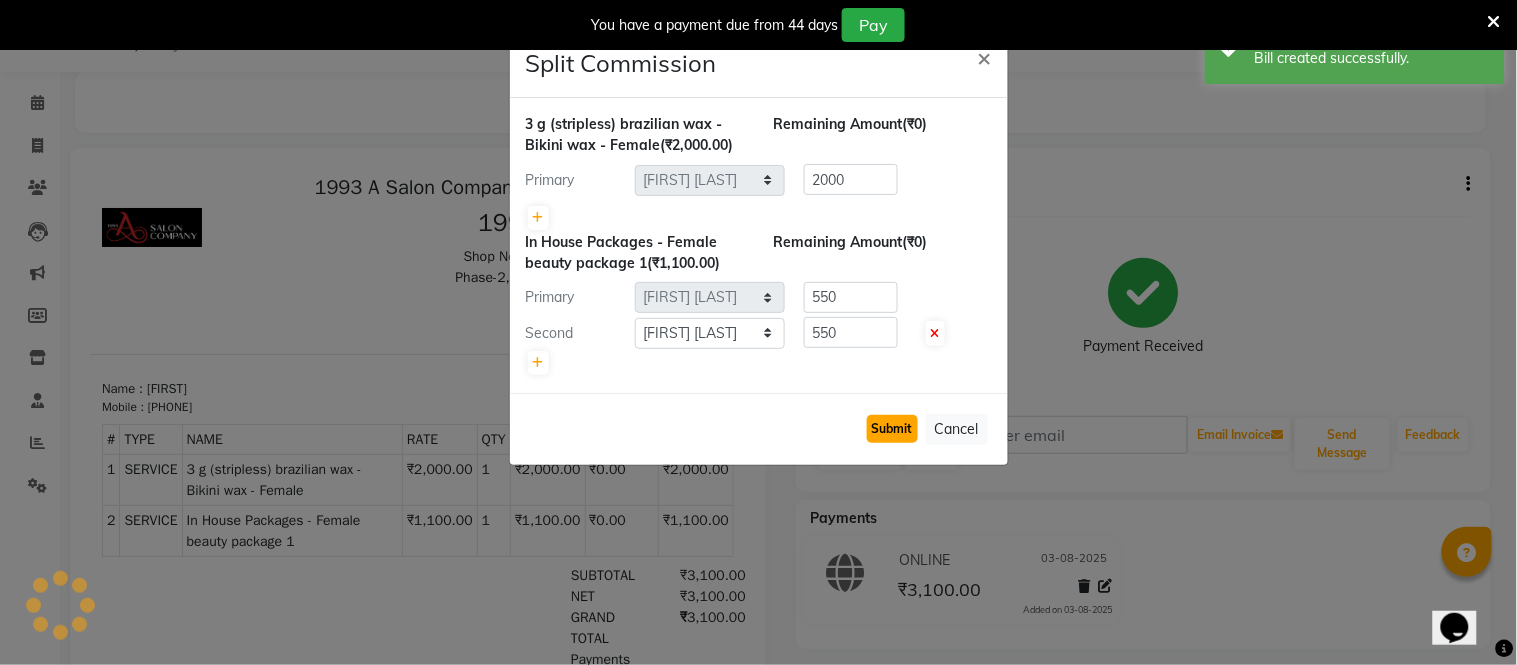 click on "Submit" 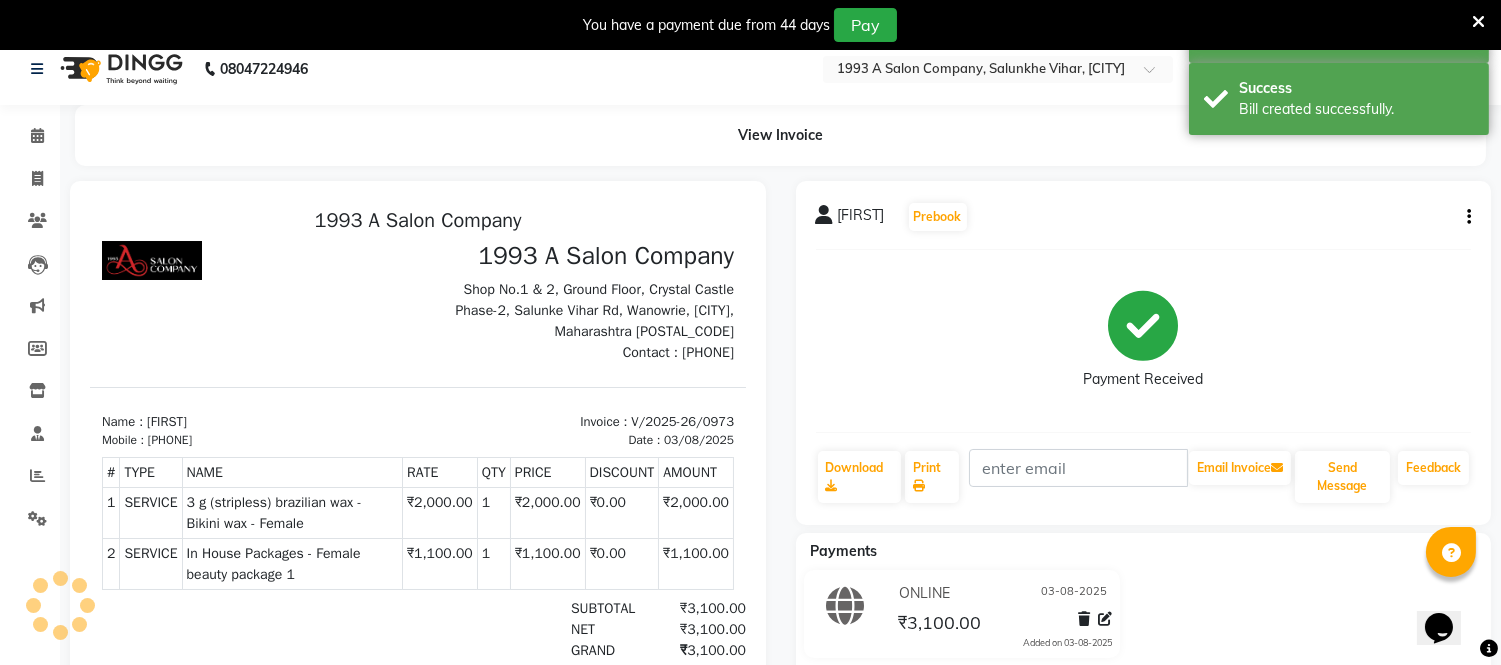 scroll, scrollTop: 0, scrollLeft: 0, axis: both 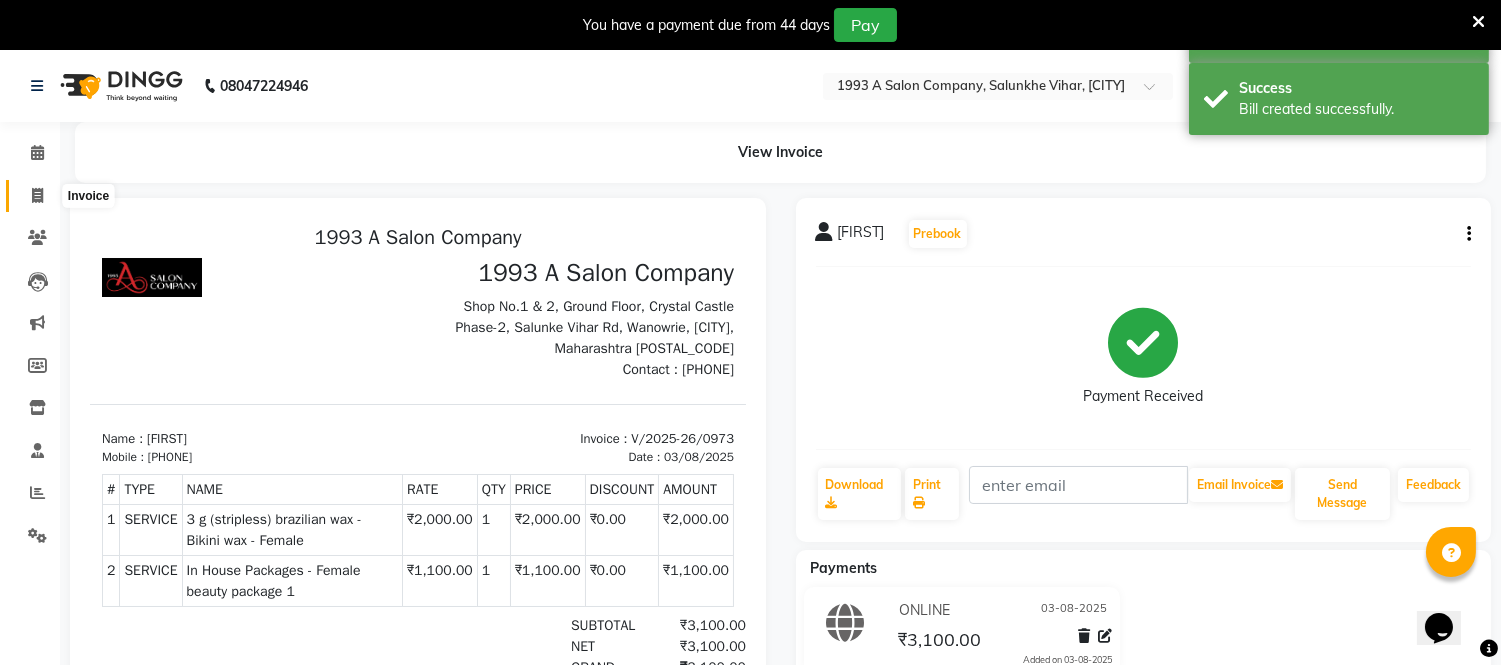 click 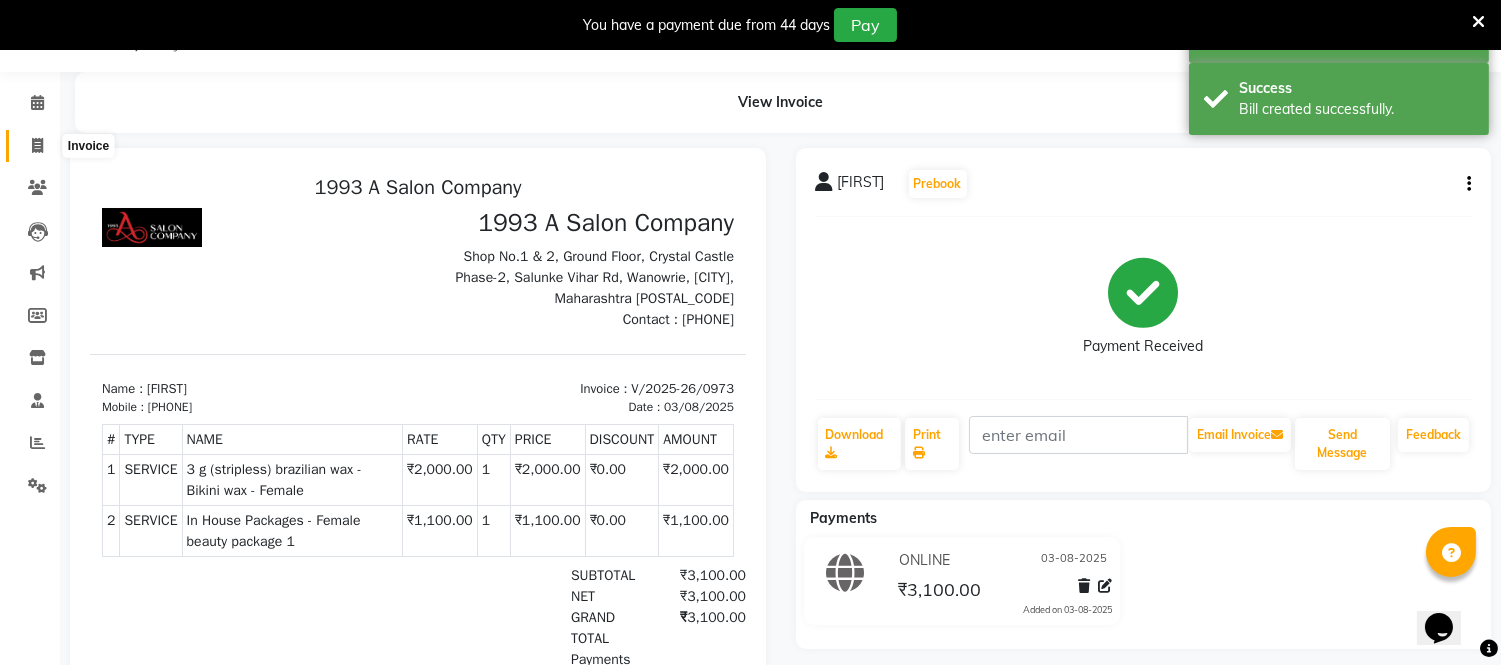 select on "4955" 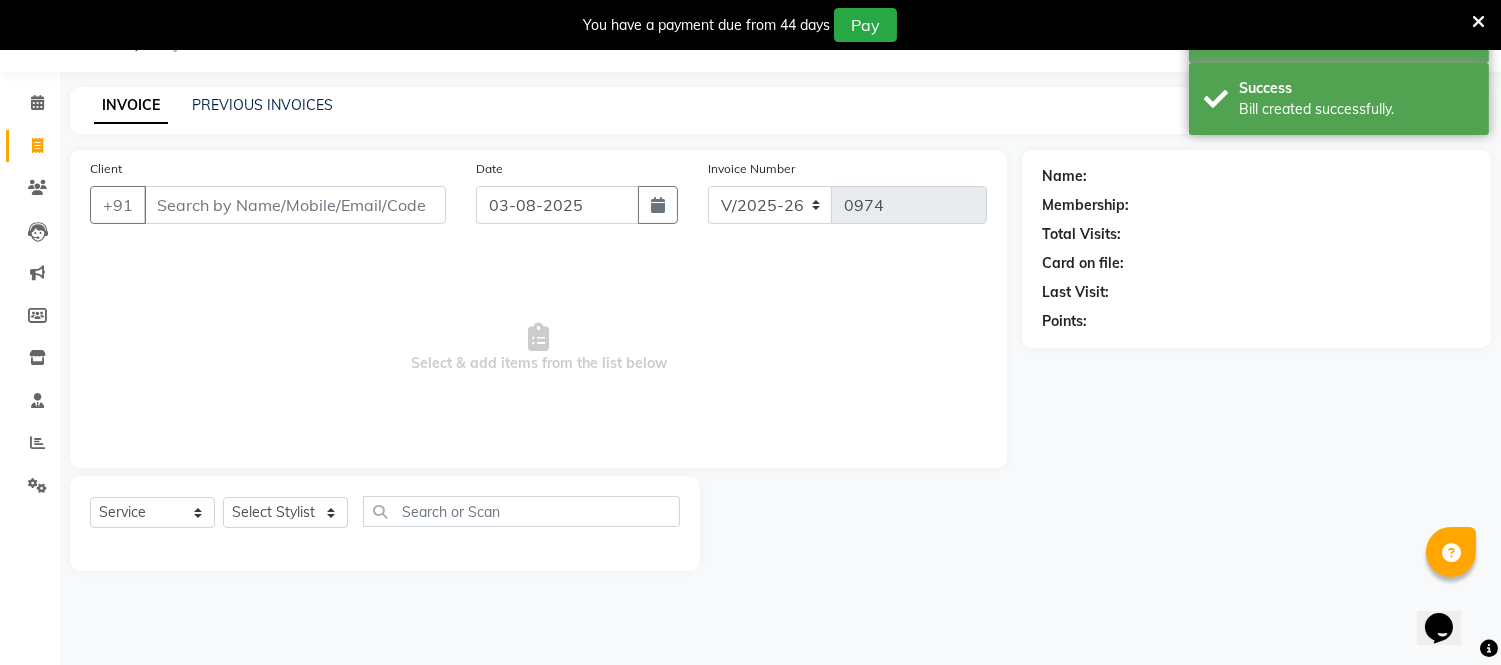 click on "Client" at bounding box center [295, 205] 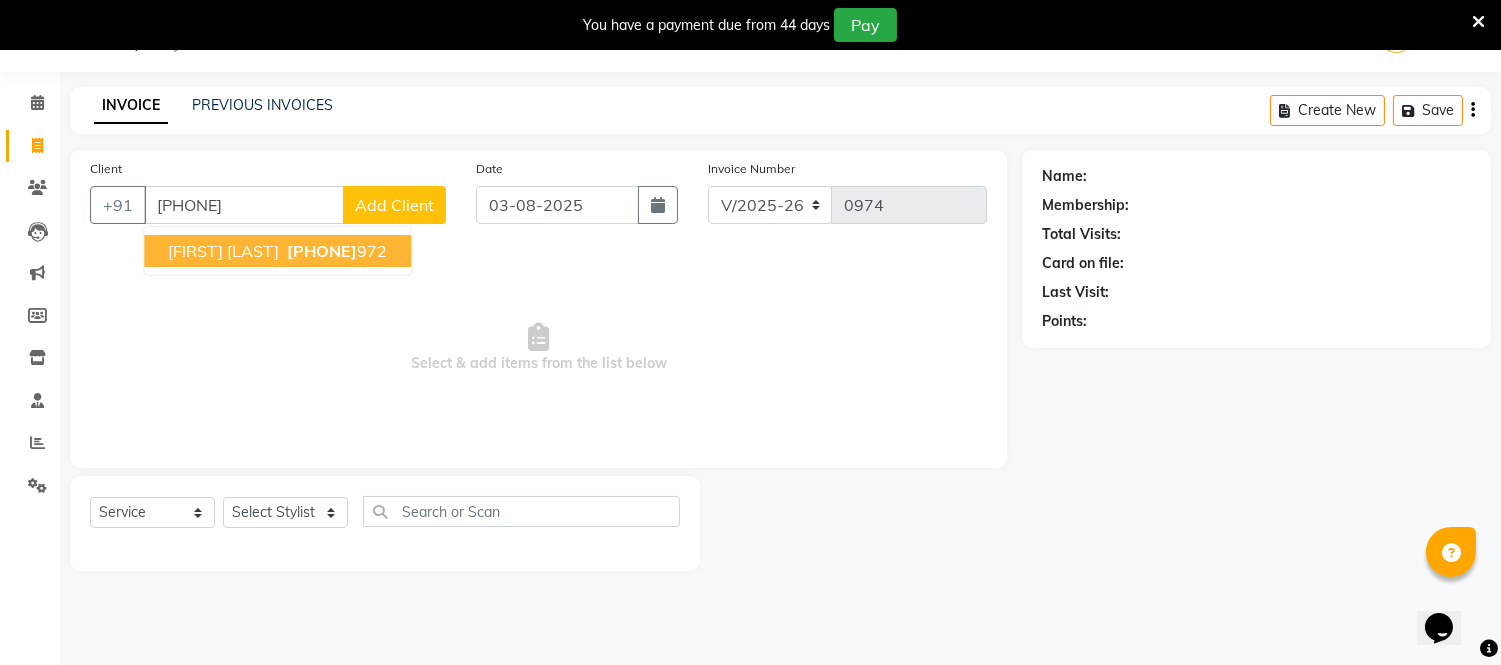 click on "7350033" at bounding box center [322, 251] 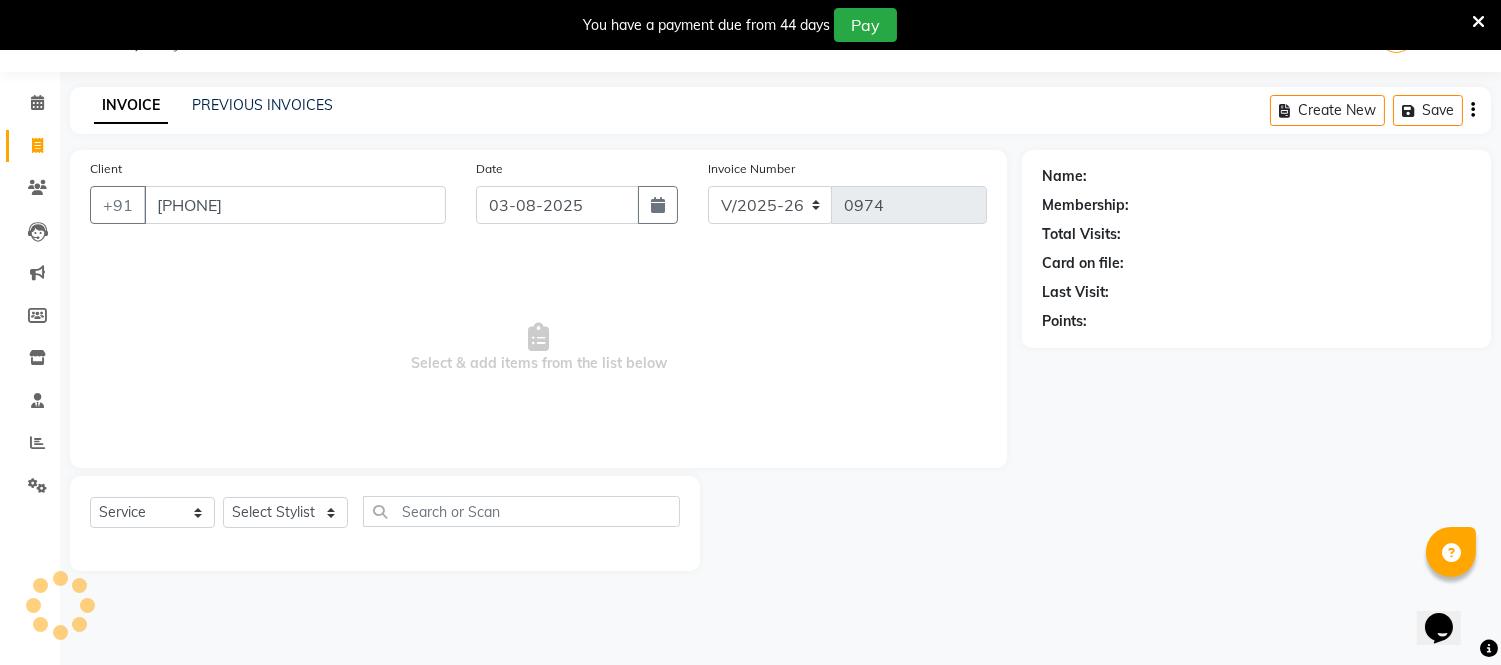 type on "7350033972" 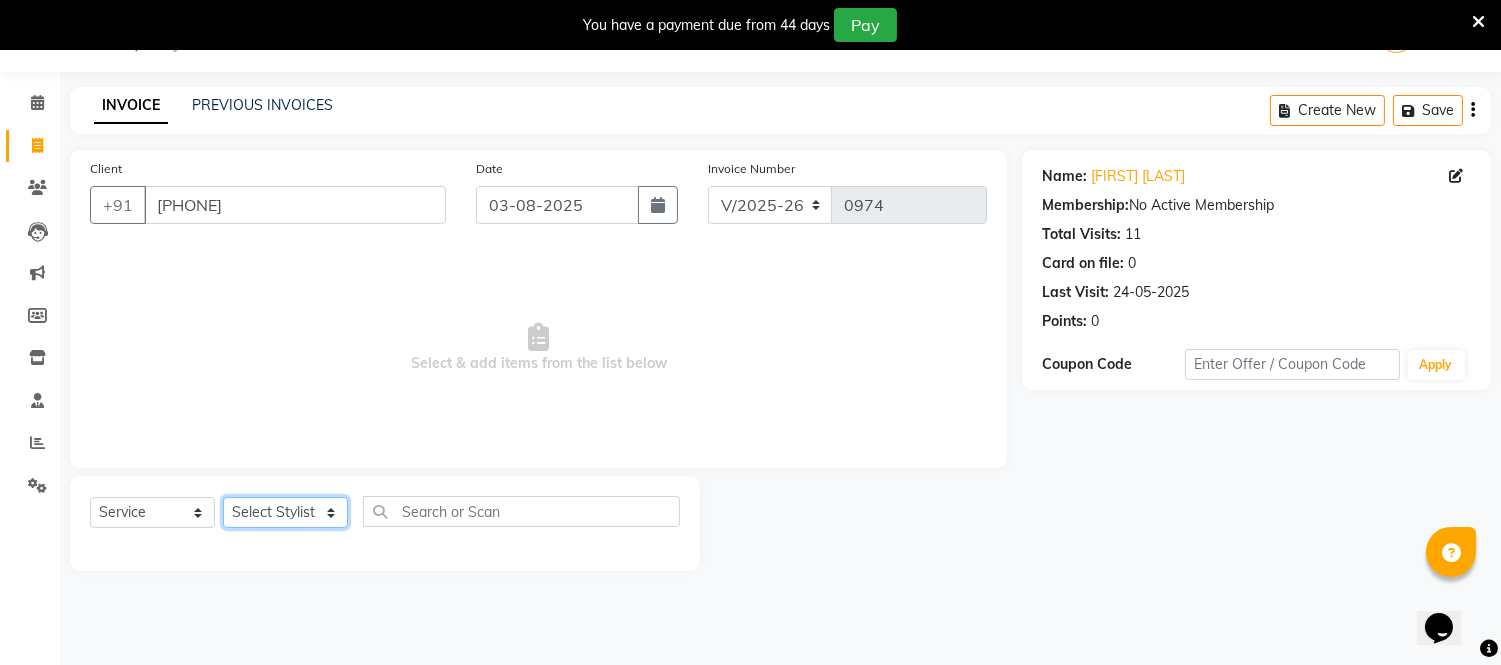 click on "Select Stylist Anuja Chetan Ambekar Mayur omkar  Pallavi Wali Rakhi Mandal  Shanti Palkonda Training Department" 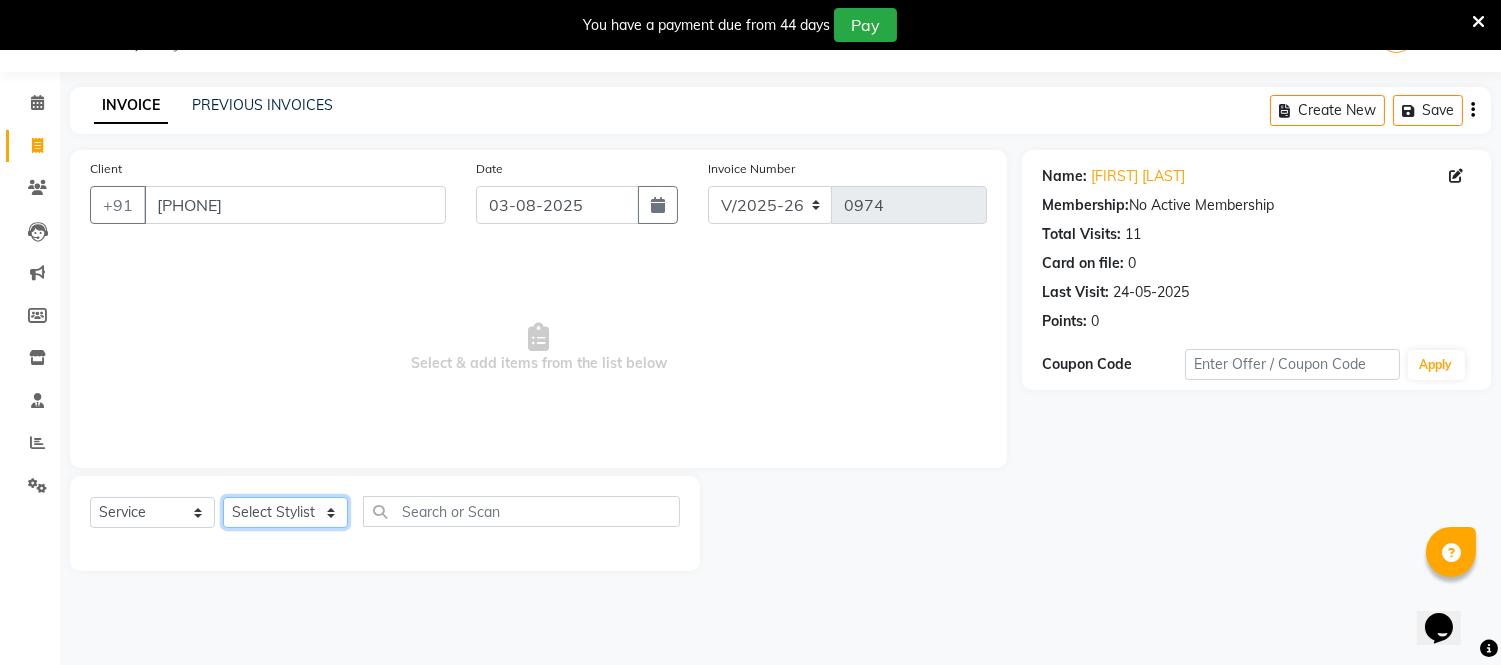 select on "84511" 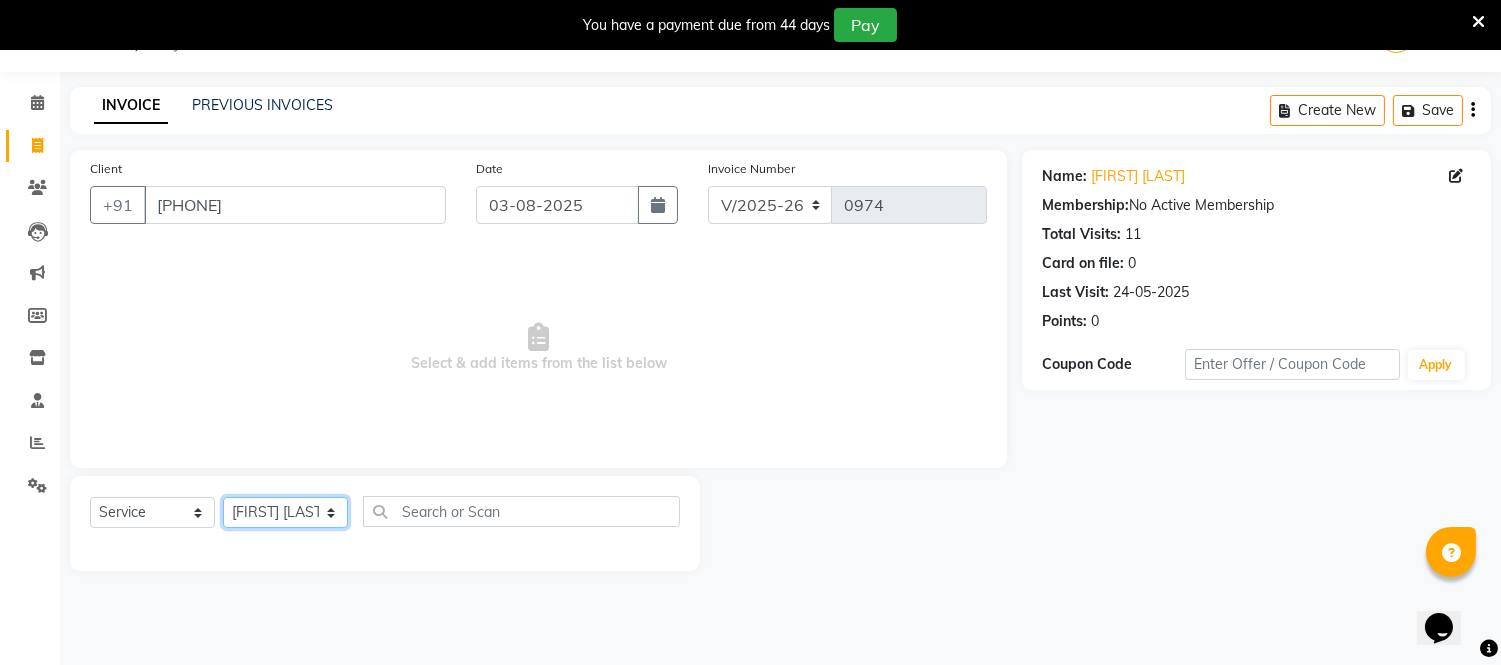 click on "Select Stylist Anuja Chetan Ambekar Mayur omkar  Pallavi Wali Rakhi Mandal  Shanti Palkonda Training Department" 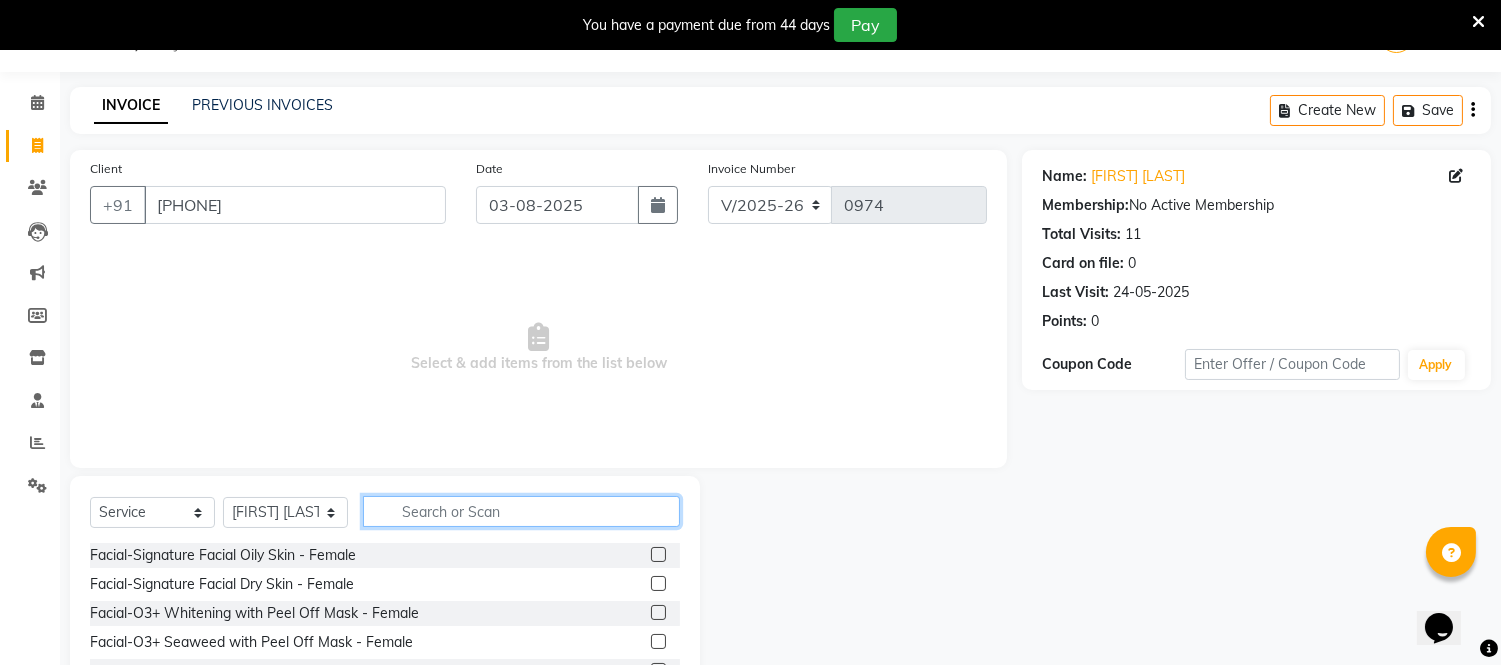 click 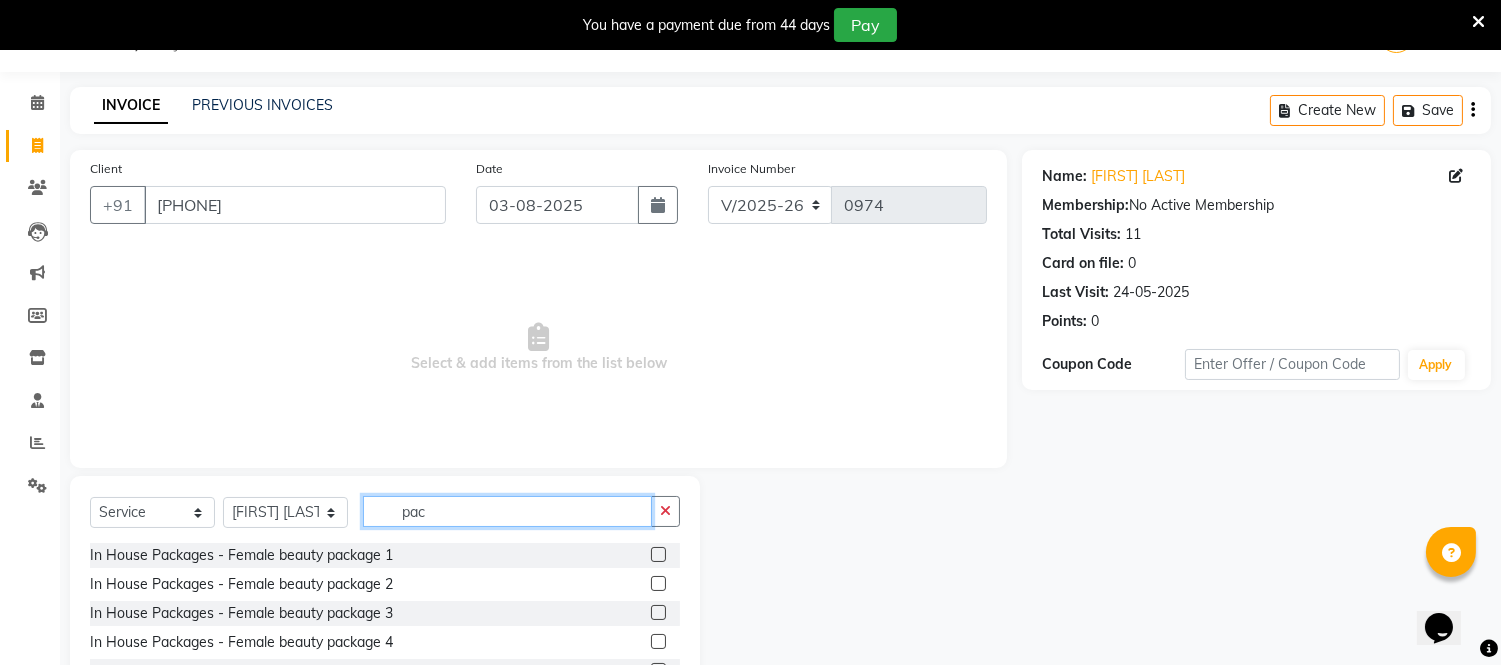 type on "pac" 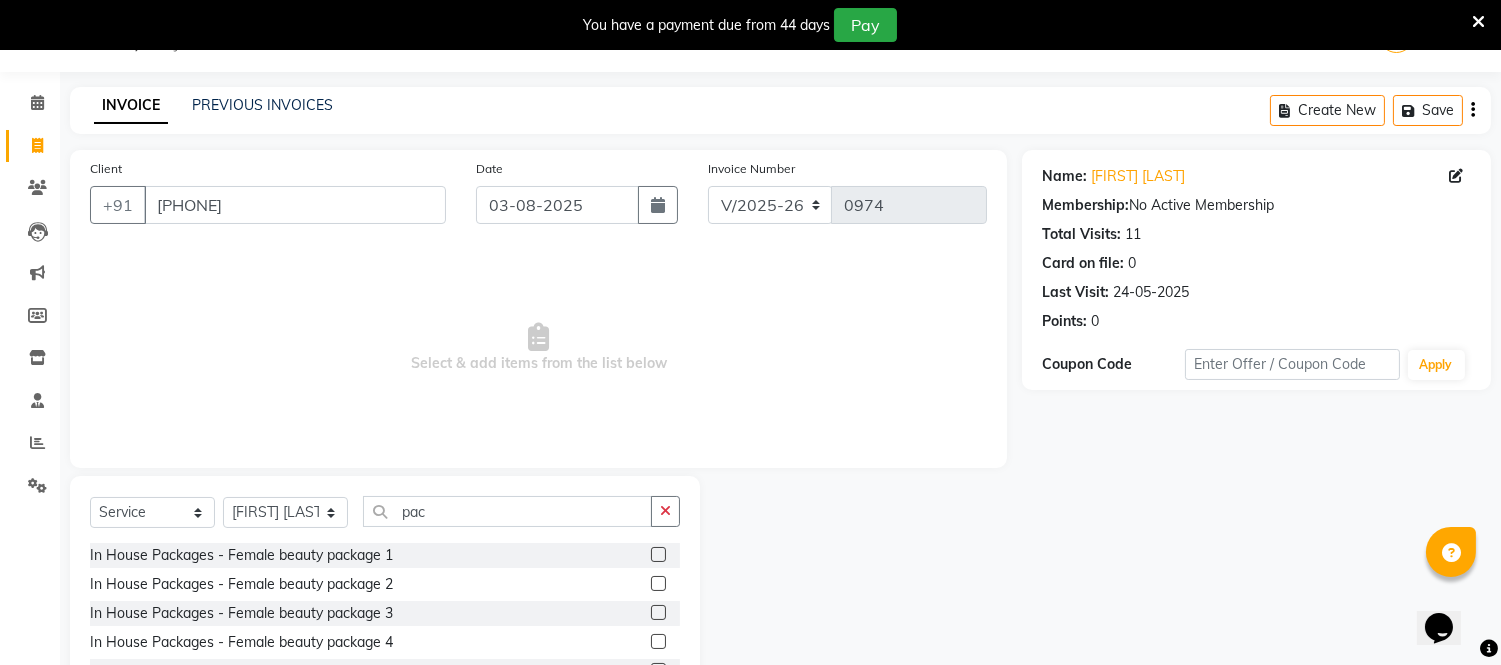 click 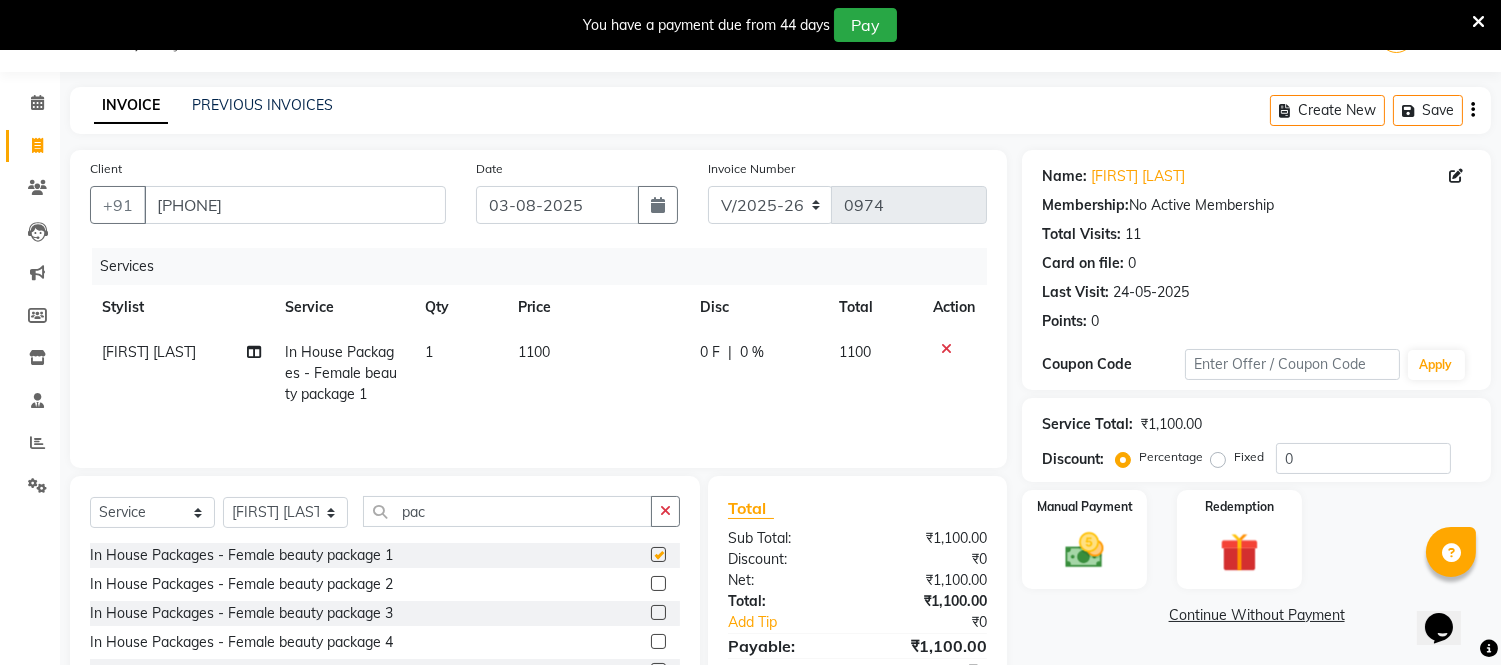 checkbox on "false" 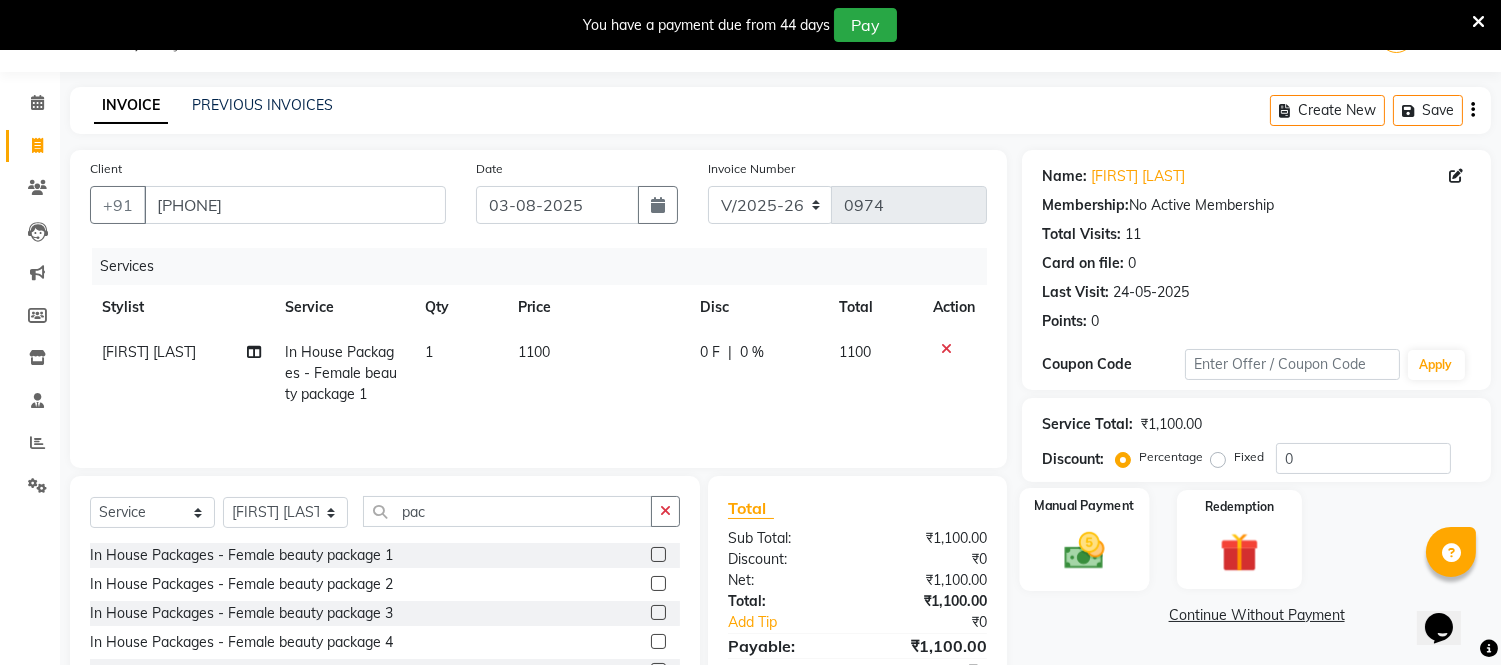 click on "Manual Payment" 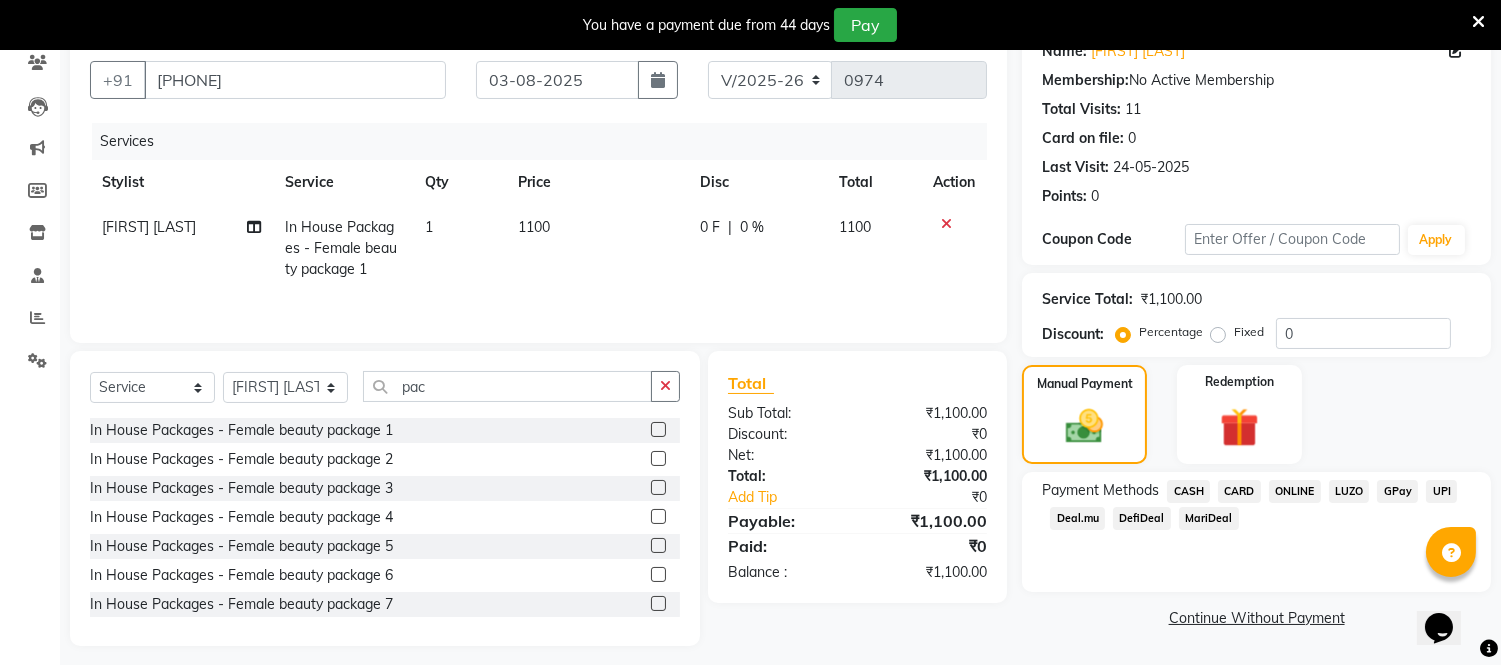 scroll, scrollTop: 187, scrollLeft: 0, axis: vertical 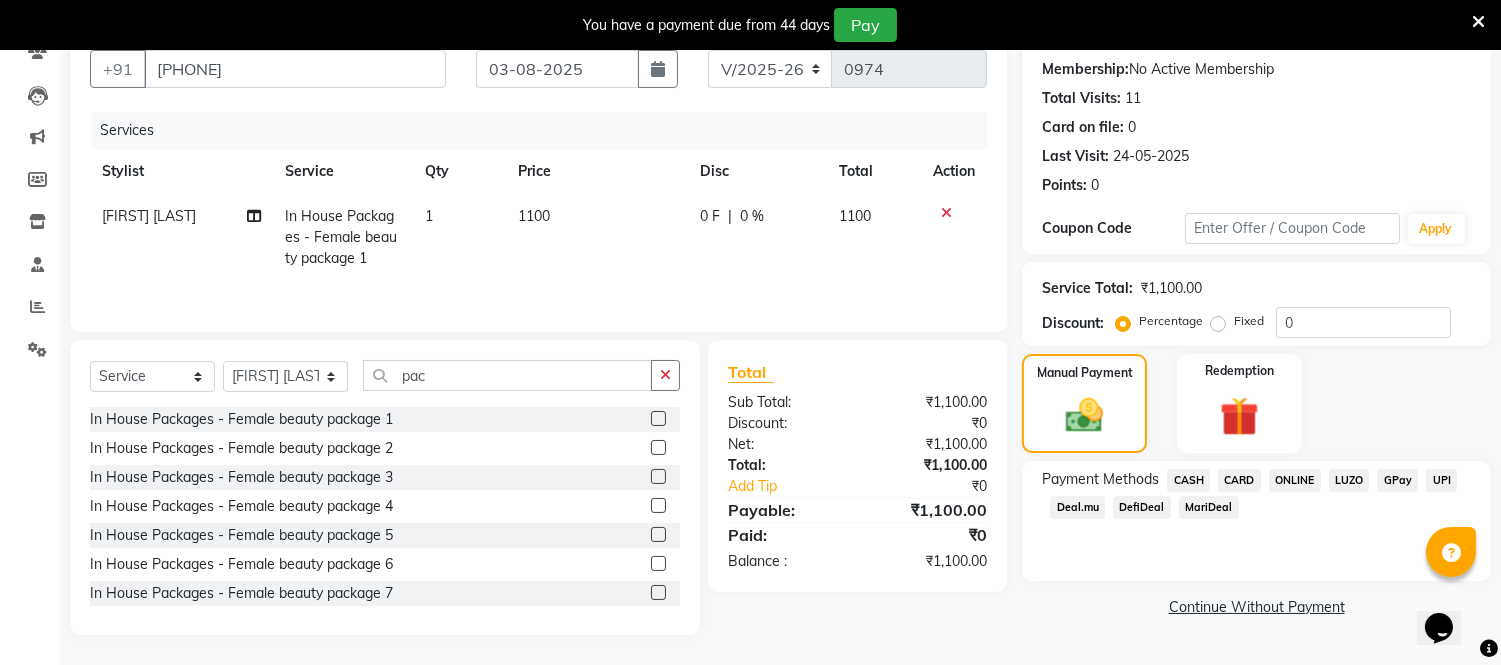 click on "ONLINE" 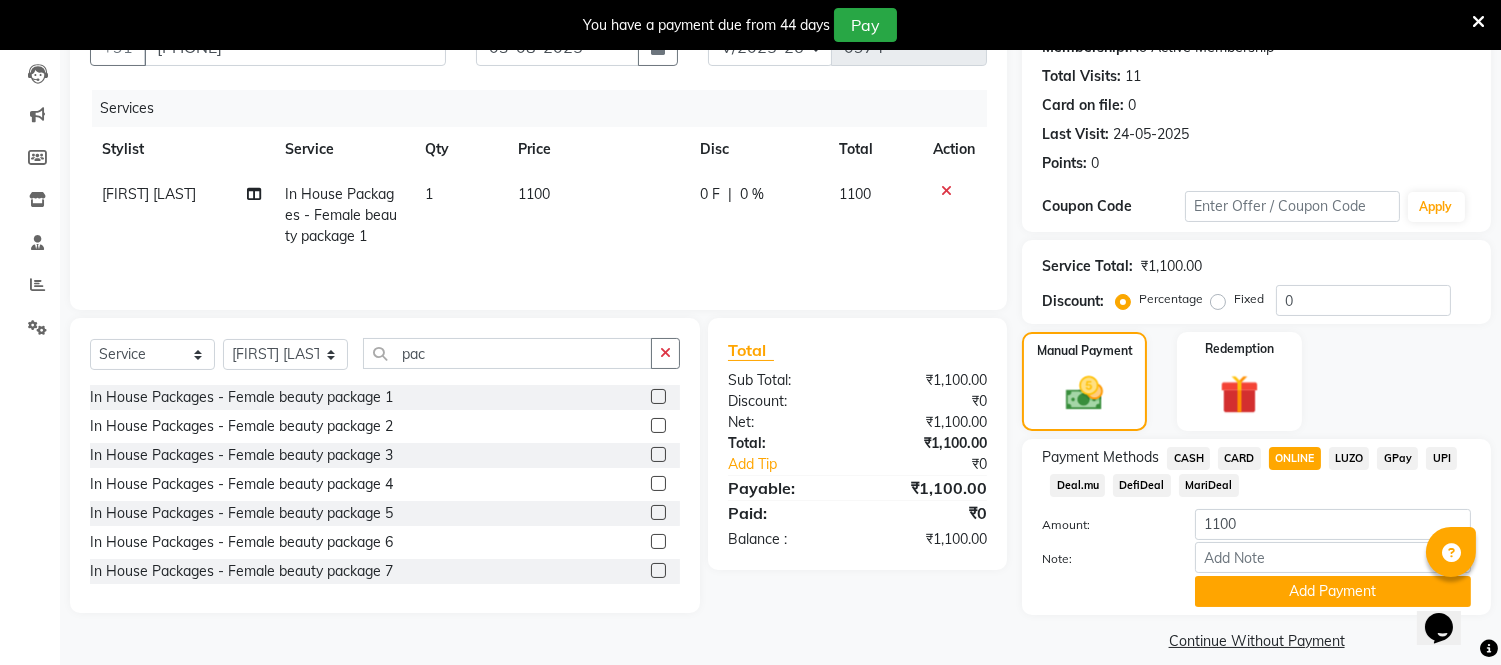 scroll, scrollTop: 228, scrollLeft: 0, axis: vertical 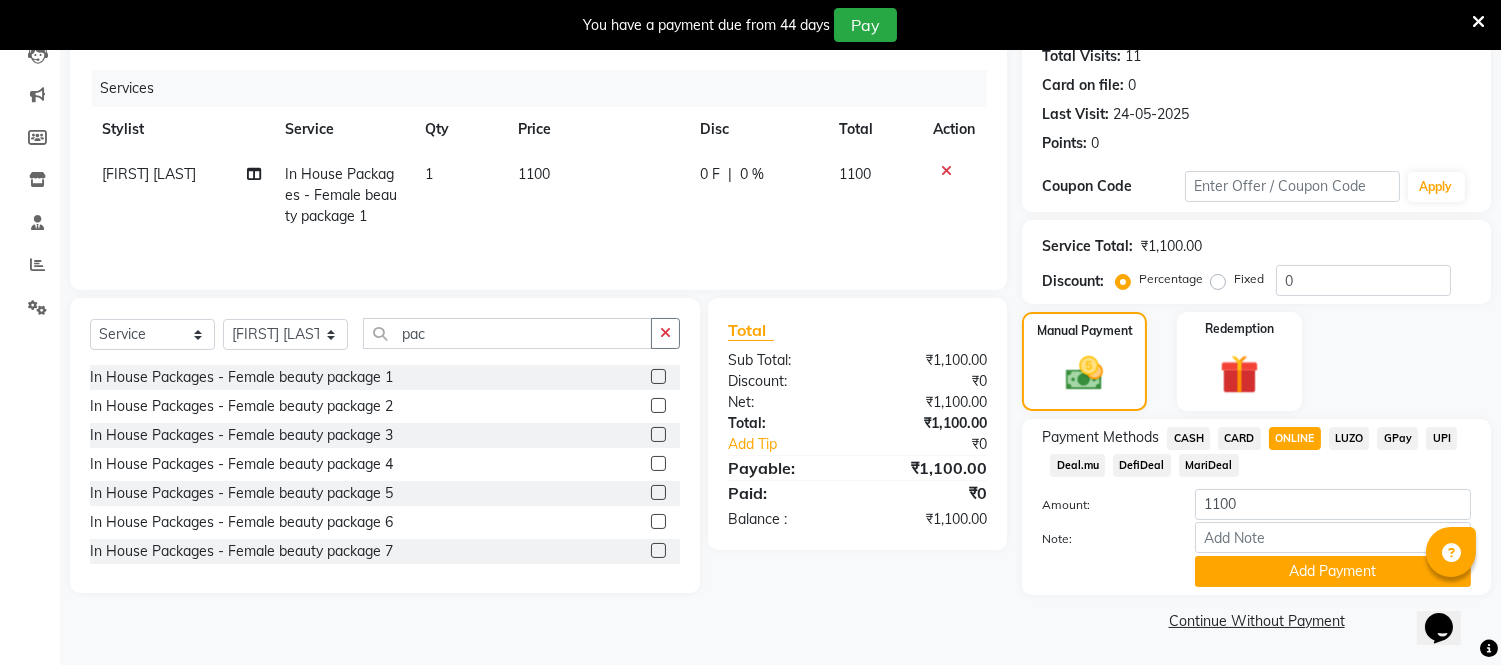 click on "Client +91 7350033972 Date 03-08-2025 Invoice Number V/2025 V/2025-26 0974 Services Stylist Service Qty Price Disc Total Action Rakhi Mandal  In House Packages - Female beauty package 1 1 1100 0 F | 0 % 1100 Select  Service  Product  Membership  Package Voucher Prepaid Gift Card  Select Stylist Anuja Chetan Ambekar Mayur omkar  Pallavi Wali Rakhi Mandal  Shanti Palkonda Training Department pac In House Packages - Female beauty package 1  In House Packages - Female beauty package 2  In House Packages - Female beauty package 3  In House Packages - Female beauty package 4  In House Packages - Female beauty package 5  In House Packages - Female beauty package 6  In House Packages - Female beauty package 7  In House Packages - Female beauty Package 8  In House Packages - Female beauty Package 9  In House Packages - Female hair package 1  In House Packages - Female hair package 2  In House Packages - Female hair package 3  In House Packages - Female hair package 4  Male grooming package 1  Male grooming package 2" 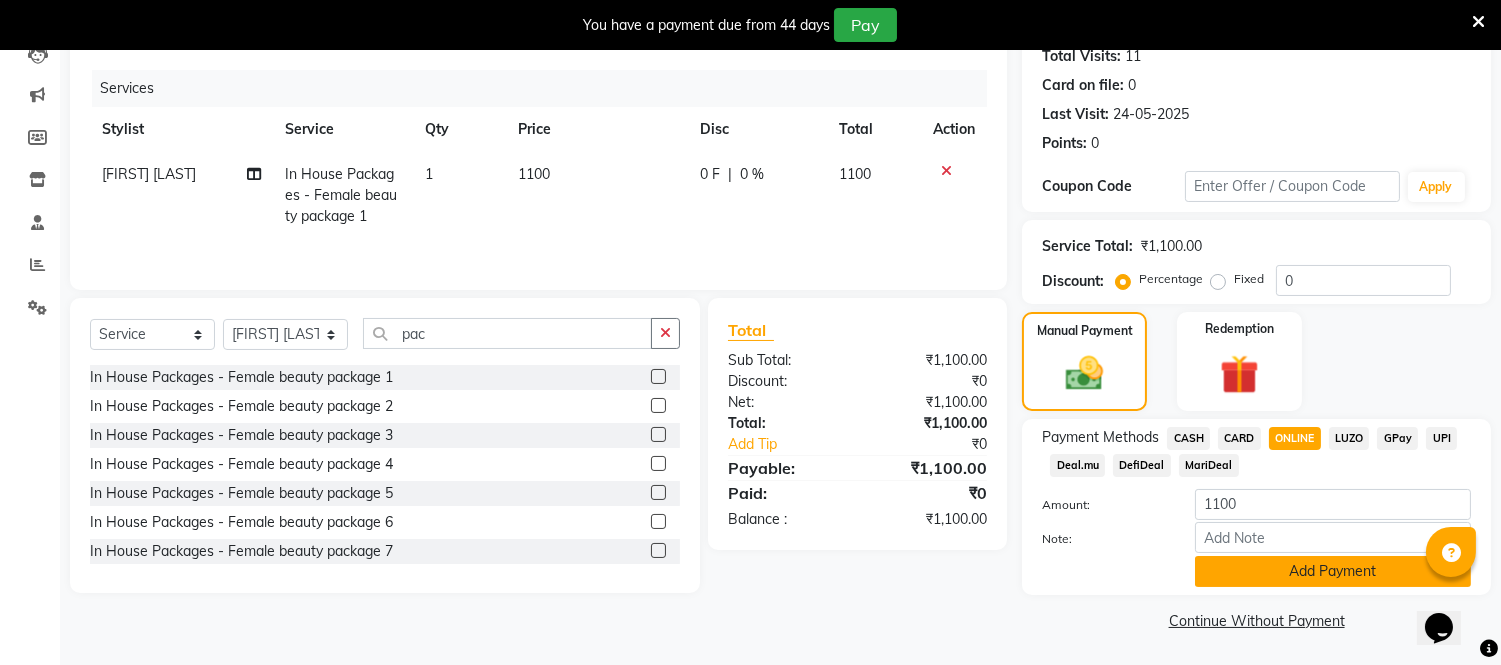 click on "Add Payment" 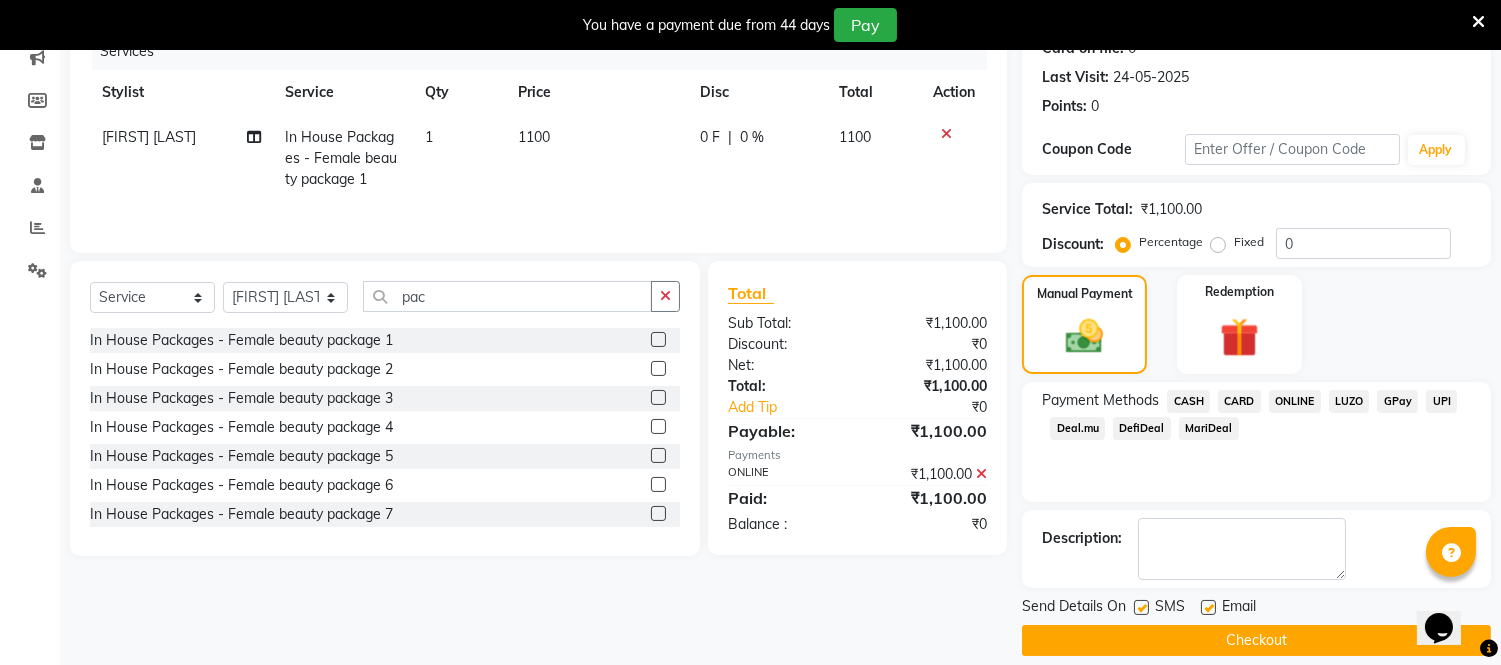 scroll, scrollTop: 284, scrollLeft: 0, axis: vertical 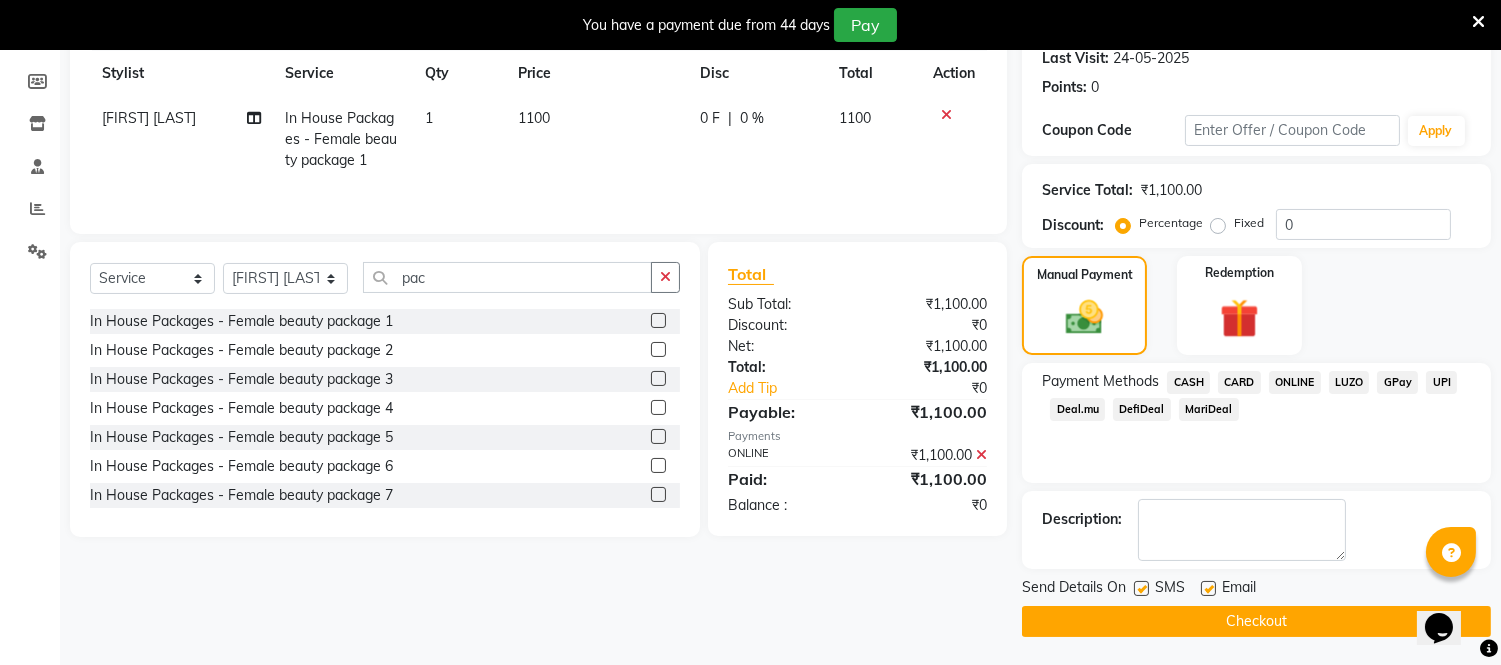 click 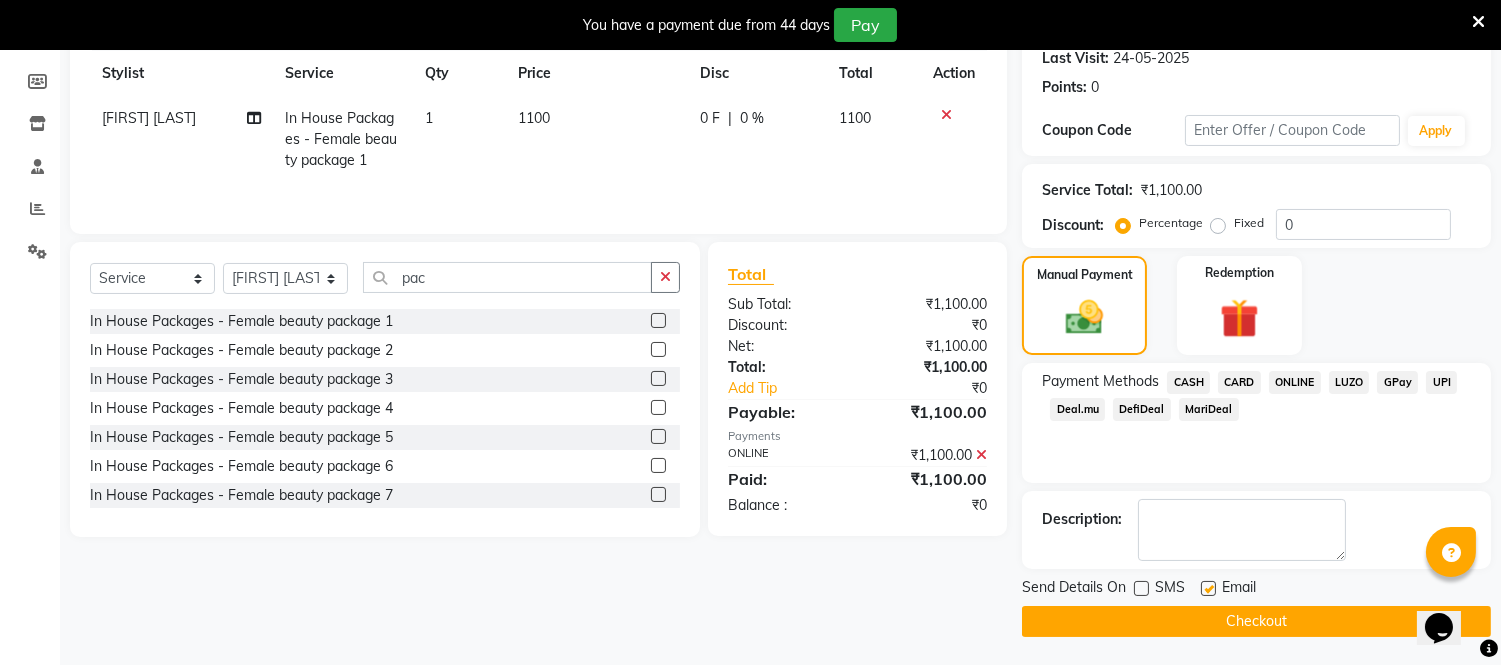 click 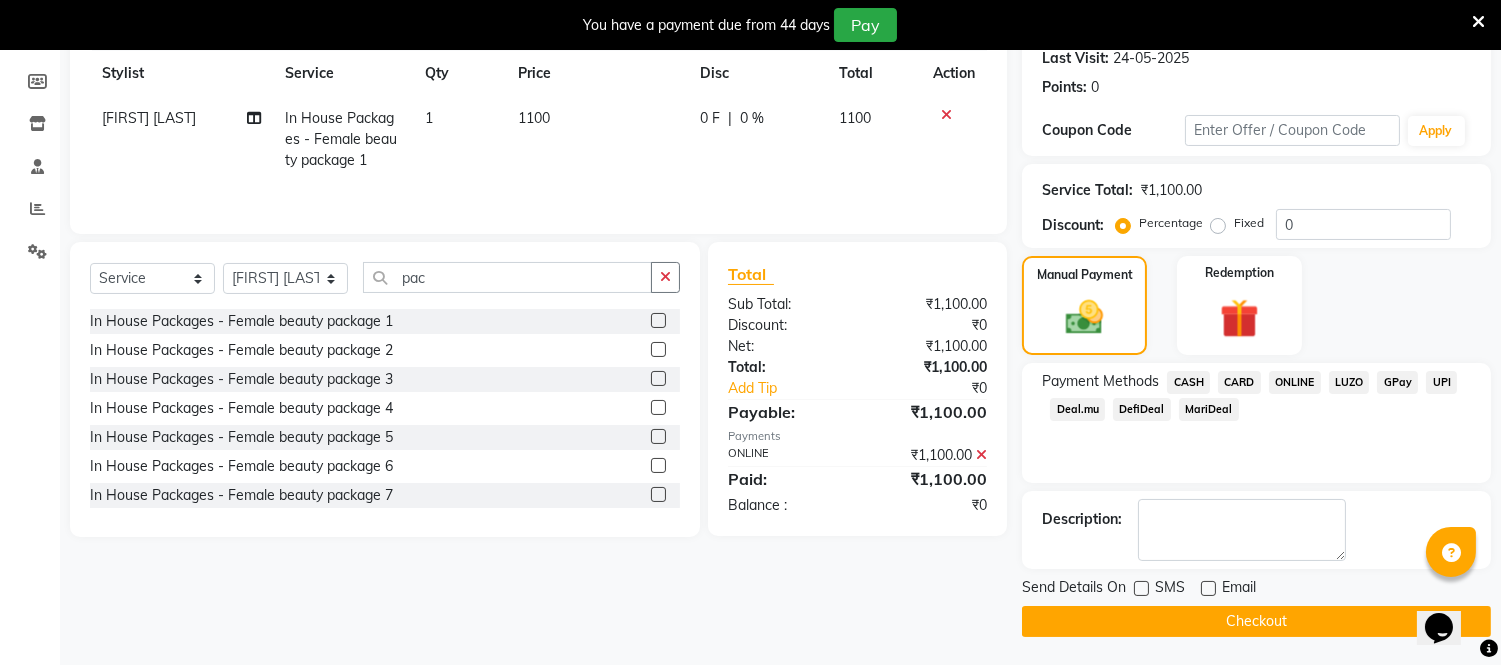 click on "Checkout" 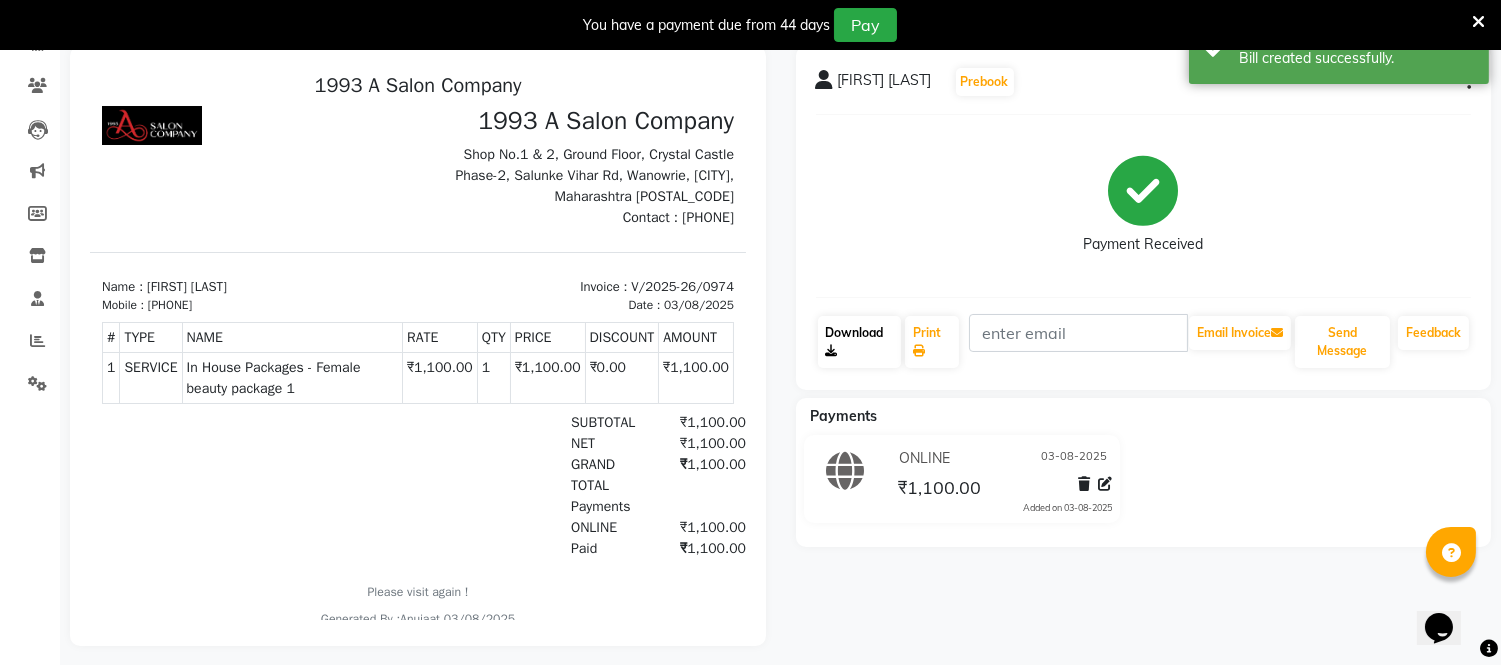 scroll, scrollTop: 0, scrollLeft: 0, axis: both 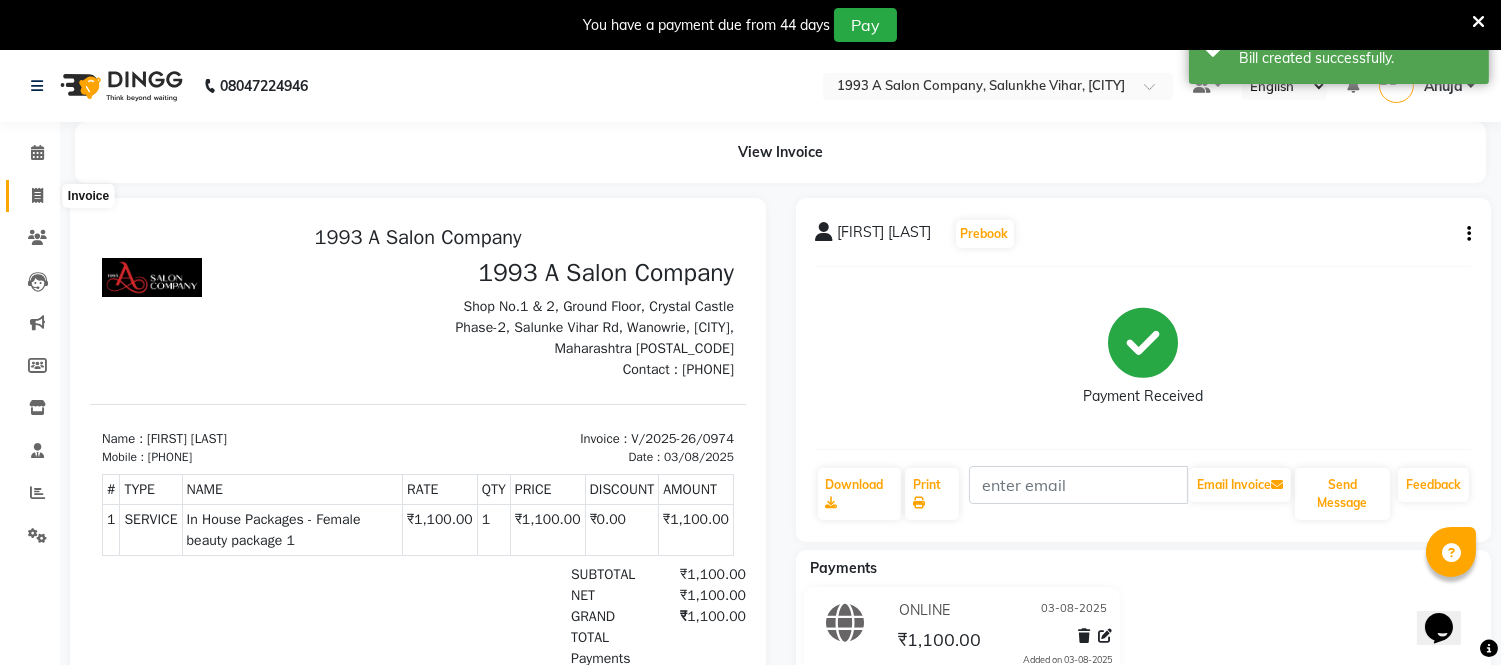 click 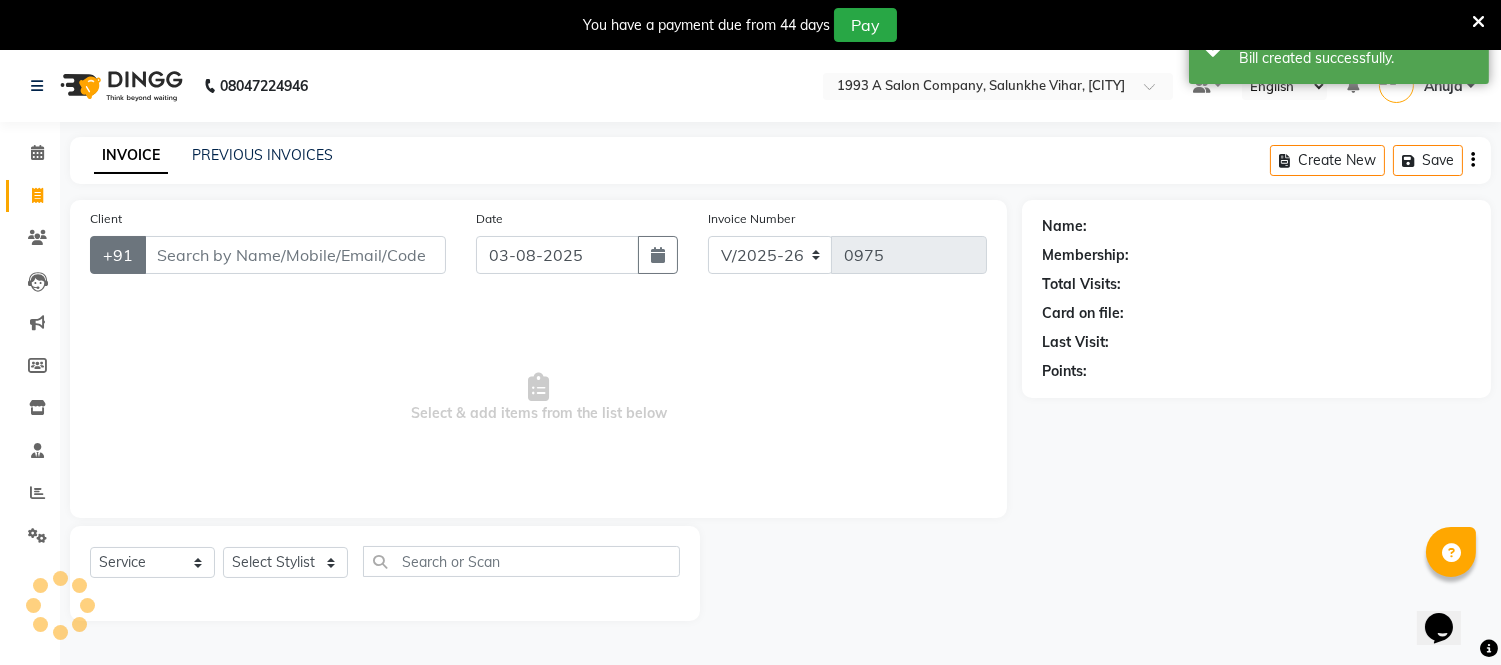 scroll, scrollTop: 50, scrollLeft: 0, axis: vertical 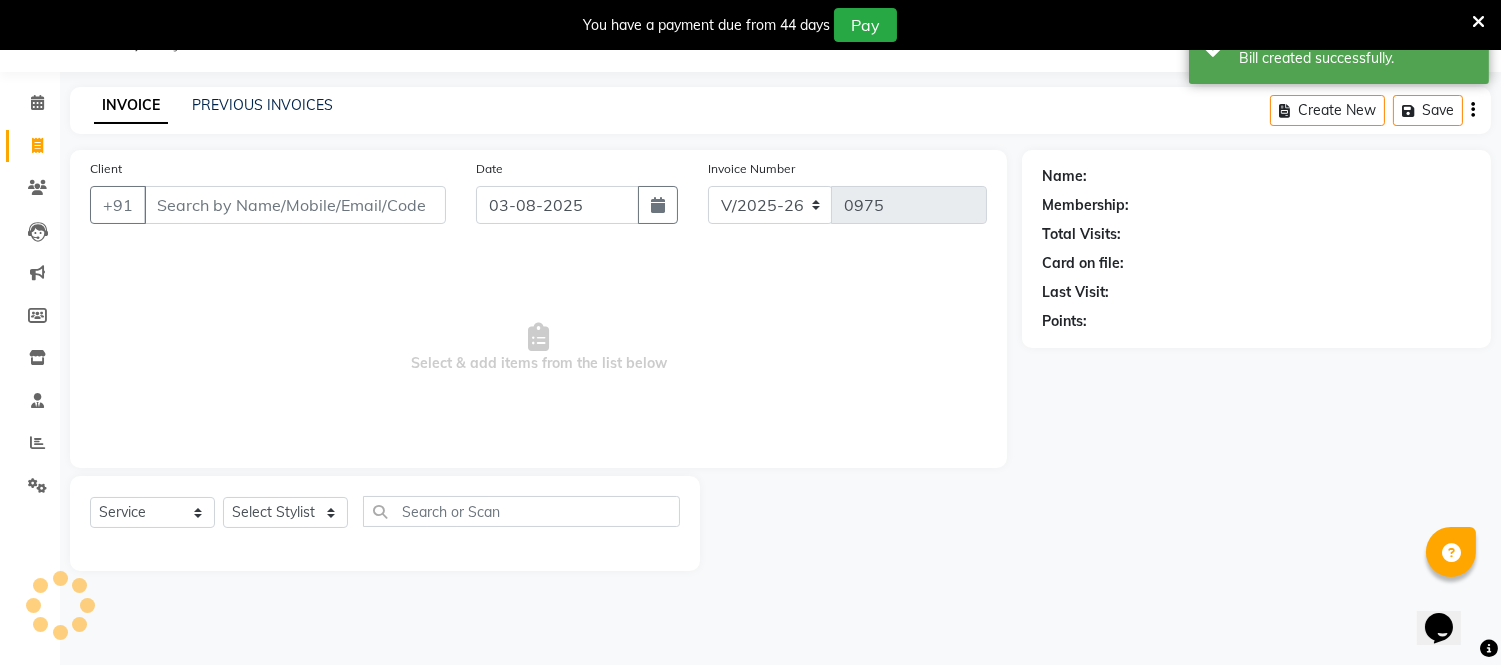click on "Client" at bounding box center (295, 205) 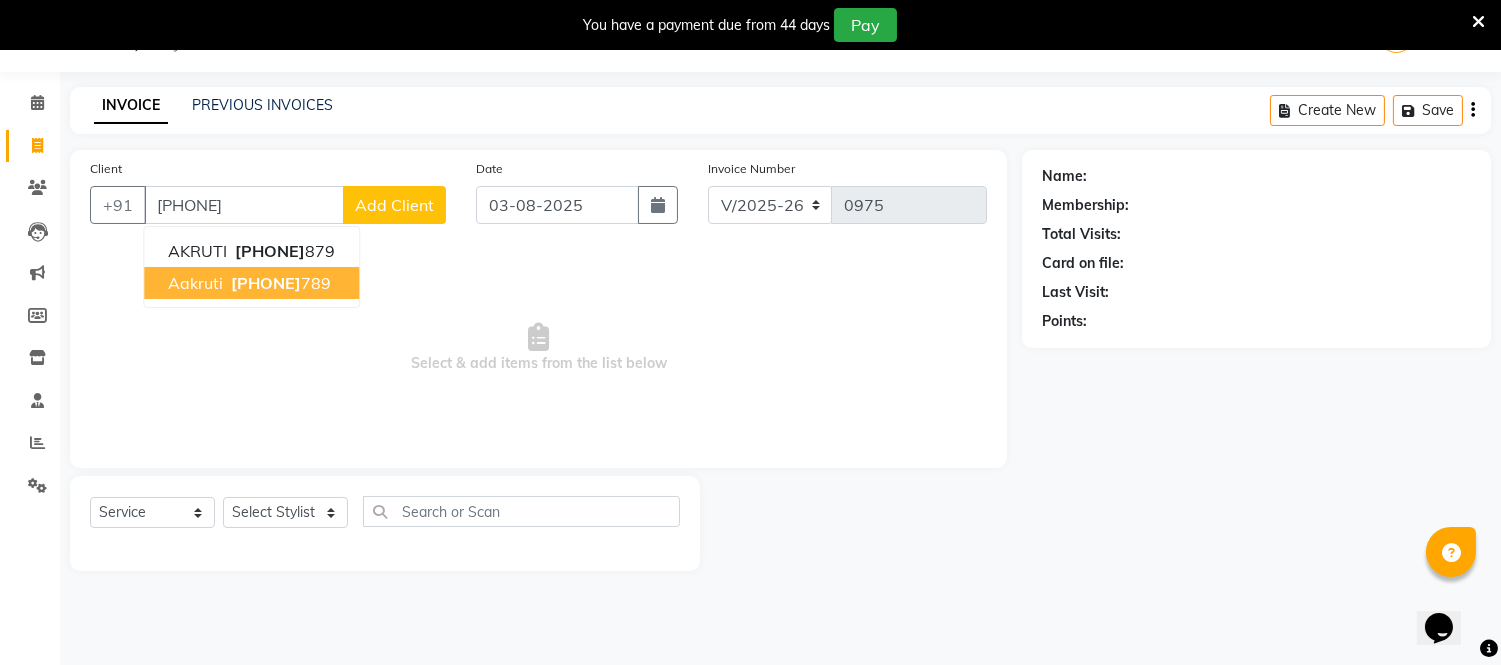 click on "9289245" at bounding box center [266, 283] 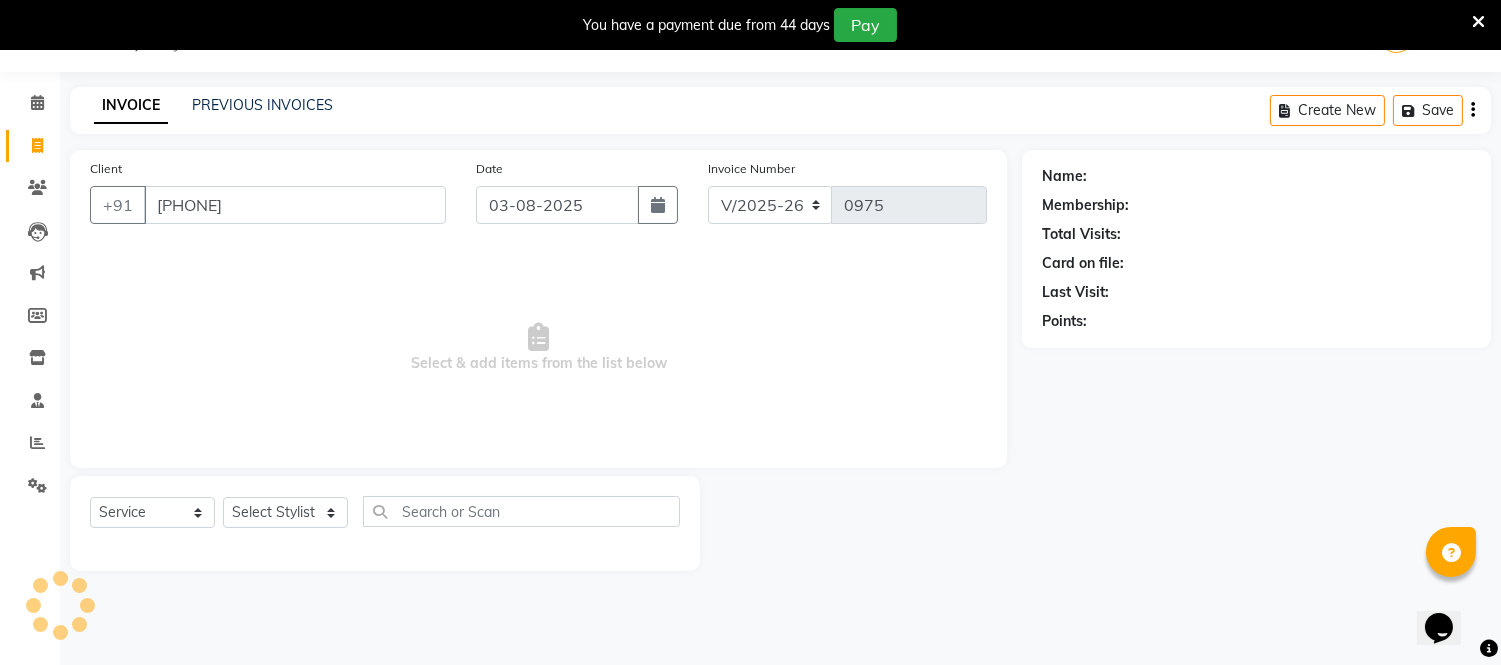 type on "9289245789" 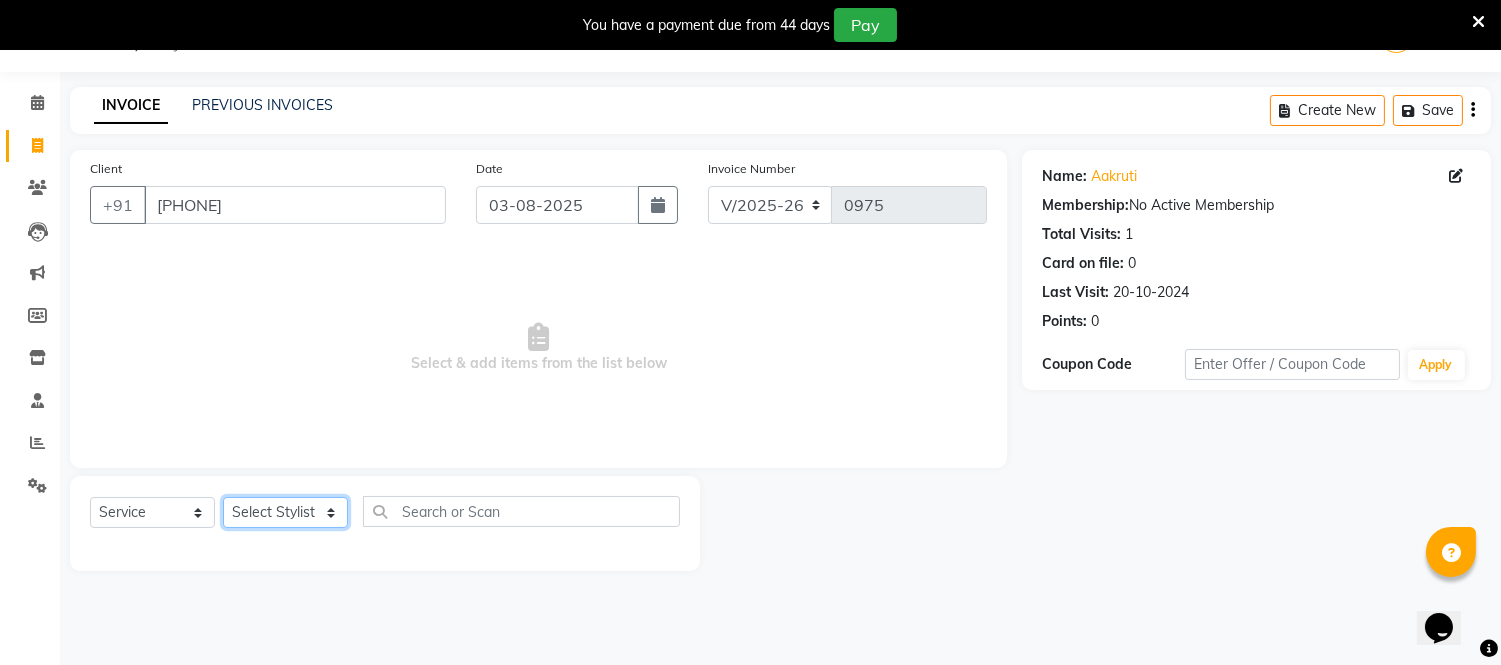 click on "Select Stylist Anuja Chetan Ambekar Mayur omkar  Pallavi Wali Rakhi Mandal  Shanti Palkonda Training Department" 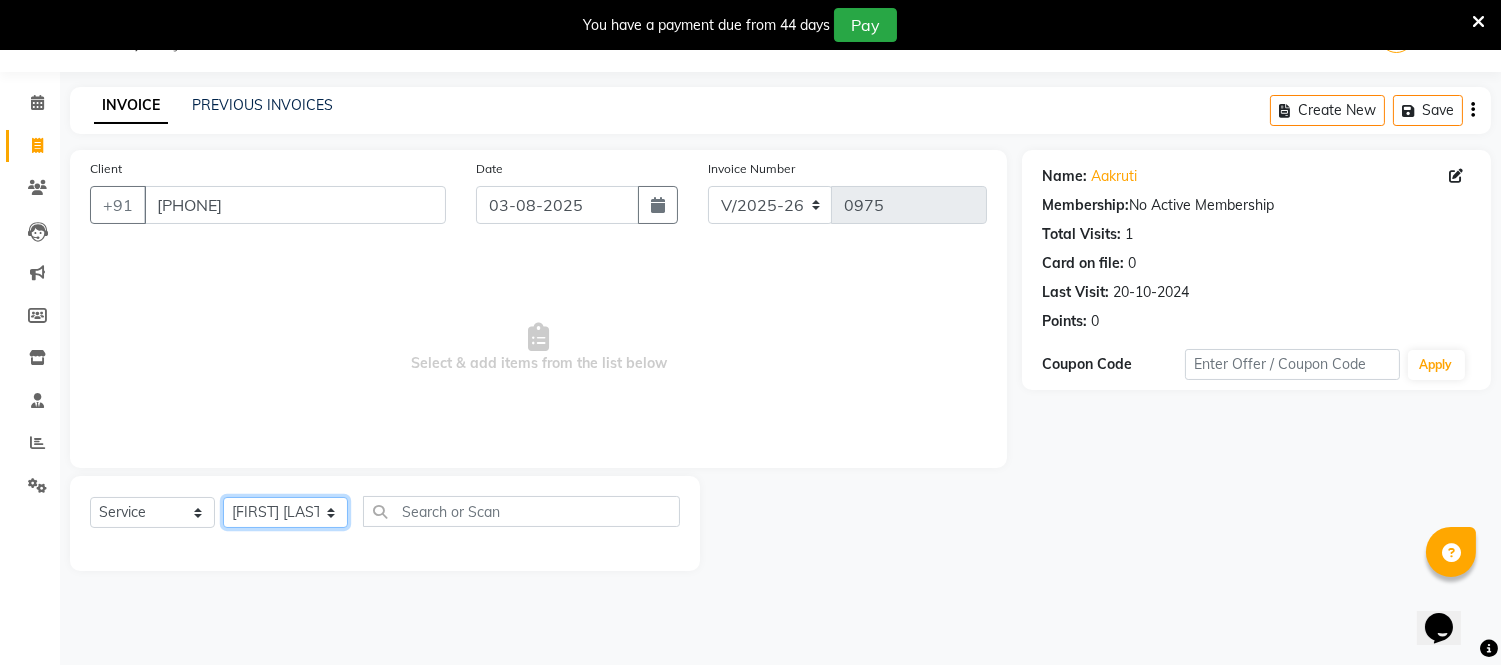 click on "Select Stylist Anuja Chetan Ambekar Mayur omkar  Pallavi Wali Rakhi Mandal  Shanti Palkonda Training Department" 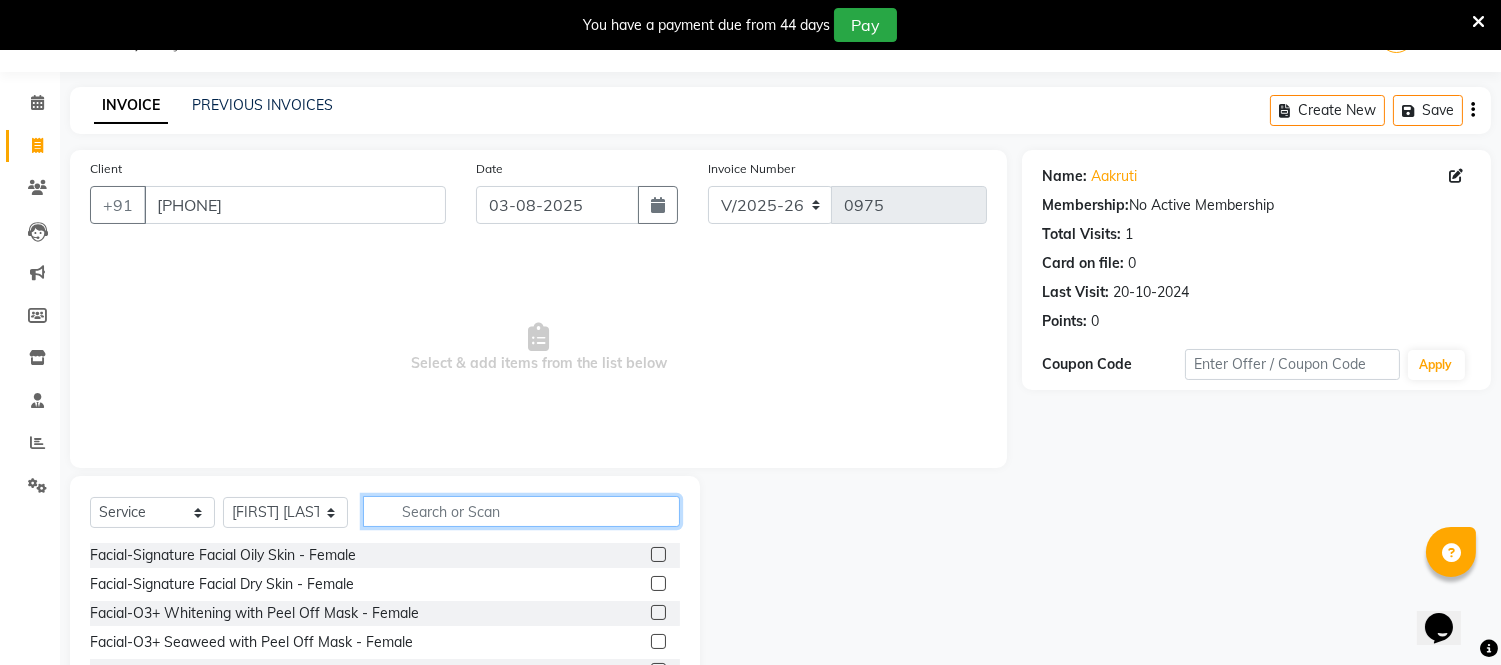 click 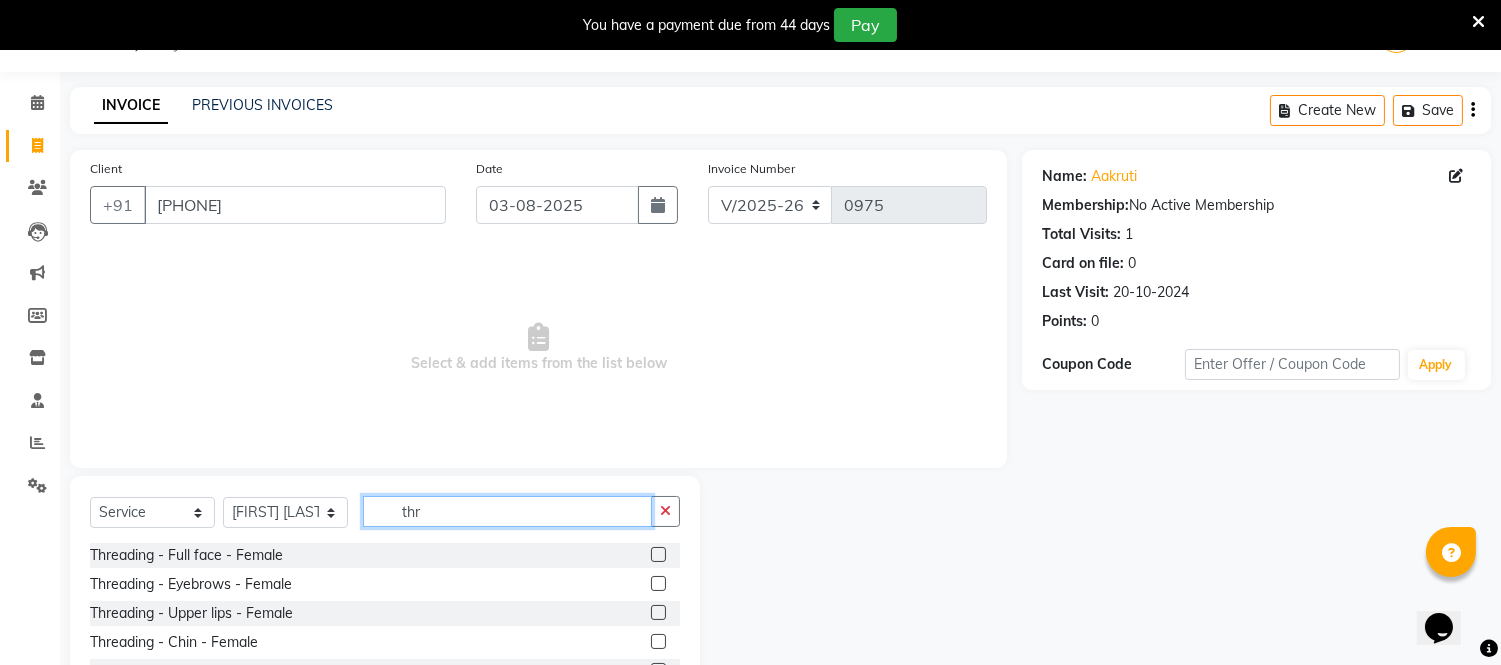 type on "thr" 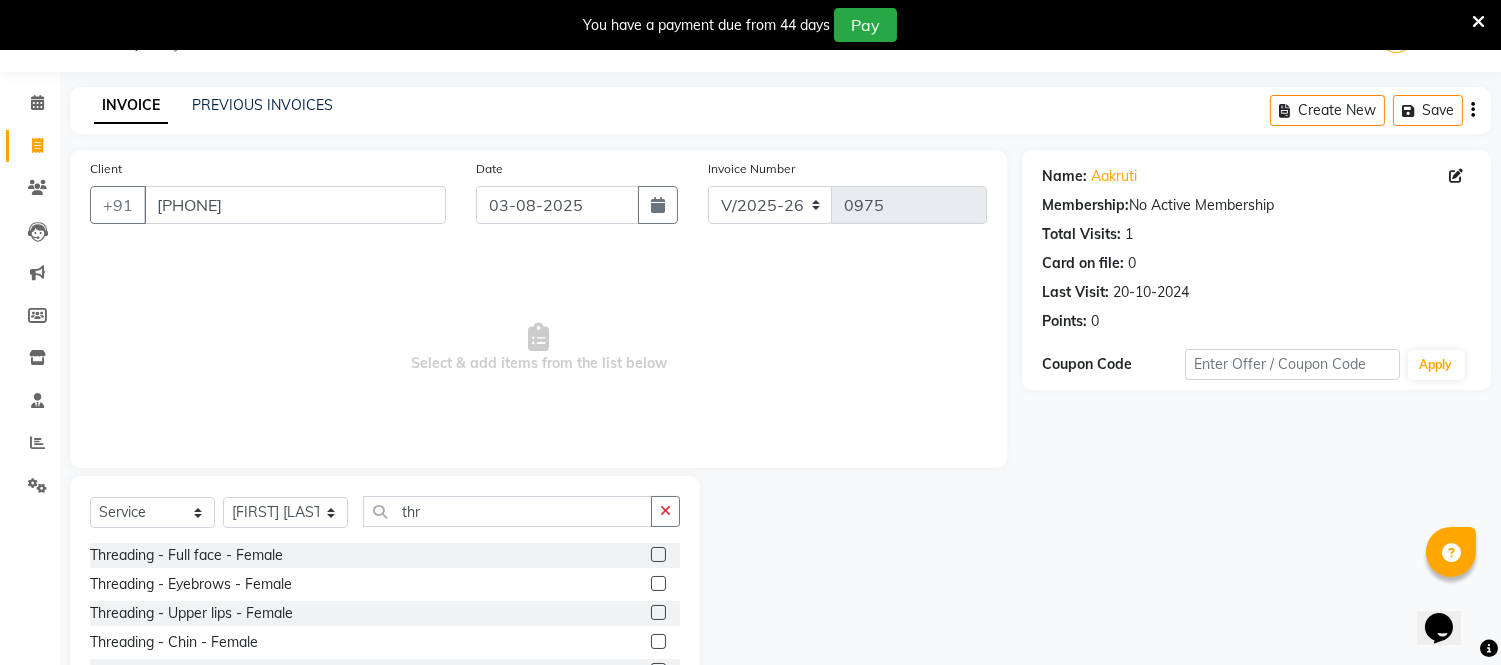 click 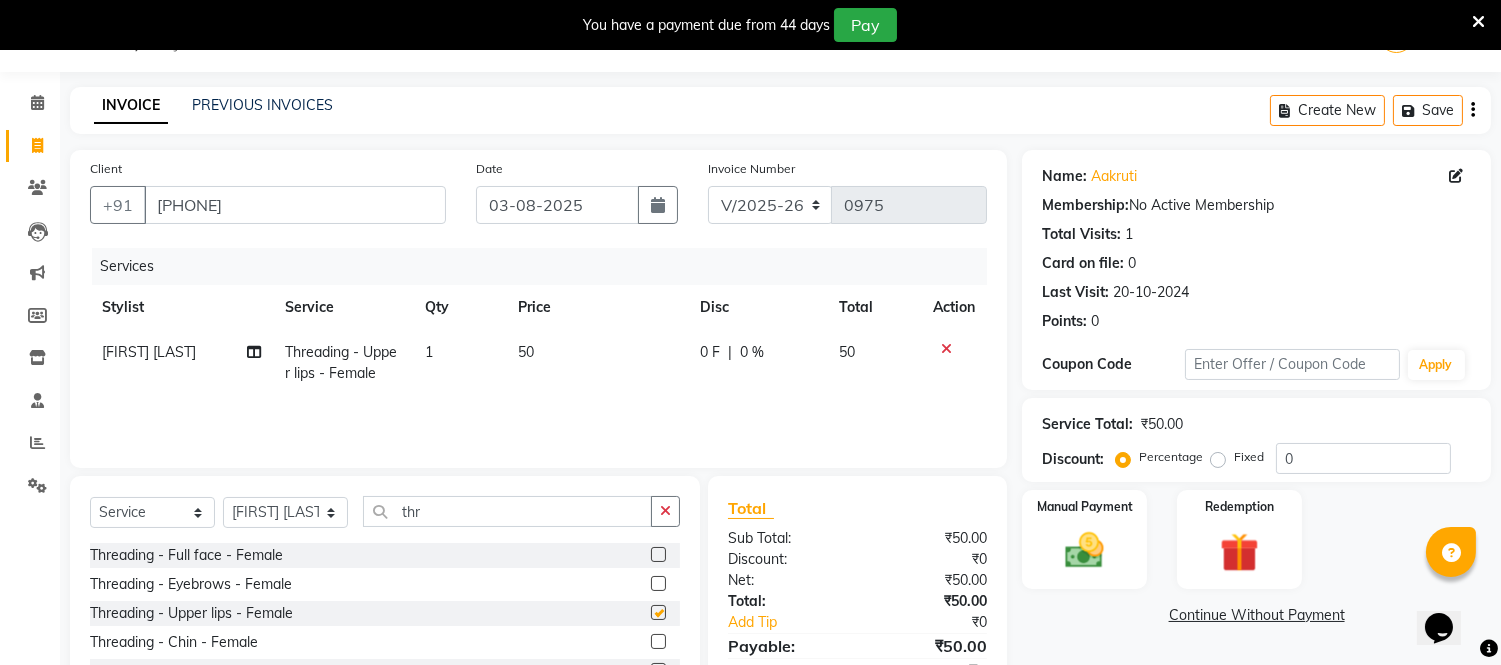 checkbox on "false" 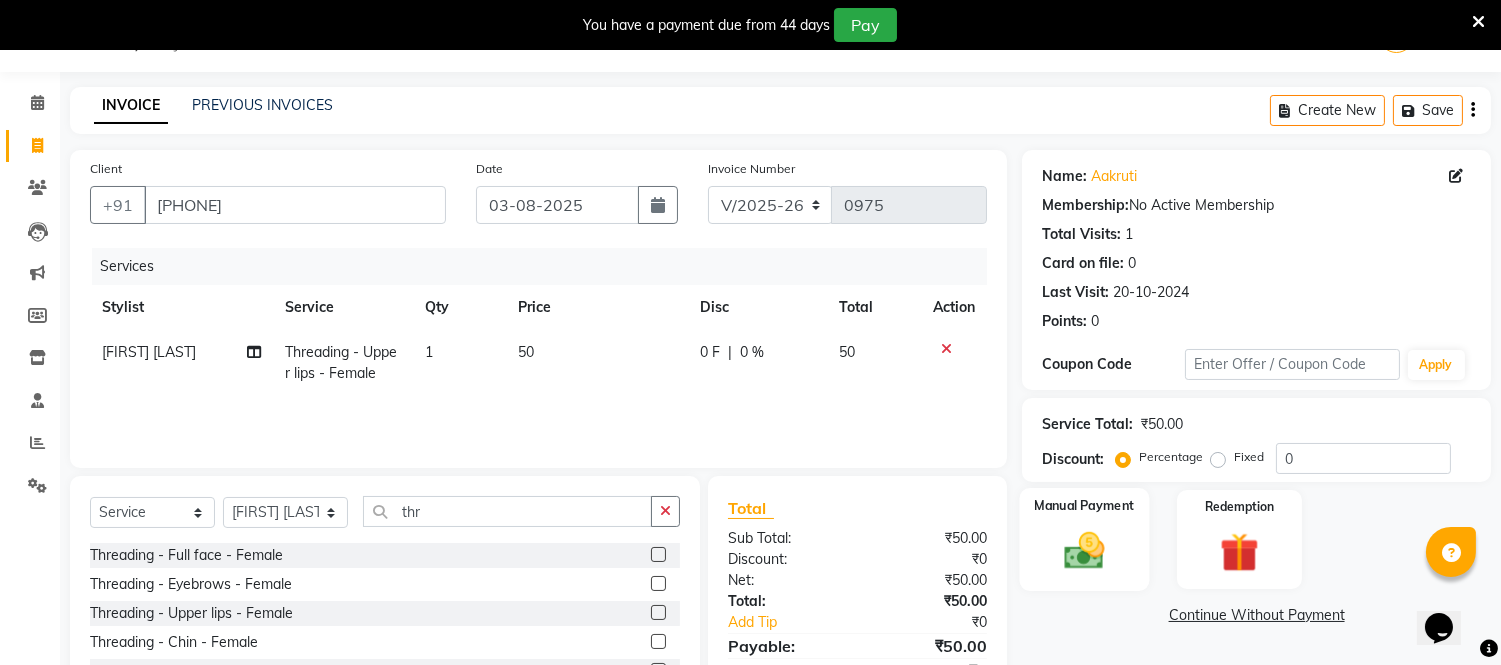 click 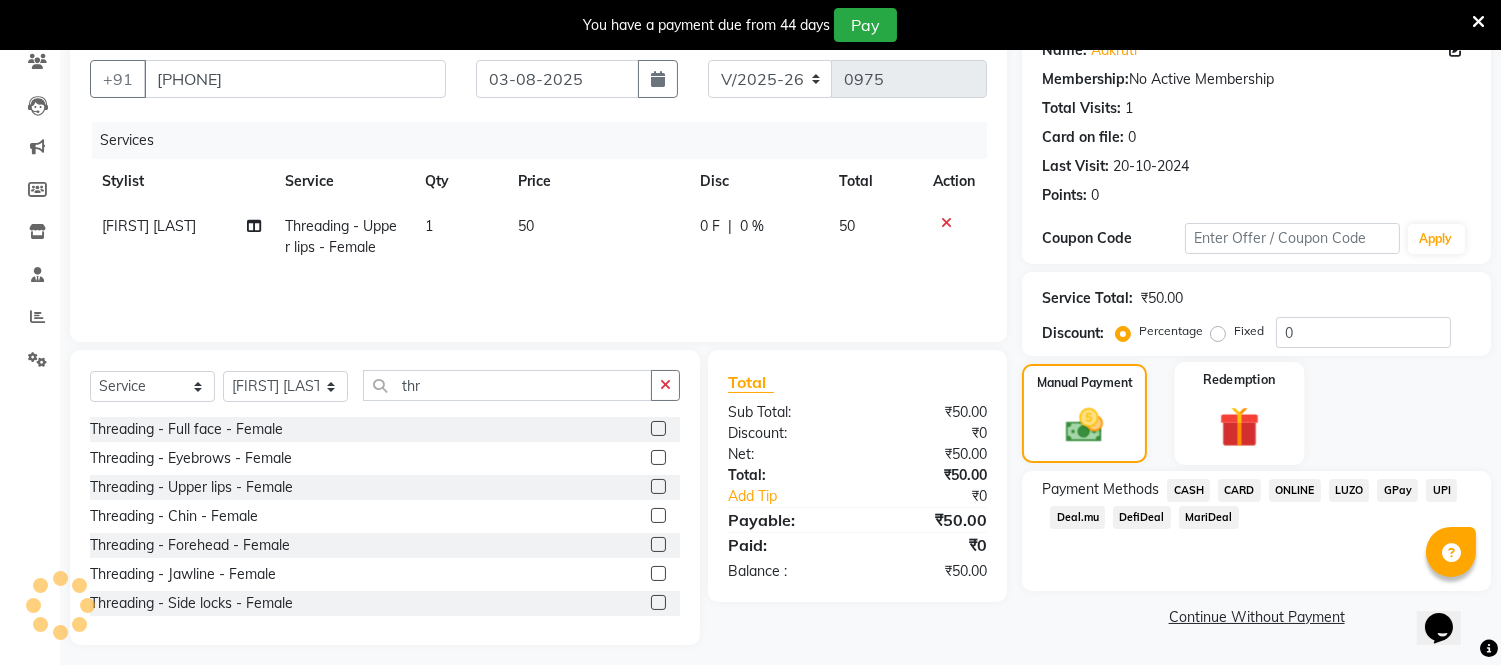 scroll, scrollTop: 185, scrollLeft: 0, axis: vertical 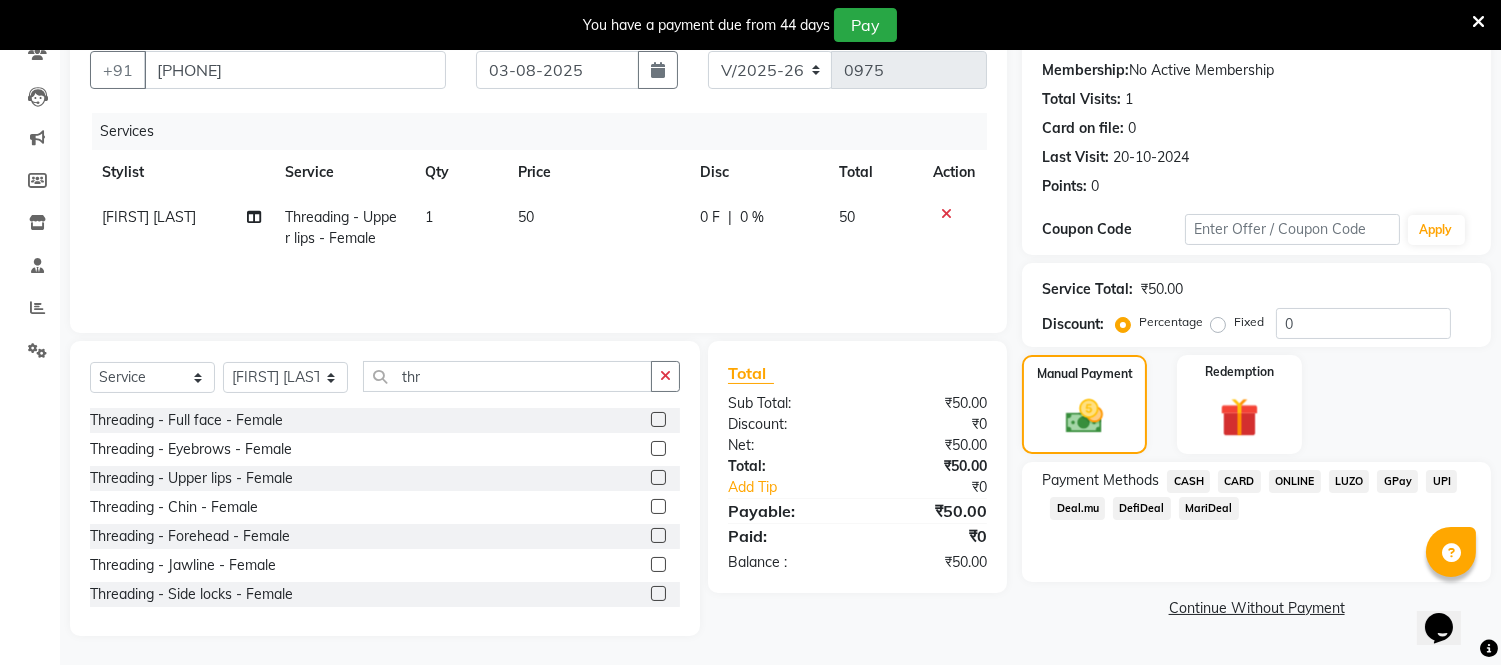 click on "ONLINE" 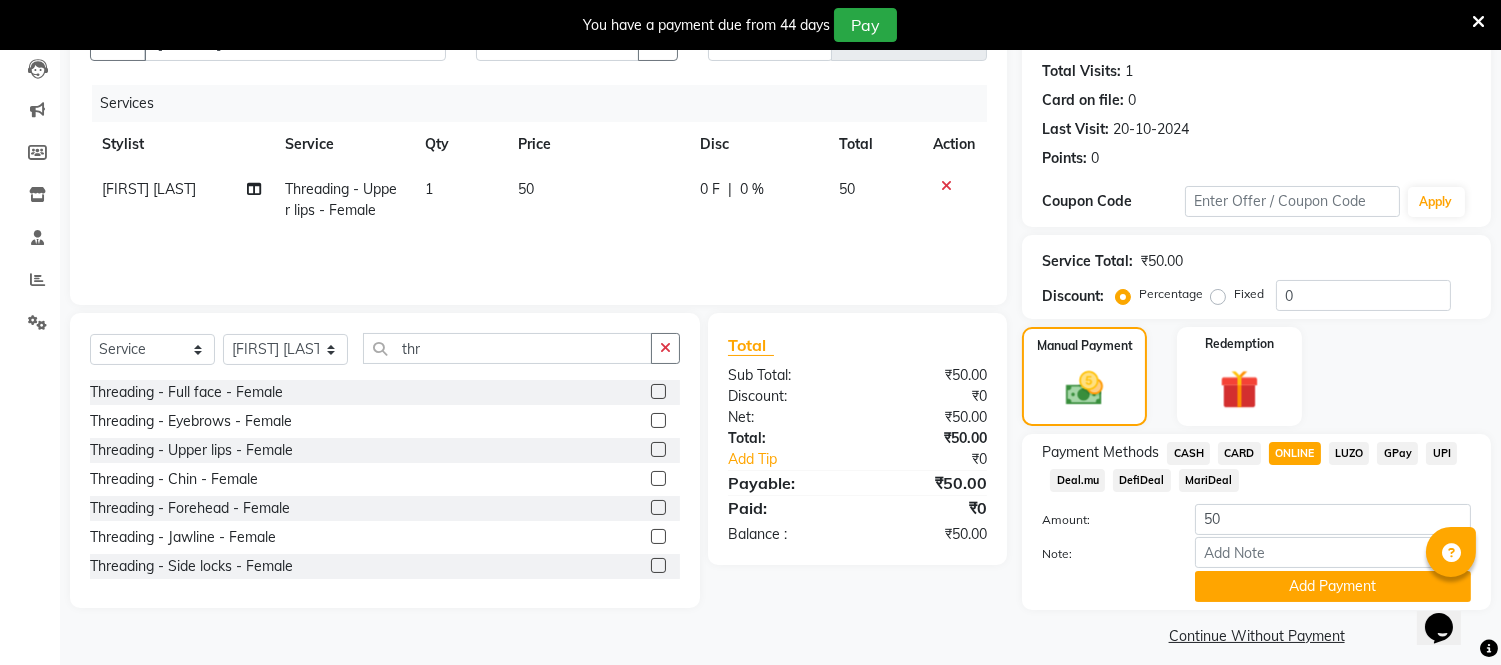 scroll, scrollTop: 228, scrollLeft: 0, axis: vertical 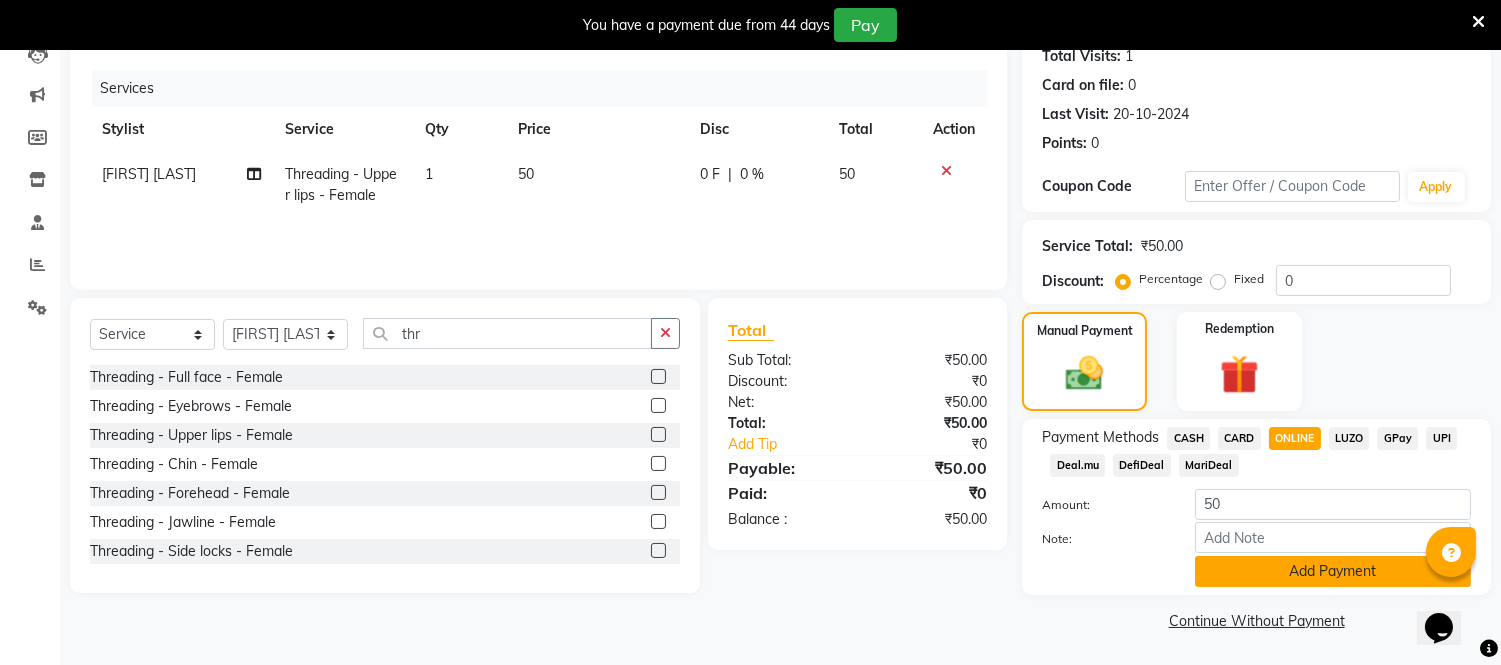 click on "Add Payment" 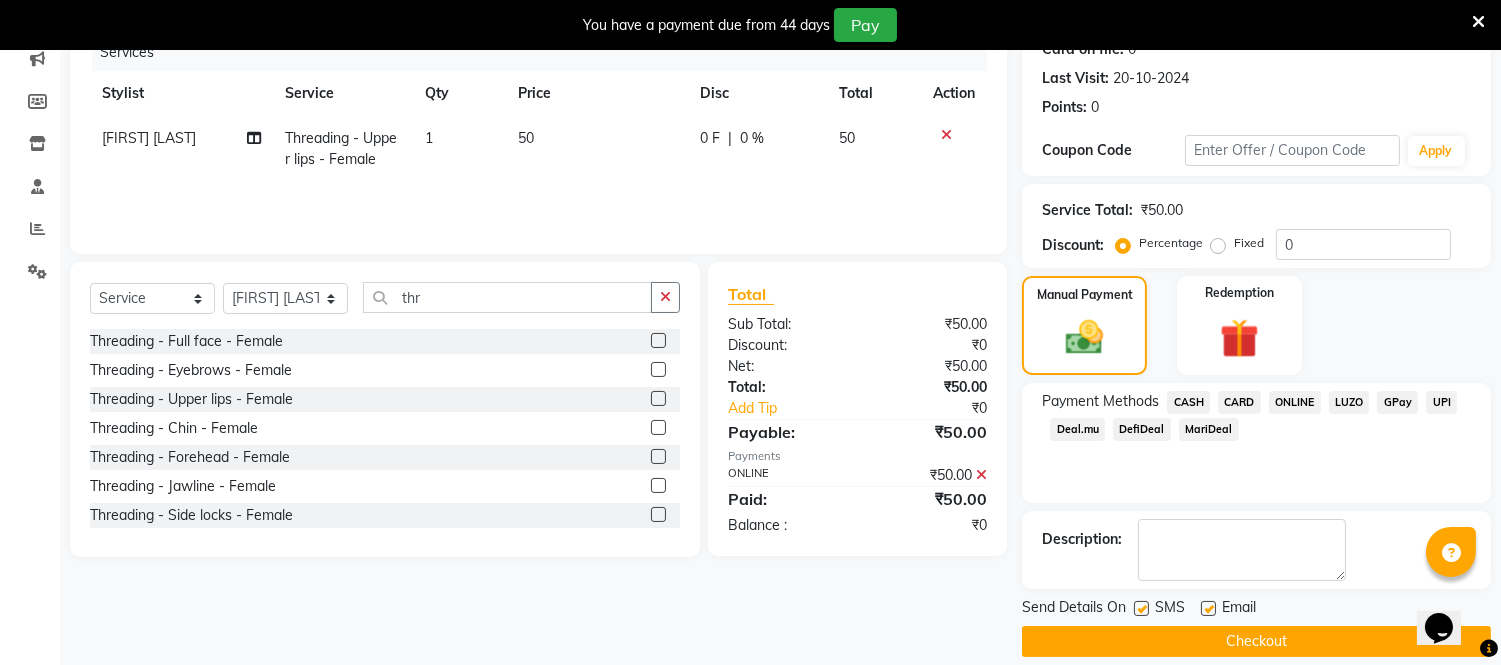scroll, scrollTop: 284, scrollLeft: 0, axis: vertical 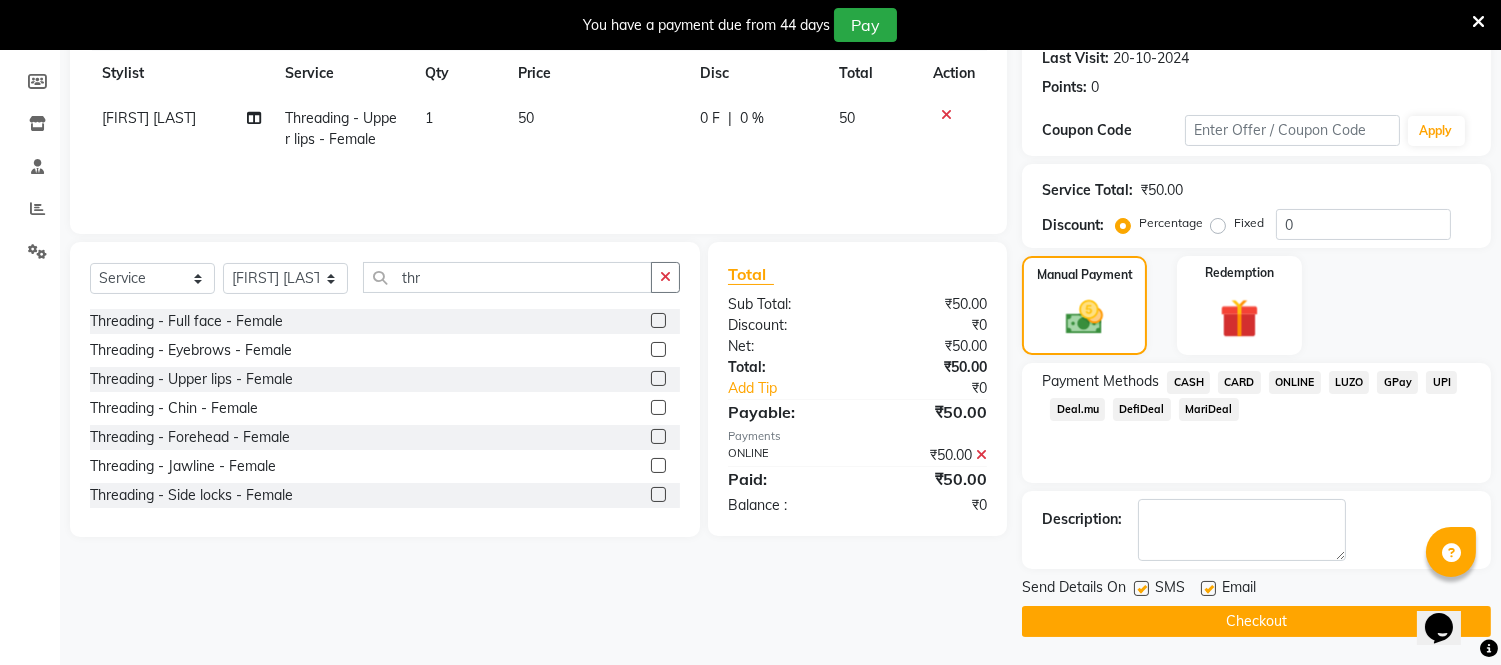 drag, startPoint x: 1138, startPoint y: 585, endPoint x: 1180, endPoint y: 585, distance: 42 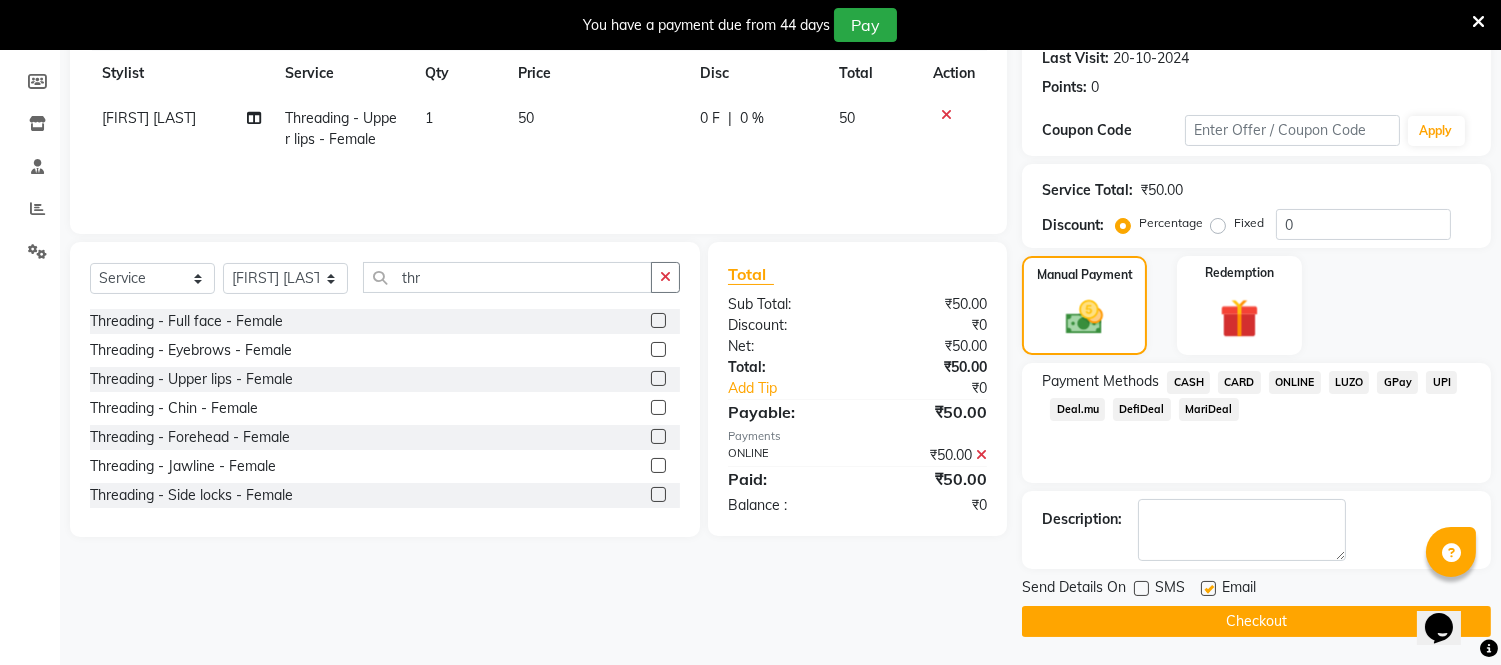drag, startPoint x: 1206, startPoint y: 583, endPoint x: 1213, endPoint y: 603, distance: 21.189621 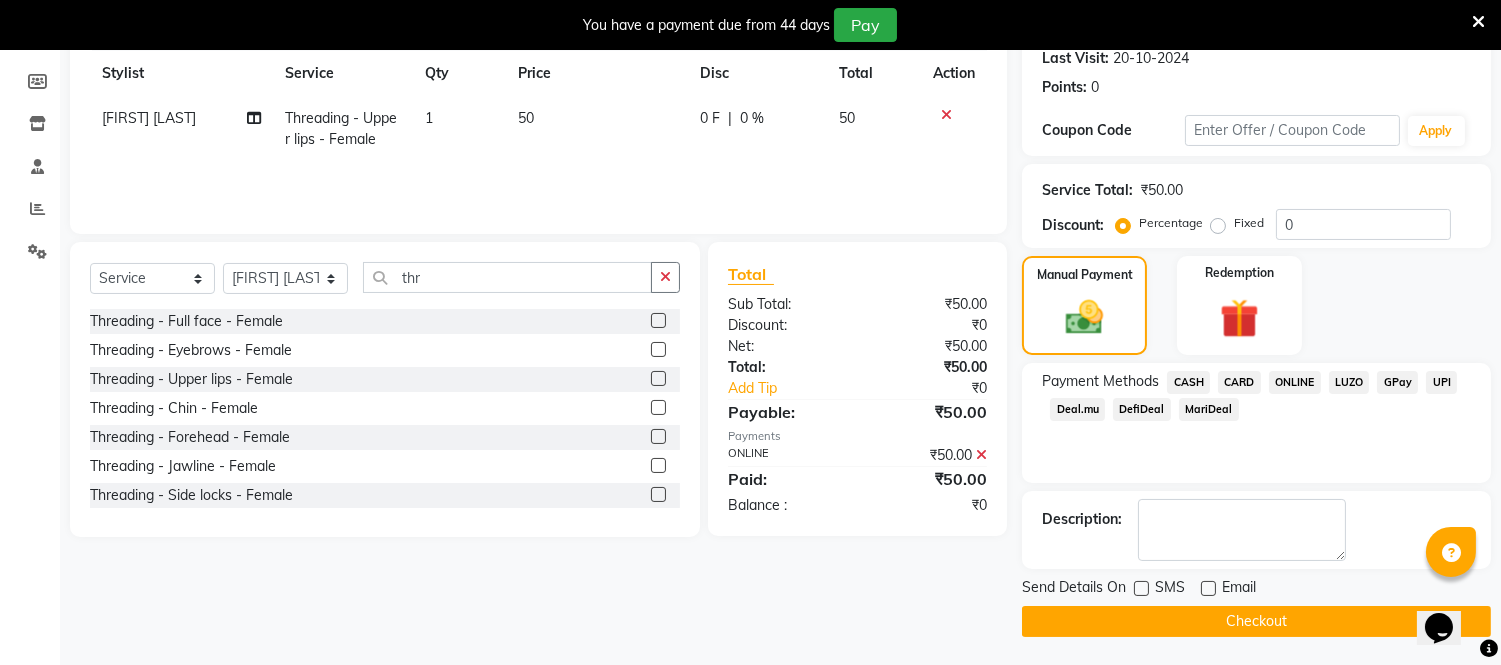 click on "Checkout" 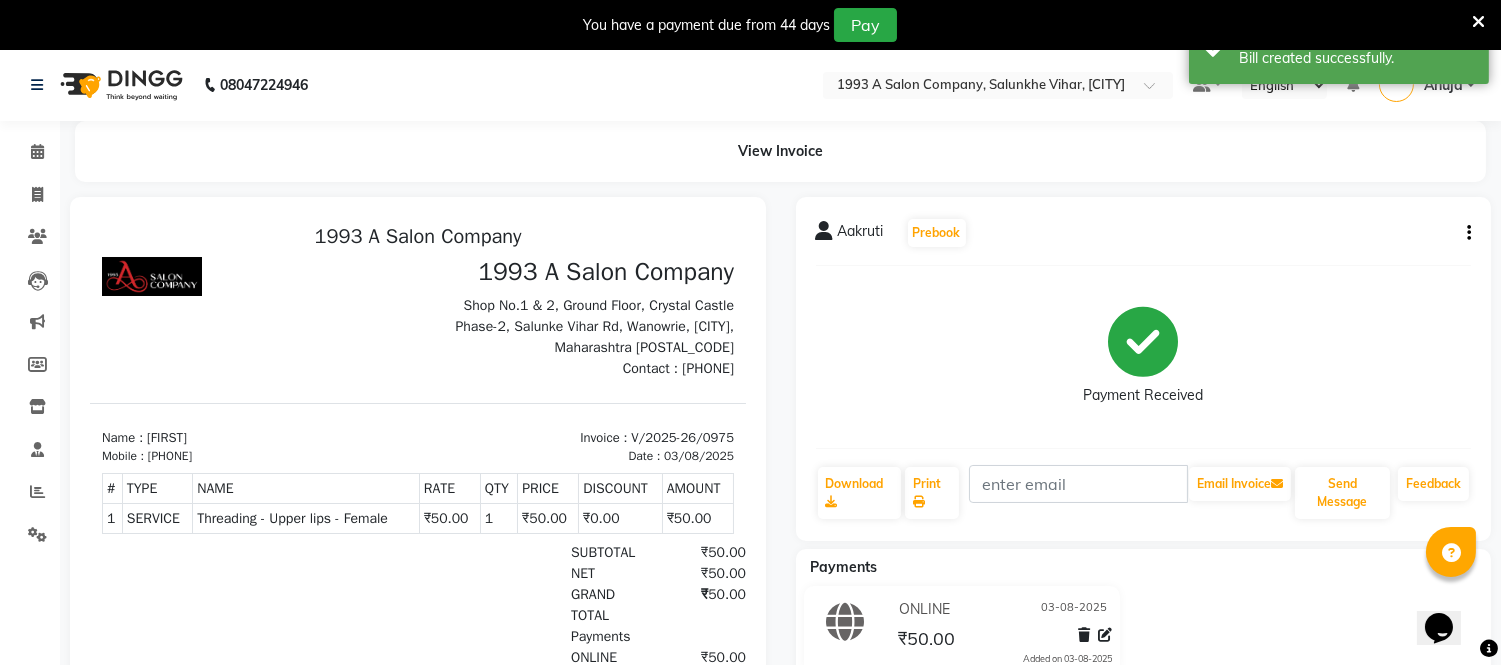 scroll, scrollTop: 0, scrollLeft: 0, axis: both 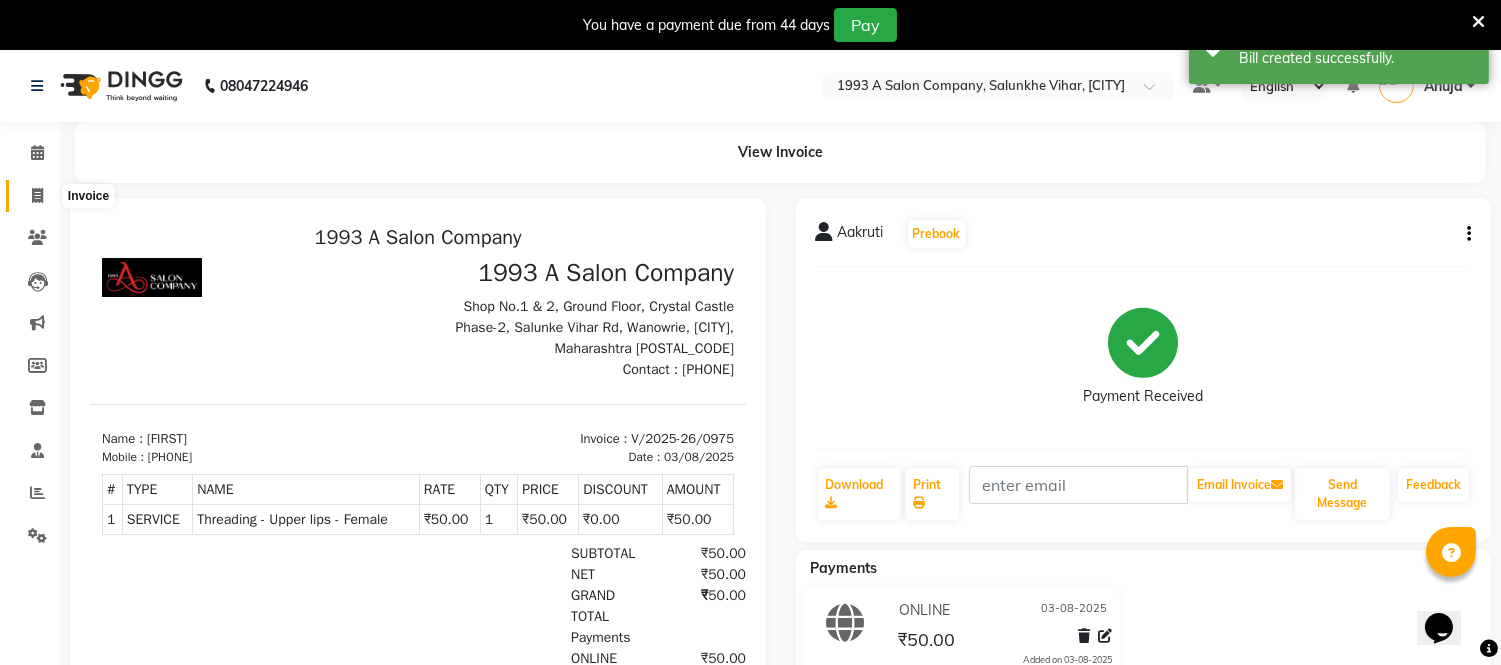 click 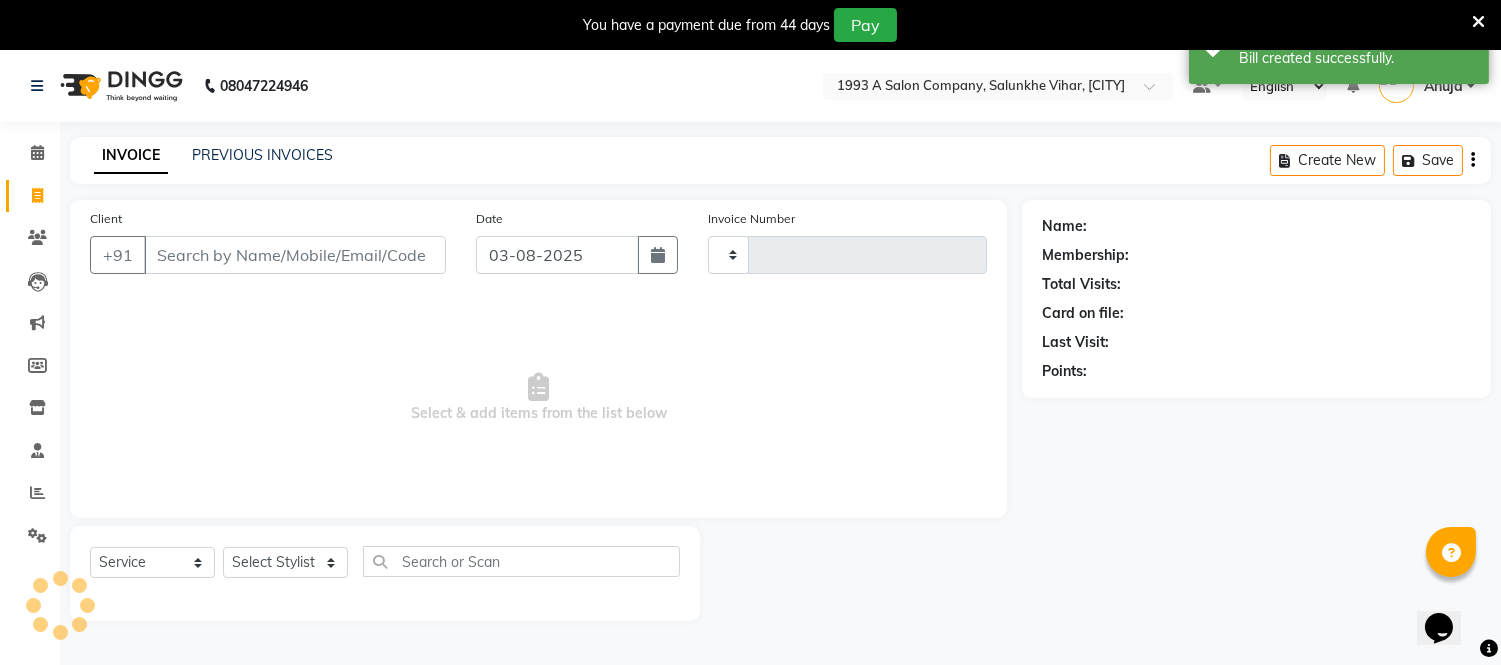 scroll, scrollTop: 50, scrollLeft: 0, axis: vertical 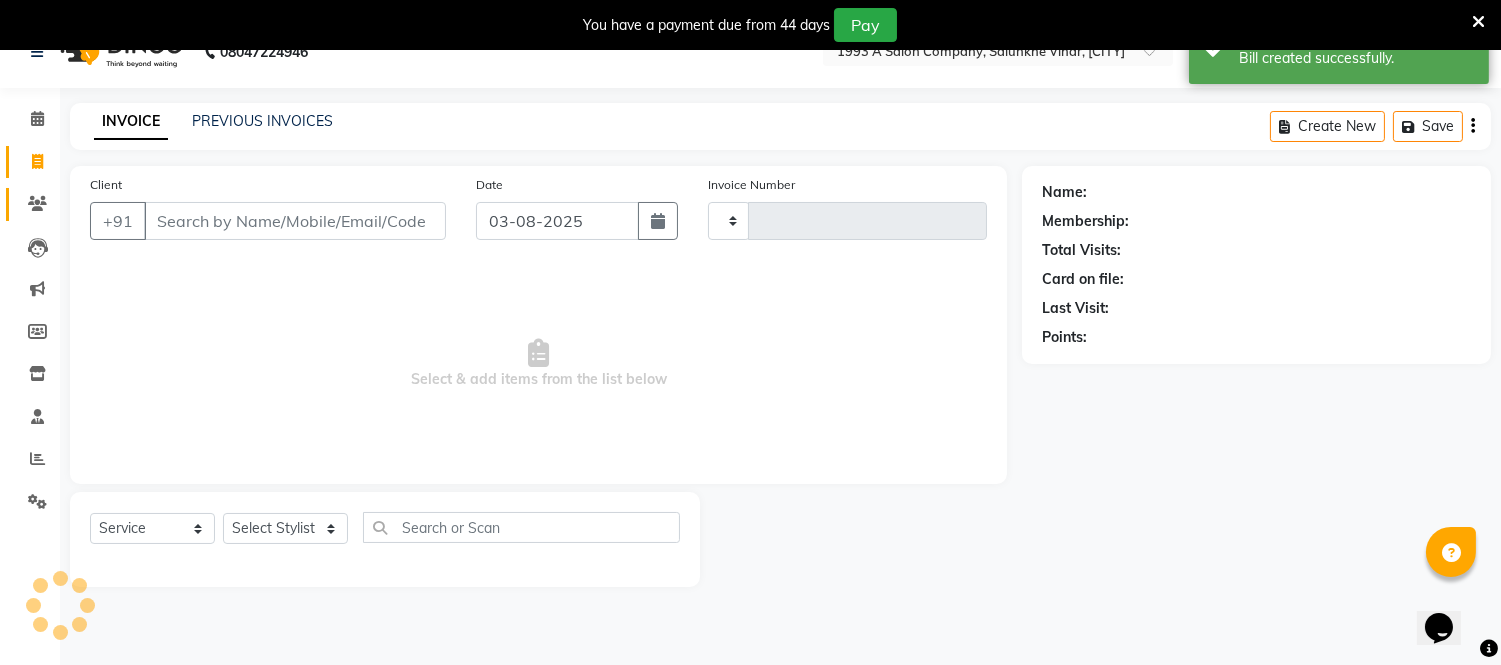 type on "0976" 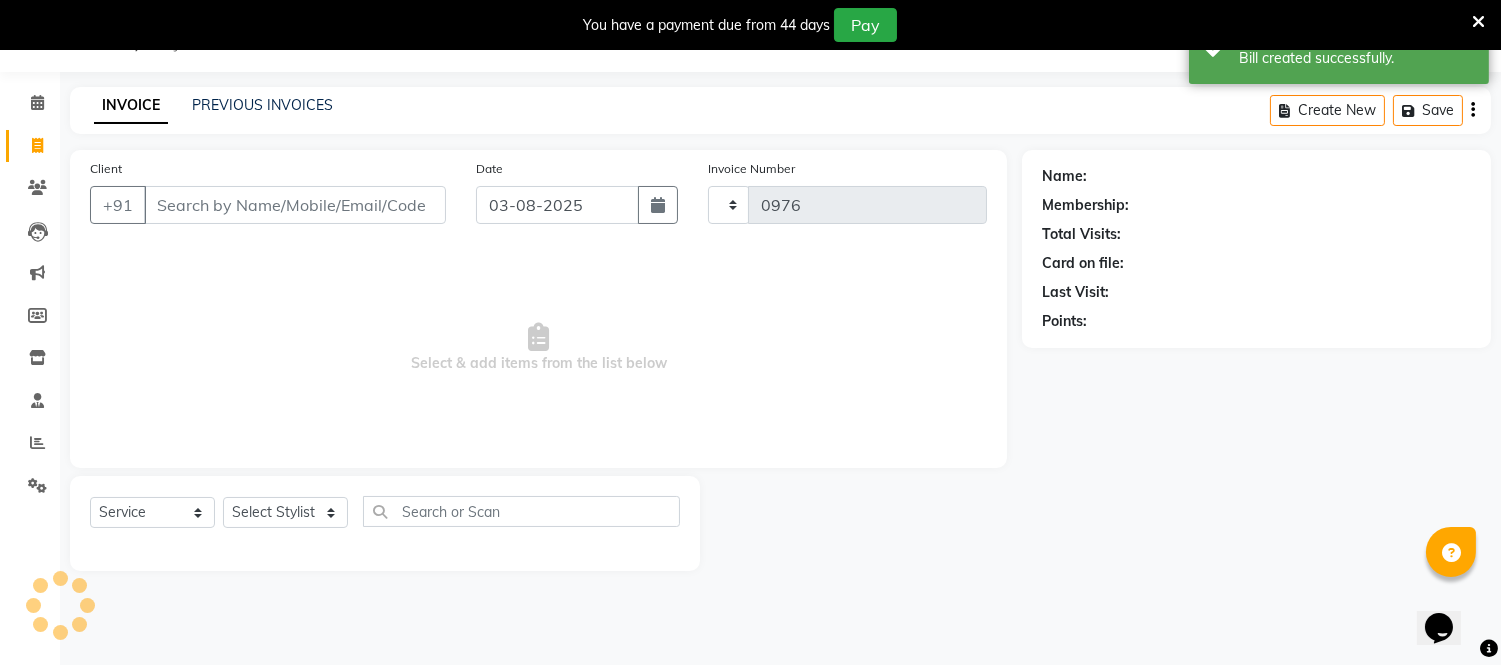 select on "4955" 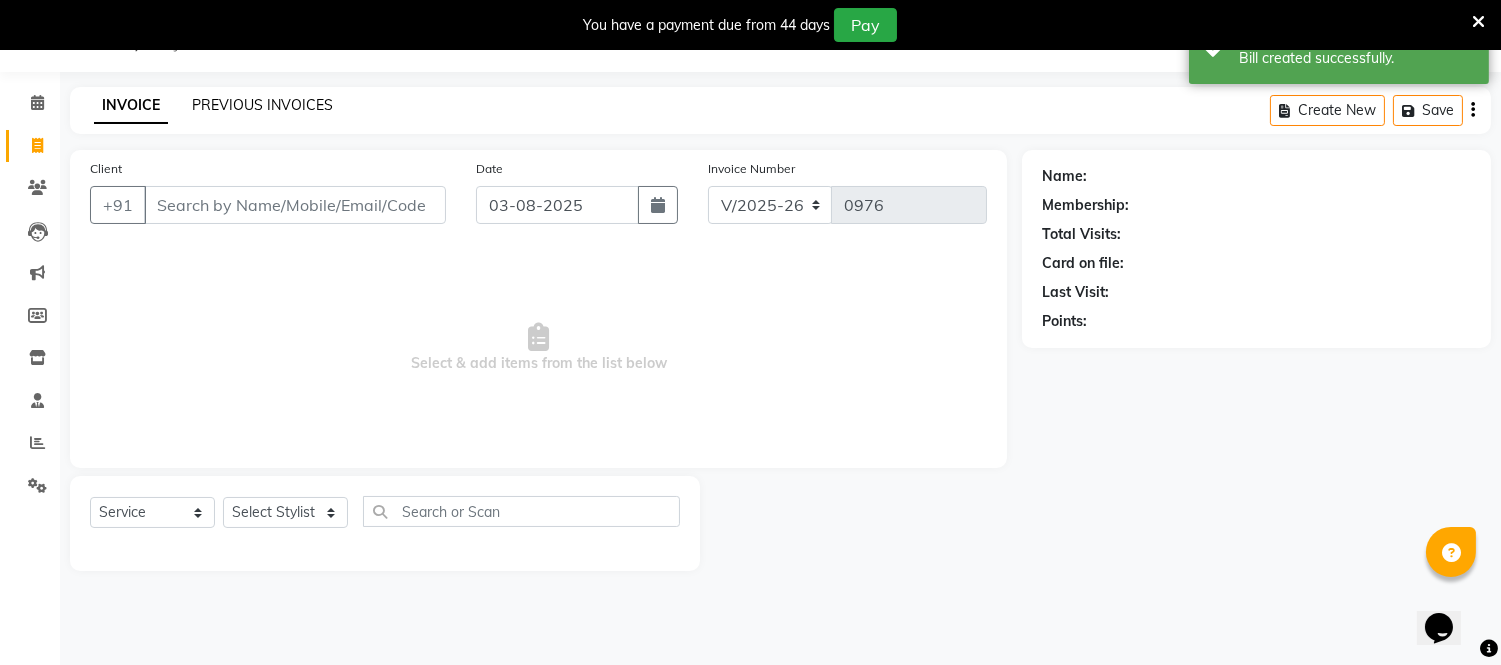 click on "PREVIOUS INVOICES" 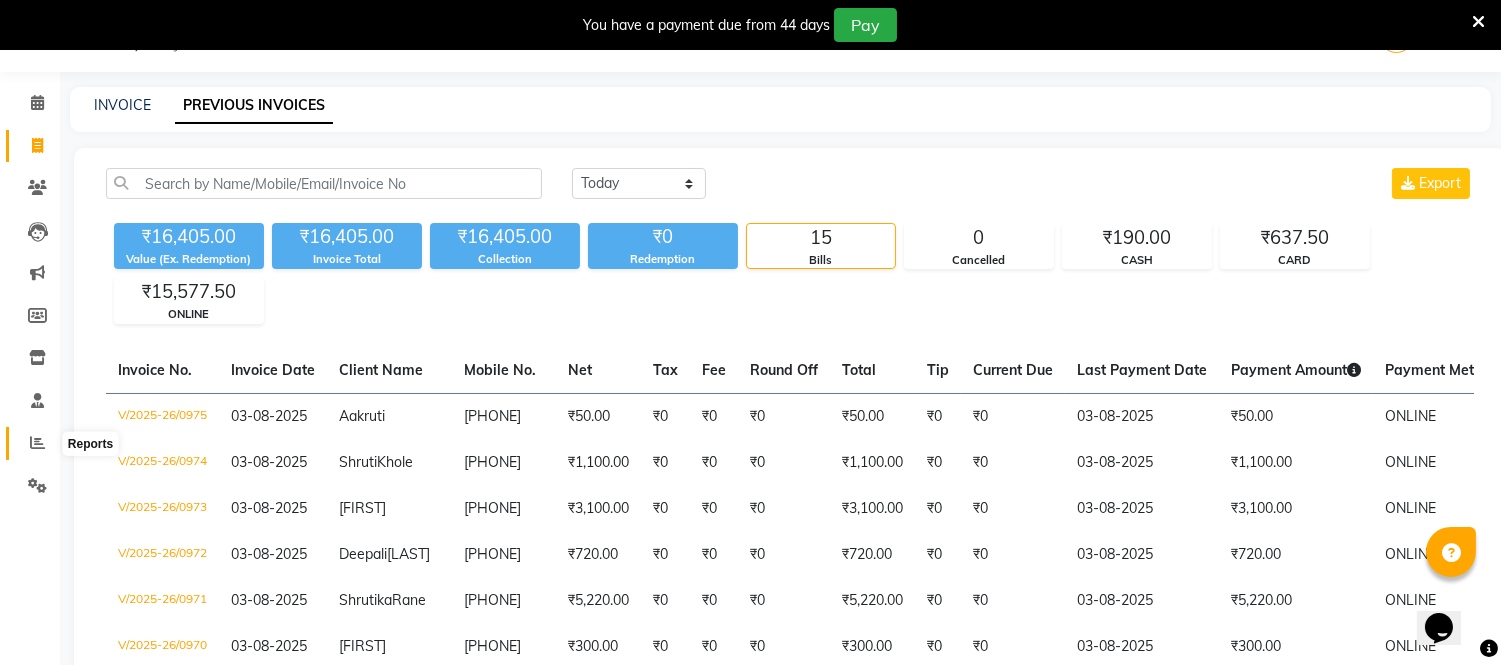 click 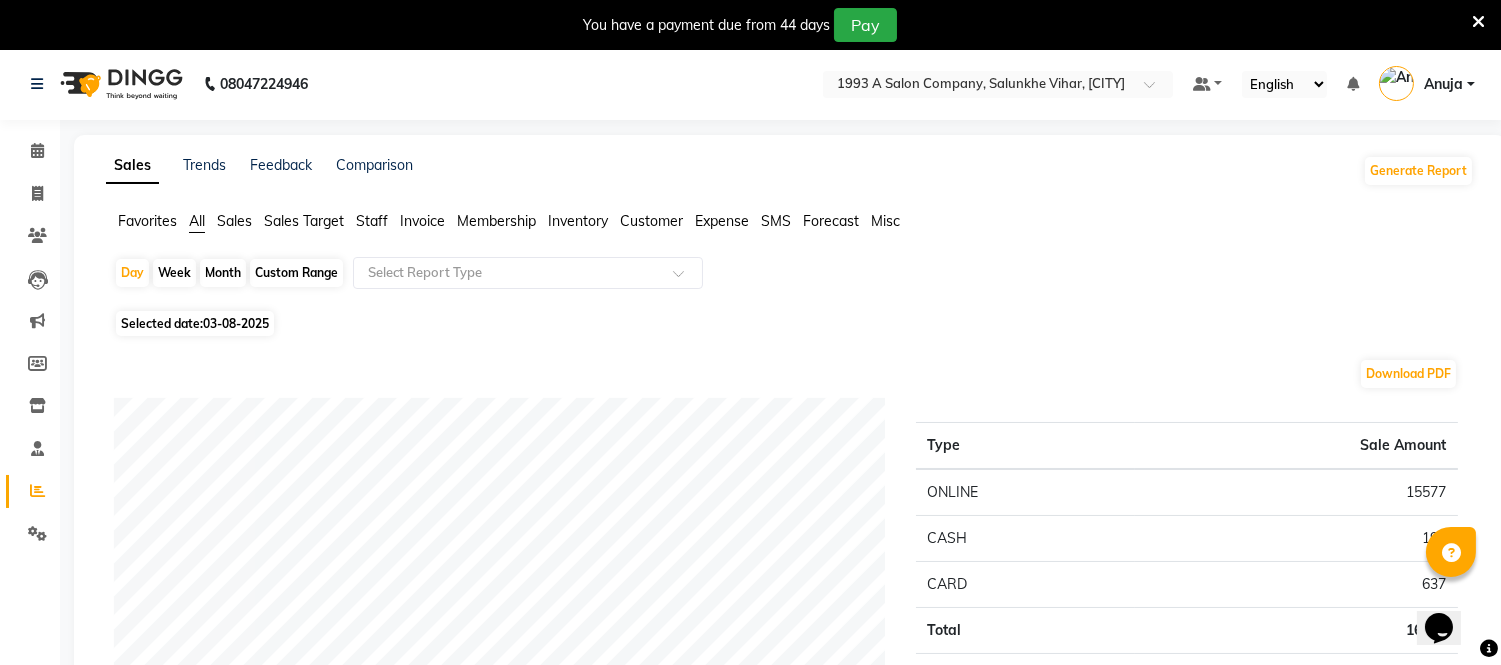 scroll, scrollTop: 0, scrollLeft: 0, axis: both 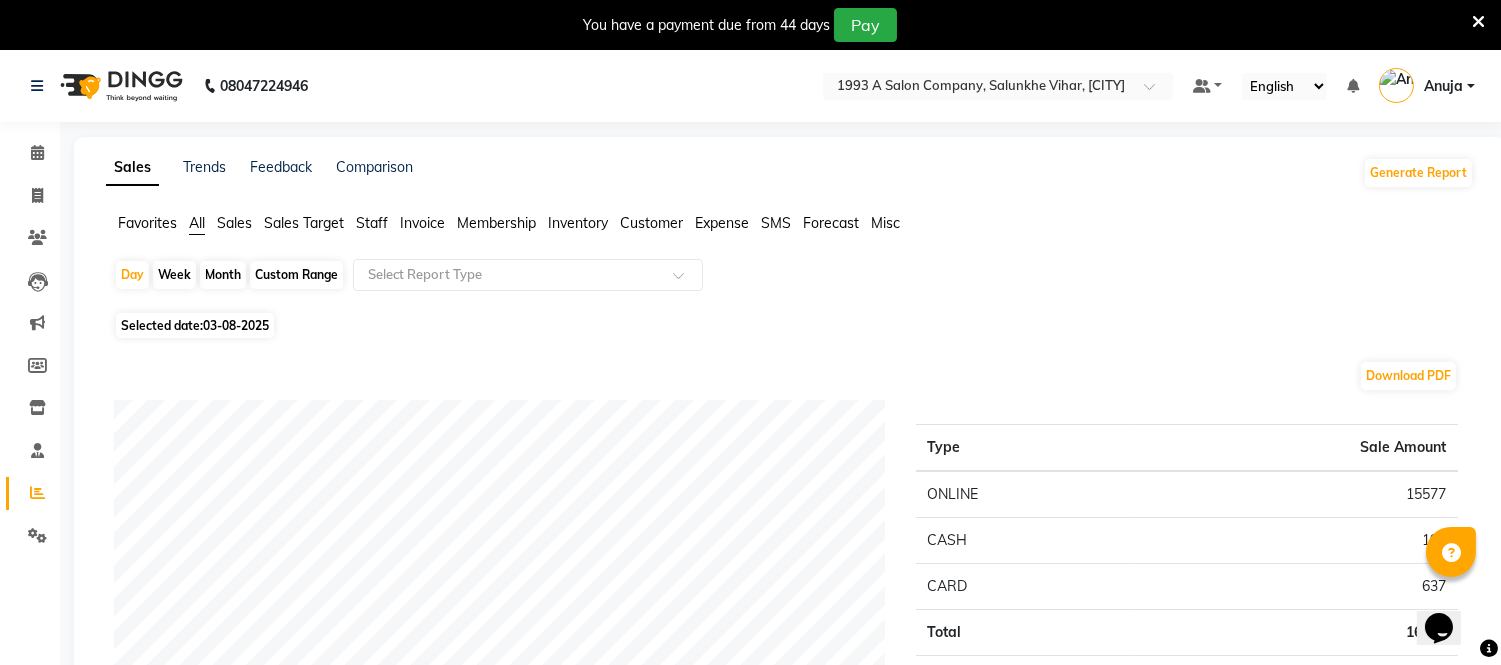 click on "Week" 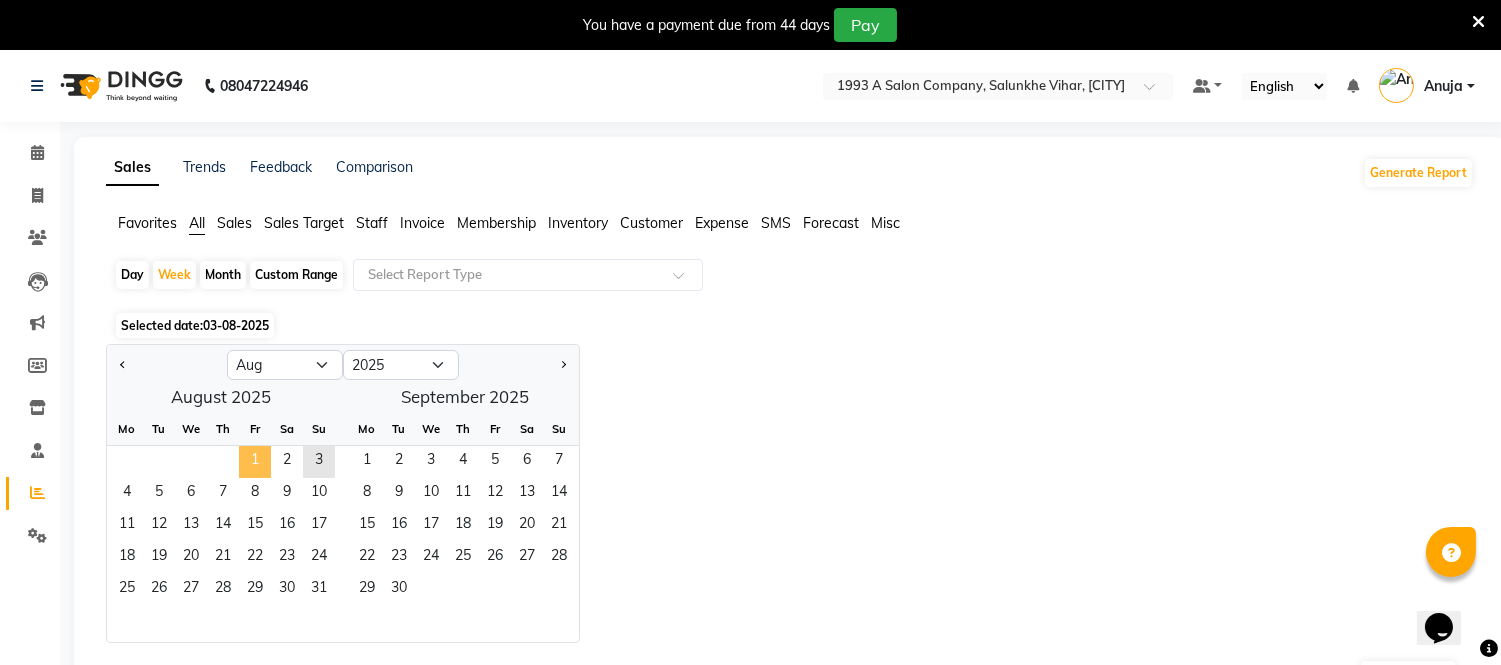 click on "1" 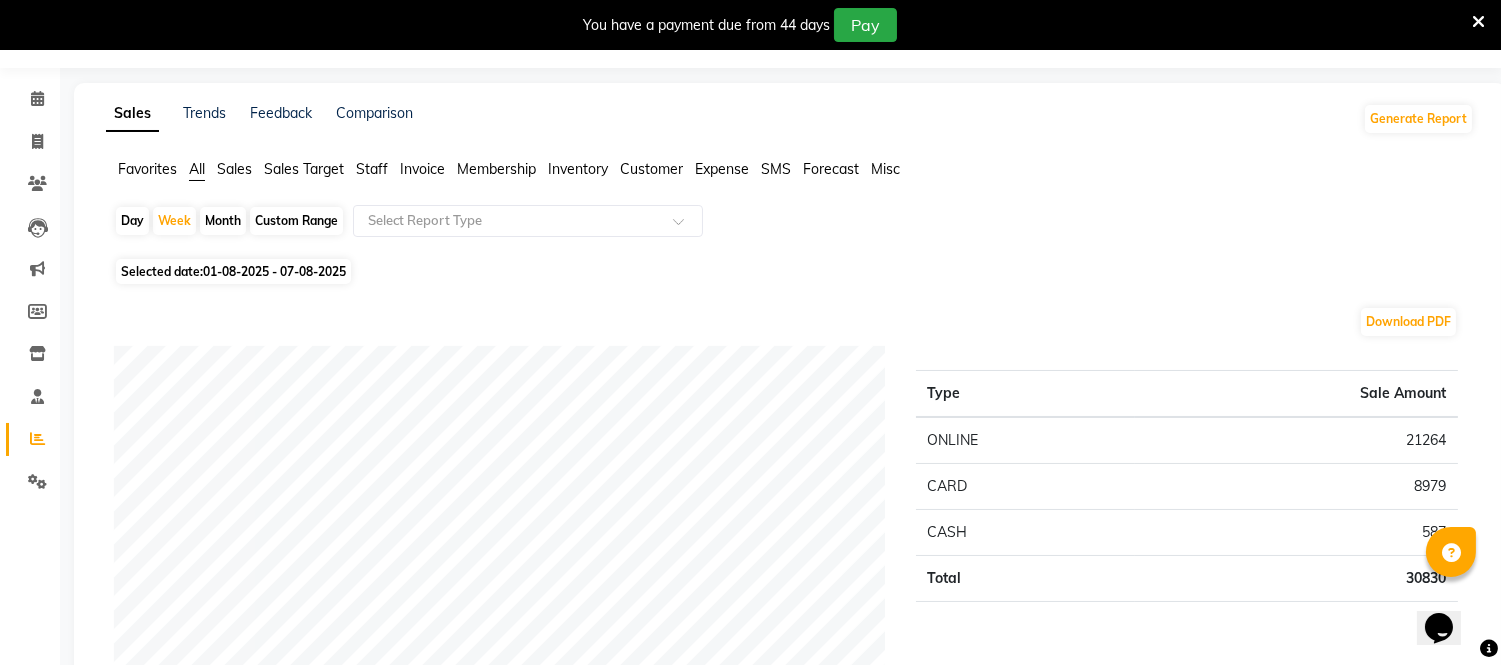 scroll, scrollTop: 0, scrollLeft: 0, axis: both 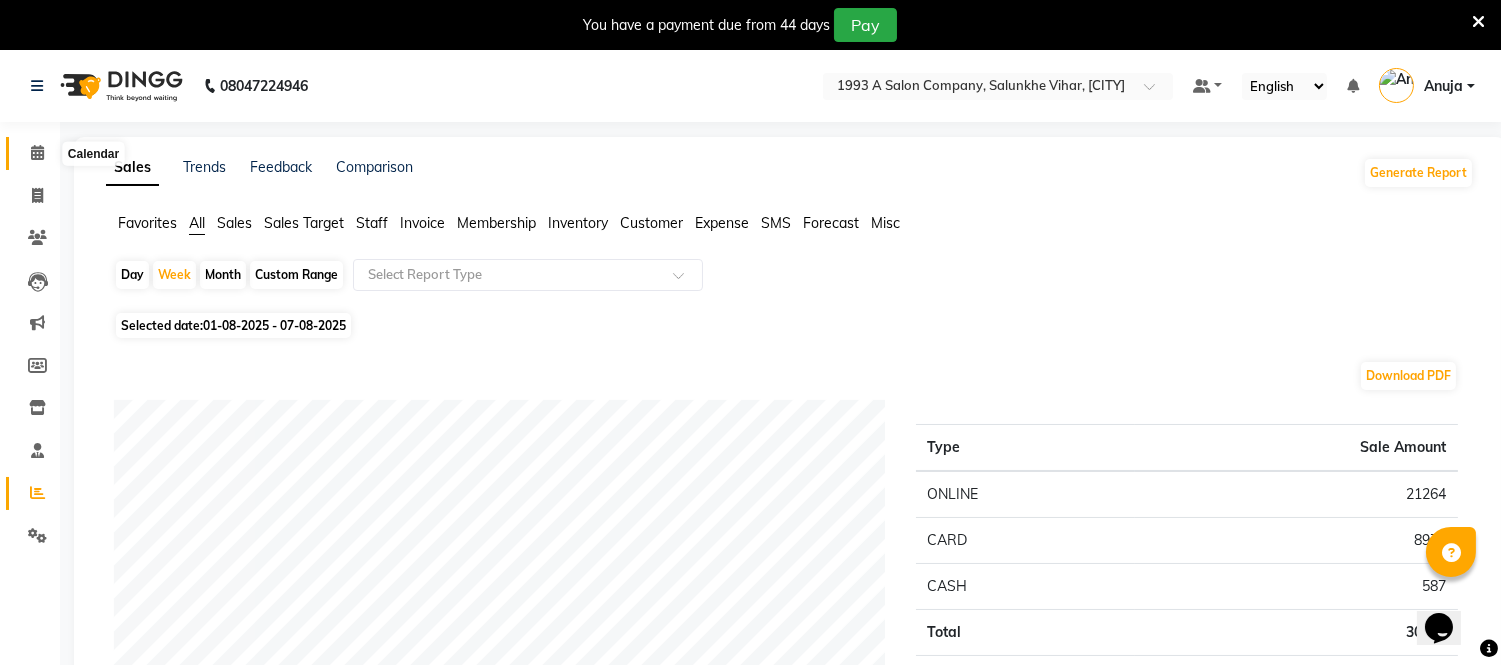 click 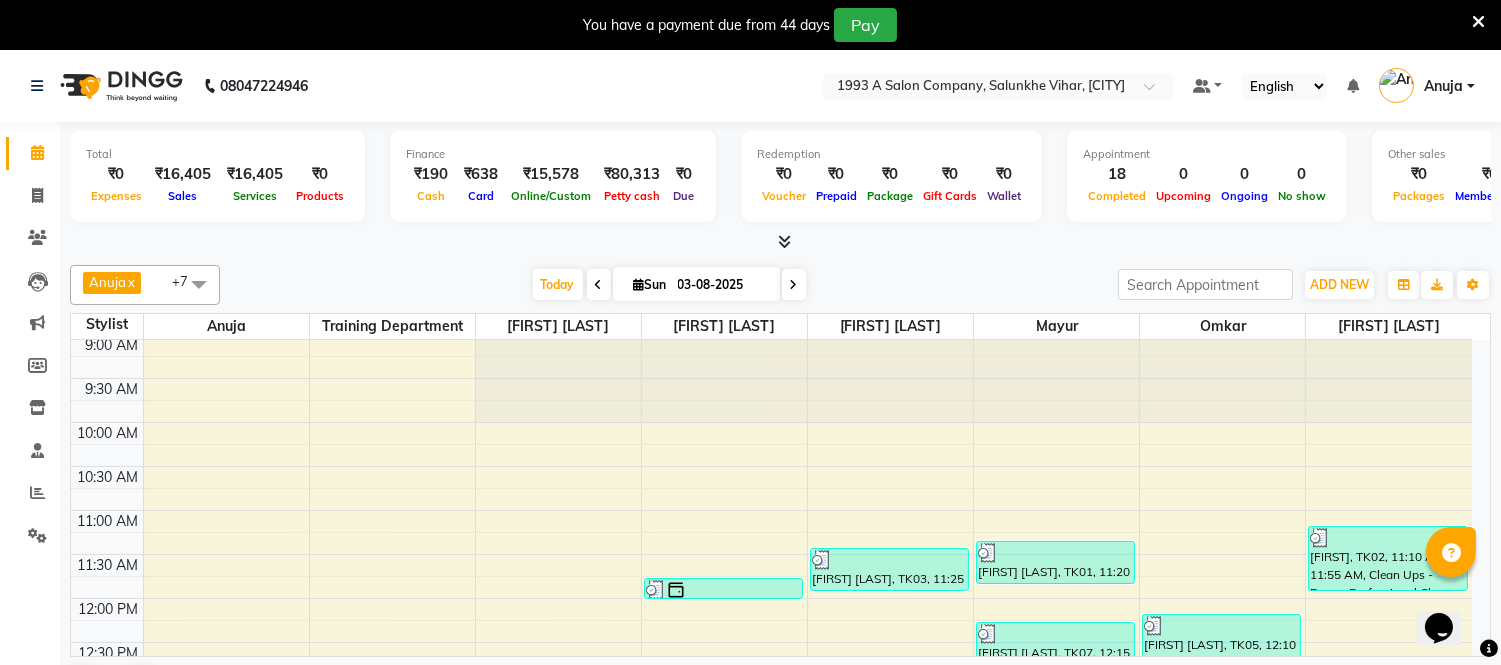 scroll, scrollTop: 0, scrollLeft: 0, axis: both 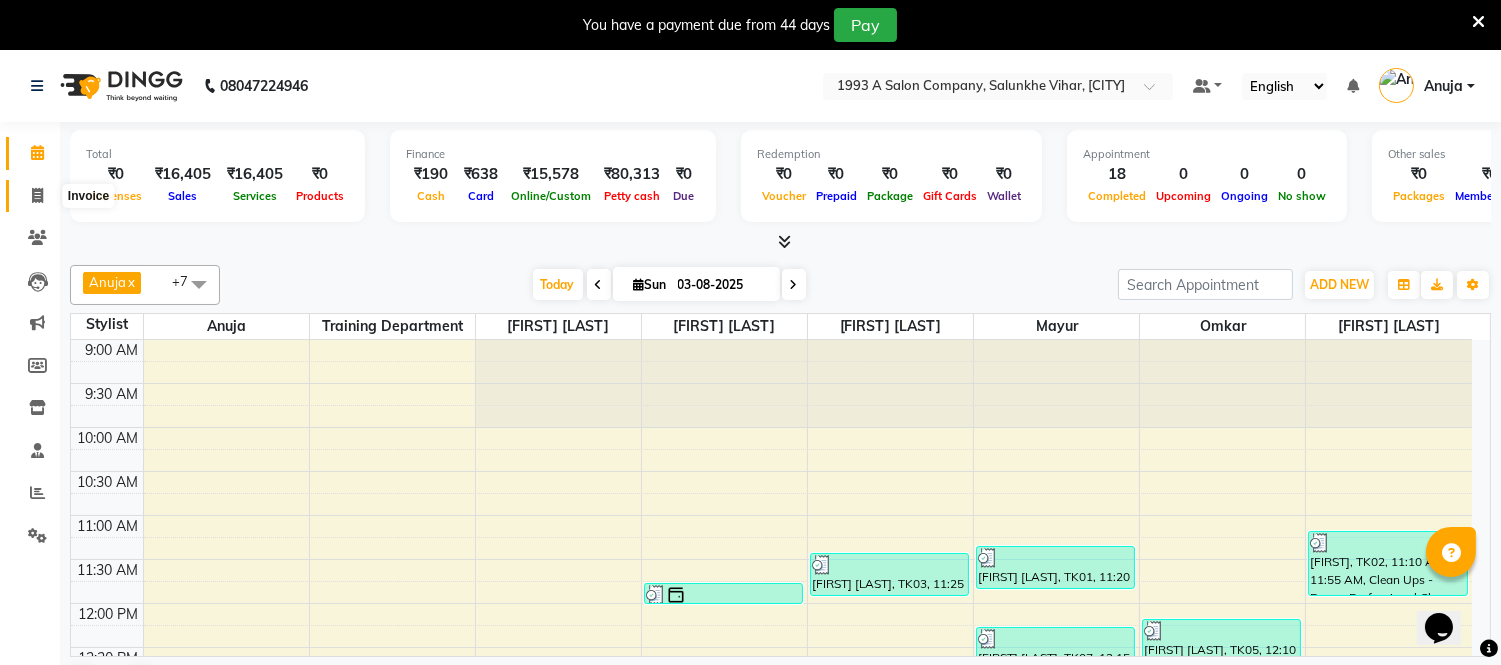 click 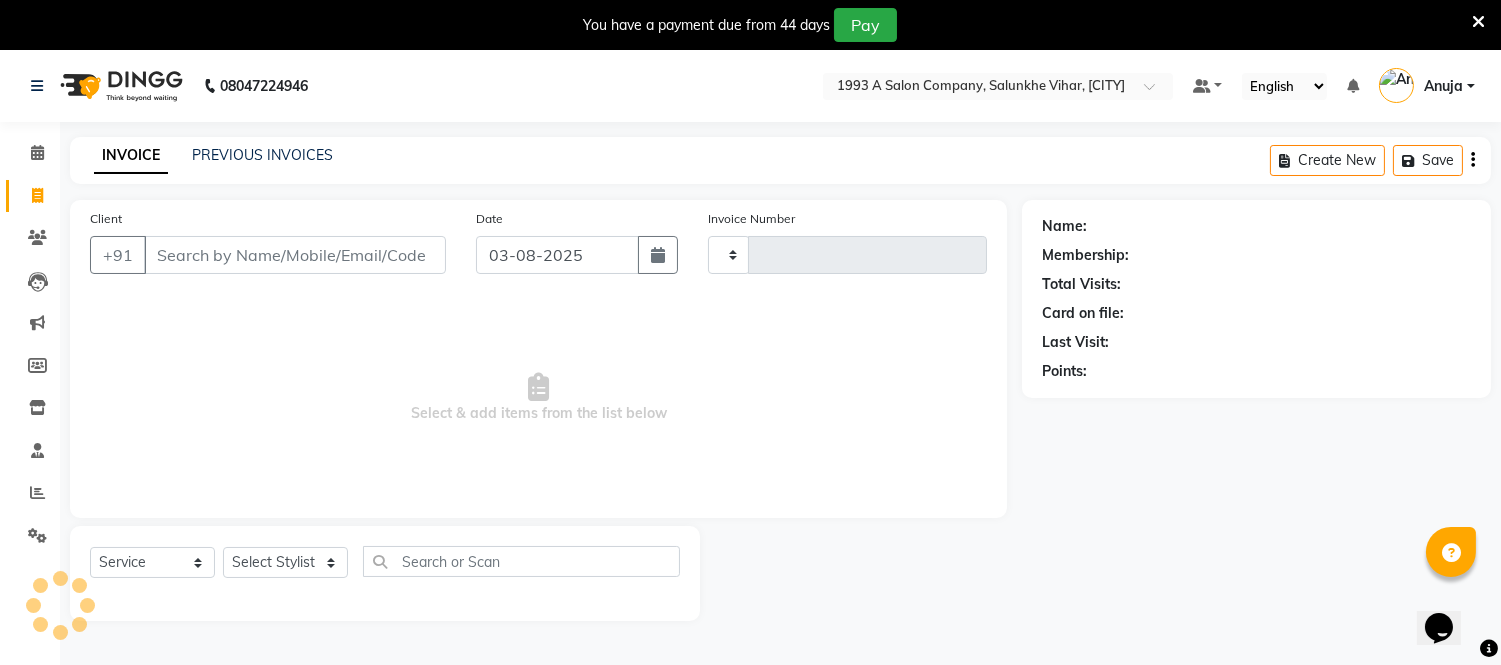 type on "0976" 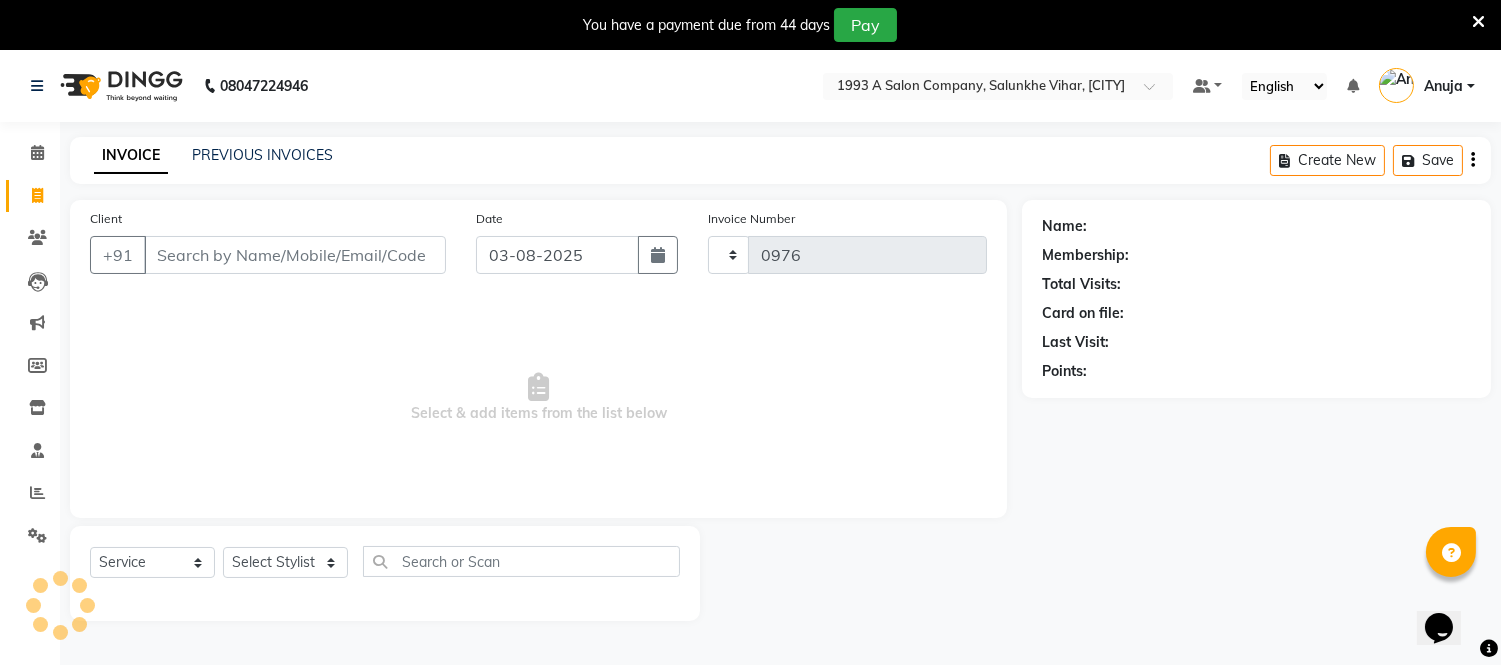 select on "4955" 